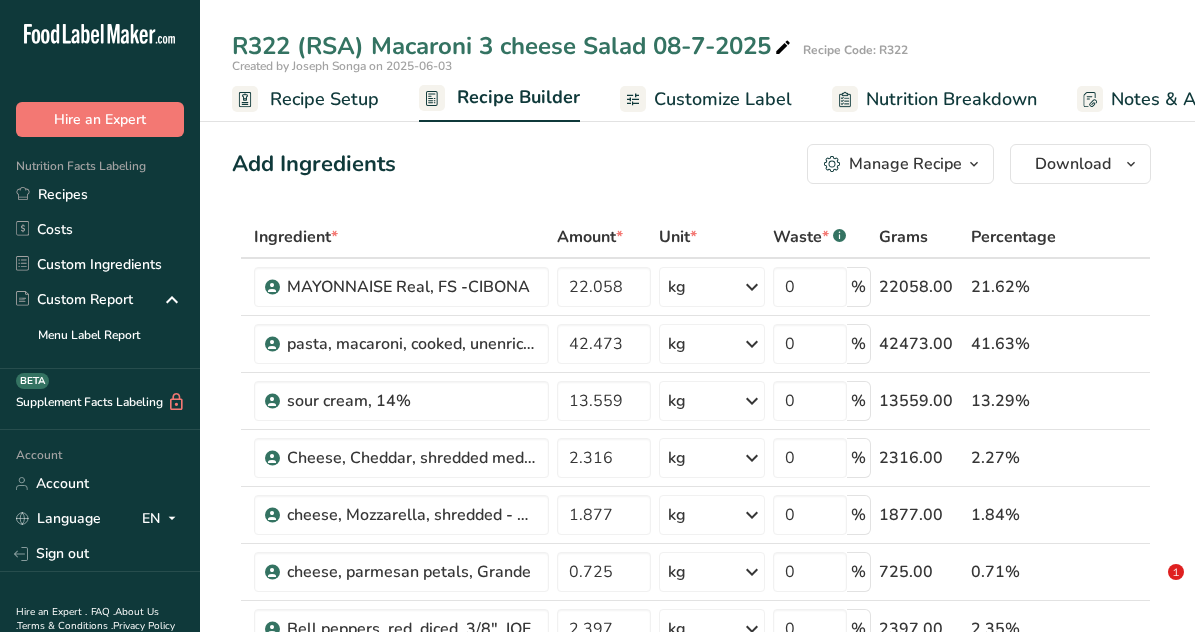 scroll, scrollTop: 900, scrollLeft: 0, axis: vertical 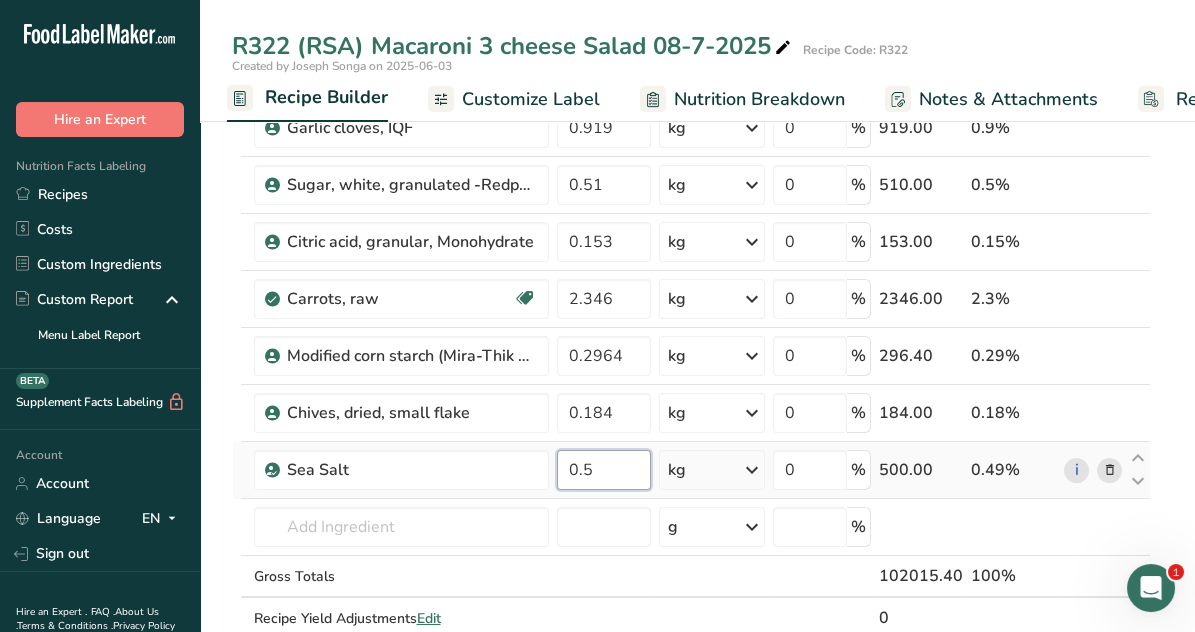 click on "0.5" at bounding box center (604, 470) 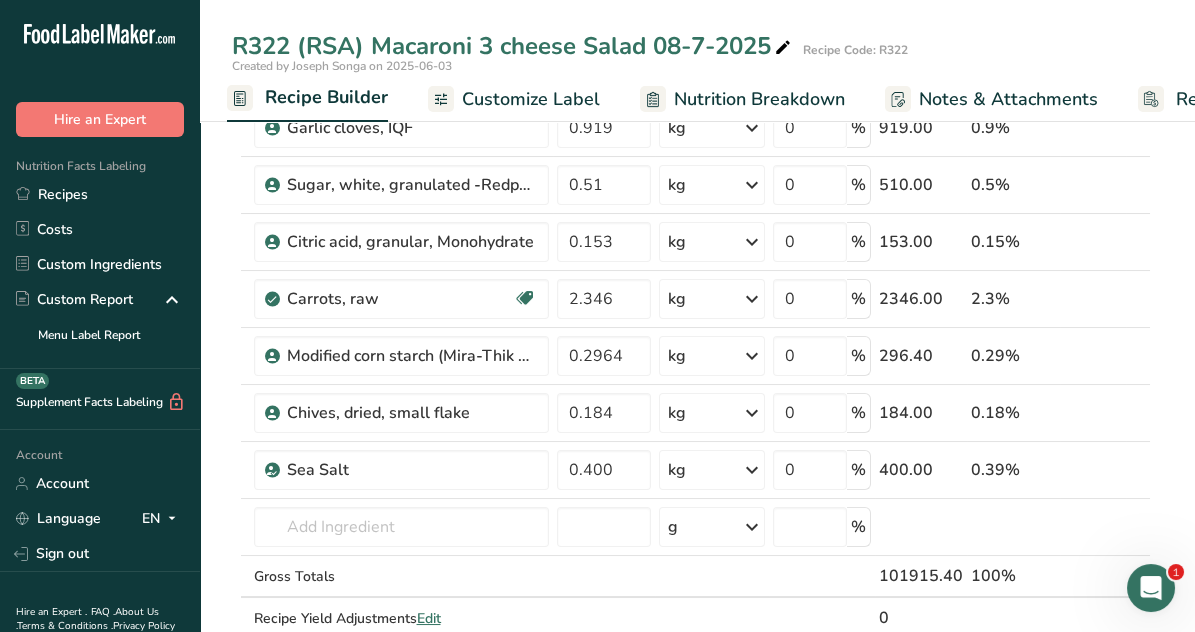 click on "Add Ingredients
Manage Recipe         Delete Recipe           Duplicate Recipe             Scale Recipe             Save as Sub-Recipe   .a-a{fill:#347362;}.b-a{fill:#fff;}                               Nutrition Breakdown                 Recipe Card
NEW
Amino Acids Pattern Report           Activity History
Download
Choose your preferred label style
Standard FDA label
Standard FDA label
The most common format for nutrition facts labels in compliance with the FDA's typeface, style and requirements
Tabular FDA label
A label format compliant with the FDA regulations presented in a tabular (horizontal) display.
Linear FDA label
A simple linear display for small sized packages.
Simplified FDA label" at bounding box center [697, 1338] 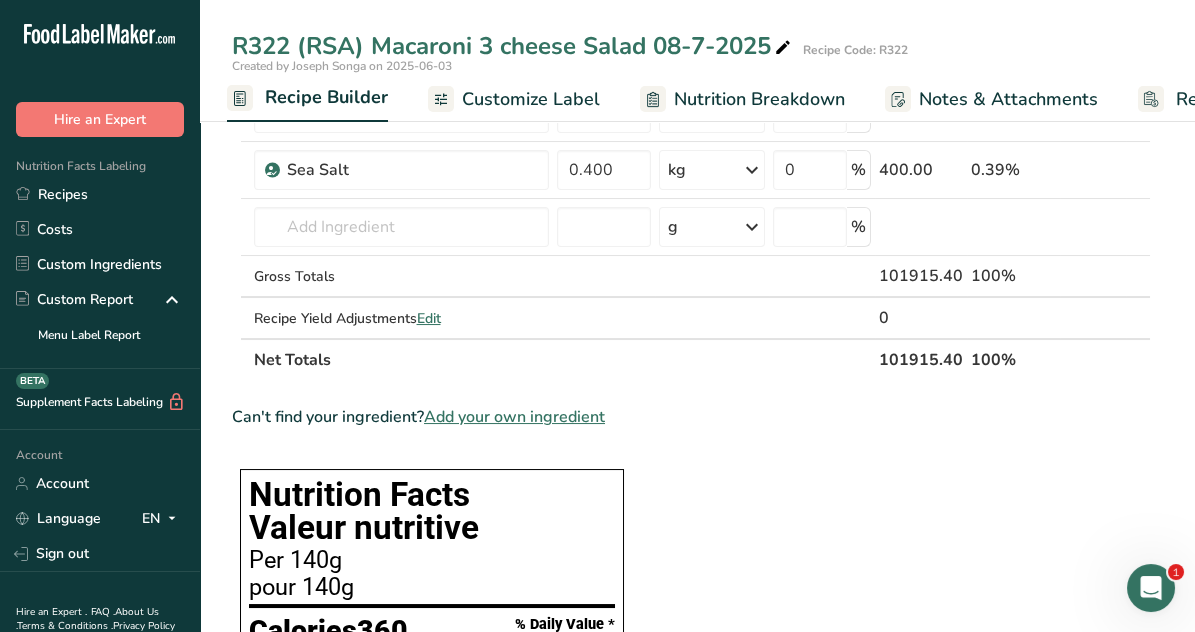 scroll, scrollTop: 1000, scrollLeft: 0, axis: vertical 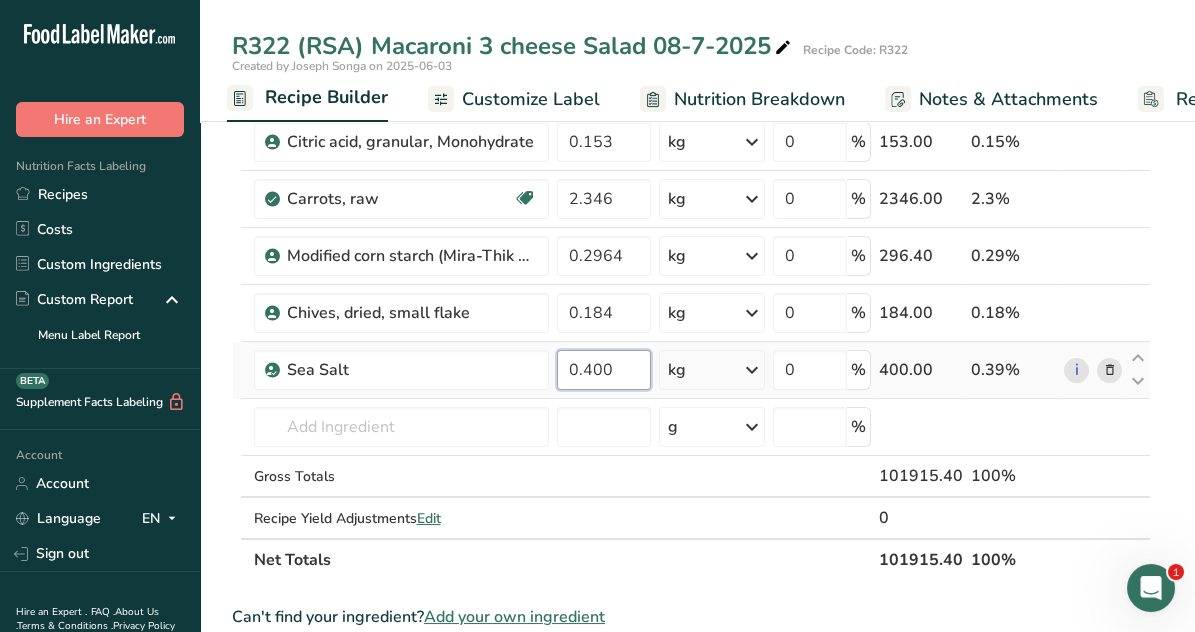 click on "0.400" at bounding box center [604, 370] 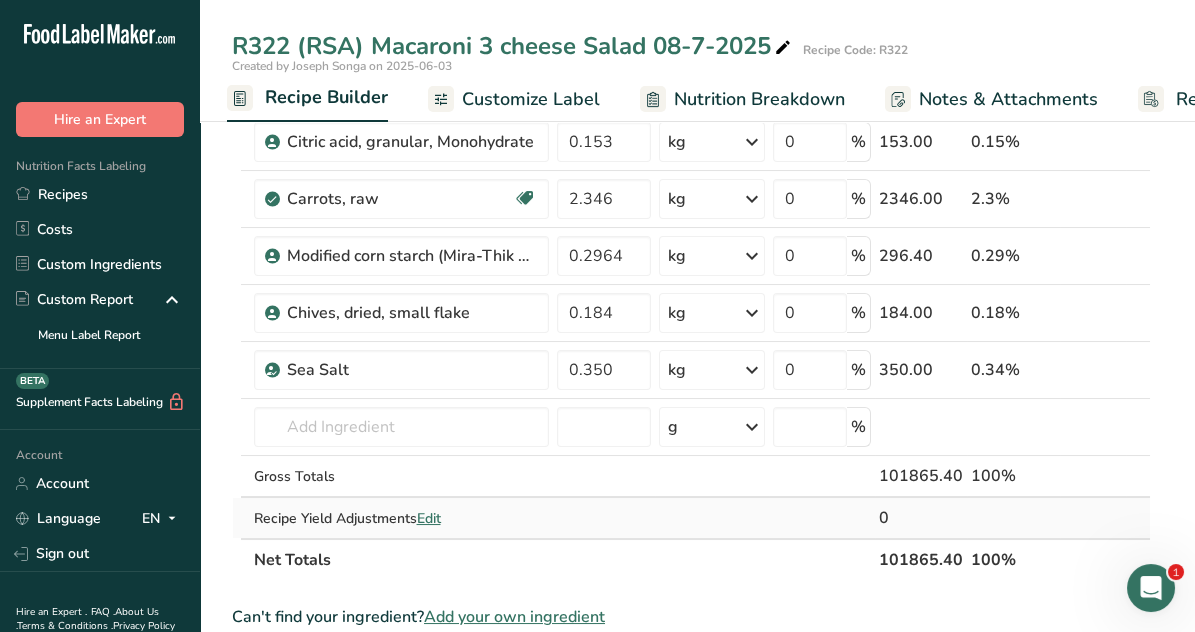 click on "Ingredient *
Amount *
Unit *
Waste *   .a-a{fill:#347362;}.b-a{fill:#fff;}          Grams
Percentage
MAYONNAISE Real, FS      -CIBONA
22.058
kg
Weight Units
g
kg
mg
See more
Volume Units
l
mL
fl oz
See more
0
%
22058.00
21.65%
pasta, macaroni, cooked, unenriched
42.473
kg
Weight Units
g
kg
mg
See more
Volume Units
l
mL
fl oz
See more
0
%
42473.00
41.7%
13.559" at bounding box center [691, -102] 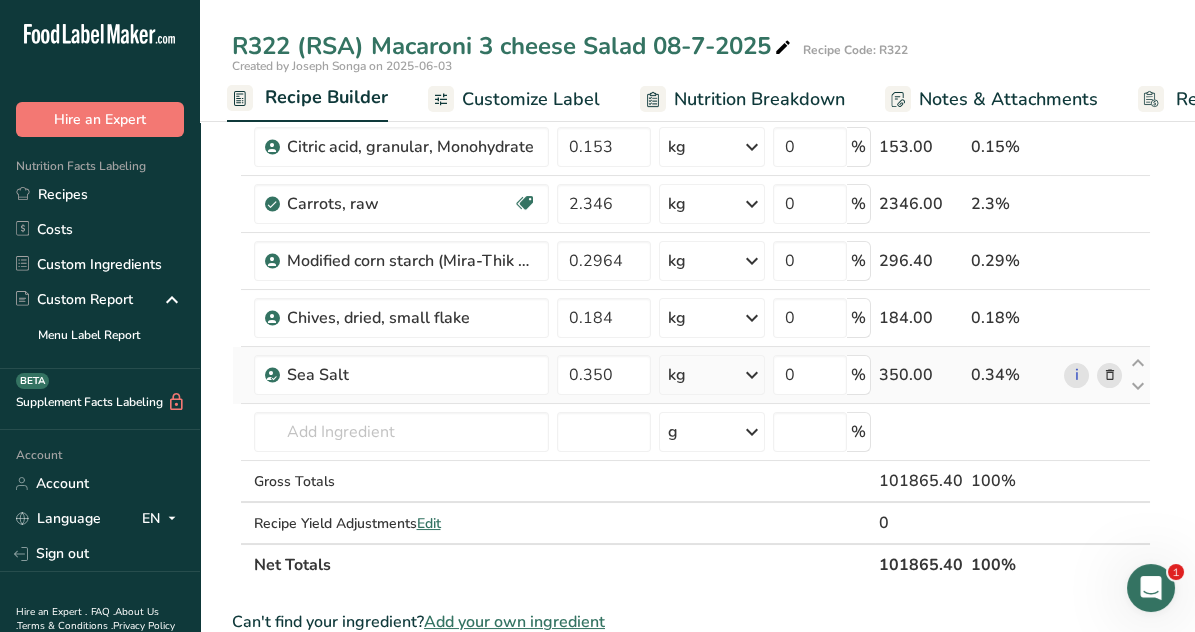 scroll, scrollTop: 900, scrollLeft: 0, axis: vertical 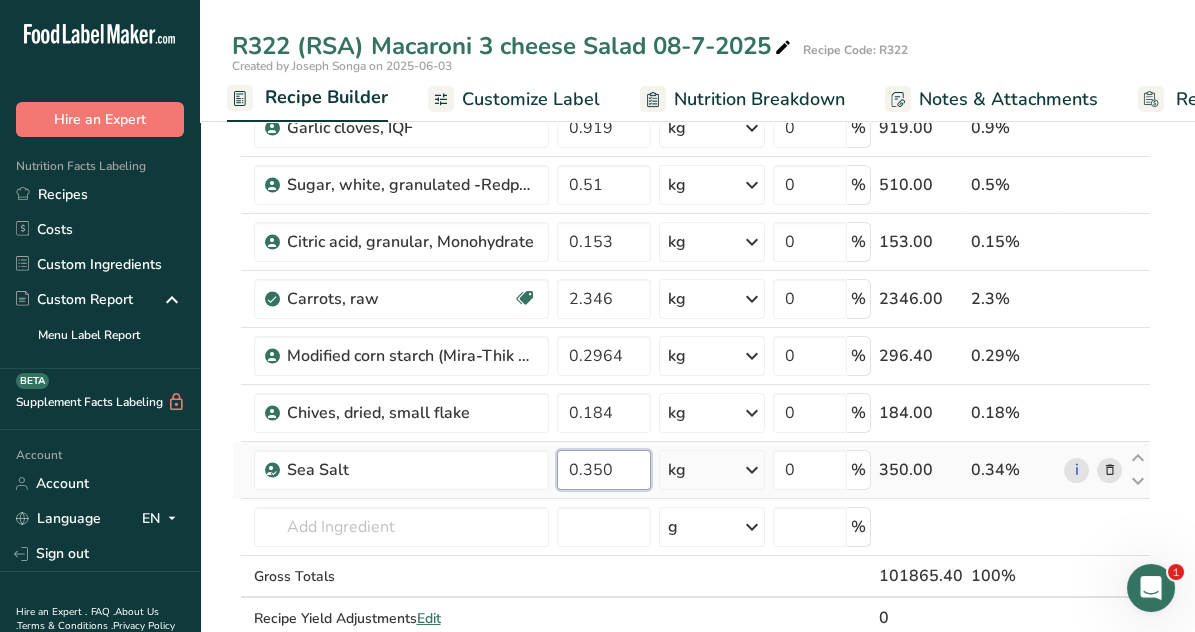 click on "0.350" at bounding box center [604, 470] 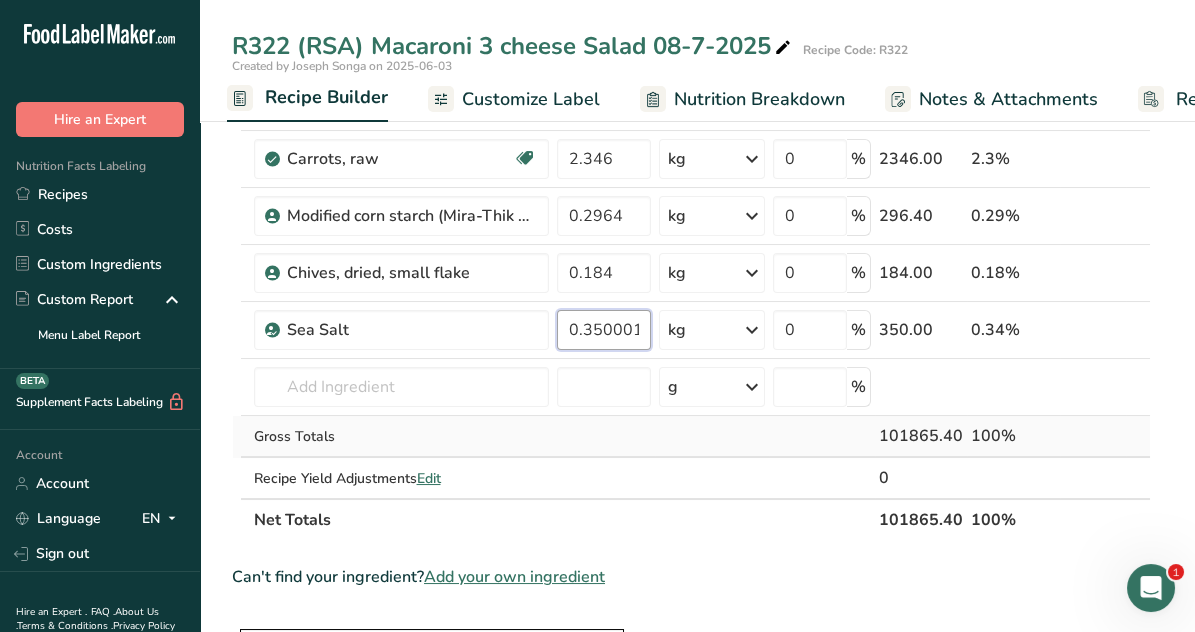 scroll, scrollTop: 1000, scrollLeft: 0, axis: vertical 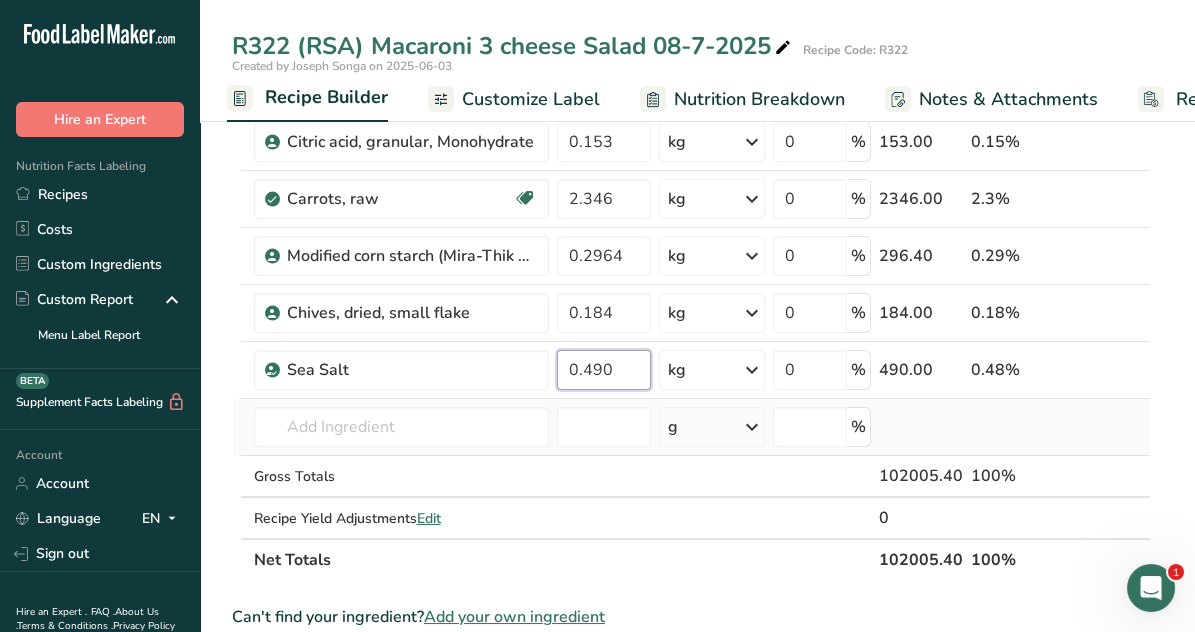 type on "0.490" 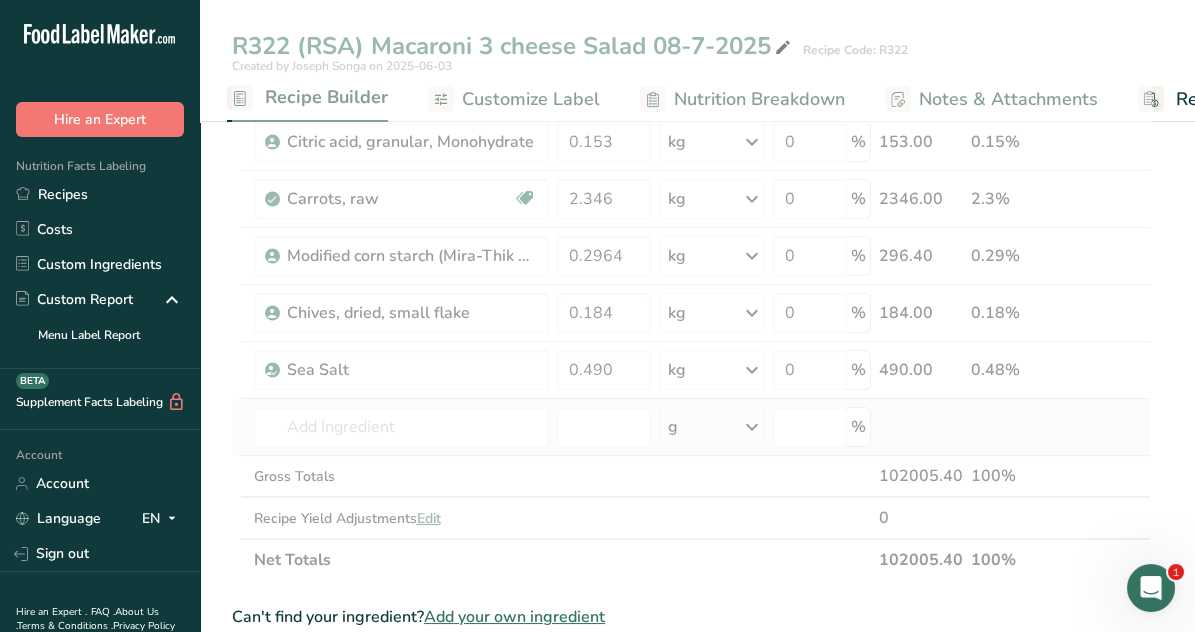 click on "Ingredient *
Amount *
Unit *
Waste *   .a-a{fill:#347362;}.b-a{fill:#fff;}          Grams
Percentage
MAYONNAISE Real, FS      -CIBONA
22.058
kg
Weight Units
g
kg
mg
See more
Volume Units
l
mL
fl oz
See more
0
%
22058.00
21.62%
pasta, macaroni, cooked, unenriched
42.473
kg
Weight Units
g
kg
mg
See more
Volume Units
l
mL
fl oz
See more
0
%
42473.00
41.64%
13.559" at bounding box center [691, -102] 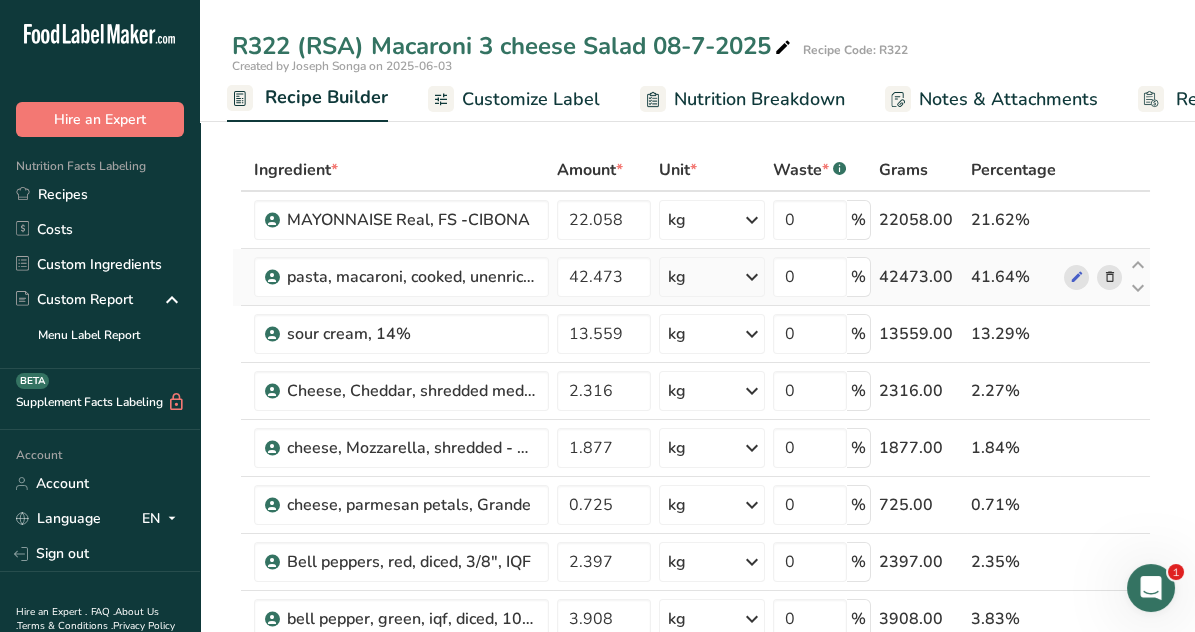 scroll, scrollTop: 0, scrollLeft: 0, axis: both 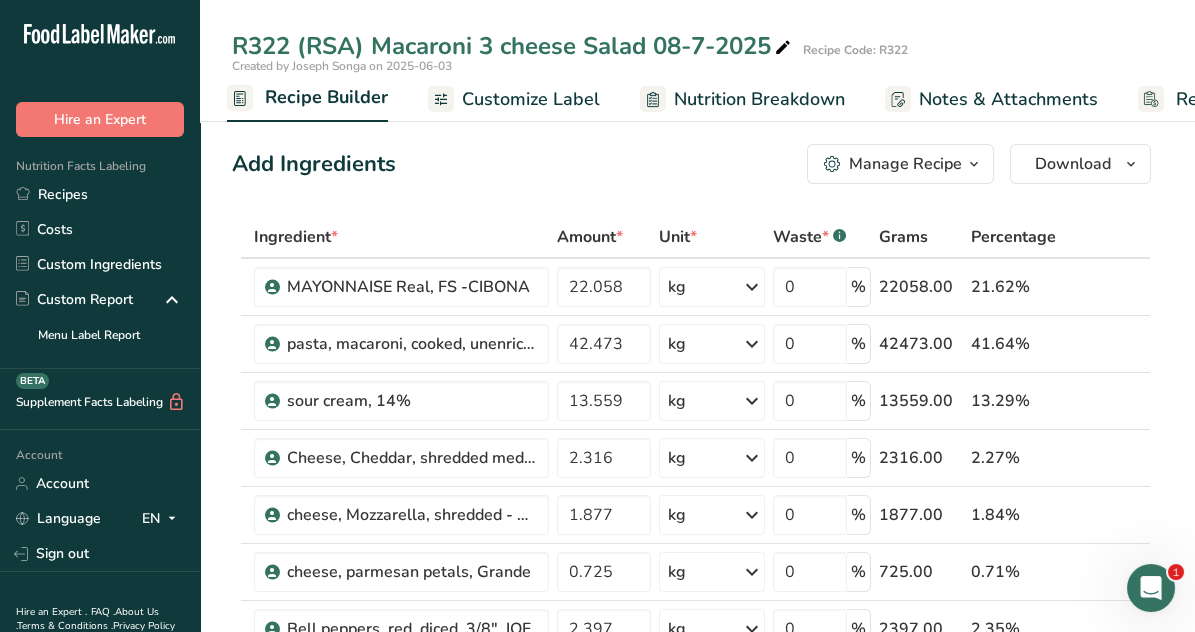 click at bounding box center [974, 164] 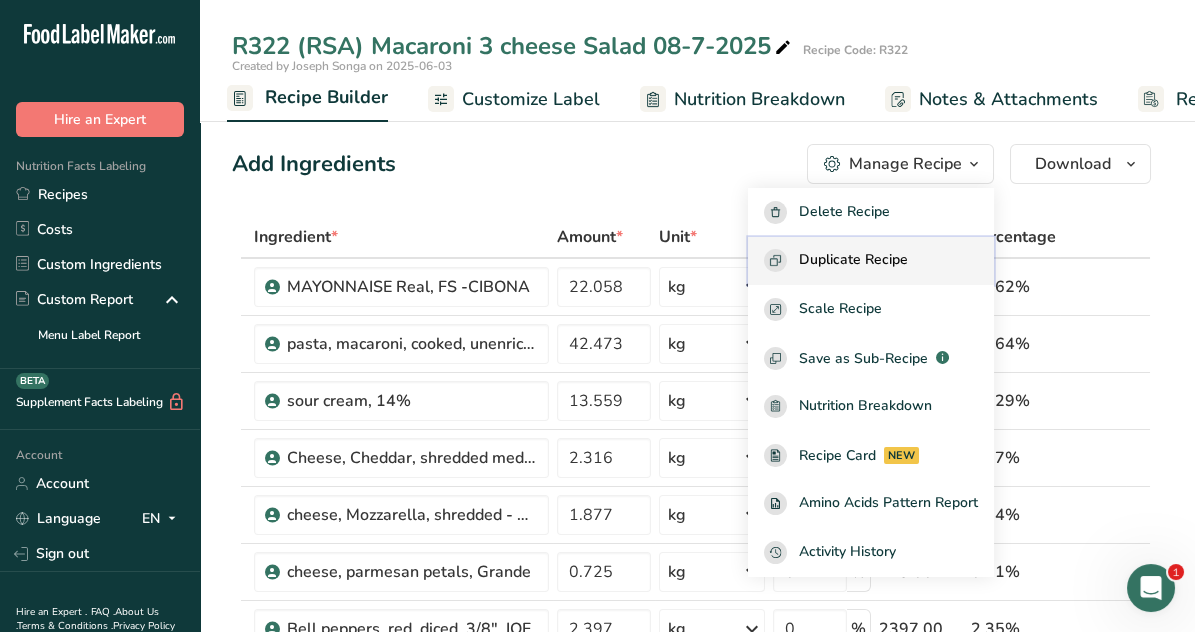 click on "Duplicate Recipe" at bounding box center [853, 260] 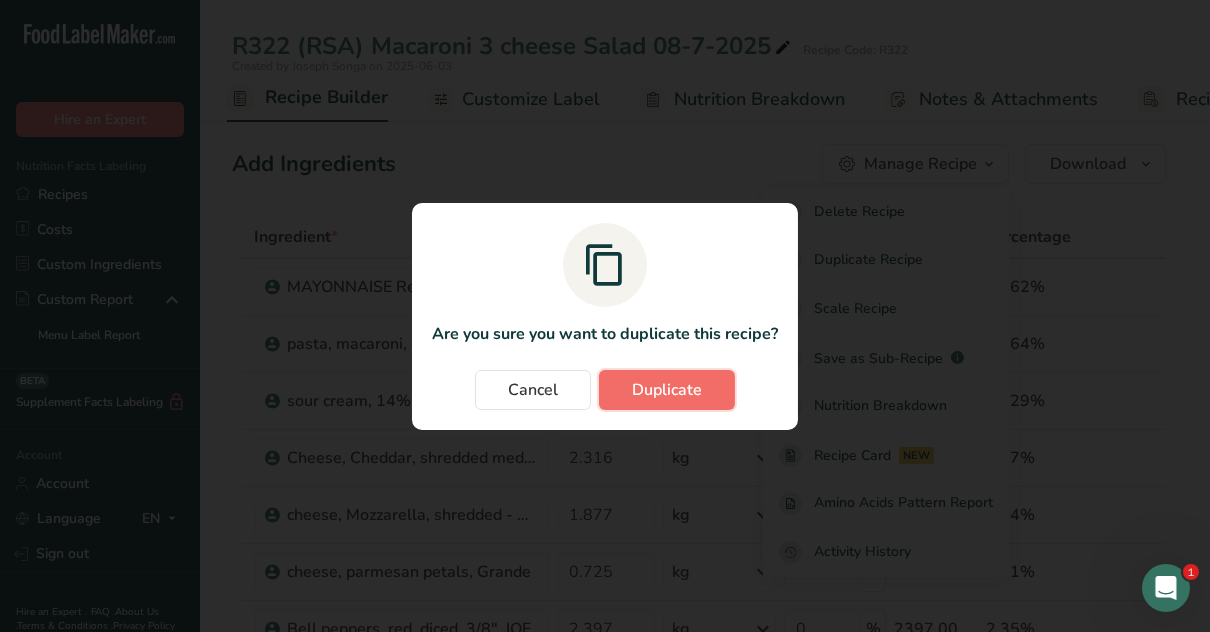 click on "Duplicate" at bounding box center [667, 390] 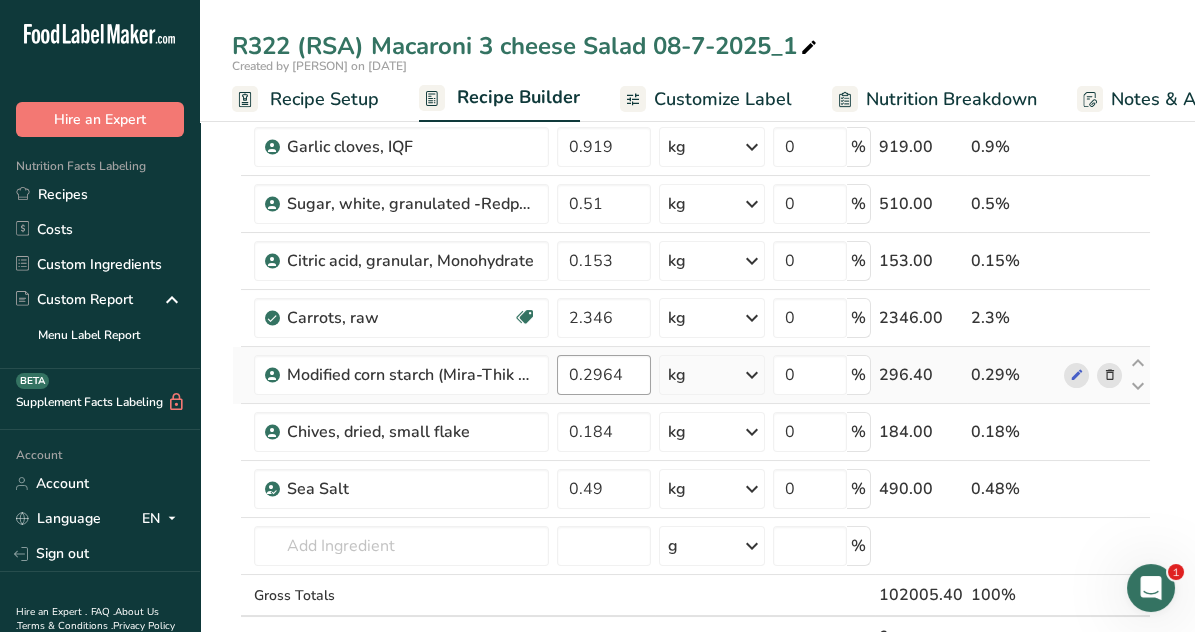 scroll, scrollTop: 1000, scrollLeft: 0, axis: vertical 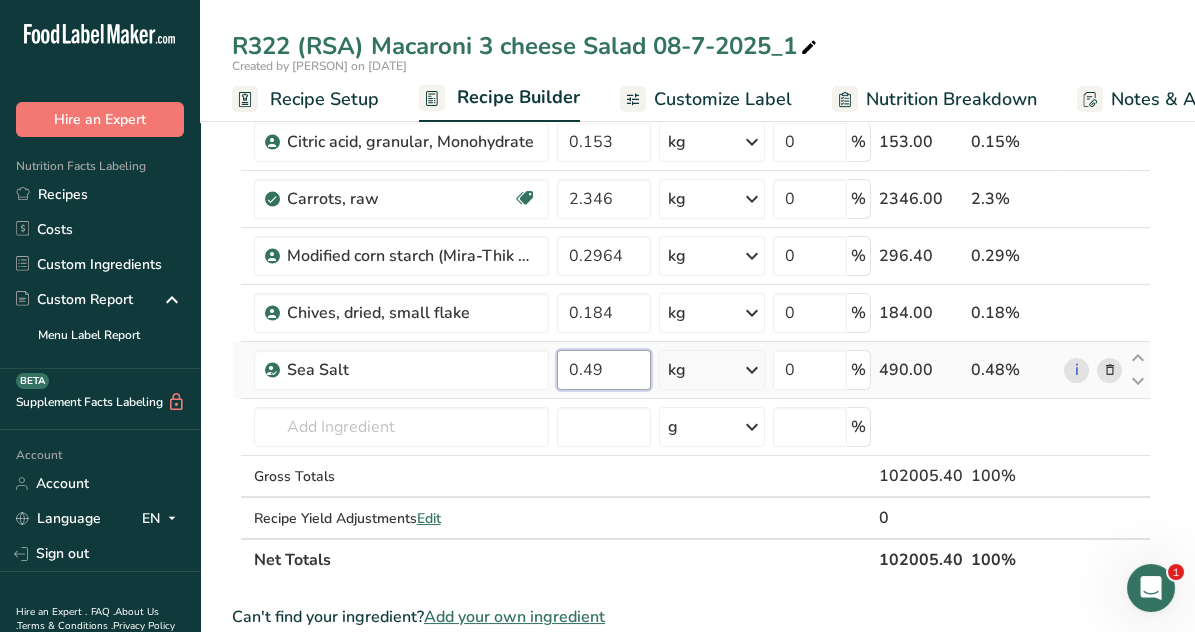 click on "0.49" at bounding box center [604, 370] 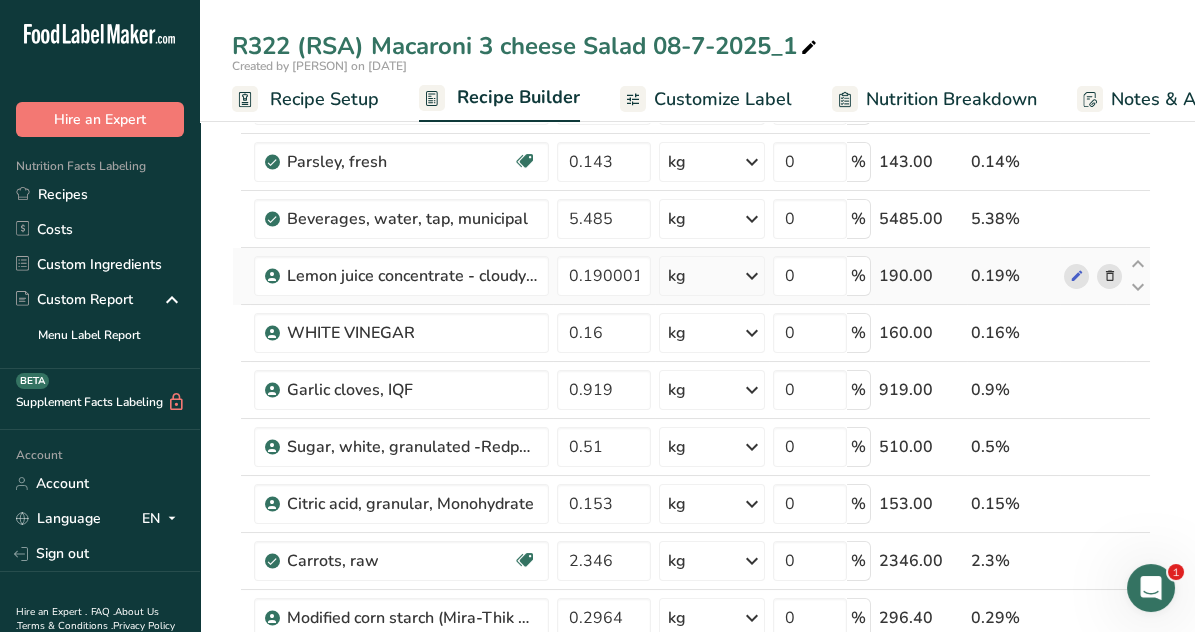 scroll, scrollTop: 600, scrollLeft: 0, axis: vertical 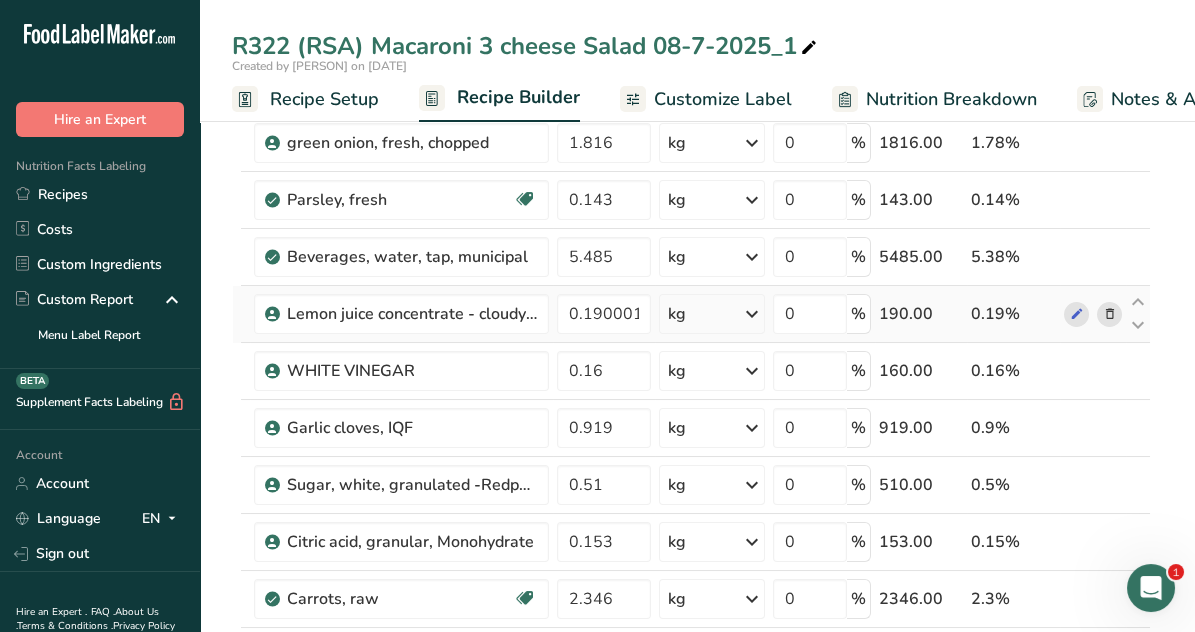 type on "0.390" 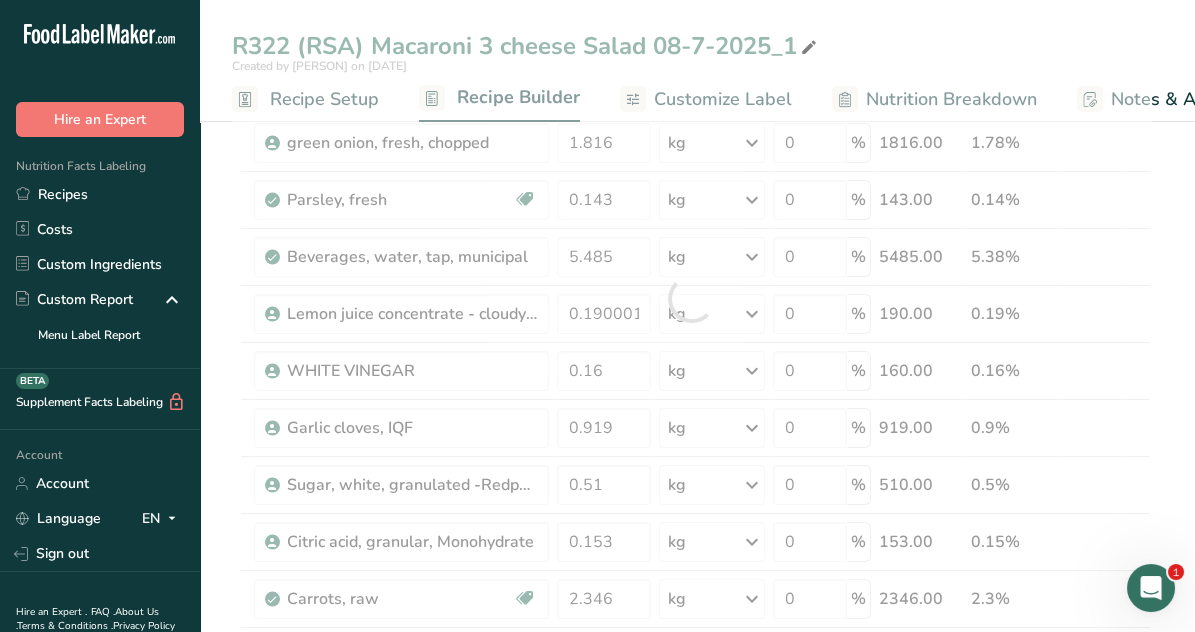 drag, startPoint x: 1120, startPoint y: 285, endPoint x: 1097, endPoint y: 301, distance: 28.01785 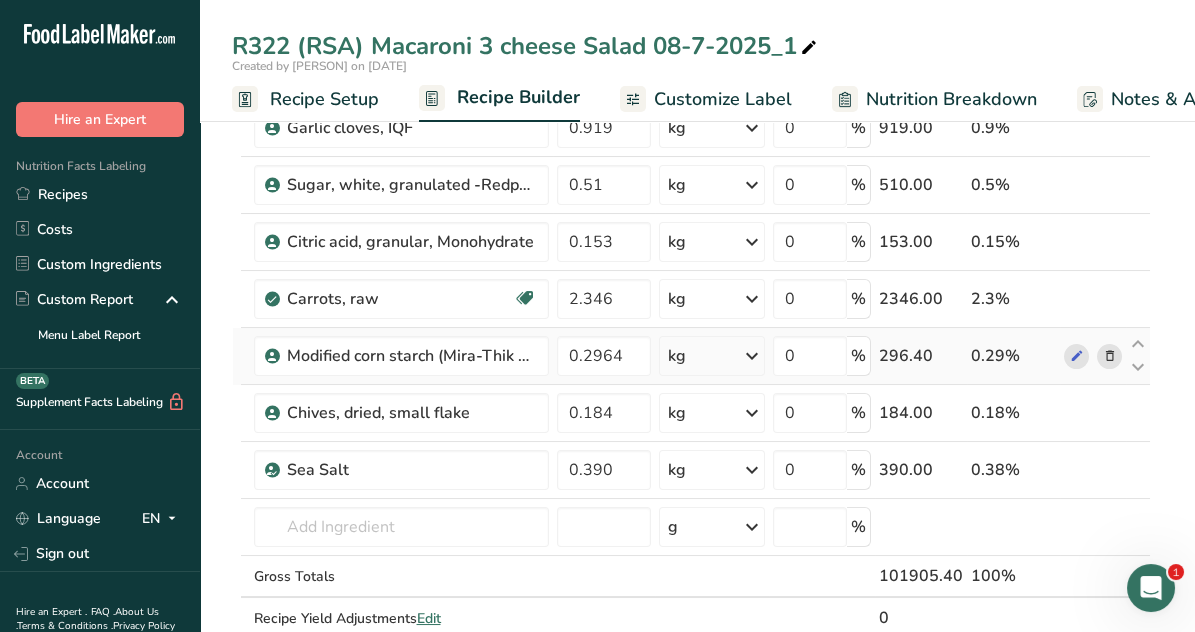 scroll, scrollTop: 1000, scrollLeft: 0, axis: vertical 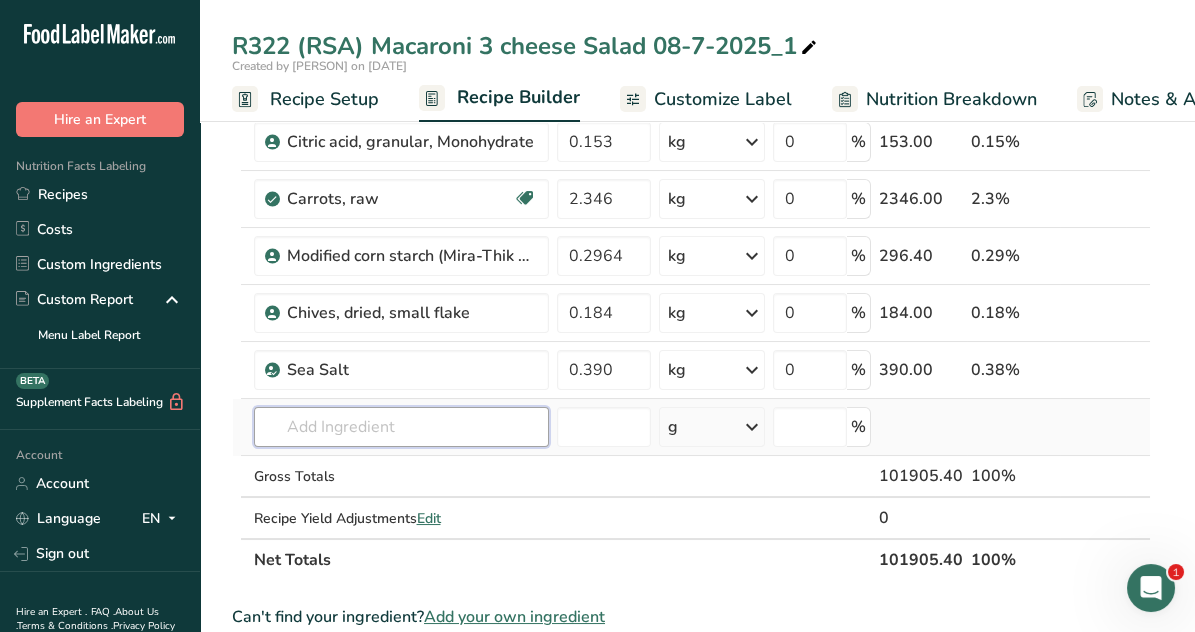 click at bounding box center [401, 427] 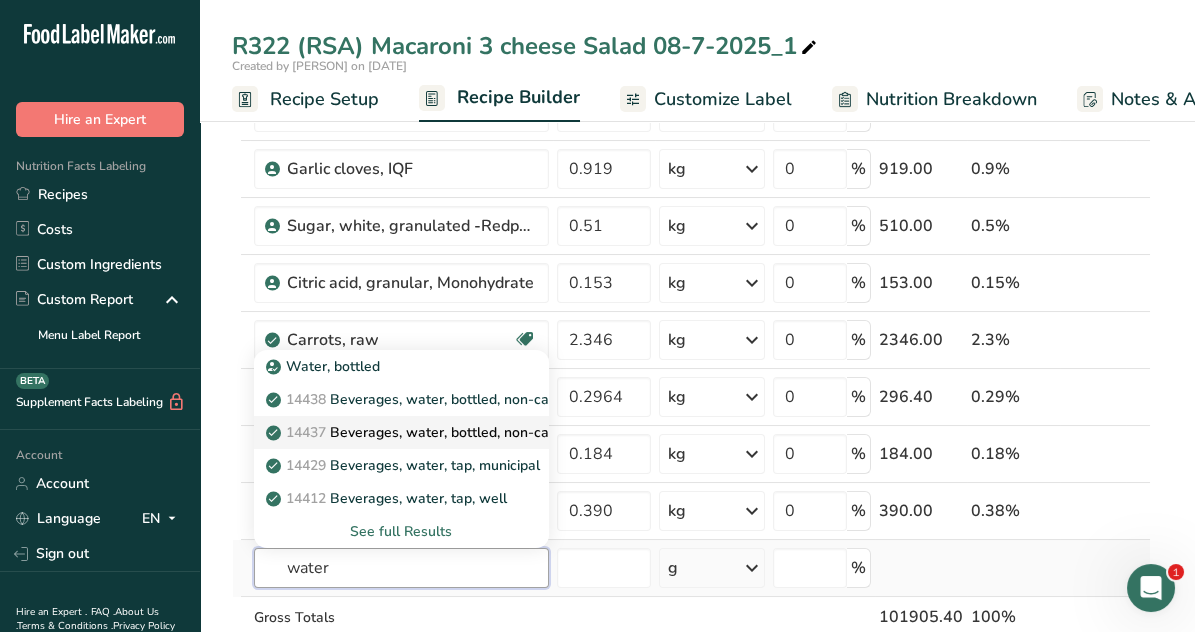 scroll, scrollTop: 900, scrollLeft: 0, axis: vertical 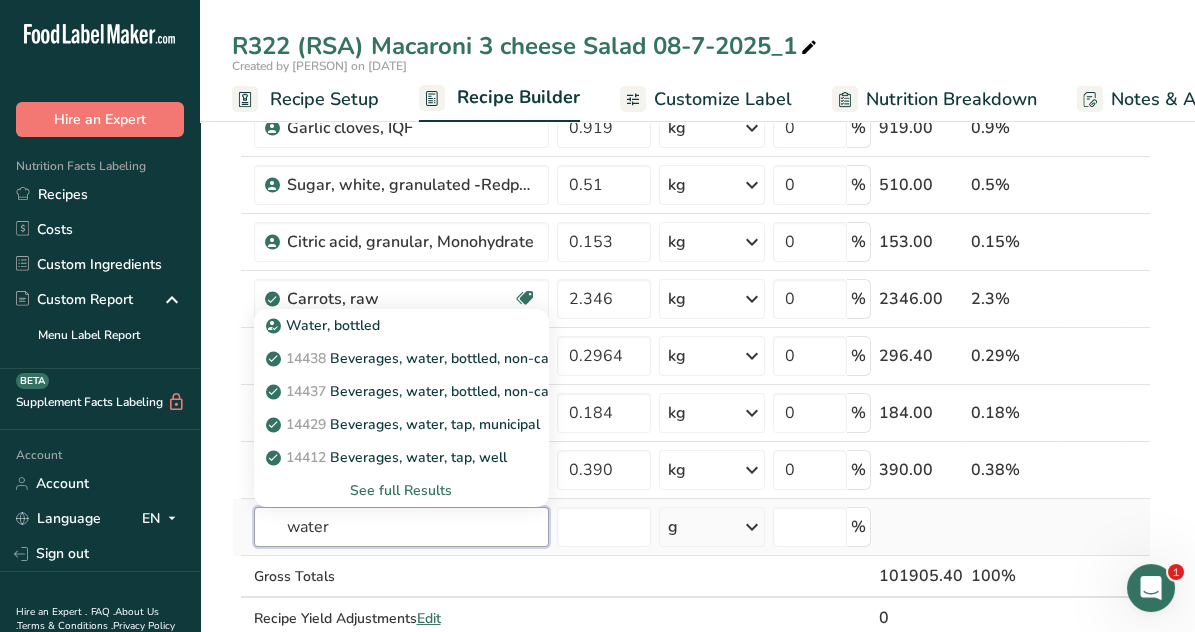 type on "water" 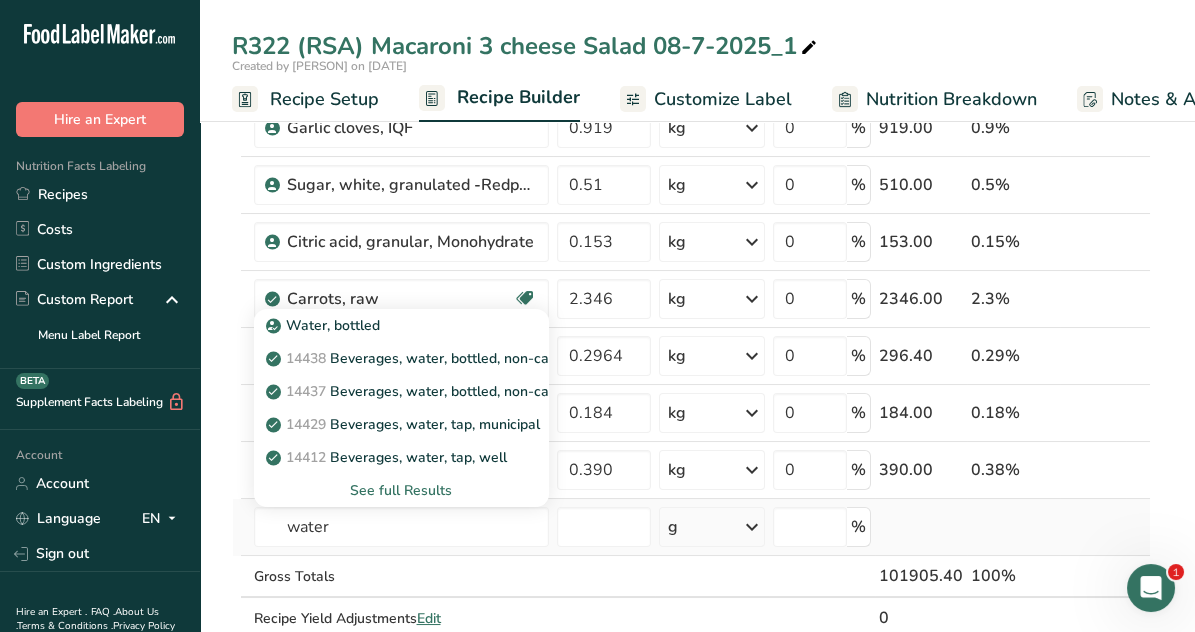 type 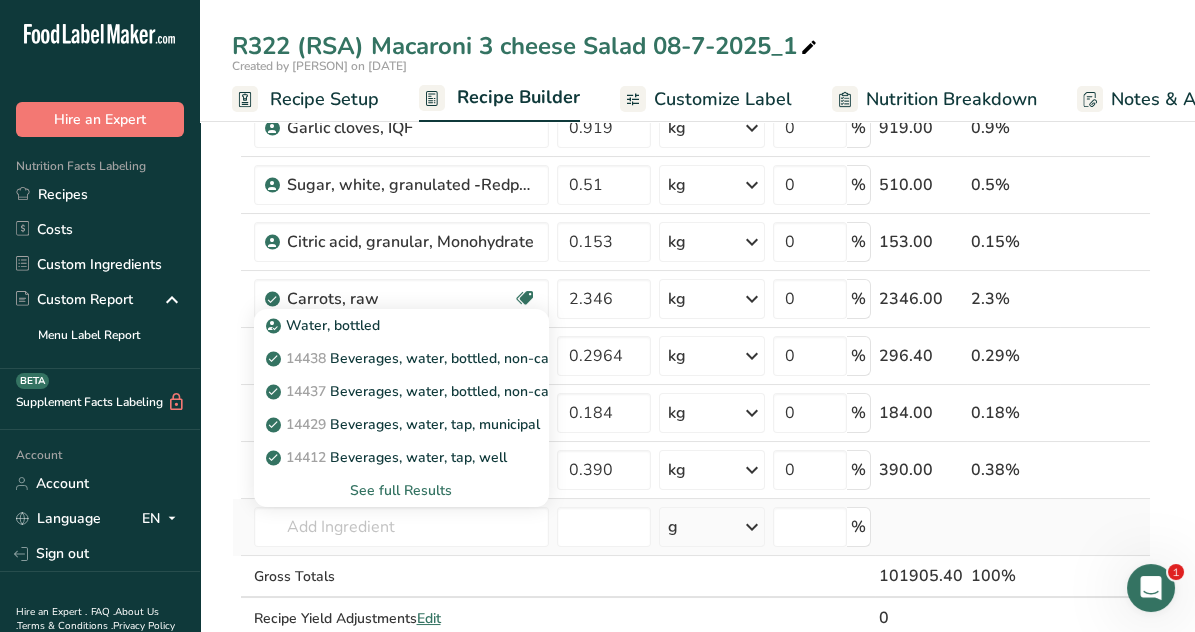 click on "See full Results" at bounding box center (401, 490) 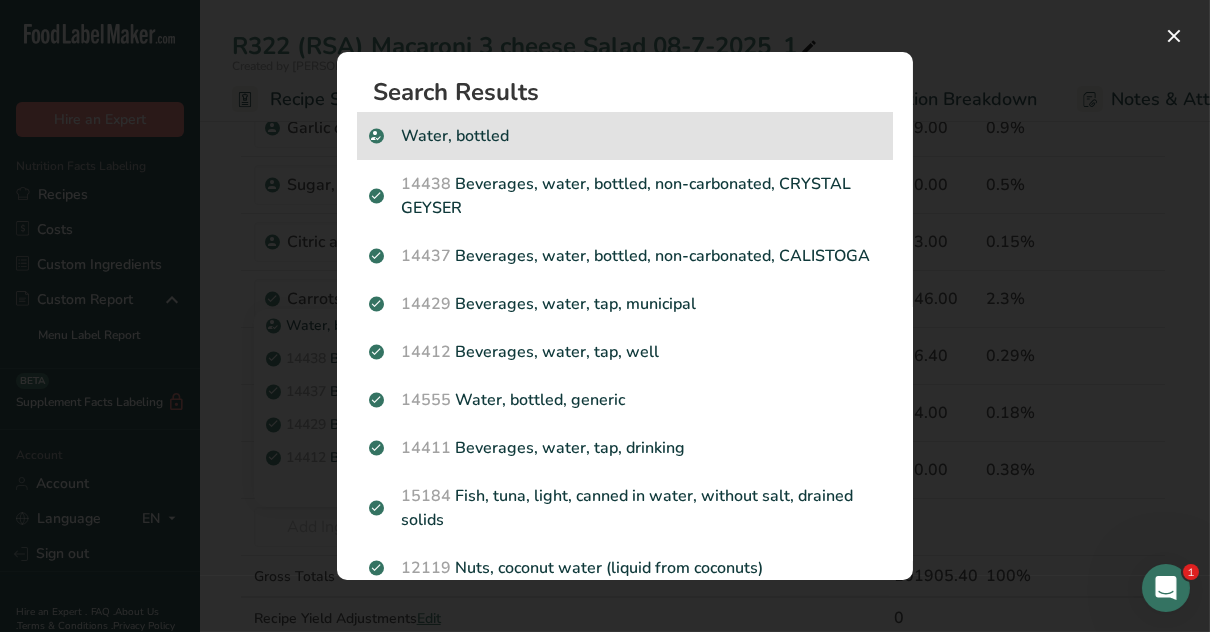 click on "Water, bottled" at bounding box center [625, 136] 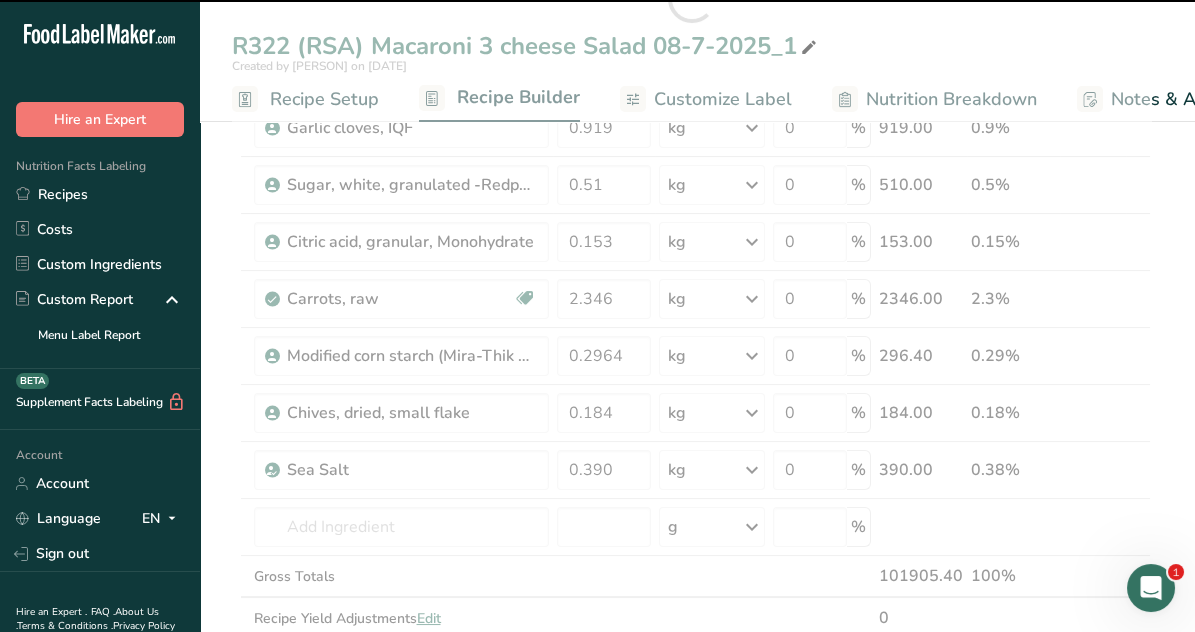 type on "0" 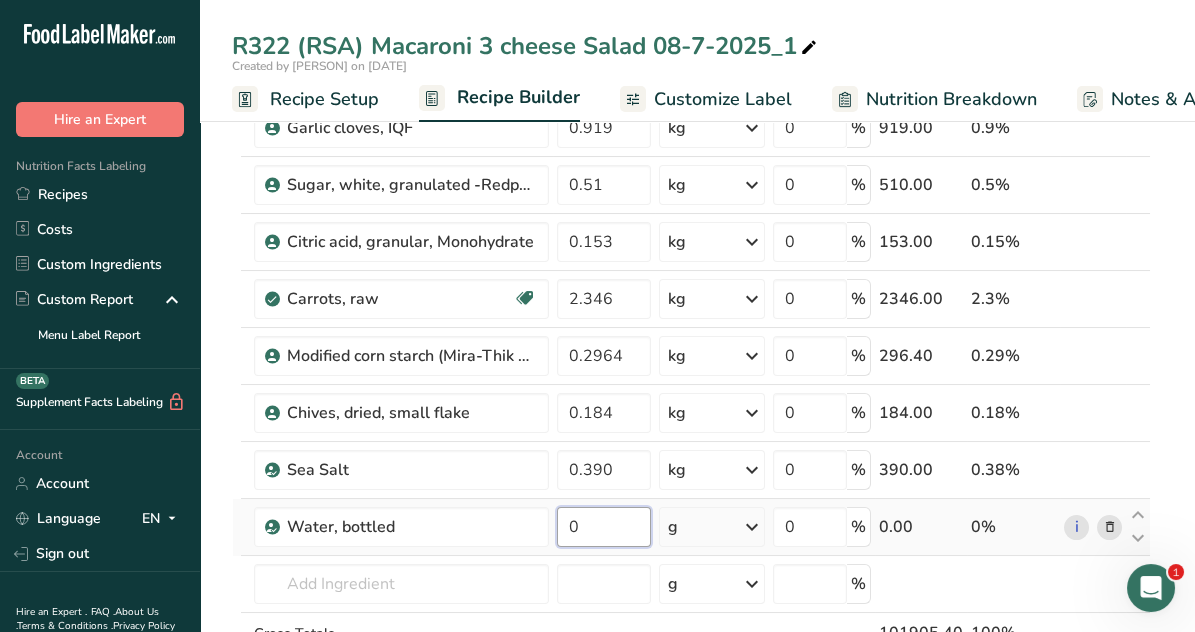 click on "0" at bounding box center (604, 527) 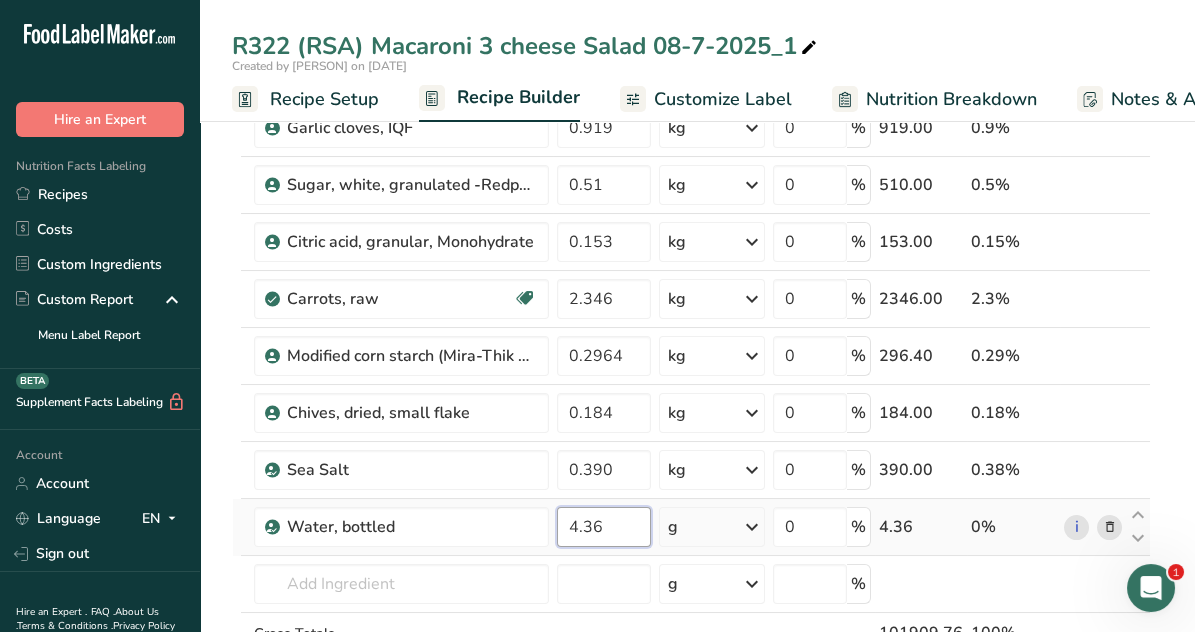 type on "4.36" 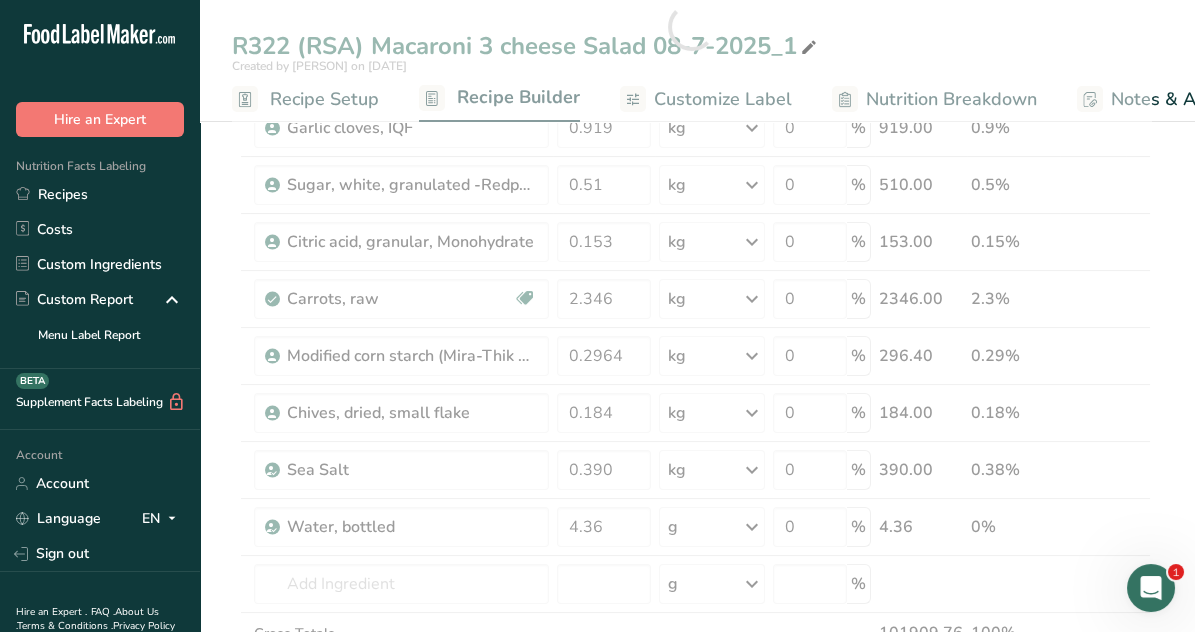 click on "Ingredient *
Amount *
Unit *
Waste *   .a-a{fill:#347362;}.b-a{fill:#fff;}          Grams
Percentage
MAYONNAISE Real, FS      -CIBONA
22.058
kg
Weight Units
g
kg
mg
See more
Volume Units
l
mL
fl oz
See more
0
%
21620.00
21.64%
pasta, macaroni, cooked, unenriched
42.473
kg
Weight Units
g
kg
mg
See more
Volume Units
l
mL
fl oz
See more
0
%
42473.00
41.68%
13.559" at bounding box center [691, 27] 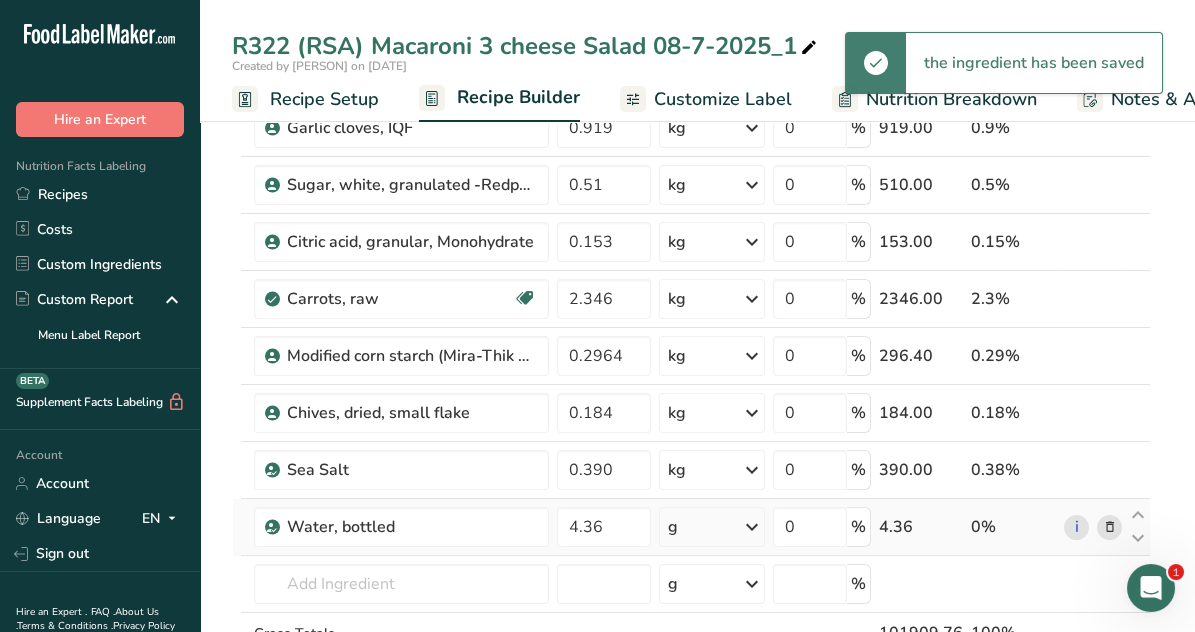 click at bounding box center [752, 527] 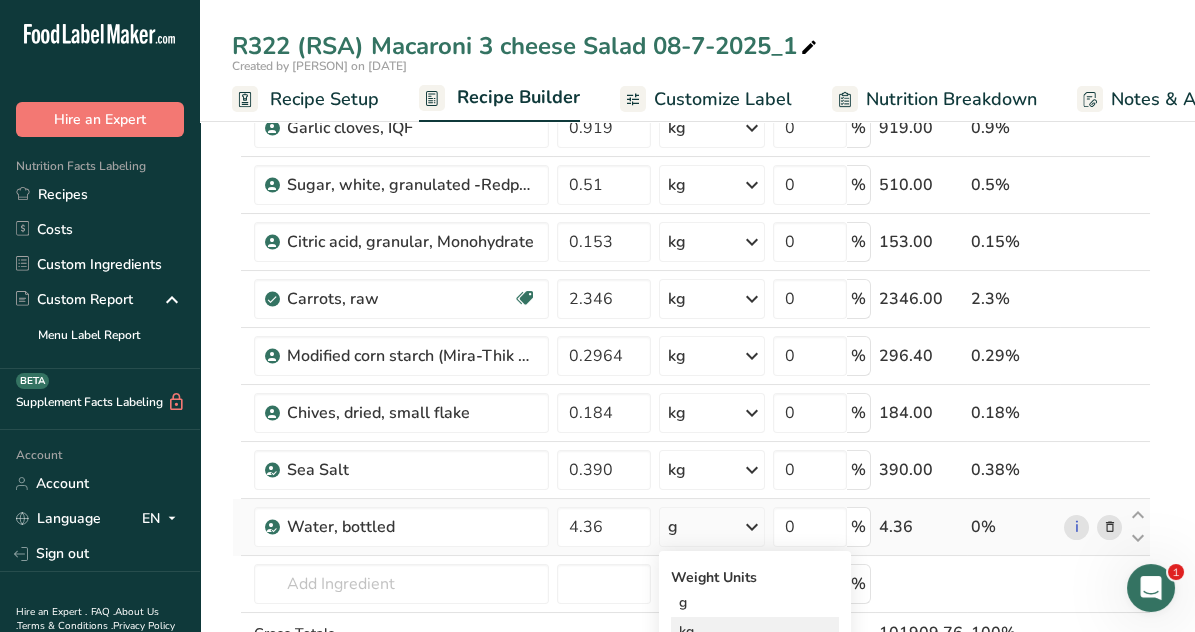 click on "kg" at bounding box center [755, 631] 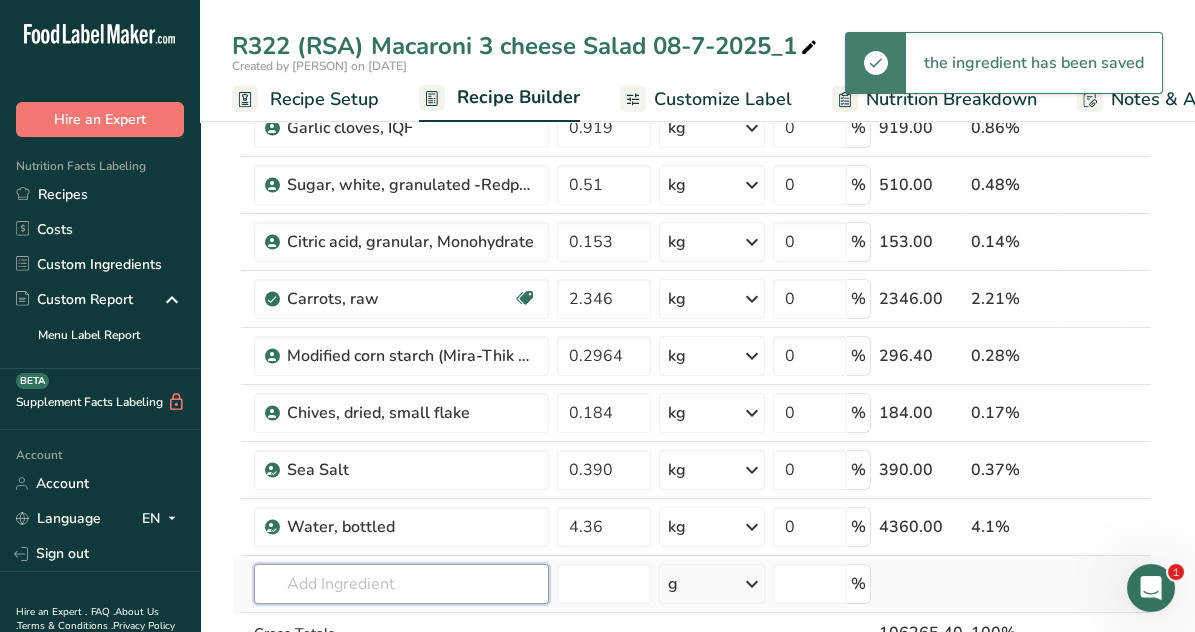 click at bounding box center [401, 584] 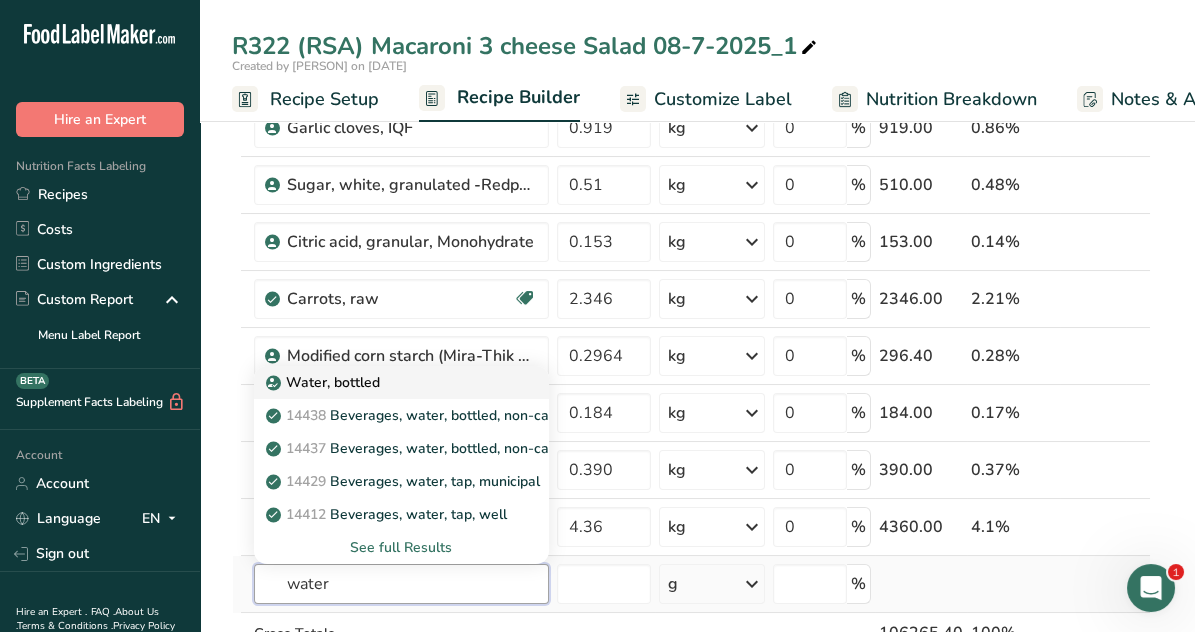 type on "water" 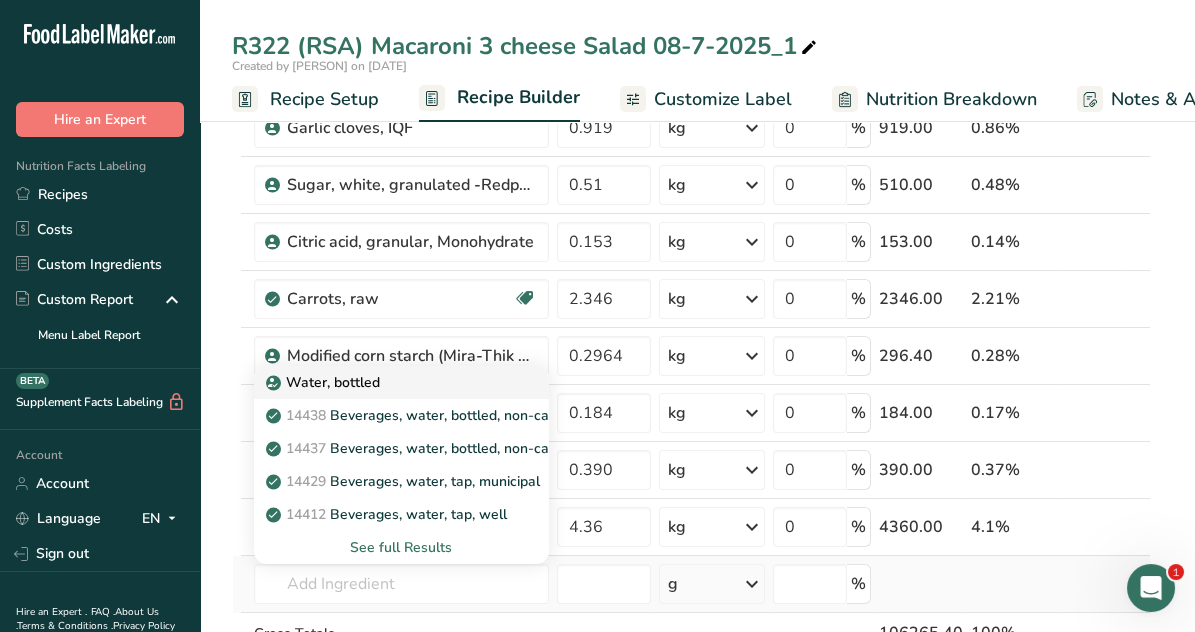 click on "Water, bottled" at bounding box center [325, 382] 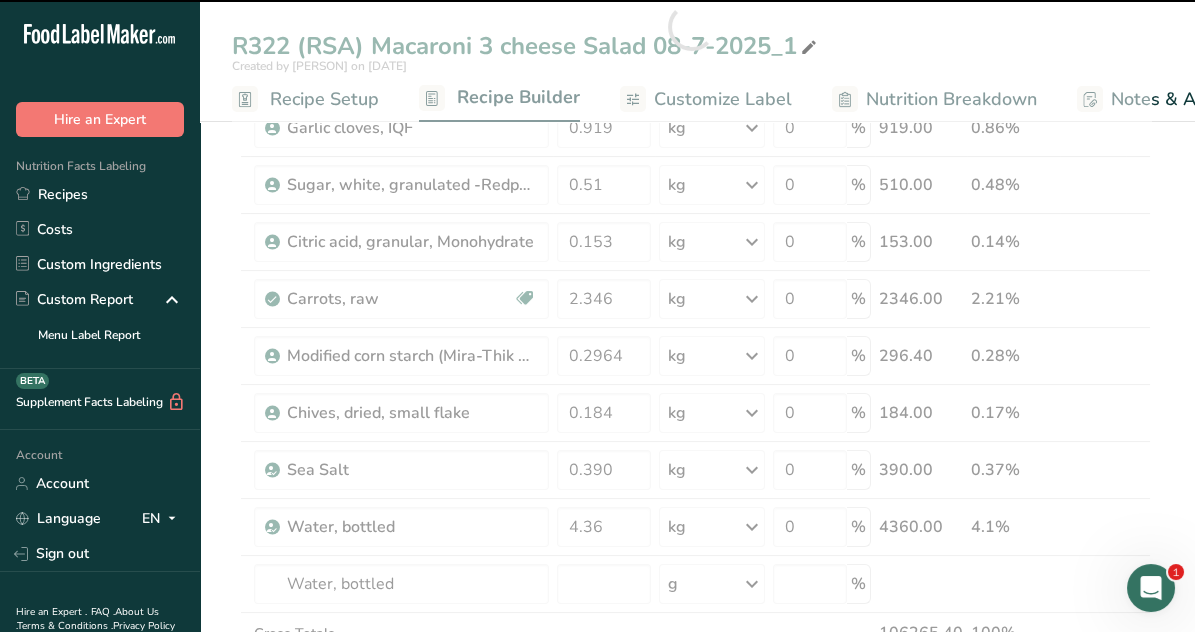 type on "0" 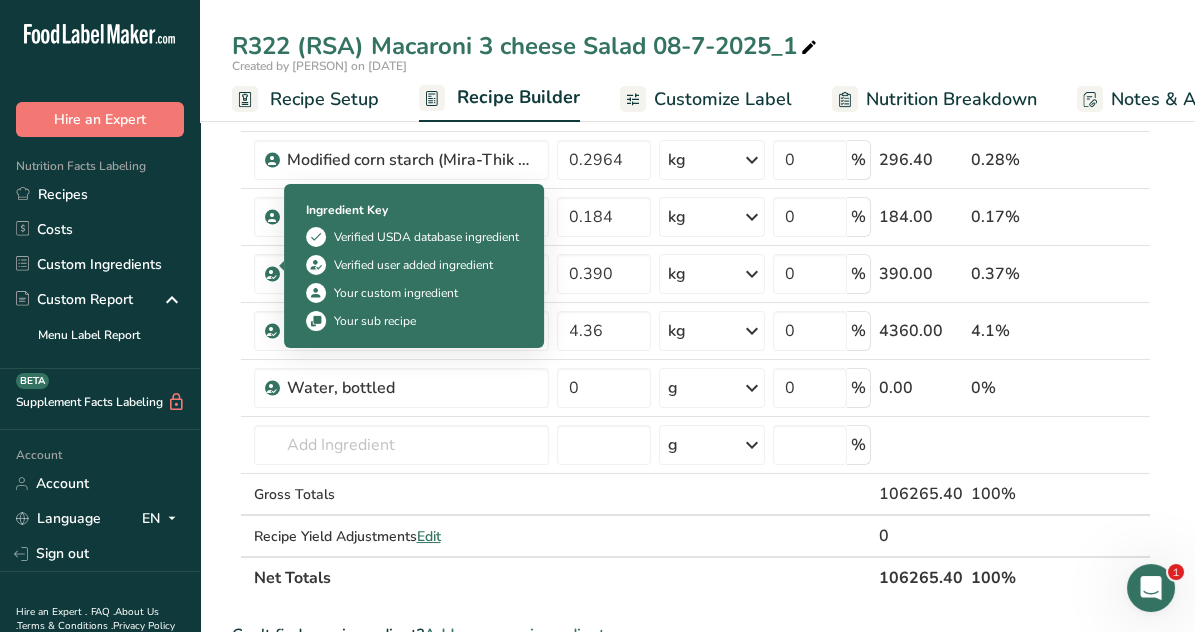 scroll, scrollTop: 1200, scrollLeft: 0, axis: vertical 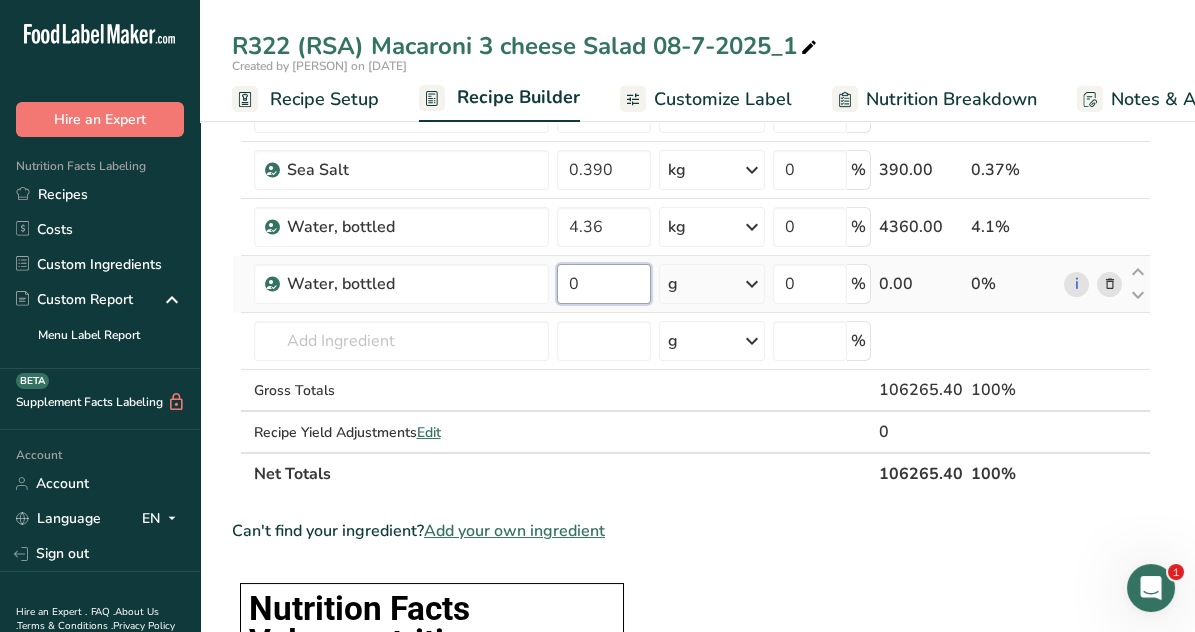 click on "0" at bounding box center [604, 284] 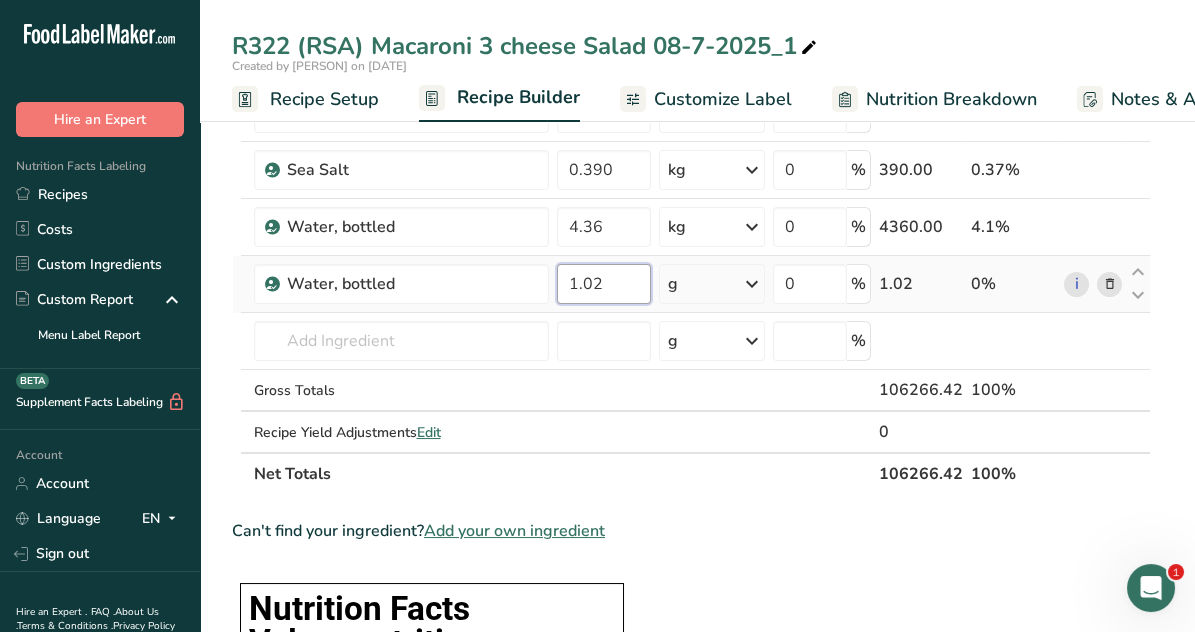 type on "1.02" 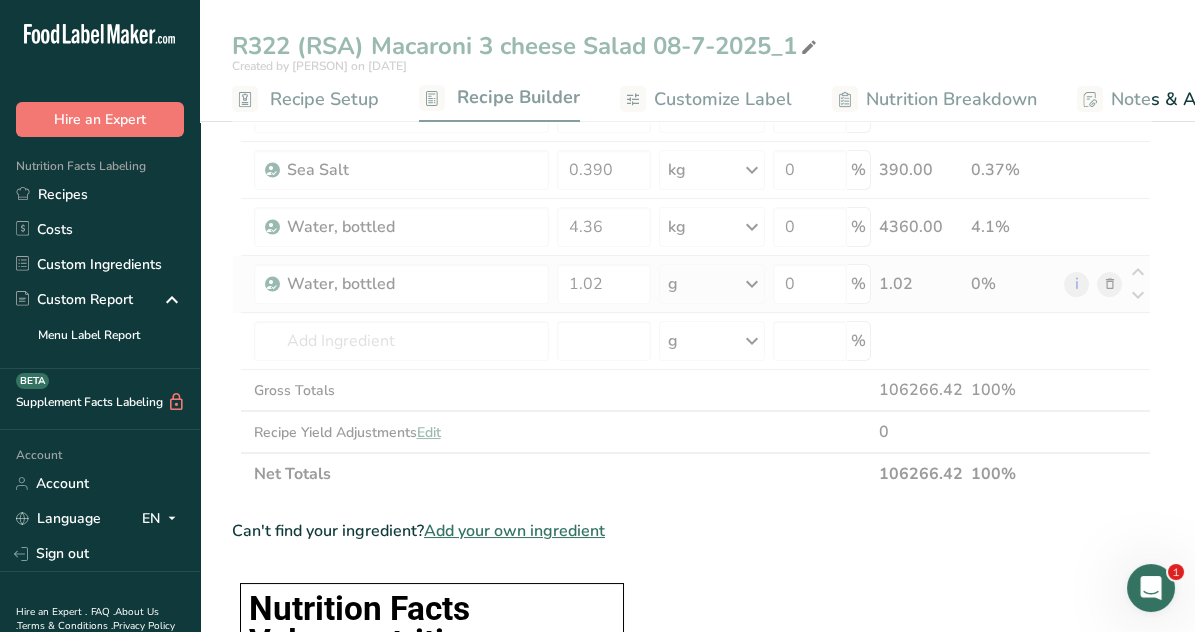 click on "Ingredient *
Amount *
Unit *
Waste *   .a-a{fill:#347362;}.b-a{fill:#fff;}          Grams
Percentage
MAYONNAISE Real, FS      -CIBONA
22.058
kg
Weight Units
g
kg
mg
See more
Volume Units
l
mL
fl oz
See more
0
%
22058.00
20.76%
pasta, macaroni, cooked, unenriched
42.473
kg
Weight Units
g
kg
mg
See more
Volume Units
l
mL
fl oz
See more
0
%
42473.00
39.97%
13.559" at bounding box center [691, -245] 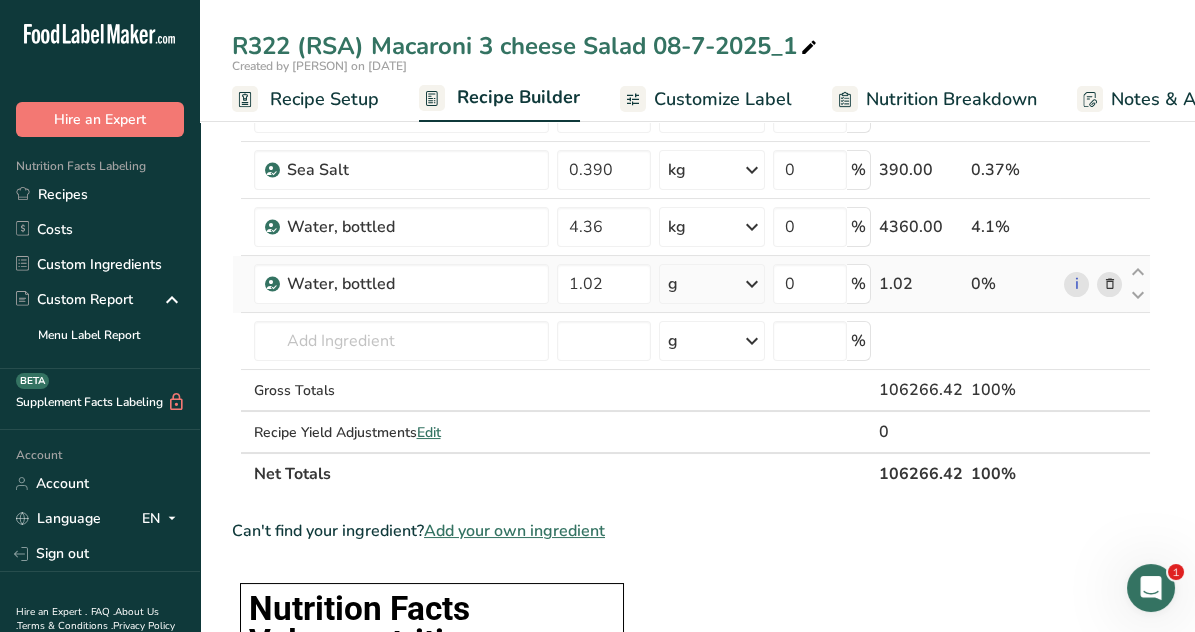 click at bounding box center (752, 284) 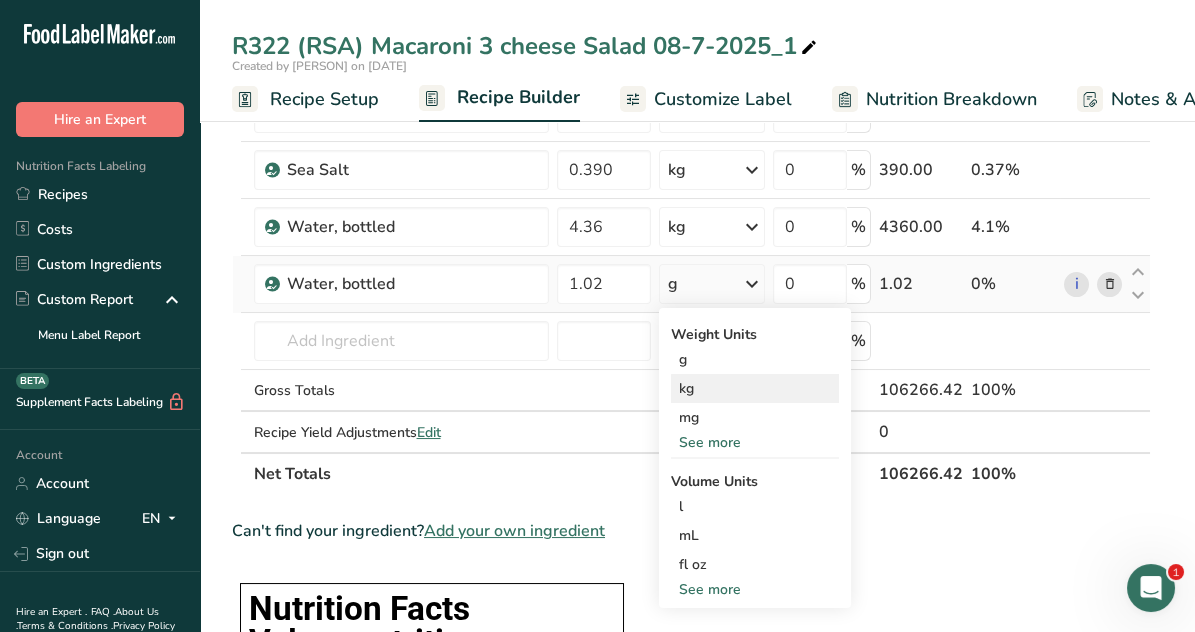click on "kg" at bounding box center (755, 388) 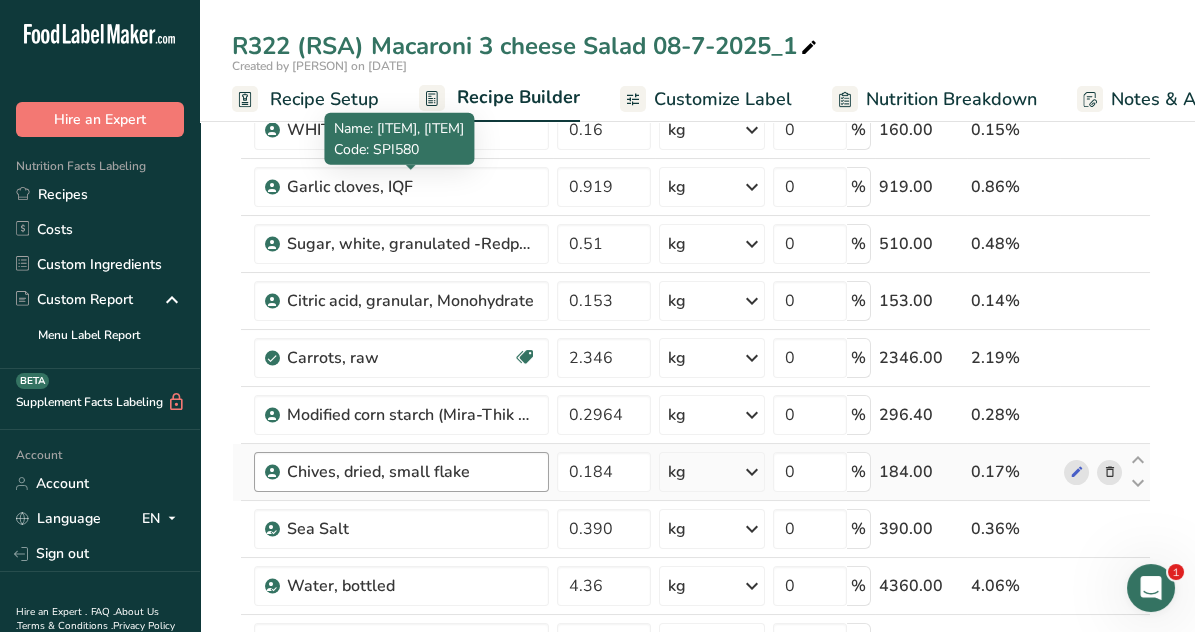 scroll, scrollTop: 1000, scrollLeft: 0, axis: vertical 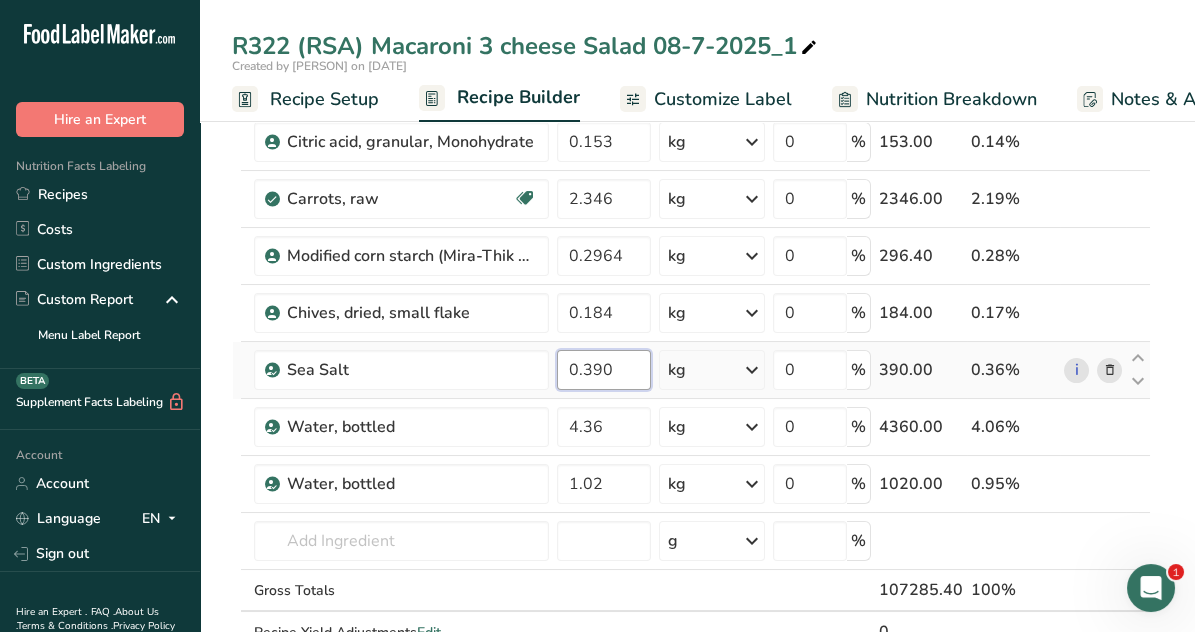 click on "0.390" at bounding box center (604, 370) 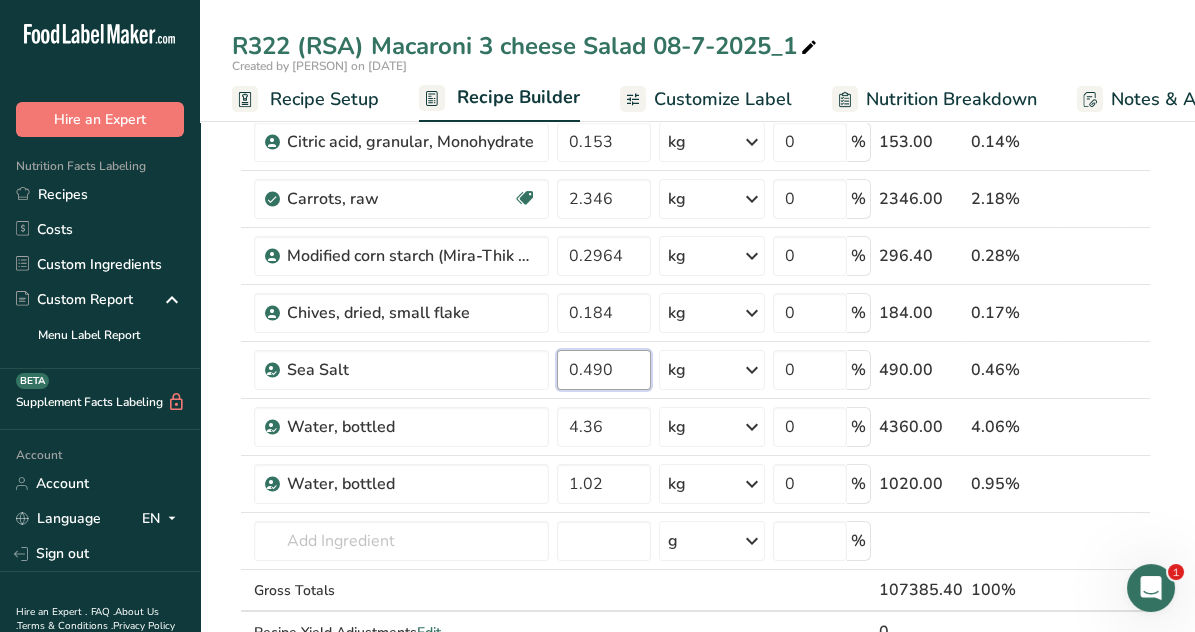 type on "0.490" 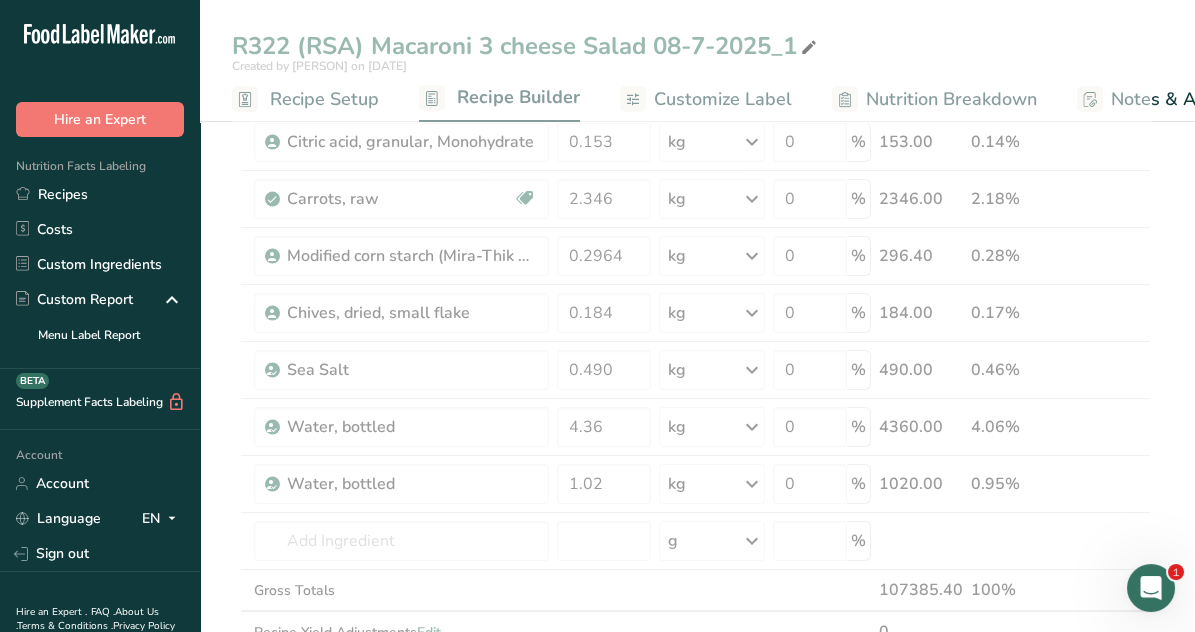 click on "Add Ingredients
Manage Recipe         Delete Recipe           Duplicate Recipe             Scale Recipe             Save as Sub-Recipe   .a-a{fill:#347362;}.b-a{fill:#fff;}                               Nutrition Breakdown                 Recipe Card
NEW
Amino Acids Pattern Report           Activity History
Download
Choose your preferred label style
Standard FDA label
Standard FDA label
The most common format for nutrition facts labels in compliance with the FDA's typeface, style and requirements
Tabular FDA label
A label format compliant with the FDA regulations presented in a tabular (horizontal) display.
Linear FDA label
A simple linear display for small sized packages.
Simplified FDA label" at bounding box center (697, 1295) 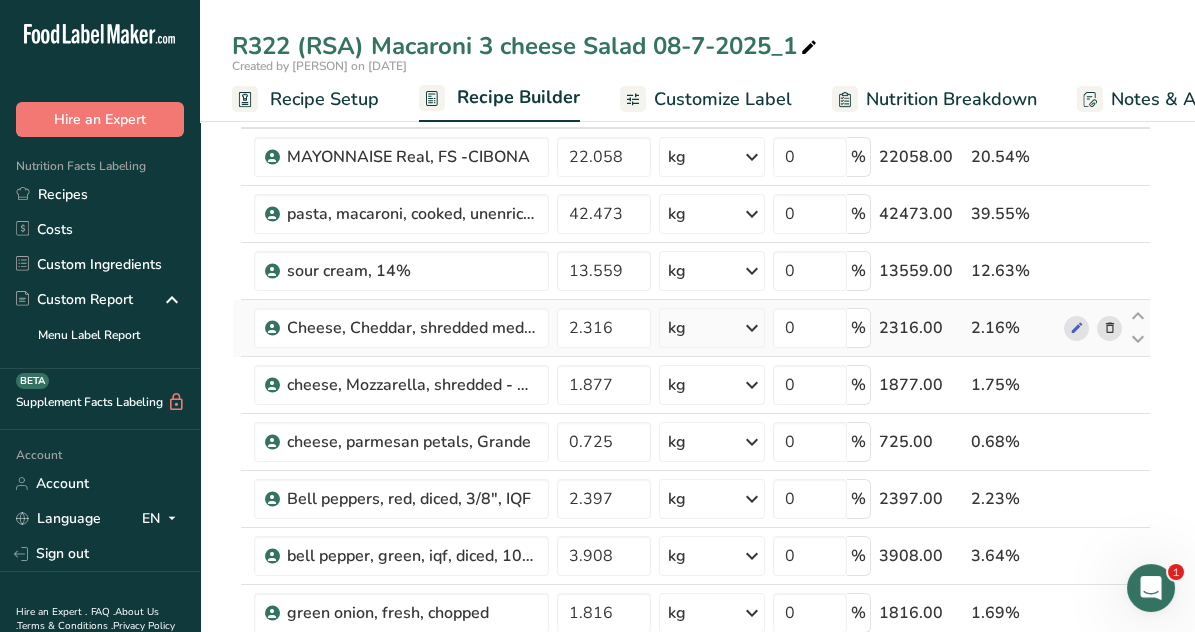 scroll, scrollTop: 100, scrollLeft: 0, axis: vertical 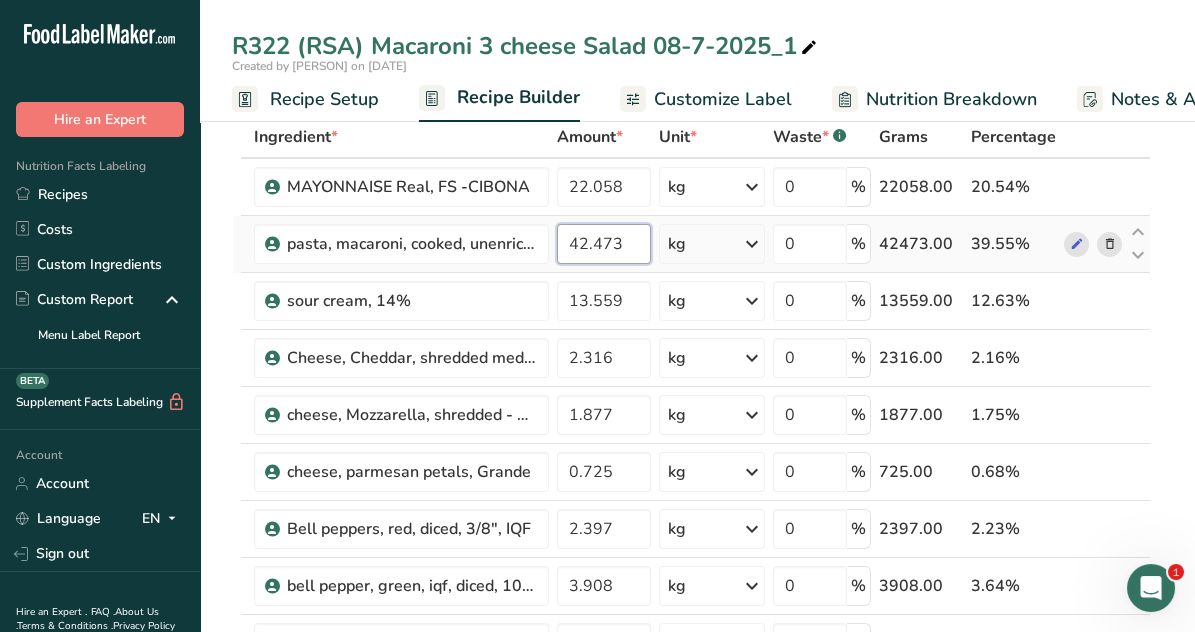 click on "42.473" at bounding box center (604, 244) 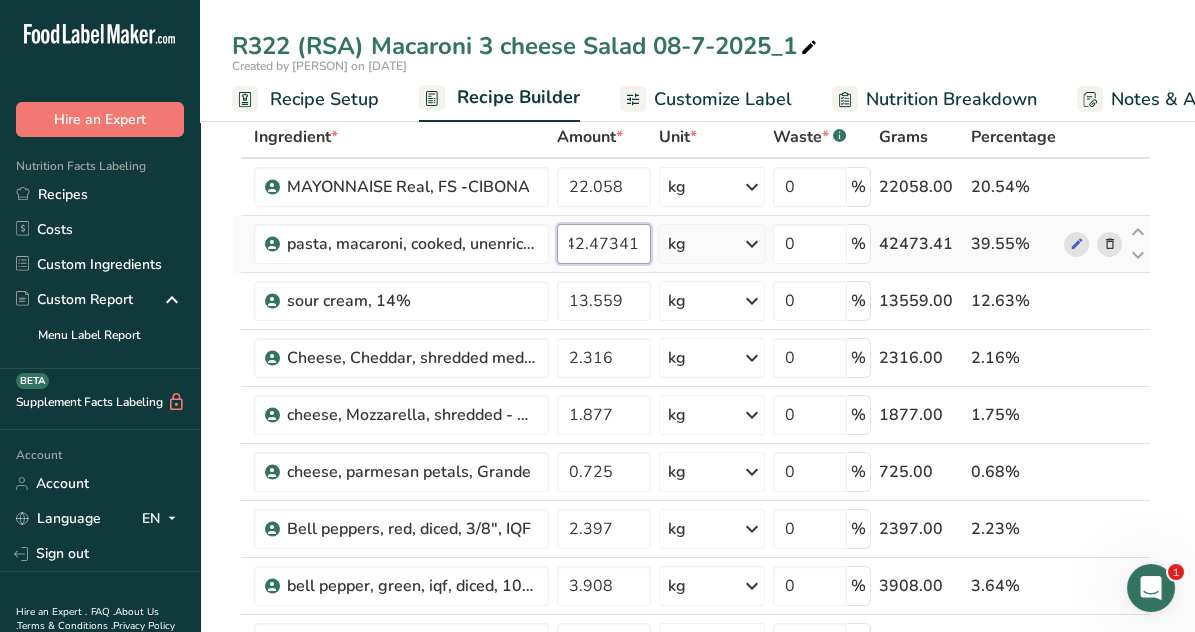 scroll, scrollTop: 0, scrollLeft: 0, axis: both 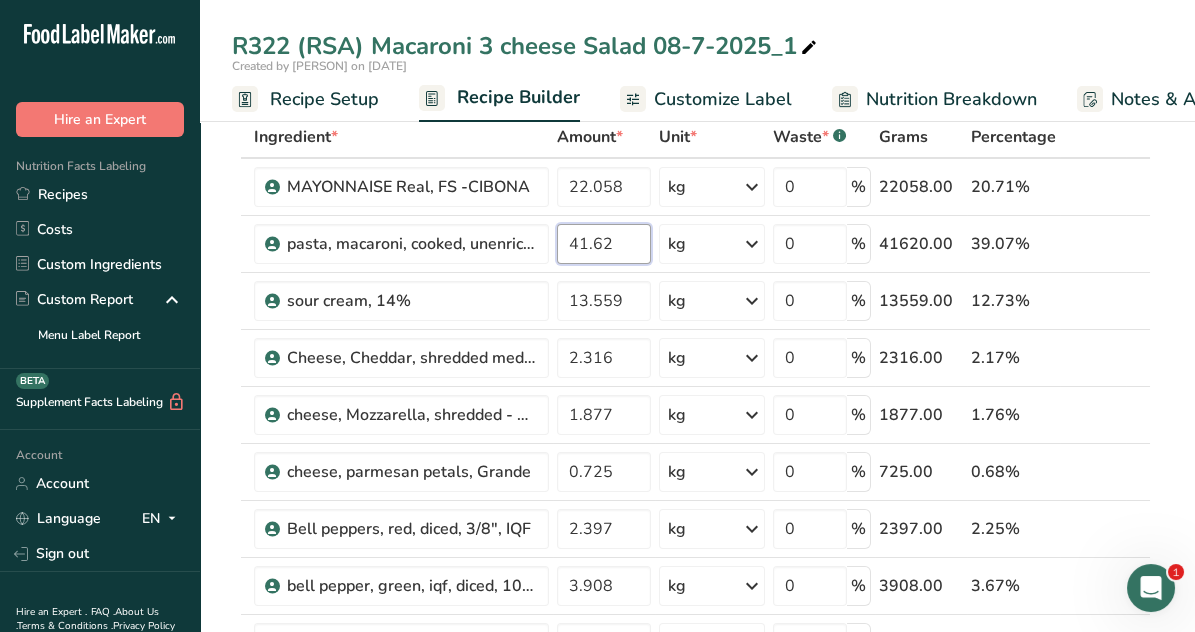 type on "41.62" 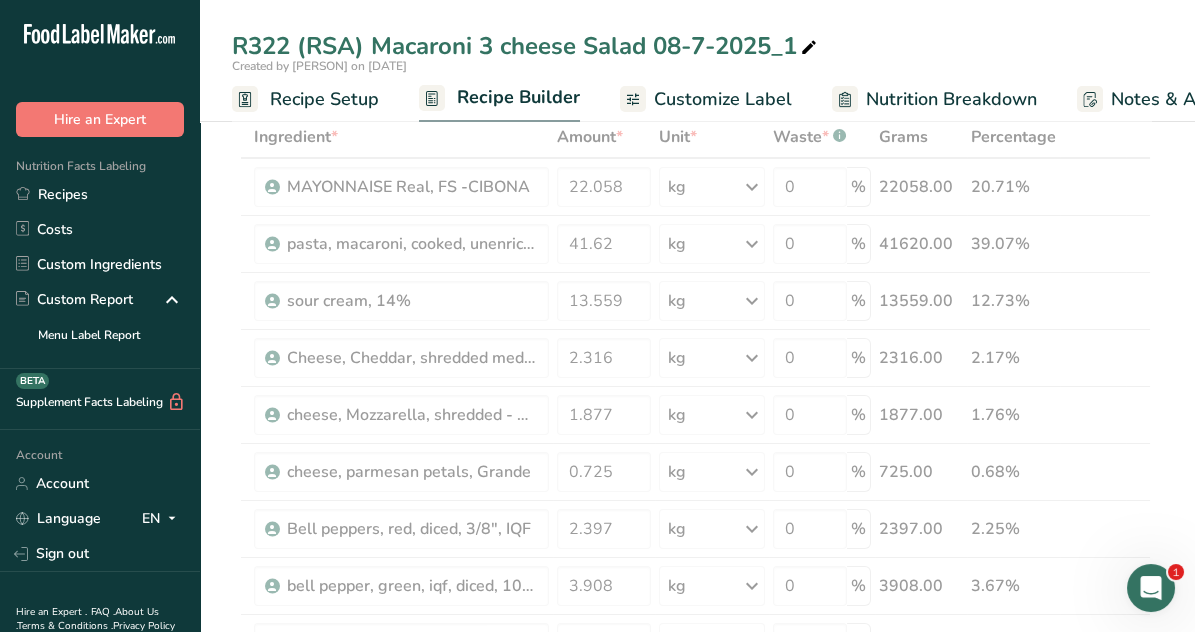 click on "Add Ingredients
Manage Recipe         Delete Recipe           Duplicate Recipe             Scale Recipe             Save as Sub-Recipe   .a-a{fill:#347362;}.b-a{fill:#fff;}                               Nutrition Breakdown                 Recipe Card
NEW
Amino Acids Pattern Report           Activity History
Download
Choose your preferred label style
Standard FDA label
Standard FDA label
The most common format for nutrition facts labels in compliance with the FDA's typeface, style and requirements
Tabular FDA label
A label format compliant with the FDA regulations presented in a tabular (horizontal) display.
Linear FDA label
A simple linear display for small sized packages.
Simplified FDA label" at bounding box center (697, 2195) 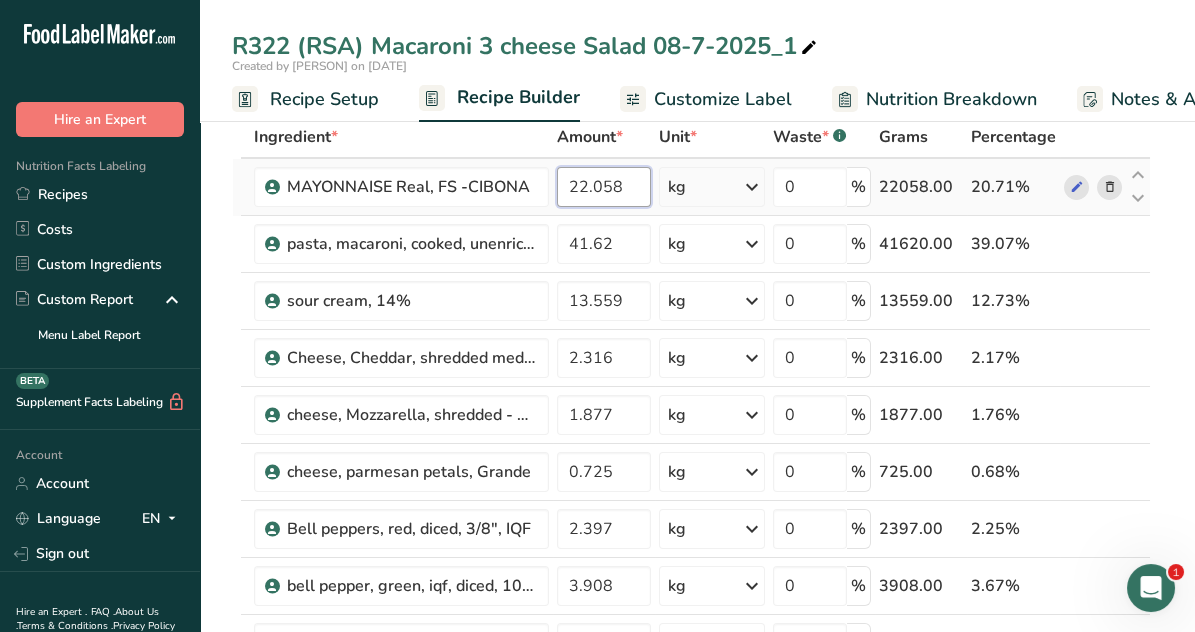 click on "22.058" at bounding box center [604, 187] 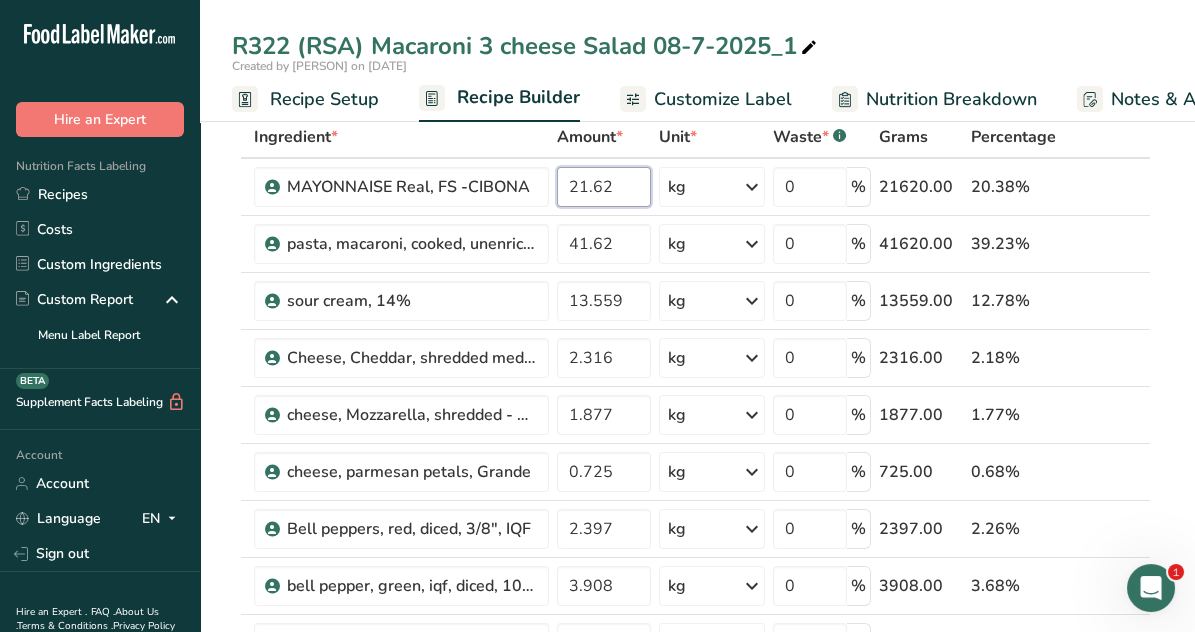 type on "21.62" 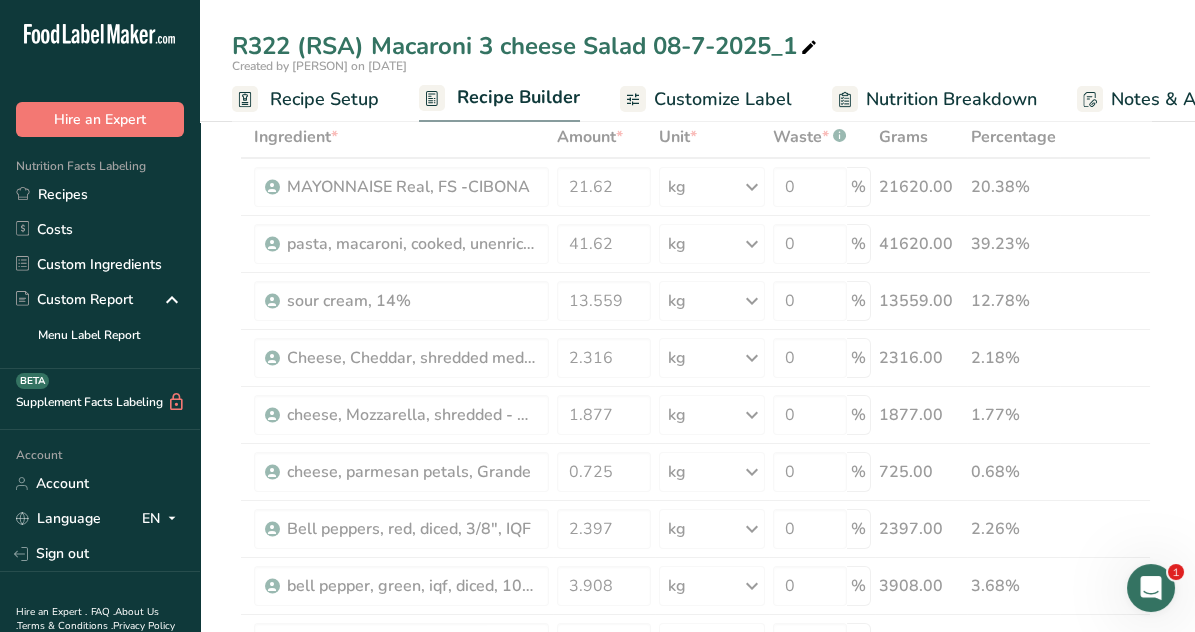 click on "Add Ingredients
Manage Recipe         Delete Recipe           Duplicate Recipe             Scale Recipe             Save as Sub-Recipe   .a-a{fill:#347362;}.b-a{fill:#fff;}                               Nutrition Breakdown                 Recipe Card
NEW
Amino Acids Pattern Report           Activity History
Download
Choose your preferred label style
Standard FDA label
Standard FDA label
The most common format for nutrition facts labels in compliance with the FDA's typeface, style and requirements
Tabular FDA label
A label format compliant with the FDA regulations presented in a tabular (horizontal) display.
Linear FDA label
A simple linear display for small sized packages.
Simplified FDA label" at bounding box center [697, 2195] 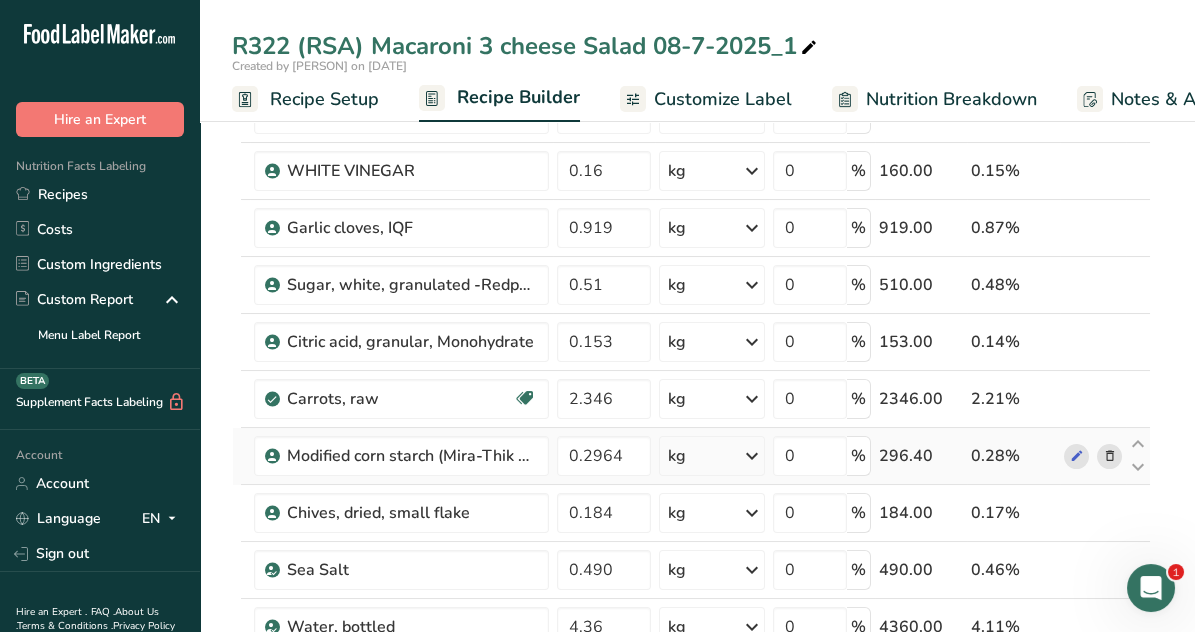 scroll, scrollTop: 699, scrollLeft: 0, axis: vertical 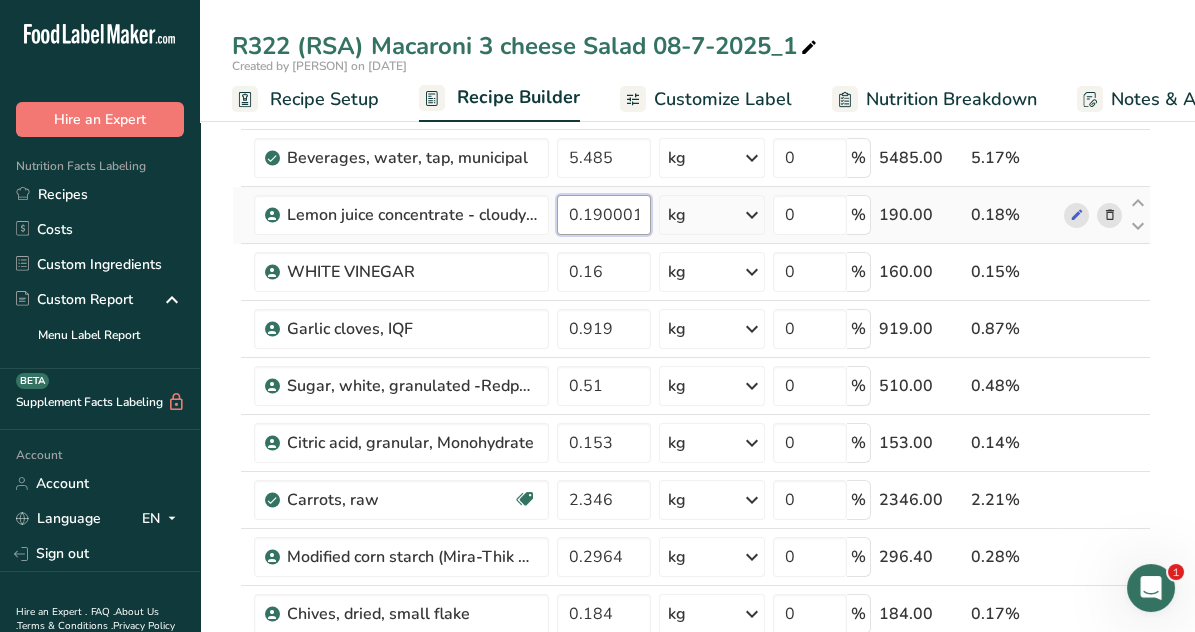 click on "0.190001" at bounding box center (604, 215) 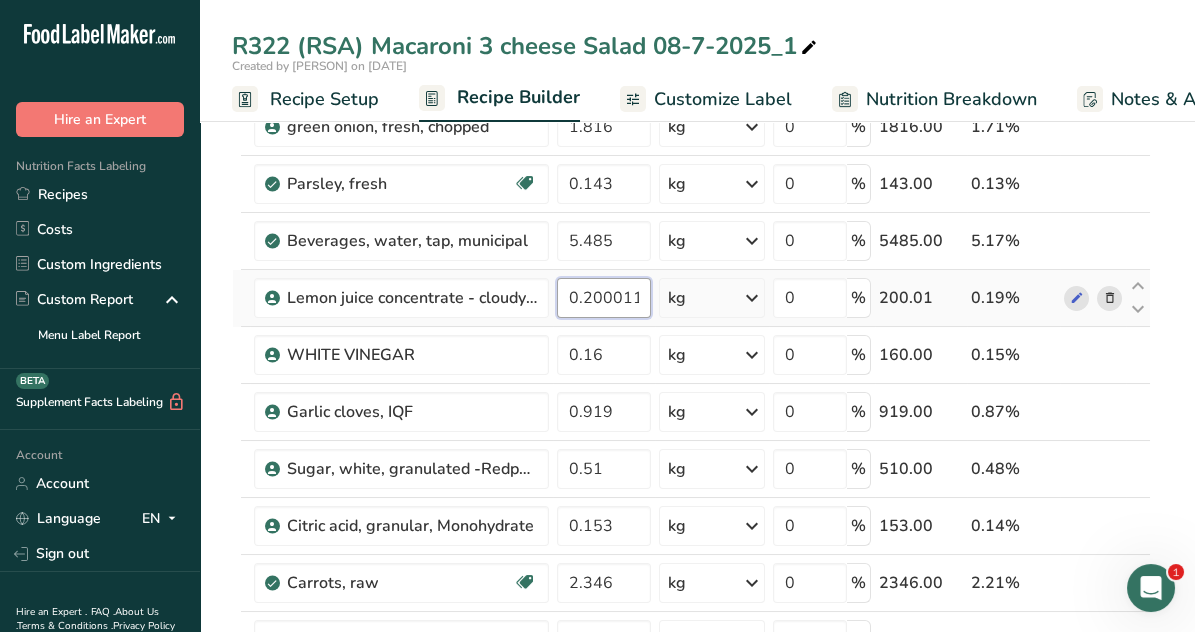 scroll, scrollTop: 600, scrollLeft: 0, axis: vertical 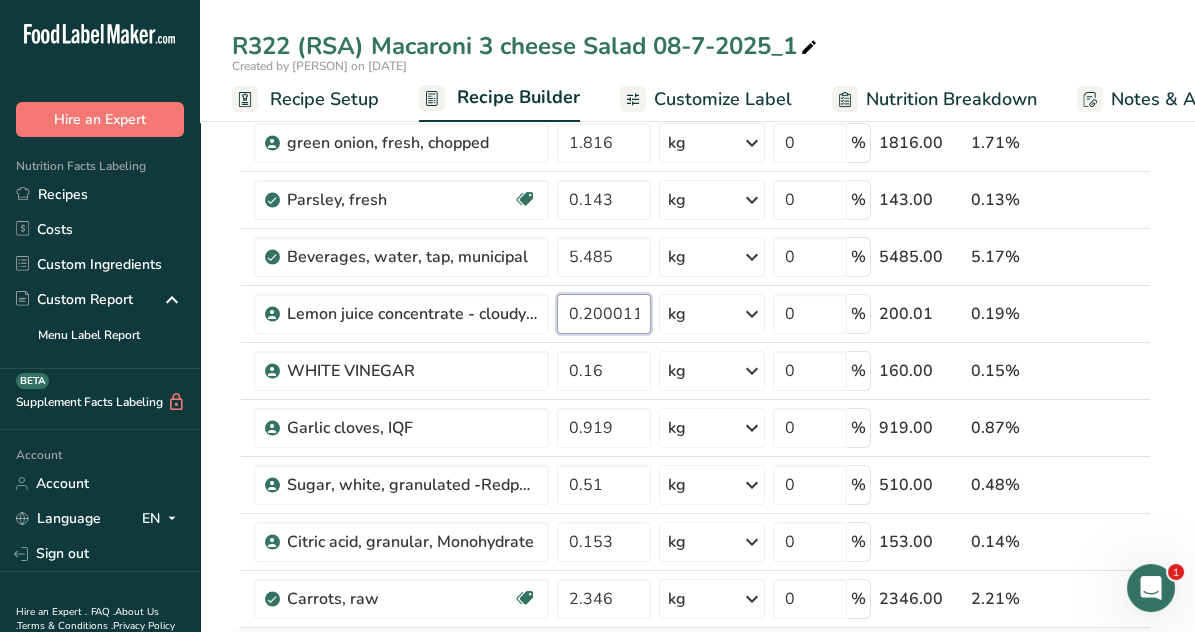 type on "0.200011" 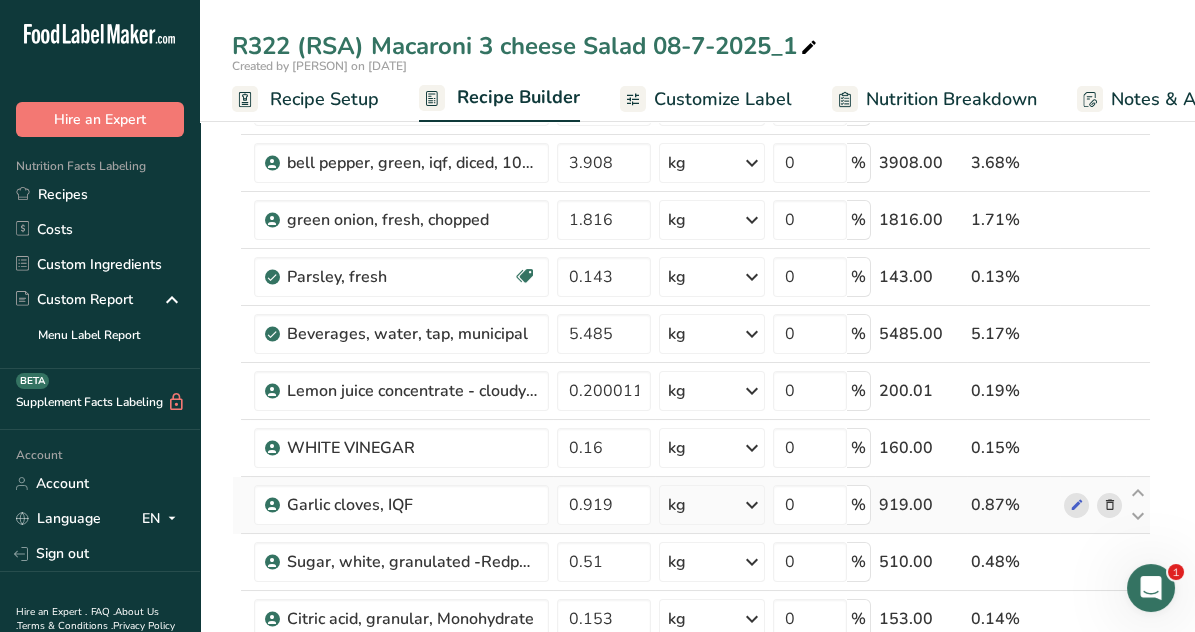 scroll, scrollTop: 400, scrollLeft: 0, axis: vertical 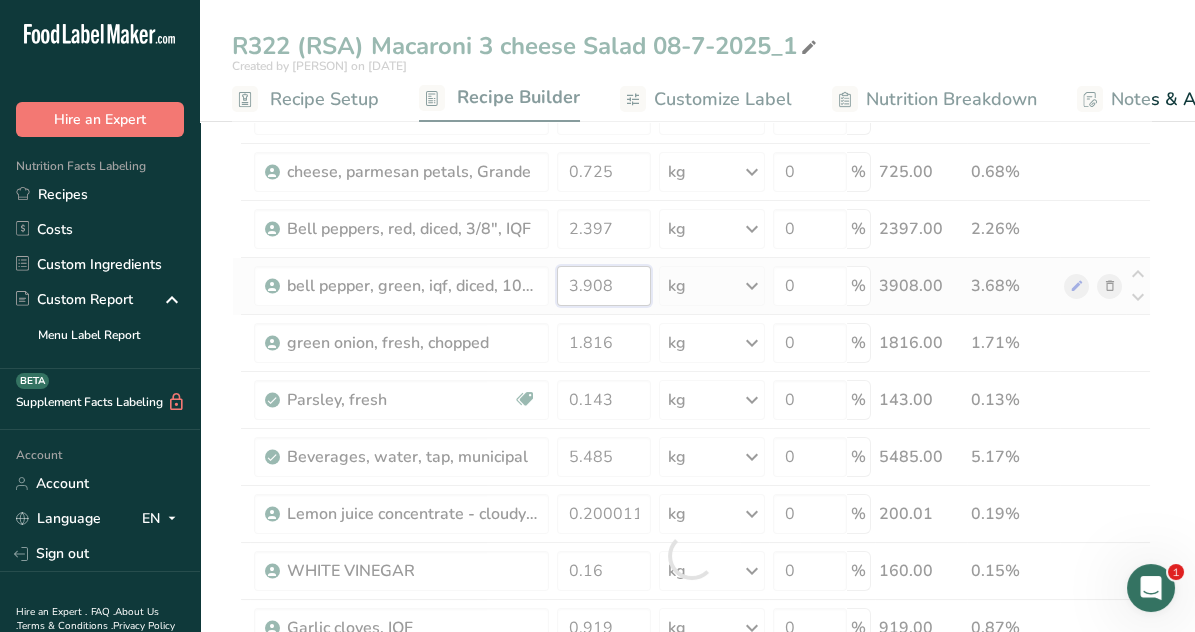 click on "Ingredient *
Amount *
Unit *
Waste *   .a-a{fill:#347362;}.b-a{fill:#fff;}          Grams
Percentage
MAYONNAISE Real, FS      -CIBONA
21.62
kg
Weight Units
g
kg
mg
See more
Volume Units
l
mL
fl oz
See more
0
%
21620.00
20.38%
pasta, macaroni, cooked, unenriched
41.62
kg
Weight Units
g
kg
mg
See more
Volume Units
l
mL
fl oz
See more
0
%
41620.00
39.23%
13.559" at bounding box center (691, 555) 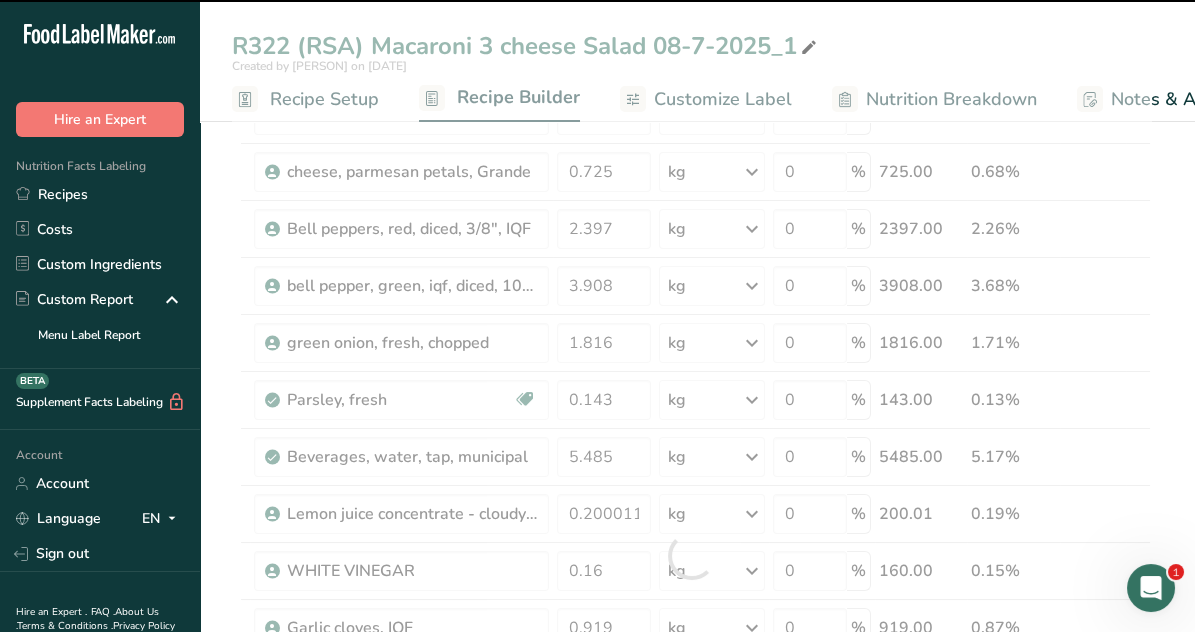 click at bounding box center (691, 555) 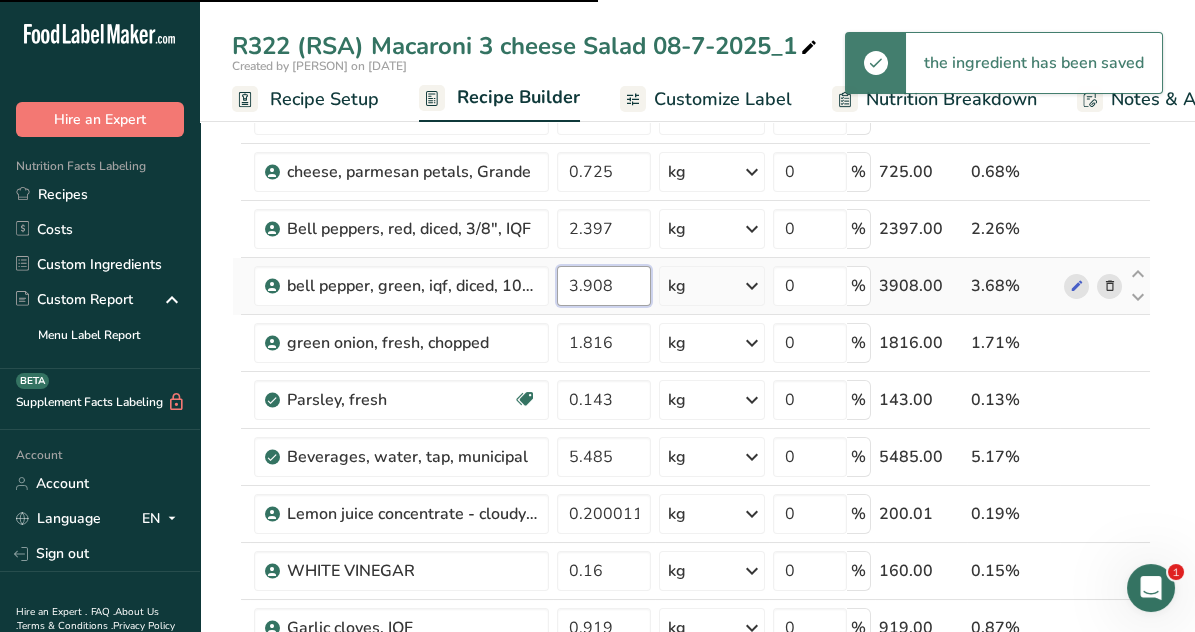 click on "3.908" at bounding box center [604, 286] 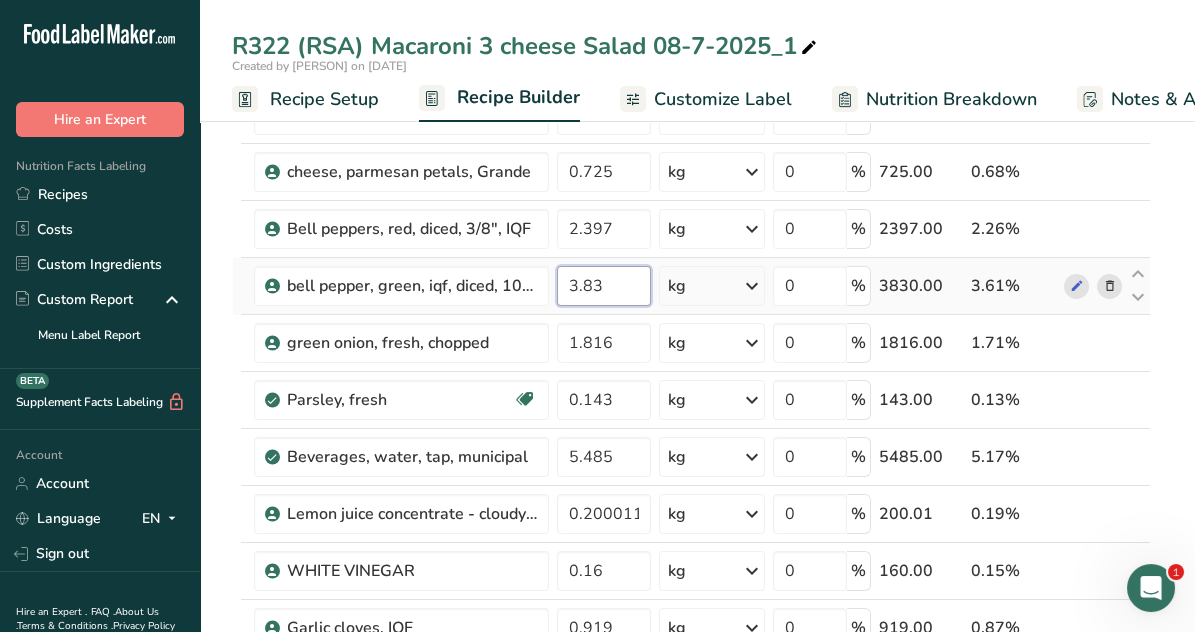 click on "3.83" at bounding box center (604, 286) 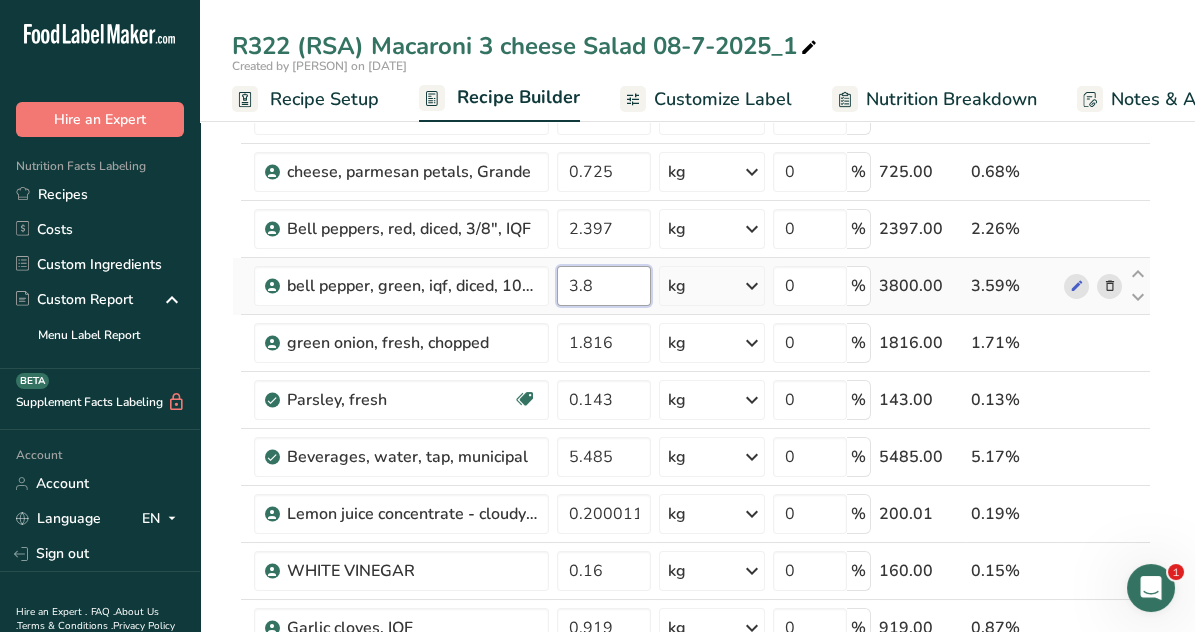 type on "3" 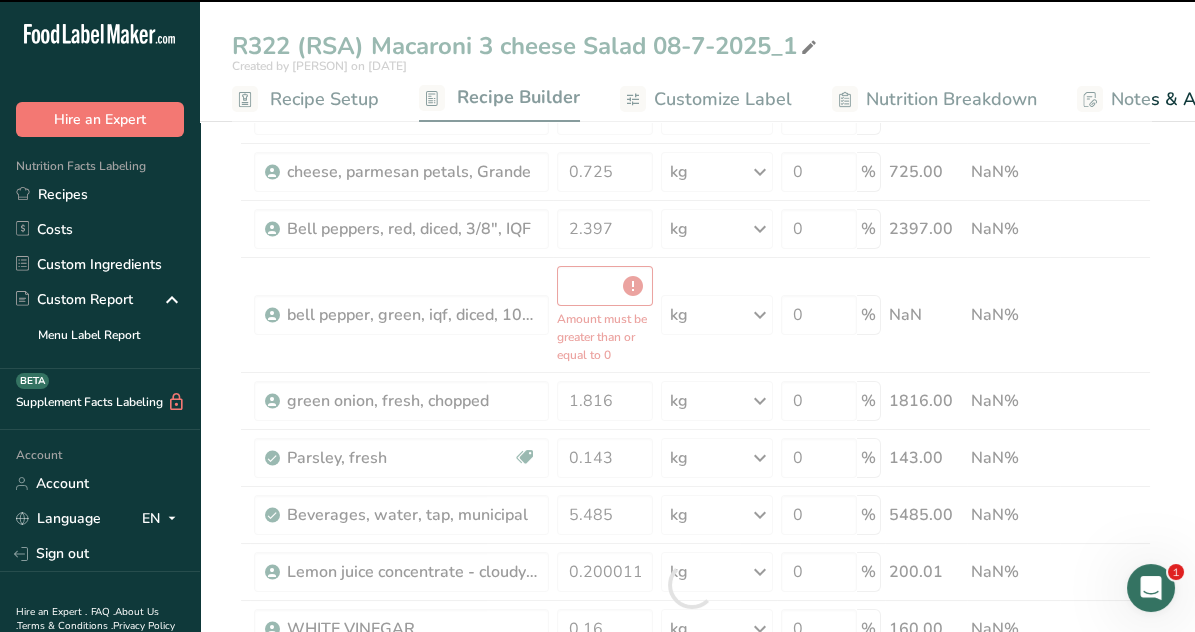 type on "0" 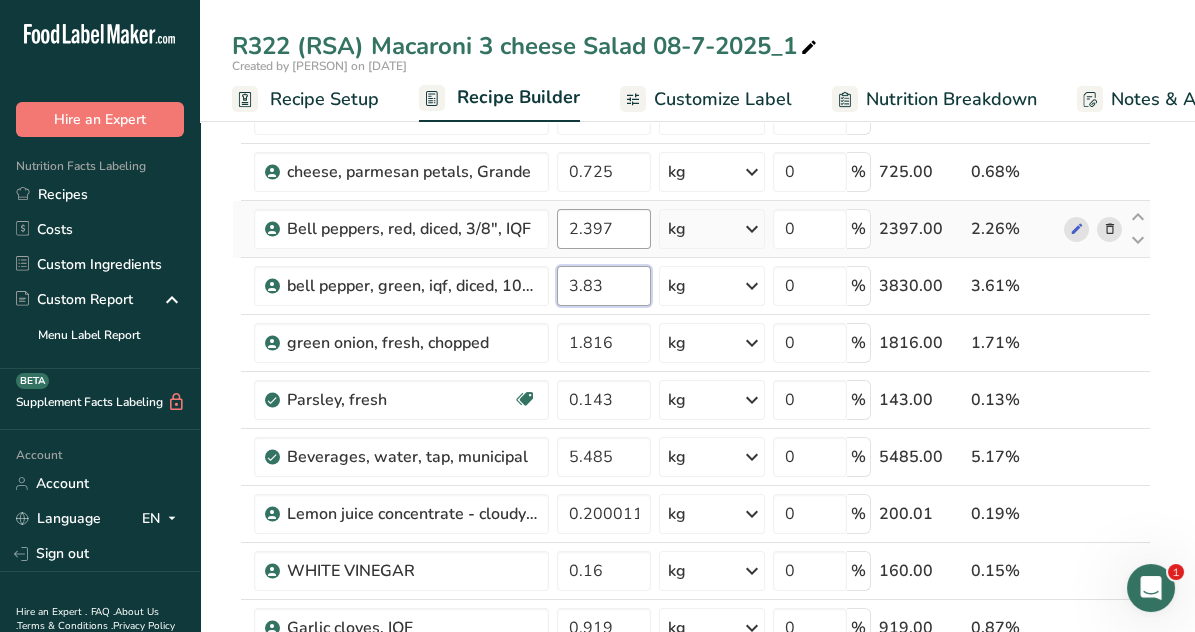 type on "3.83" 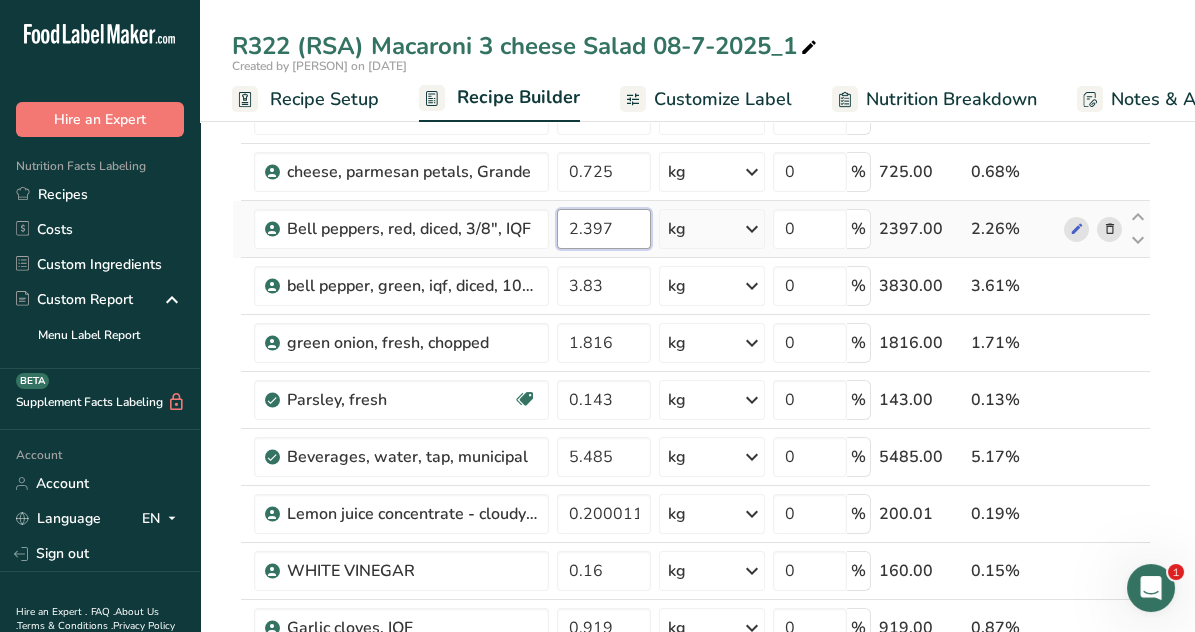 click on "Ingredient *
Amount *
Unit *
Waste *   .a-a{fill:#347362;}.b-a{fill:#fff;}          Grams
Percentage
MAYONNAISE Real, FS      -CIBONA
21.62
kg
Weight Units
g
kg
mg
See more
Volume Units
l
mL
fl oz
See more
0
%
21620.00
20.39%
pasta, macaroni, cooked, unenriched
41.62
kg
Weight Units
g
kg
mg
See more
Volume Units
l
mL
fl oz
See more
0
%
41620.00
39.25%
13.559" at bounding box center (691, 555) 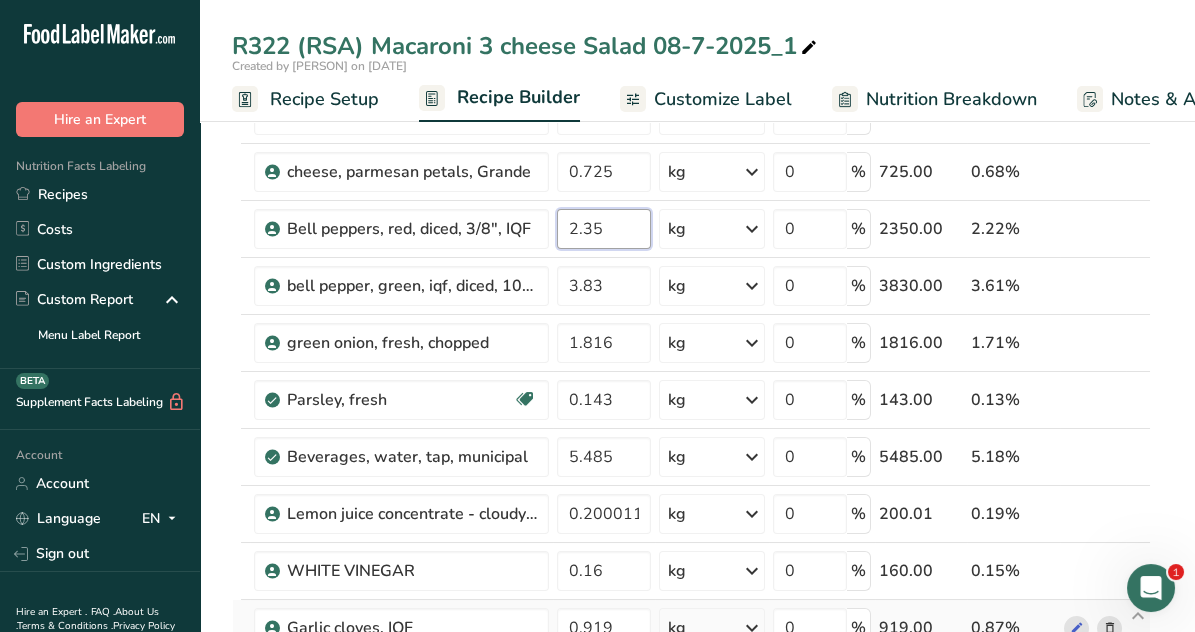 type on "2.35" 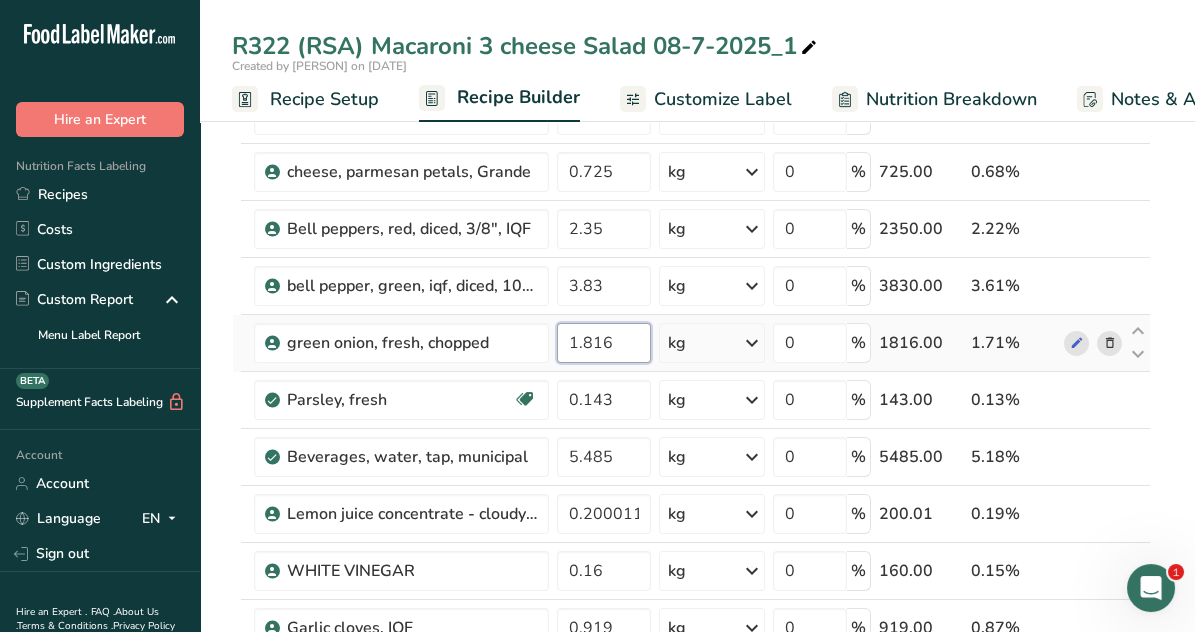 click on "Ingredient *
Amount *
Unit *
Waste *   .a-a{fill:#347362;}.b-a{fill:#fff;}          Grams
Percentage
MAYONNAISE Real, FS      -CIBONA
21.62
kg
Weight Units
g
kg
mg
See more
Volume Units
l
mL
fl oz
See more
0
%
21620.00
20.4%
pasta, macaroni, cooked, unenriched
41.62
kg
Weight Units
g
kg
mg
See more
Volume Units
l
mL
fl oz
See more
0
%
41620.00
39.27%
13.559" at bounding box center [691, 555] 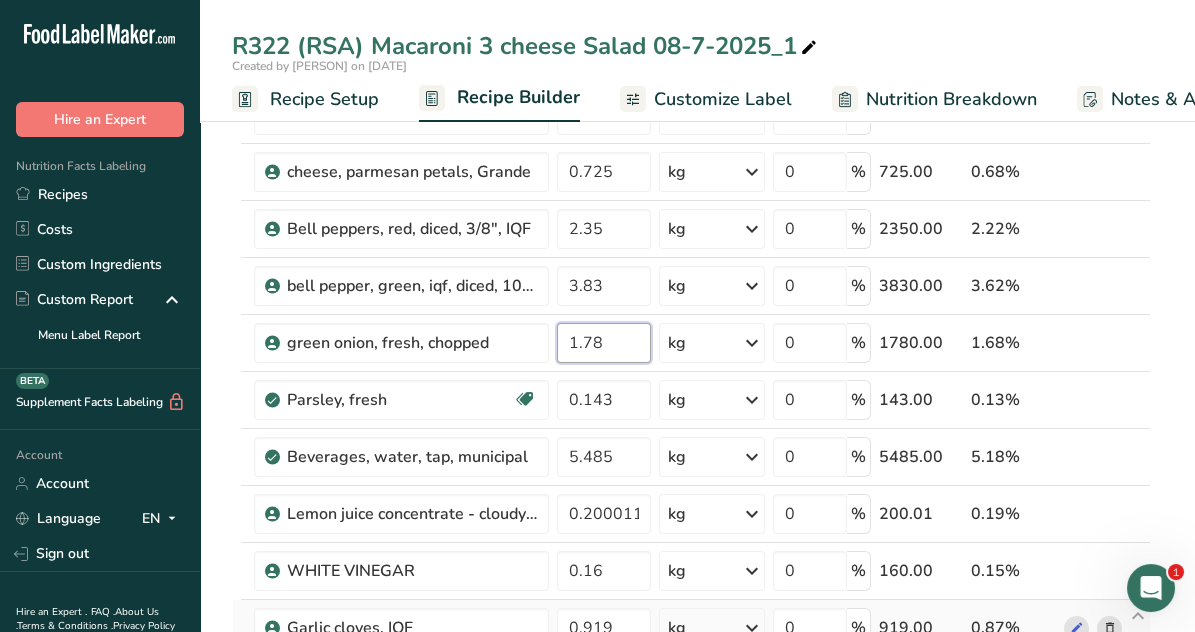 type on "1.78" 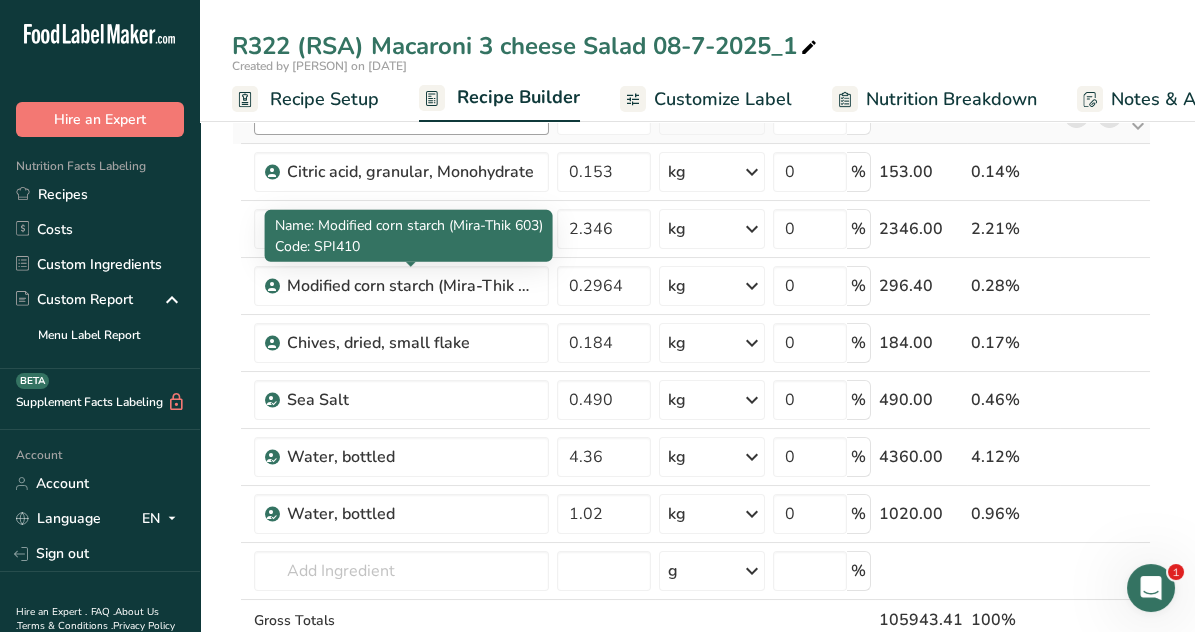 scroll, scrollTop: 1000, scrollLeft: 0, axis: vertical 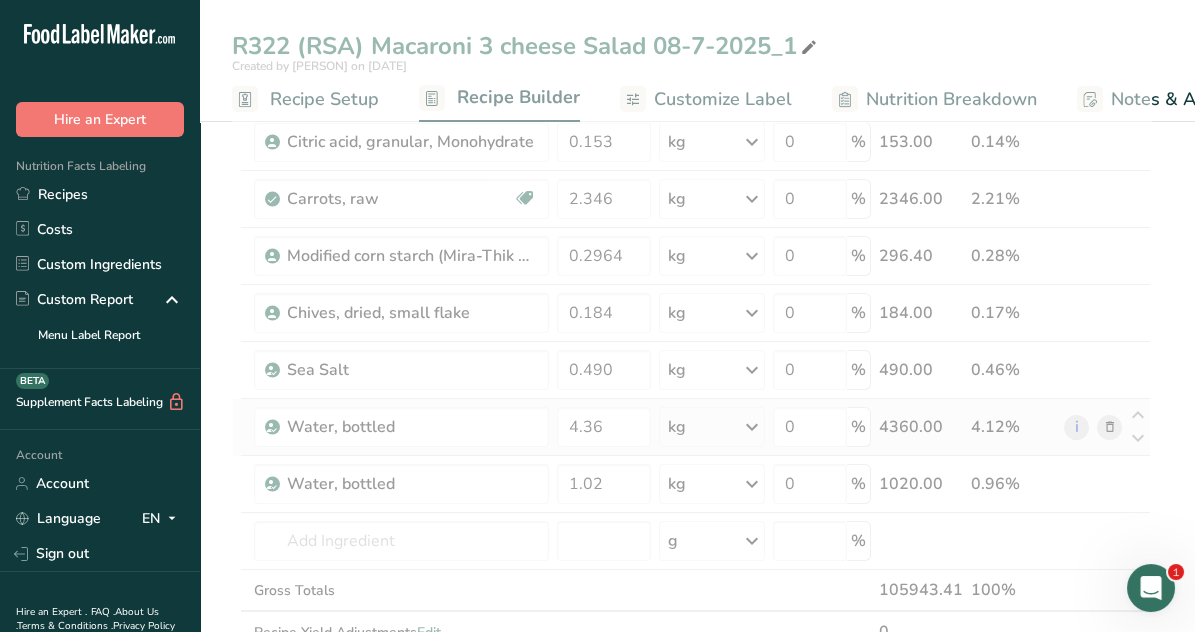 click on "Ingredient *
Amount *
Unit *
Waste *   .a-a{fill:#347362;}.b-a{fill:#fff;}          Grams
Percentage
MAYONNAISE Real, FS      -CIBONA
21.62
kg
Weight Units
g
kg
mg
See more
Volume Units
l
mL
fl oz
See more
0
%
21620.00
20.41%
pasta, macaroni, cooked, unenriched
41.62
kg
Weight Units
g
kg
mg
See more
Volume Units
l
mL
fl oz
See more
0
%
41620.00
39.29%
13.559" at bounding box center (691, -45) 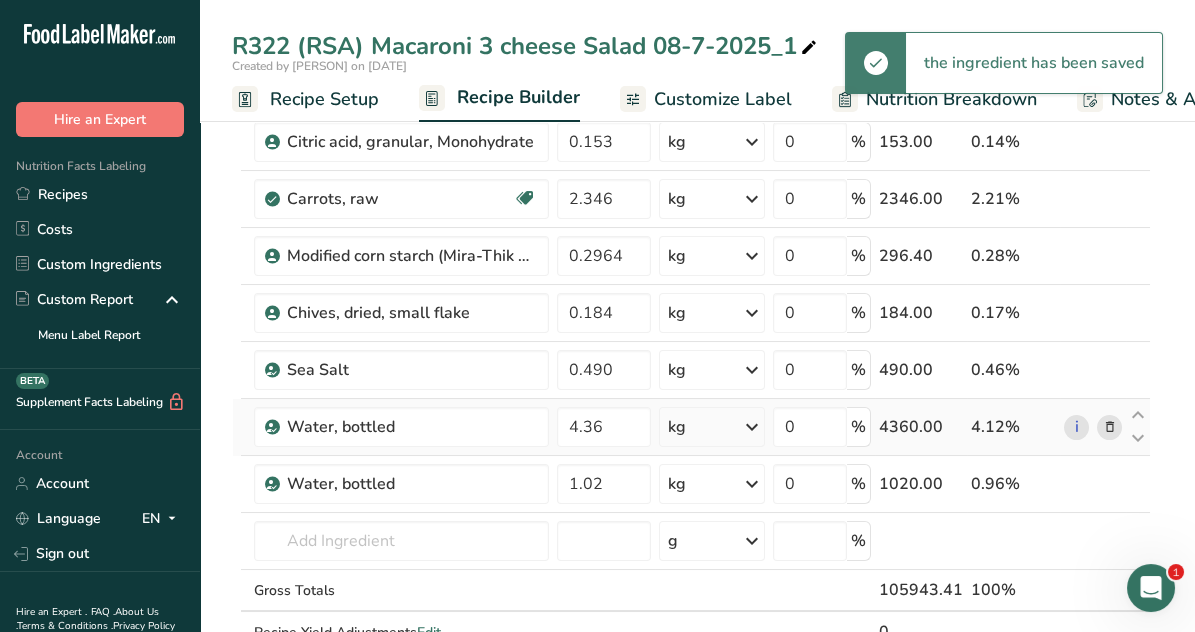 click at bounding box center [1109, 427] 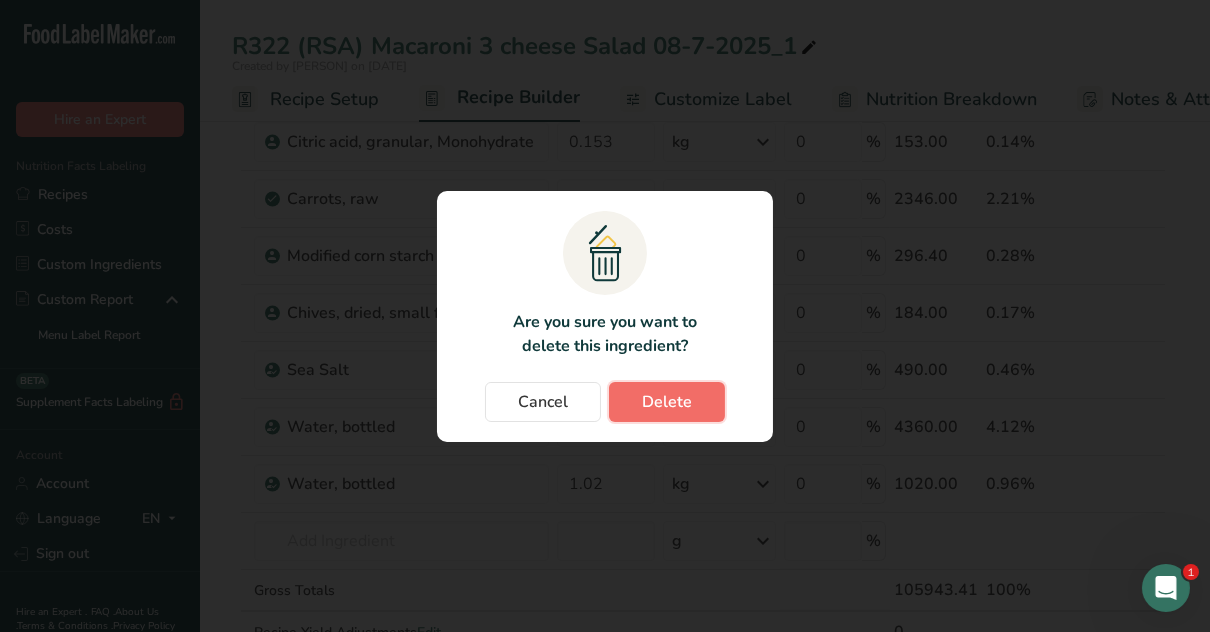 click on "Delete" at bounding box center (667, 402) 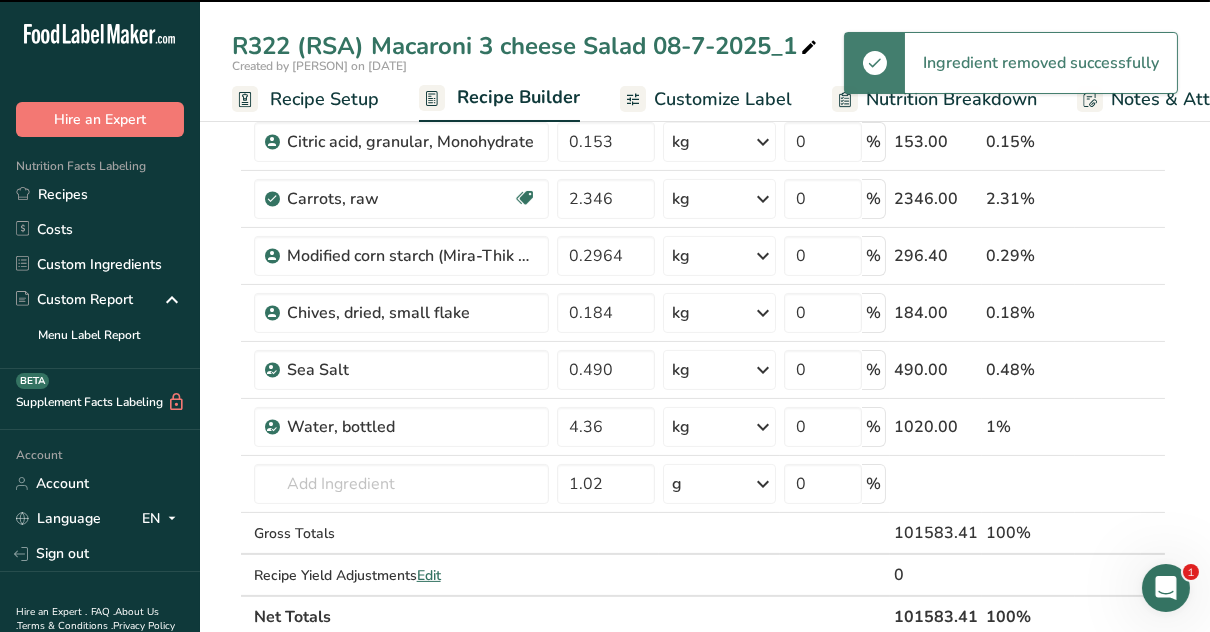 type on "1.02" 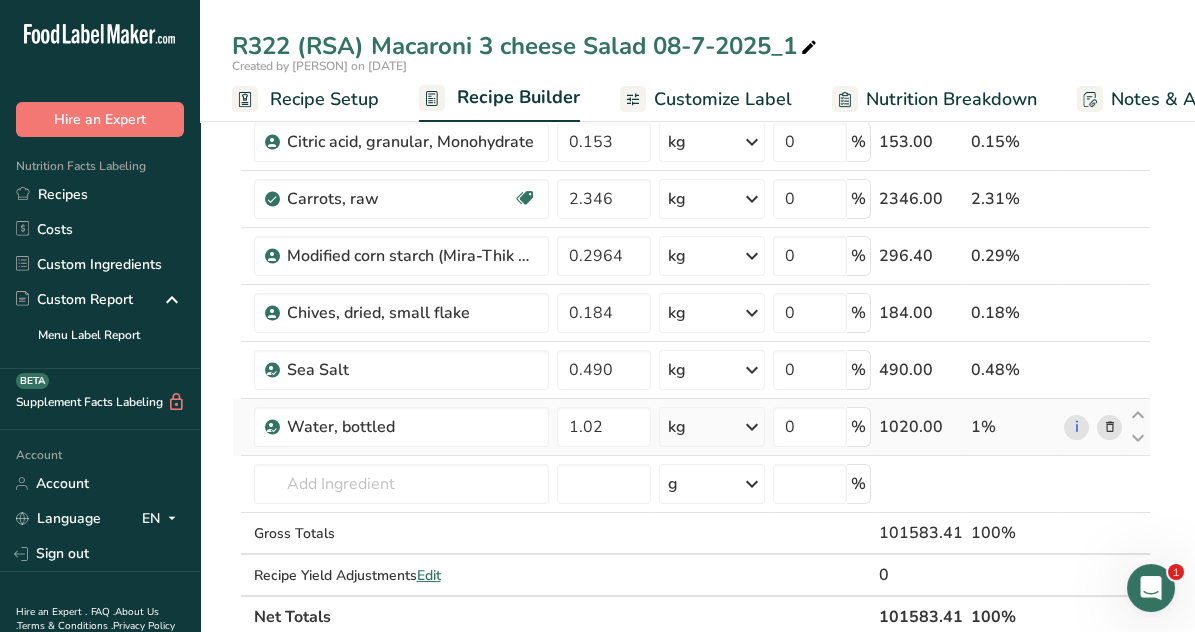 click at bounding box center (1109, 427) 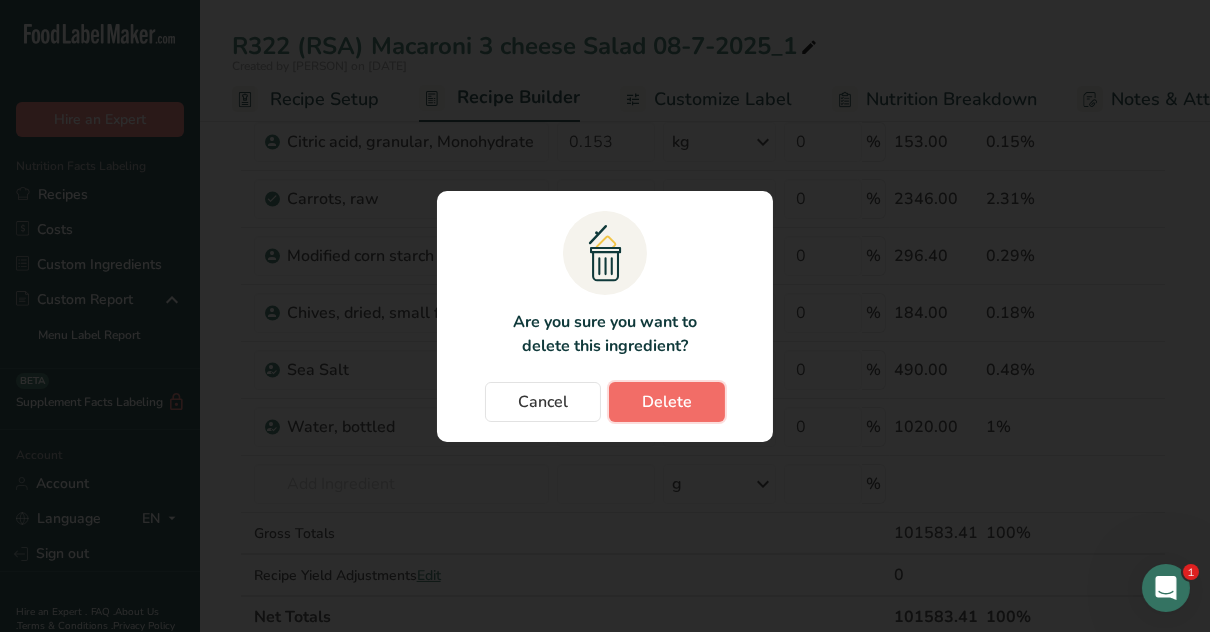 click on "Delete" at bounding box center (667, 402) 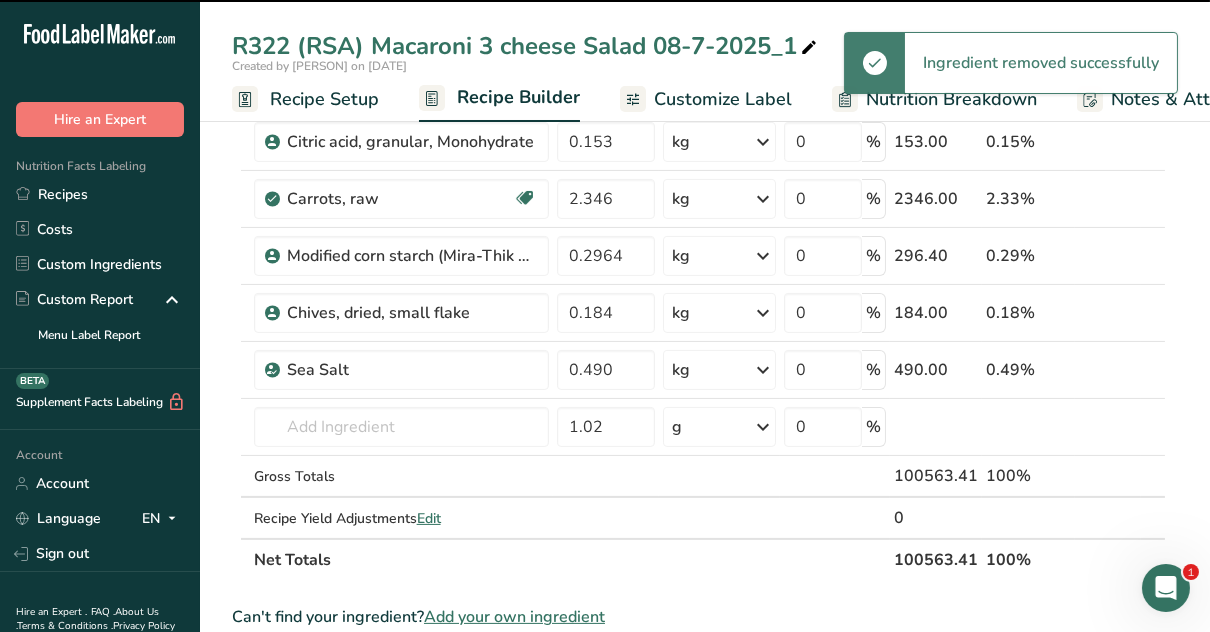 type 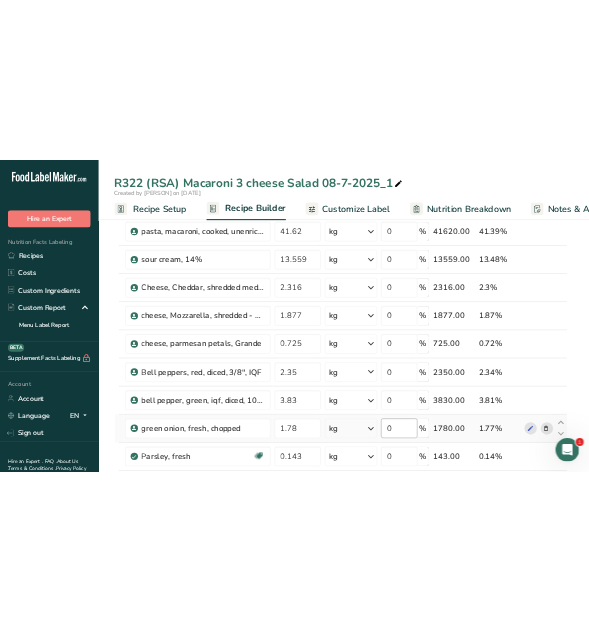 scroll, scrollTop: 200, scrollLeft: 0, axis: vertical 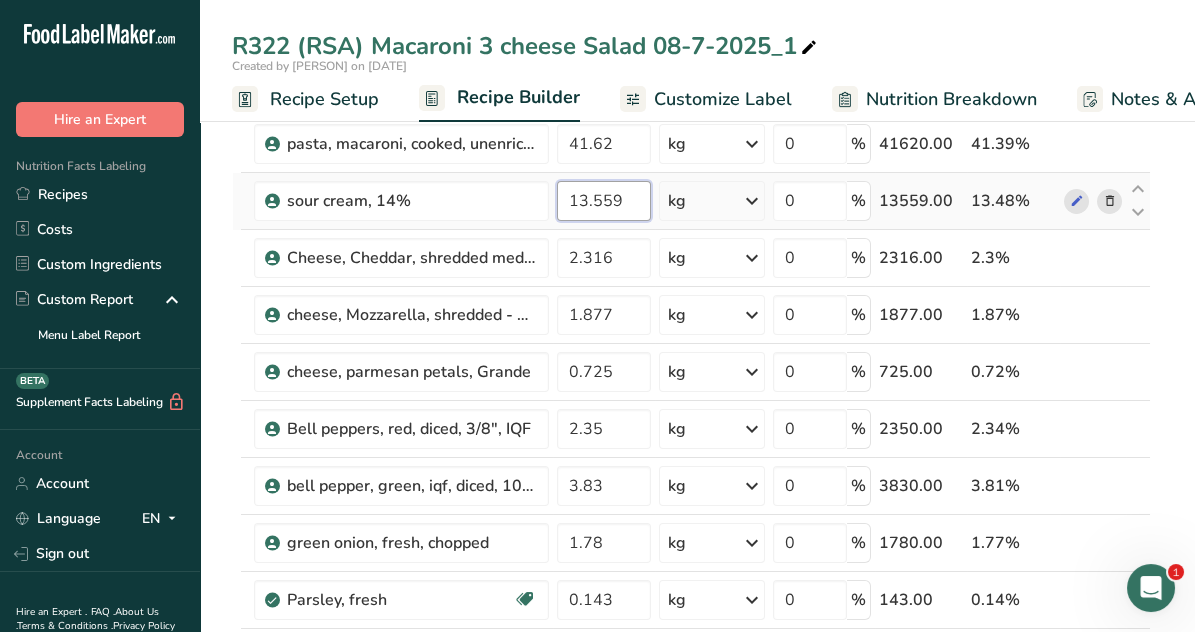 click on "13.559" at bounding box center [604, 201] 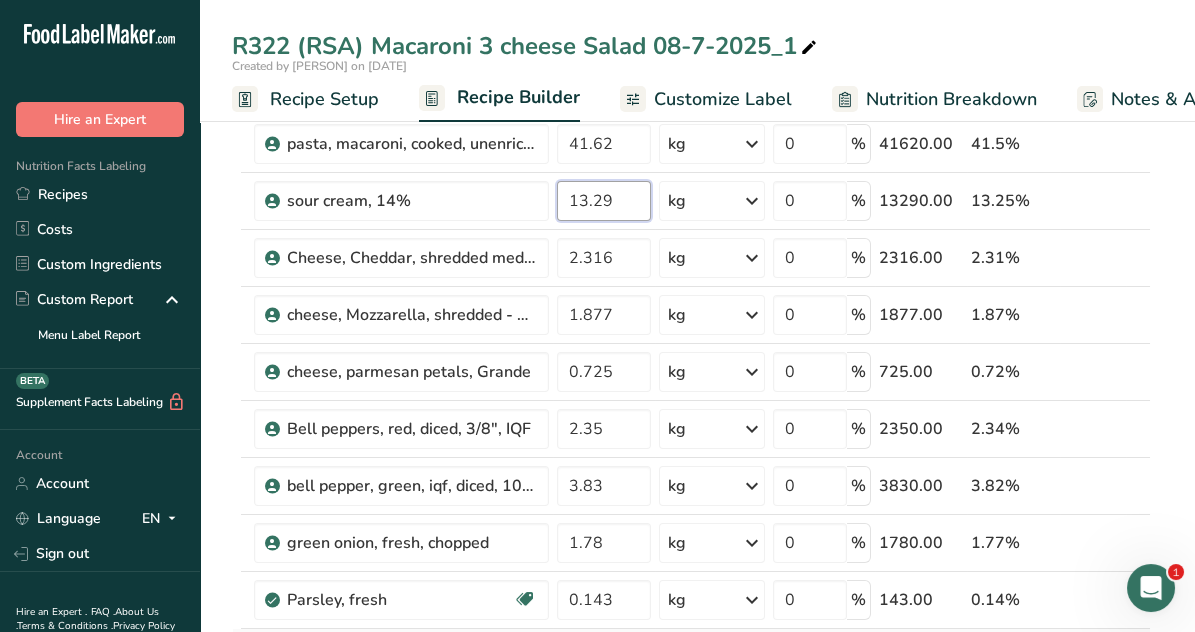 type on "13.29" 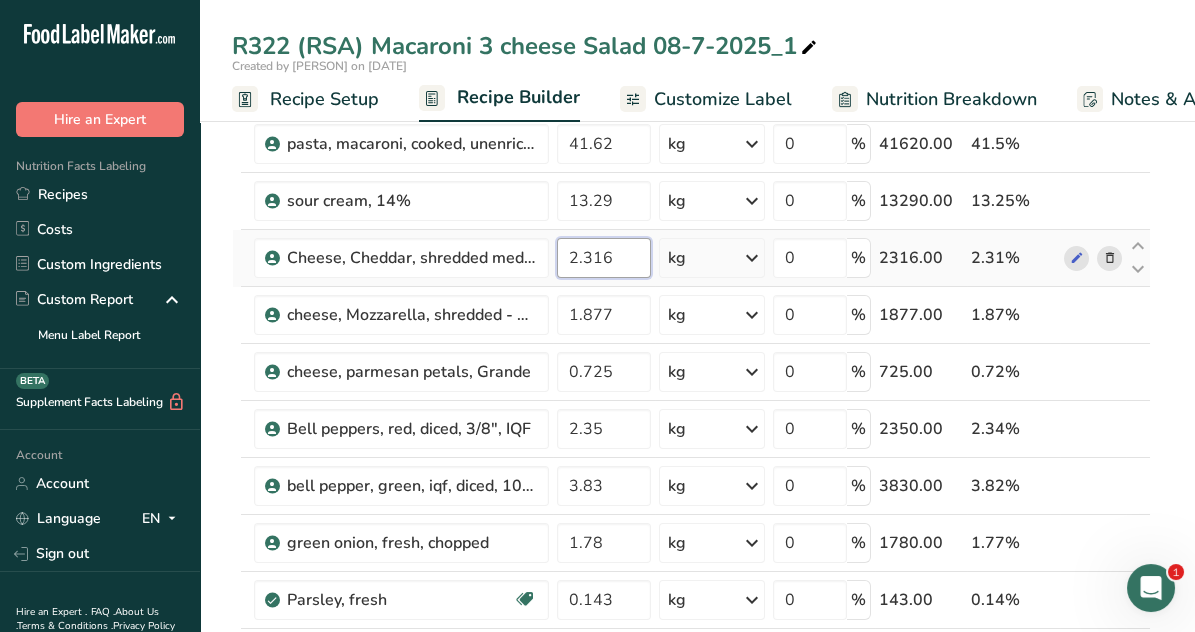 click on "Ingredient *
Amount *
Unit *
Waste *   .a-a{fill:#347362;}.b-a{fill:#fff;}          Grams
Percentage
MAYONNAISE Real, FS      -CIBONA
21.62
kg
Weight Units
g
kg
mg
See more
Volume Units
l
mL
fl oz
See more
0
%
21620.00
21.56%
pasta, macaroni, cooked, unenriched
41.62
kg
Weight Units
g
kg
mg
See more
Volume Units
l
mL
fl oz
See more
0
%
41620.00
41.5%
13.29" at bounding box center (691, 698) 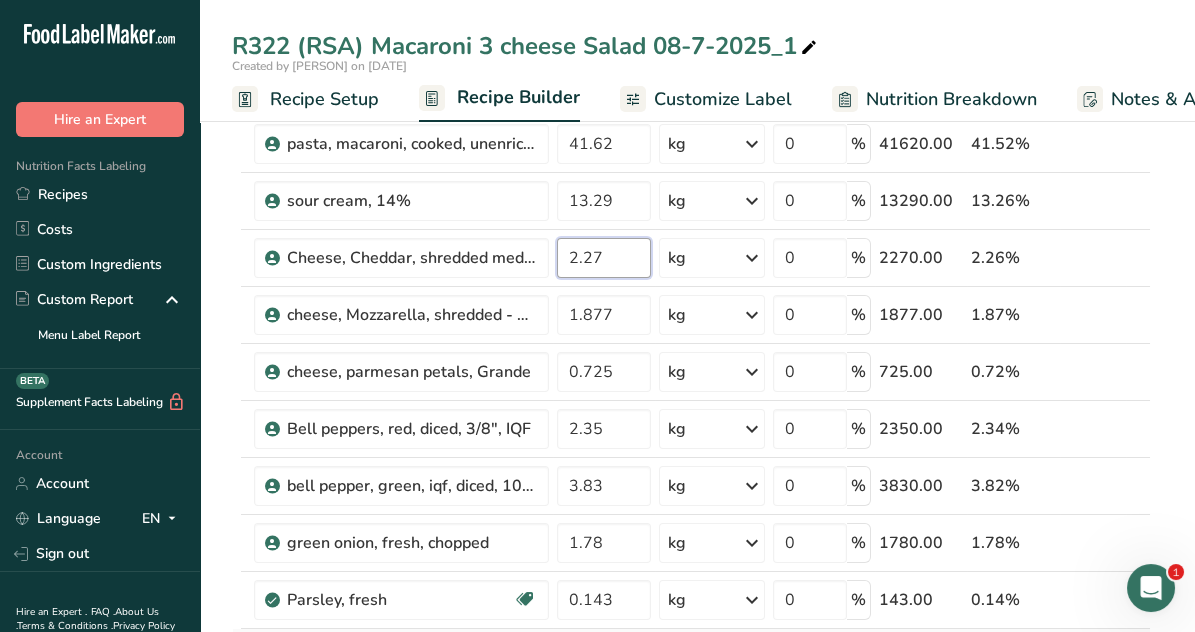 type on "2.27" 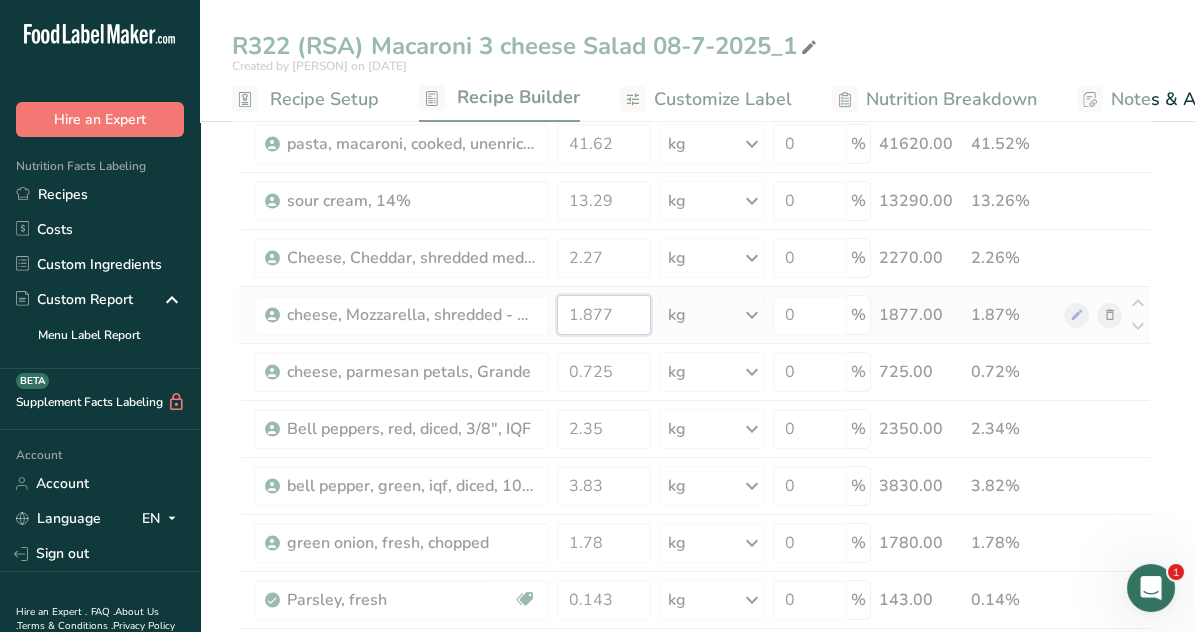 click on "Ingredient *
Amount *
Unit *
Waste *   .a-a{fill:#347362;}.b-a{fill:#fff;}          Grams
Percentage
MAYONNAISE Real, FS      -CIBONA
21.62
kg
Weight Units
g
kg
mg
See more
Volume Units
l
mL
fl oz
See more
0
%
21620.00
21.57%
pasta, macaroni, cooked, unenriched
41.62
kg
Weight Units
g
kg
mg
See more
Volume Units
l
mL
fl oz
See more
0
%
41620.00
41.52%
13.29" at bounding box center [691, 698] 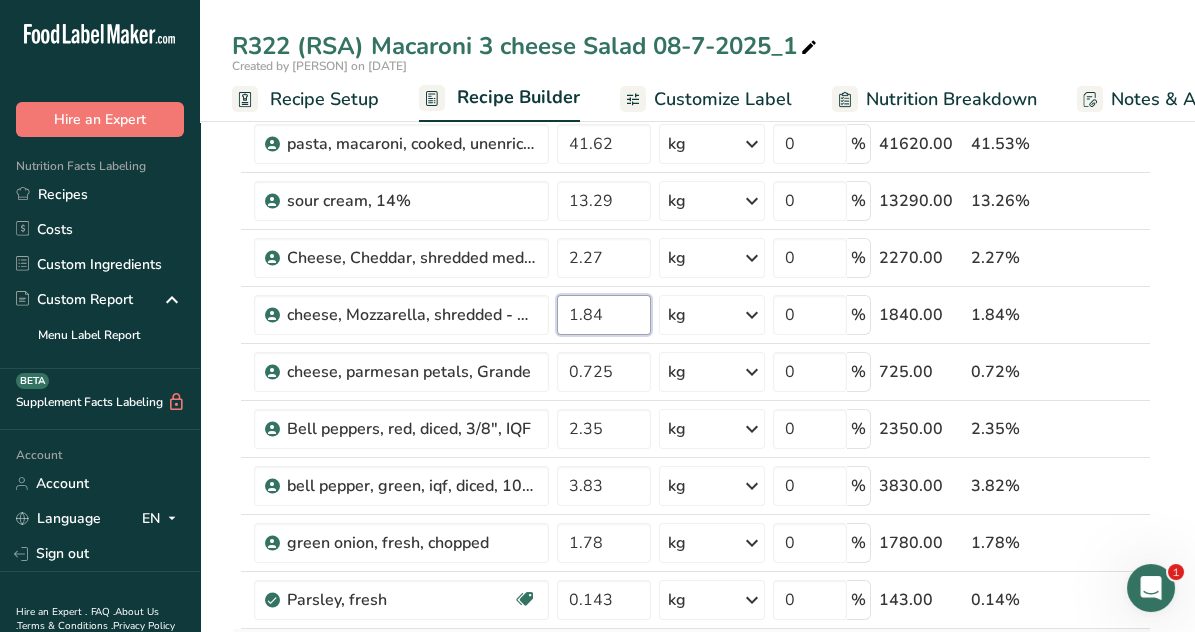 type on "1.84" 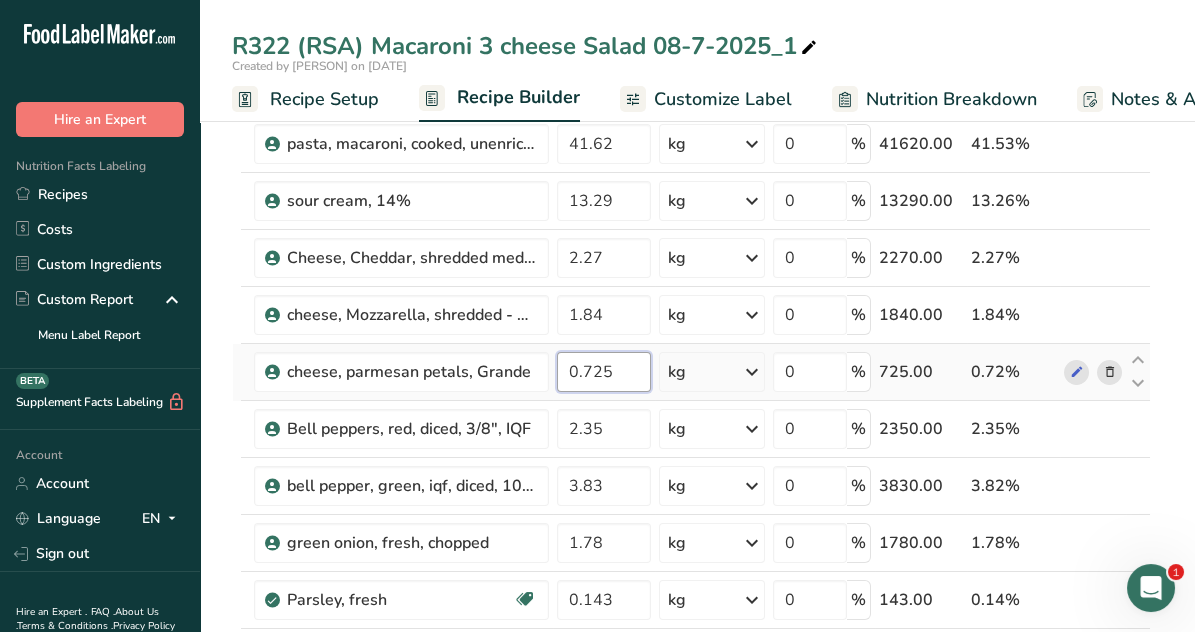 click on "Ingredient *
Amount *
Unit *
Waste *   .a-a{fill:#347362;}.b-a{fill:#fff;}          Grams
Percentage
MAYONNAISE Real, FS      -CIBONA
21.62
kg
Weight Units
g
kg
mg
See more
Volume Units
l
mL
fl oz
See more
0
%
21620.00
21.57%
pasta, macaroni, cooked, unenriched
41.62
kg
Weight Units
g
kg
mg
See more
Volume Units
l
mL
fl oz
See more
0
%
41620.00
41.53%
13.29" at bounding box center (691, 698) 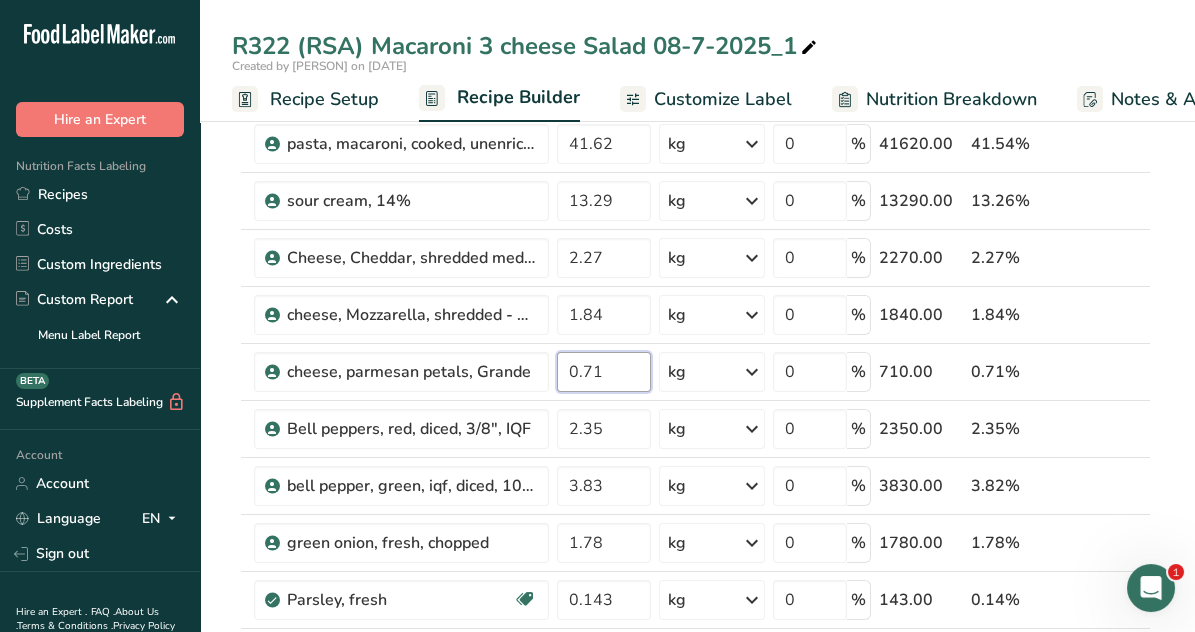 type on "0.71" 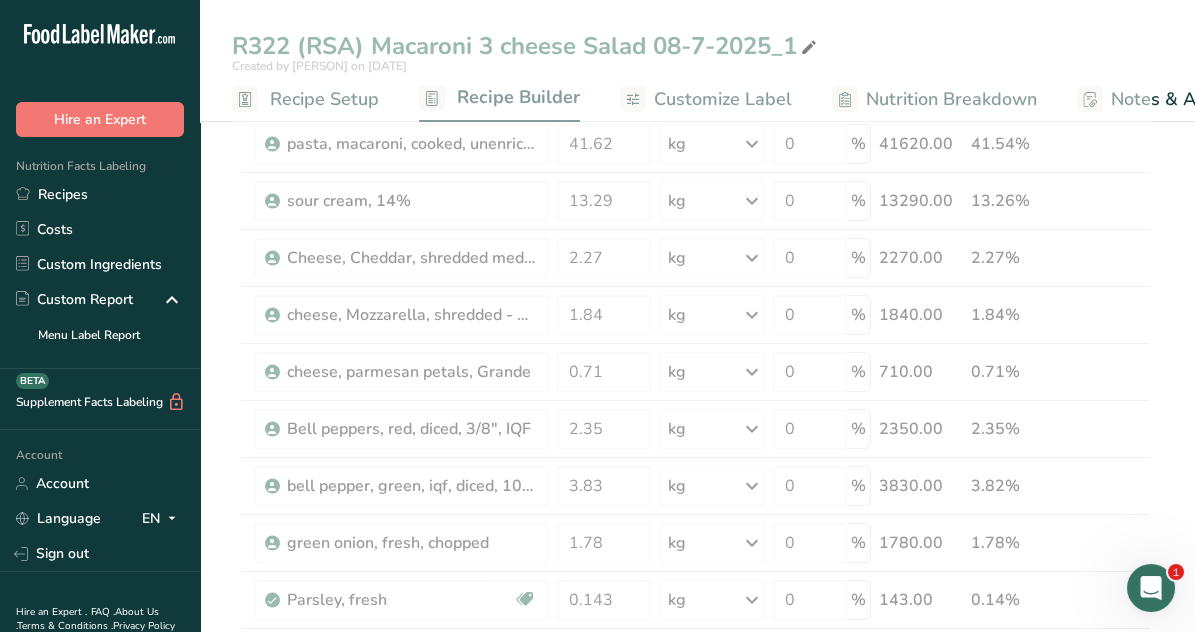 click on "Ingredient *
Amount *
Unit *
Waste *   .a-a{fill:#347362;}.b-a{fill:#fff;}          Grams
Percentage
MAYONNAISE Real, FS      -CIBONA
21.62
kg
Weight Units
g
kg
mg
See more
Volume Units
l
mL
fl oz
See more
0
%
21620.00
21.58%
pasta, macaroni, cooked, unenriched
41.62
kg
Weight Units
g
kg
mg
See more
Volume Units
l
mL
fl oz
See more
0
%
41620.00
41.54%
13.29" at bounding box center [691, 698] 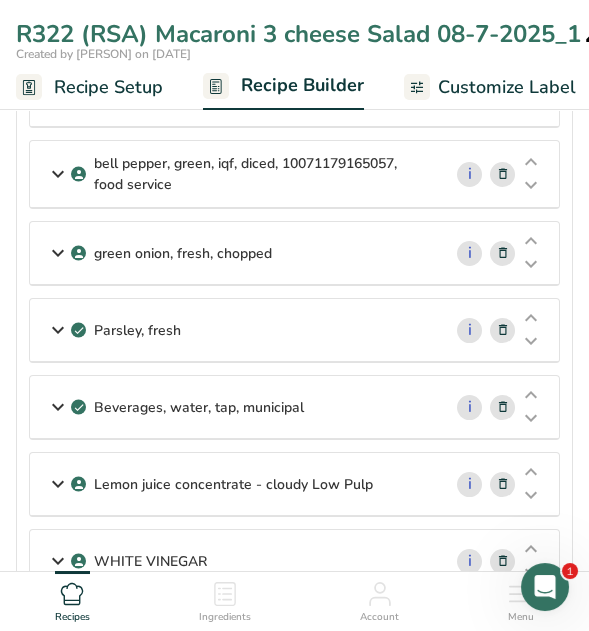 scroll, scrollTop: 695, scrollLeft: 0, axis: vertical 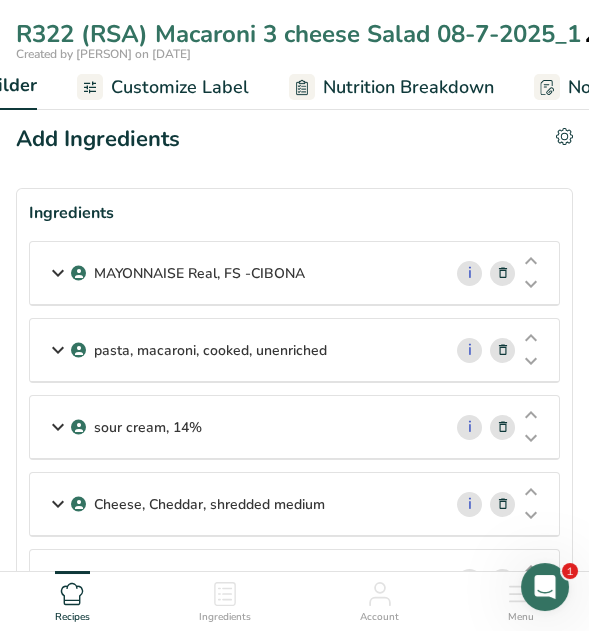 click at bounding box center [58, 273] 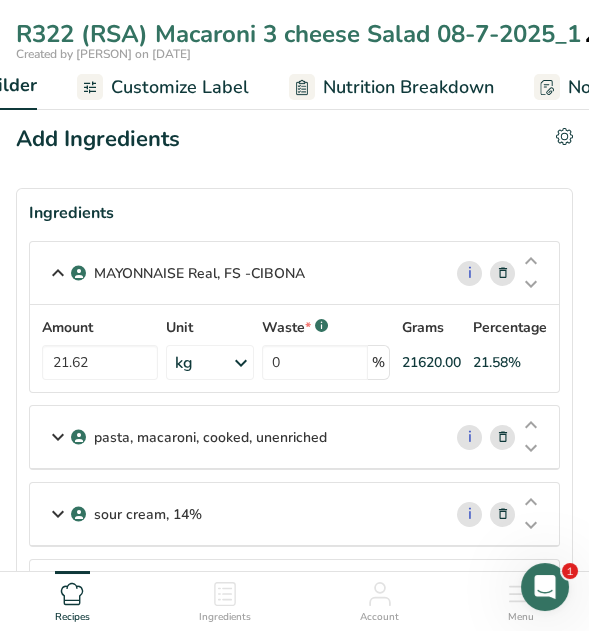 click at bounding box center [58, 437] 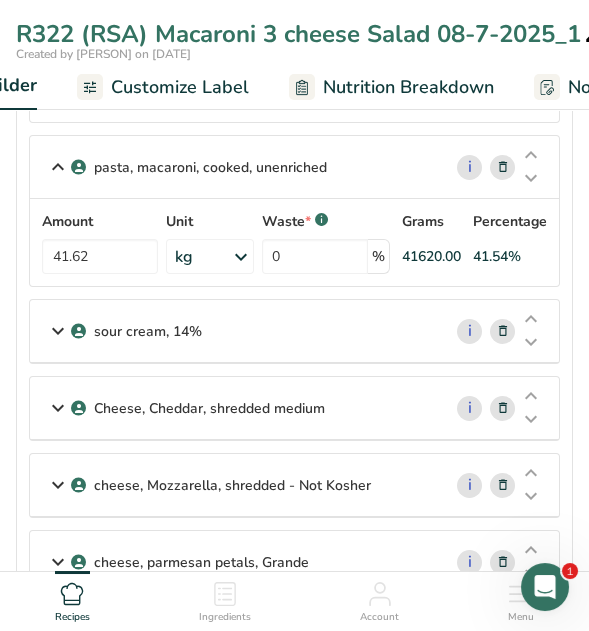 scroll, scrollTop: 299, scrollLeft: 0, axis: vertical 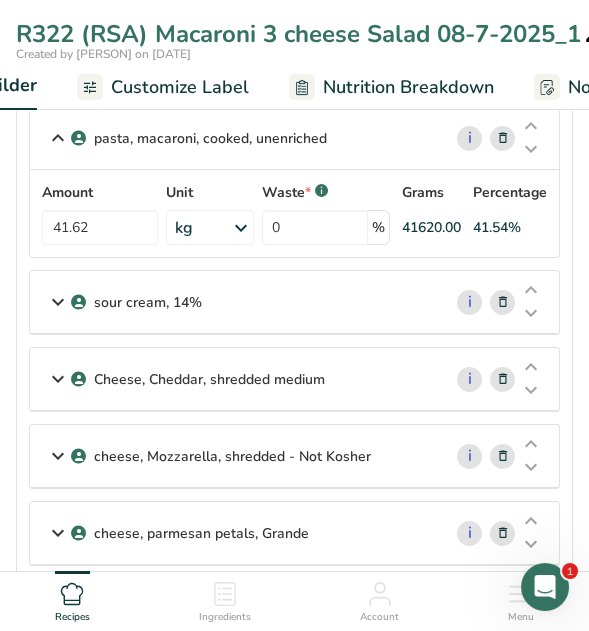 click at bounding box center [58, 302] 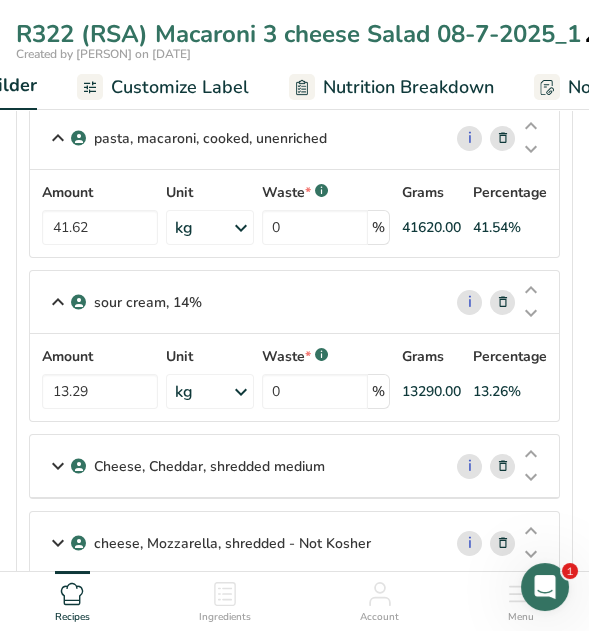 click at bounding box center (58, 466) 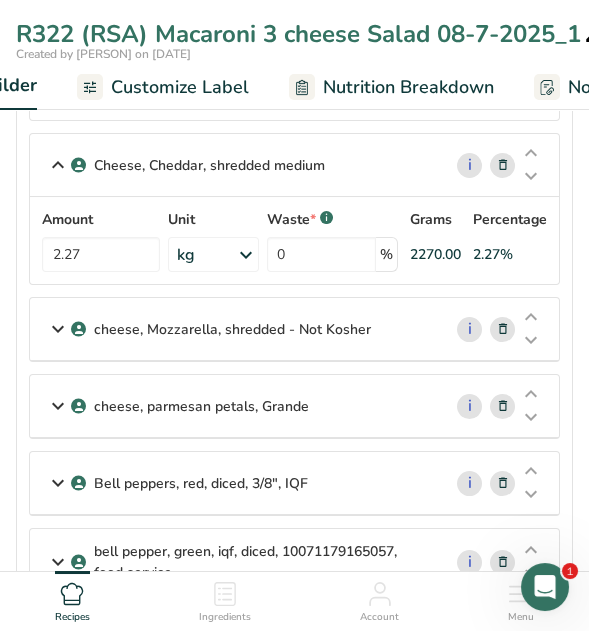 scroll, scrollTop: 699, scrollLeft: 0, axis: vertical 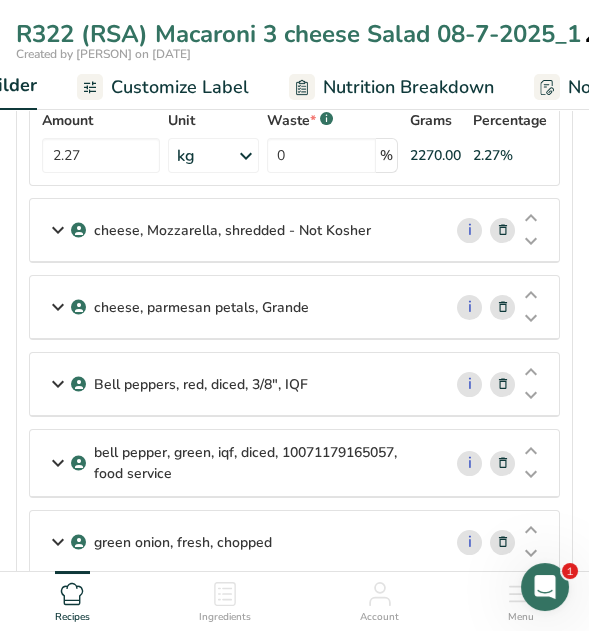 click at bounding box center (58, 463) 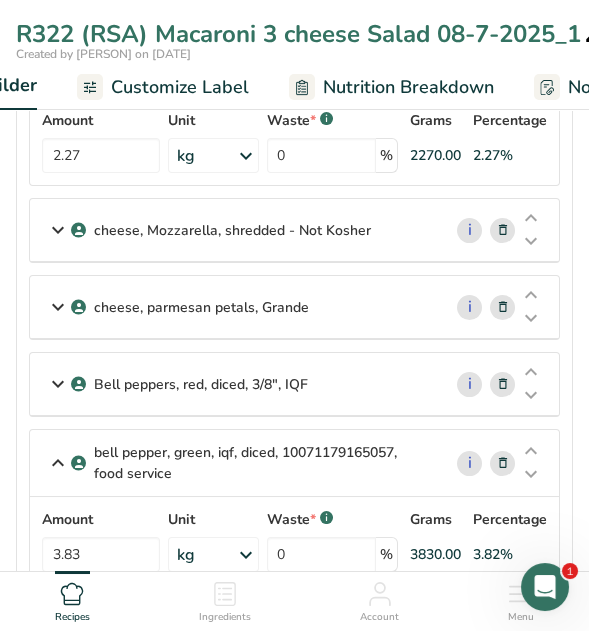 click at bounding box center (58, 384) 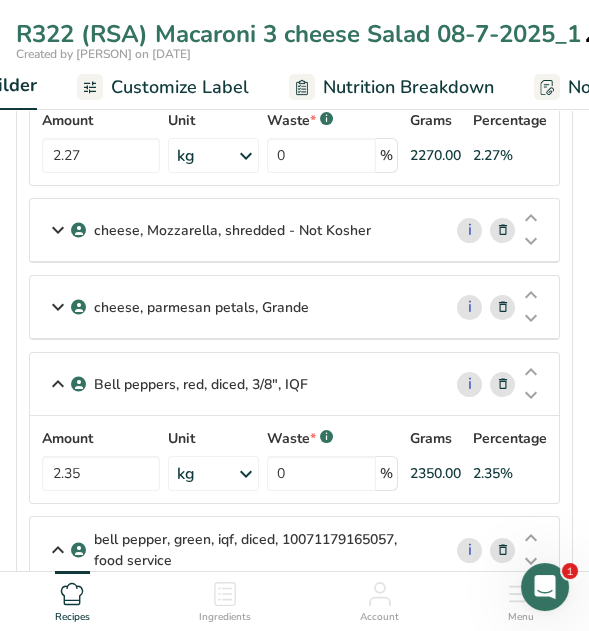 click at bounding box center [58, 307] 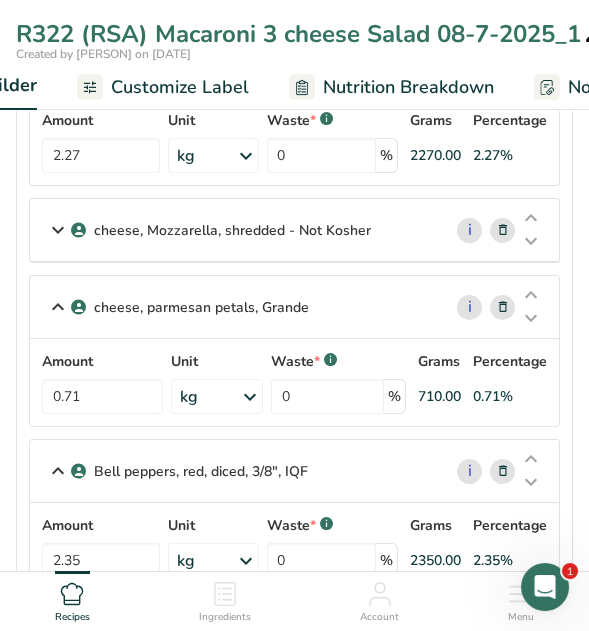 click at bounding box center [58, 230] 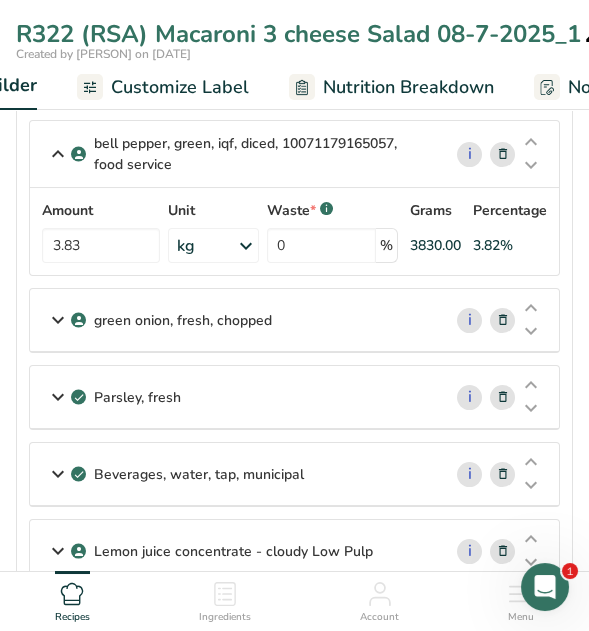 scroll, scrollTop: 1300, scrollLeft: 0, axis: vertical 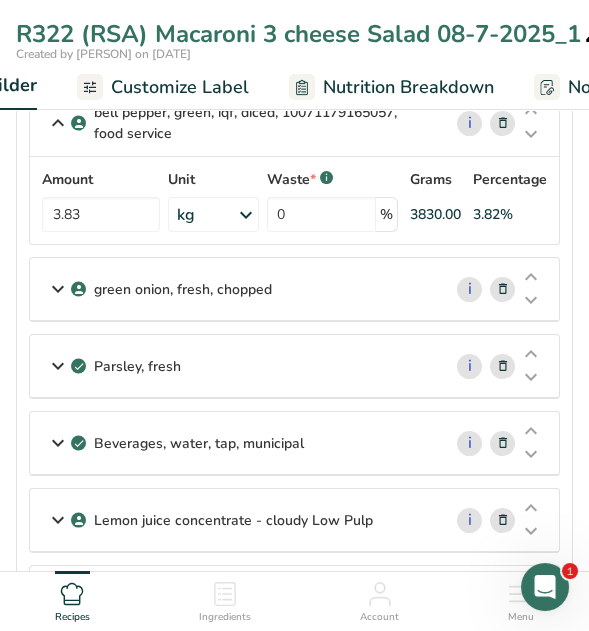 click at bounding box center (58, 289) 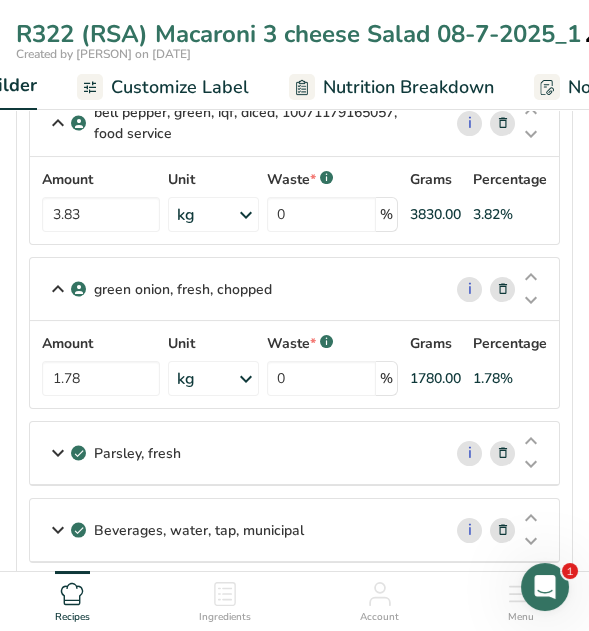 click at bounding box center (58, 453) 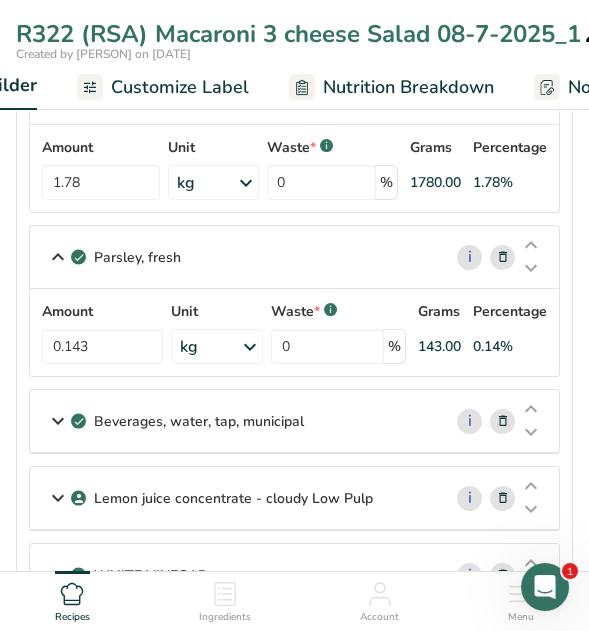 scroll, scrollTop: 1600, scrollLeft: 0, axis: vertical 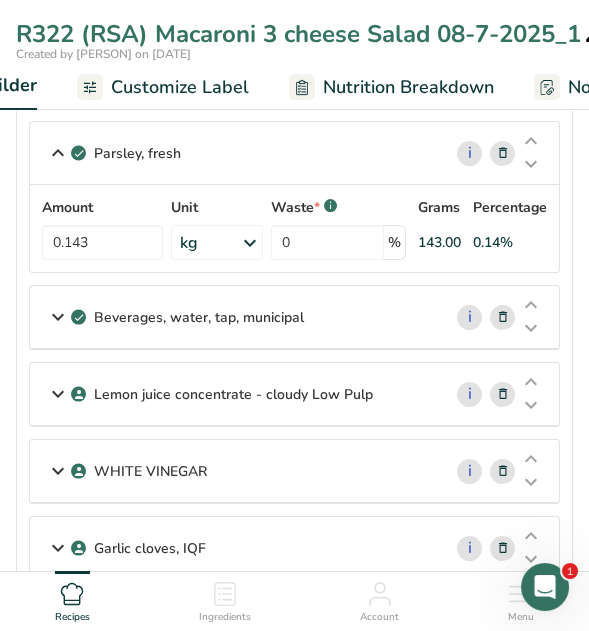 click at bounding box center [58, 317] 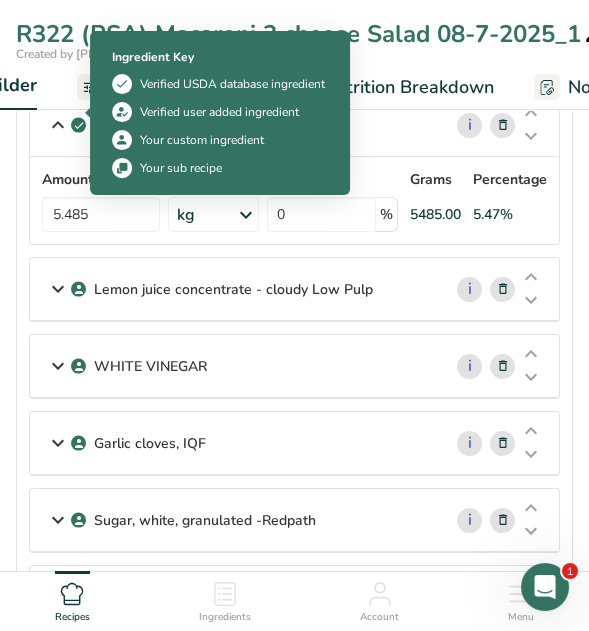 scroll, scrollTop: 1800, scrollLeft: 0, axis: vertical 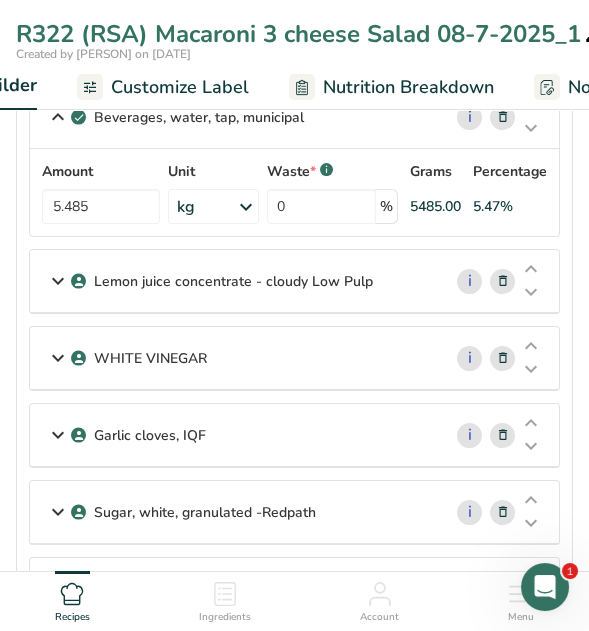 click at bounding box center (58, 281) 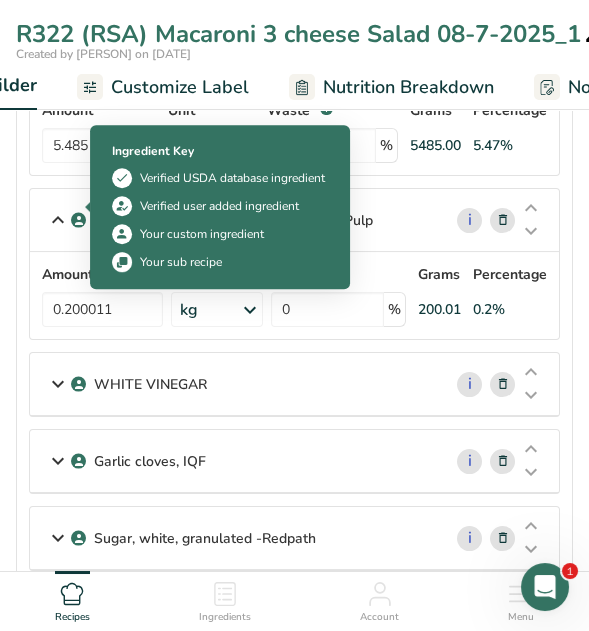 scroll, scrollTop: 1899, scrollLeft: 0, axis: vertical 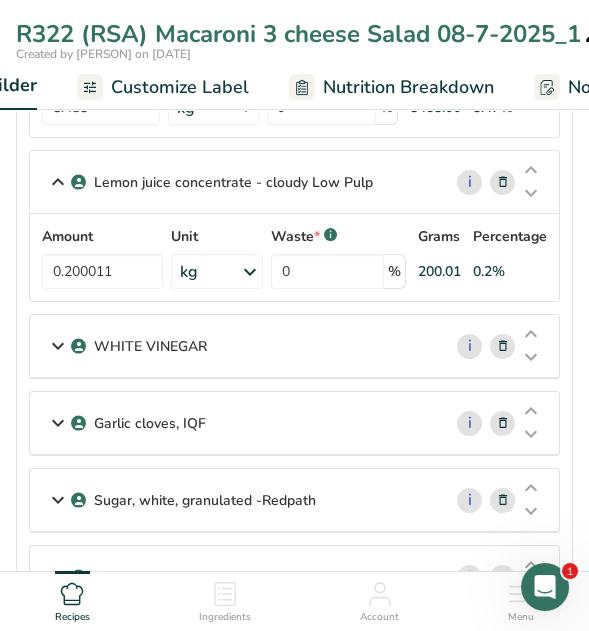click at bounding box center (58, 346) 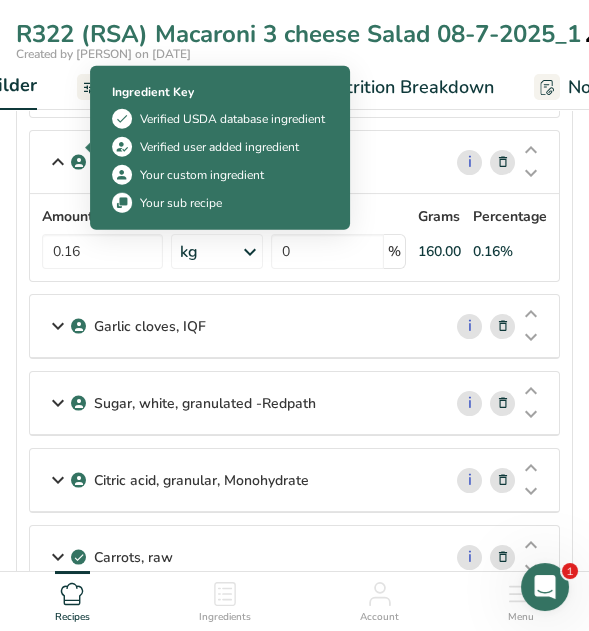 scroll, scrollTop: 2100, scrollLeft: 0, axis: vertical 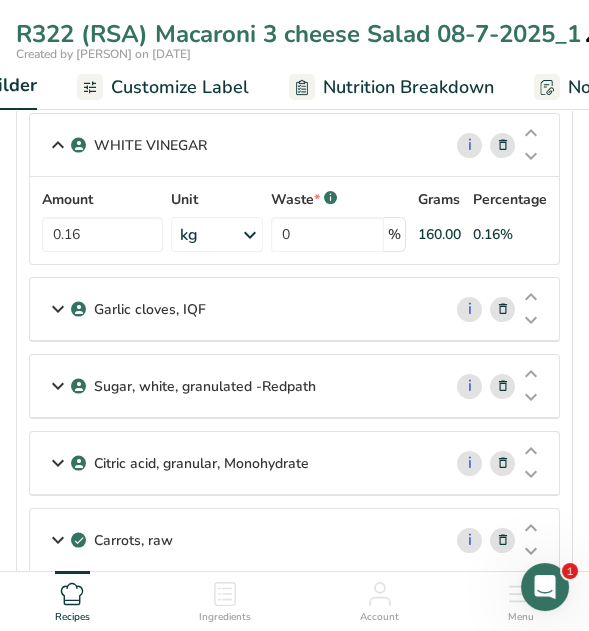 click at bounding box center [58, 309] 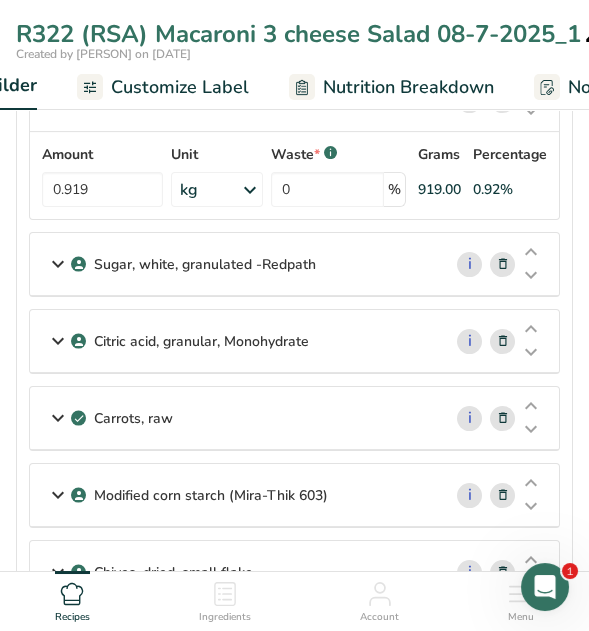scroll, scrollTop: 2552, scrollLeft: 0, axis: vertical 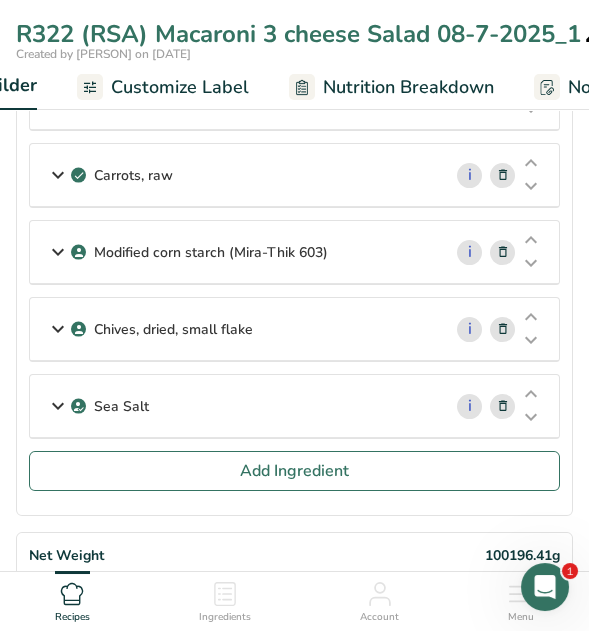 click at bounding box center [58, 406] 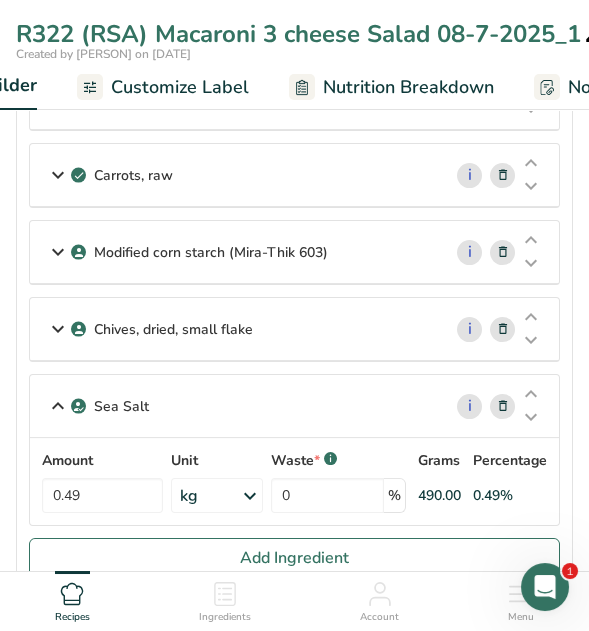 click at bounding box center (58, 329) 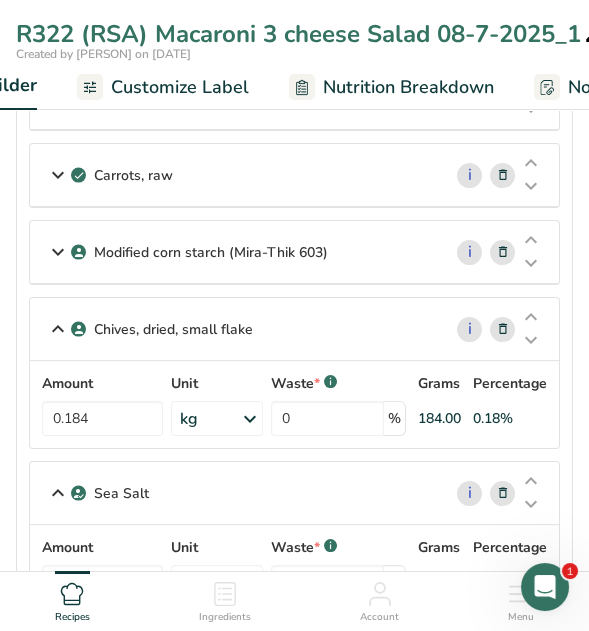 click at bounding box center [58, 252] 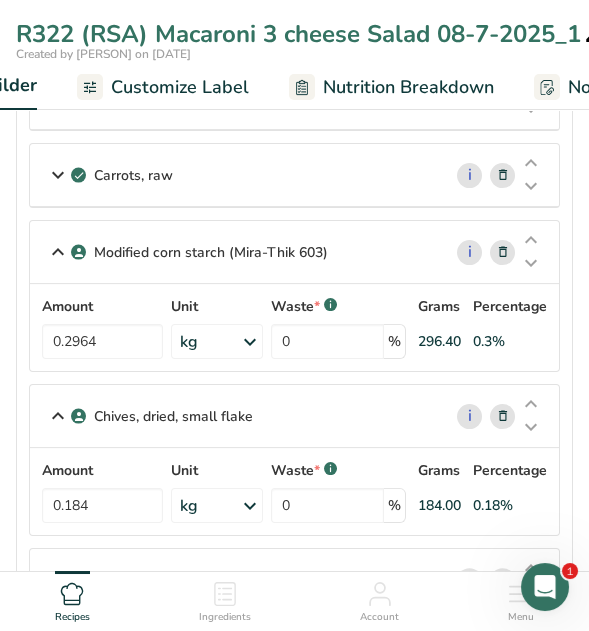 click at bounding box center (58, 175) 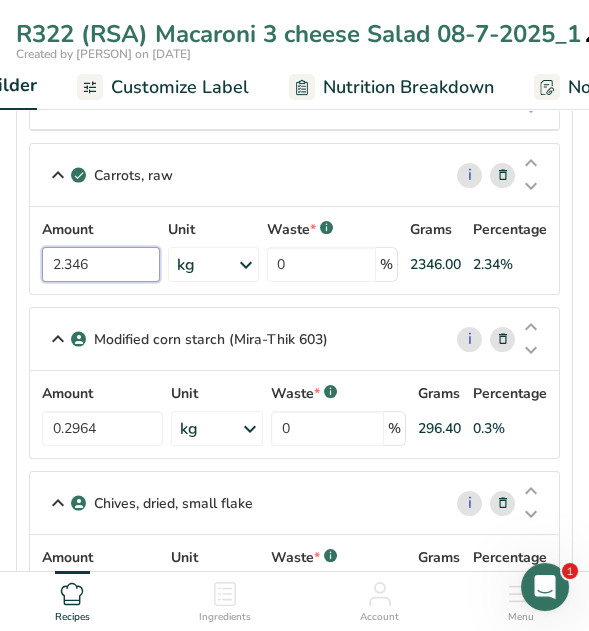 click on "2.346" at bounding box center [101, 264] 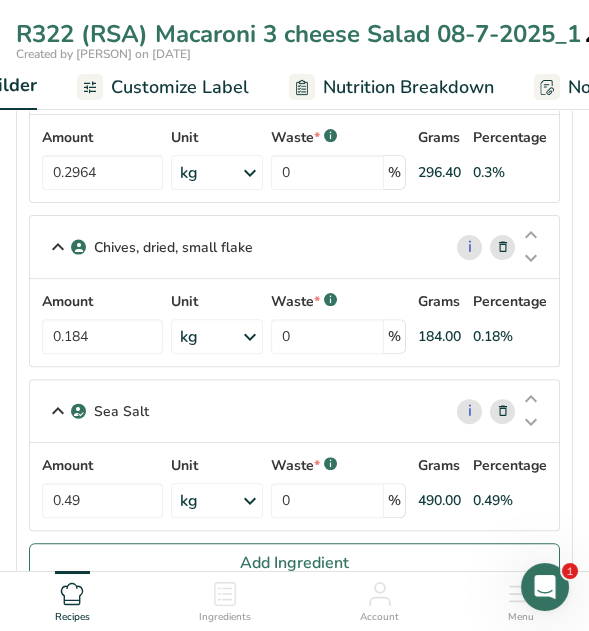 scroll, scrollTop: 2852, scrollLeft: 0, axis: vertical 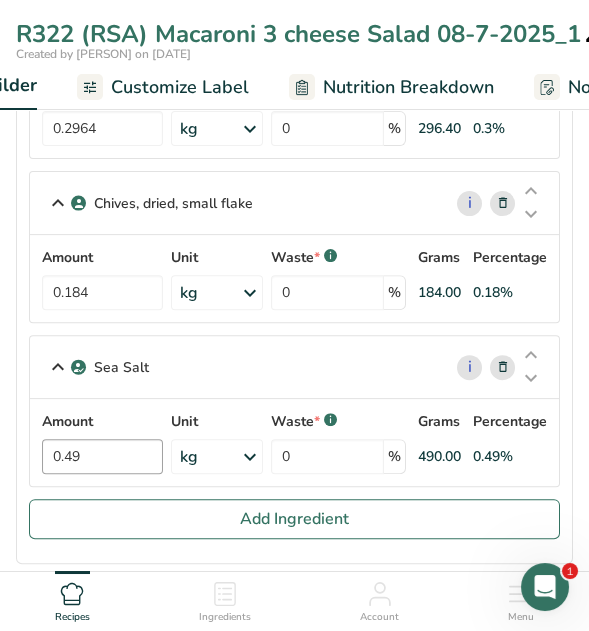type on "2.30" 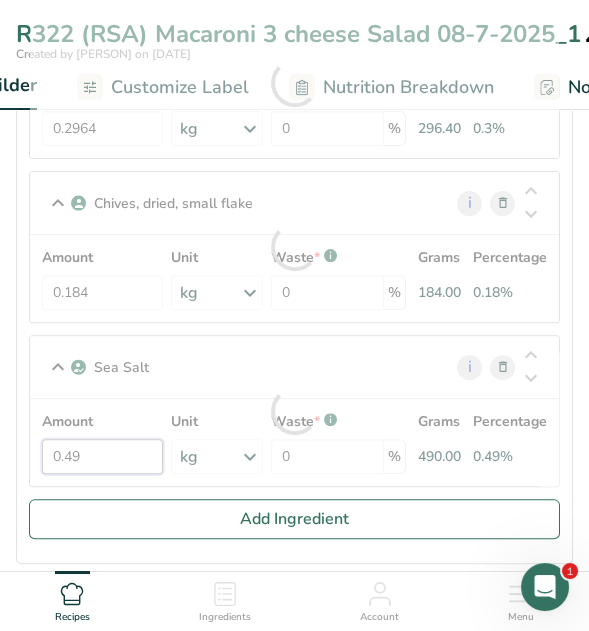 click on "Amount 0.49   Unit
kg
Weight Units
g
kg
mg
See more
Volume Units
l
Volume units require a density conversion. If you know your ingredient's density enter it below. Otherwise, click on "RIA" our AI Regulatory bot - she will be able to help you
lb/ft3
g/cm3
Confirm
mL
Volume units require a density conversion. If you know your ingredient's density enter it below. Otherwise, click on "RIA" our AI Regulatory bot - she will be able to help you
lb/ft3
g/cm3
Confirm
fl oz
lb/ft3
g/cm3
*" at bounding box center [294, 442] 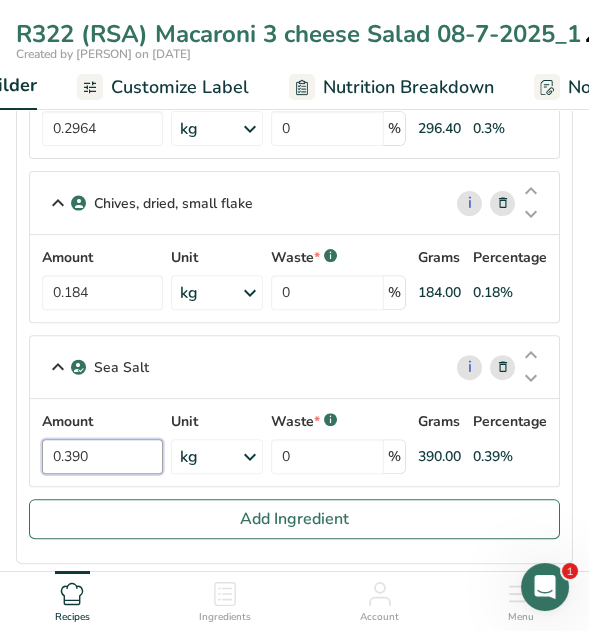 type on "0.390" 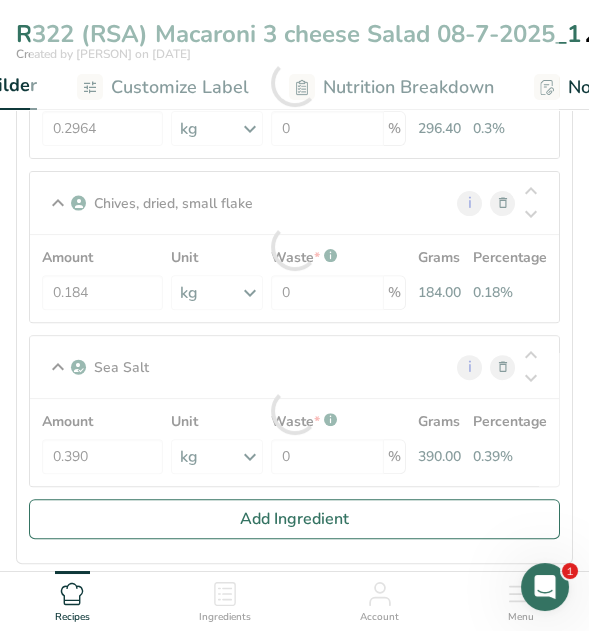 click on "Sea Salt
i
Amount 0.390   Unit
kg
Weight Units
g
kg
mg
See more
Volume Units
l
Volume units require a density conversion. If you know your ingredient's density enter it below. Otherwise, click on "RIA" our AI Regulatory bot - she will be able to help you
lb/ft3
g/cm3
Confirm
mL
Volume units require a density conversion. If you know your ingredient's density enter it below. Otherwise, click on "RIA" our AI Regulatory bot - she will be able to help you
lb/ft3
g/cm3
Confirm
fl oz" at bounding box center [294, 411] 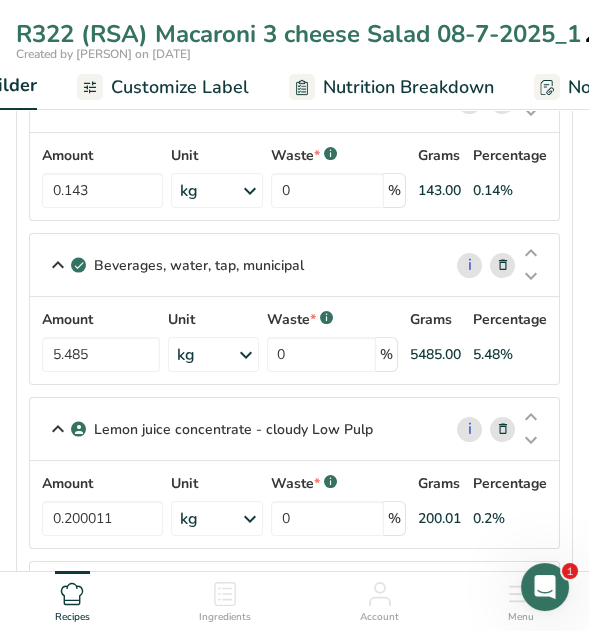 scroll, scrollTop: 1552, scrollLeft: 0, axis: vertical 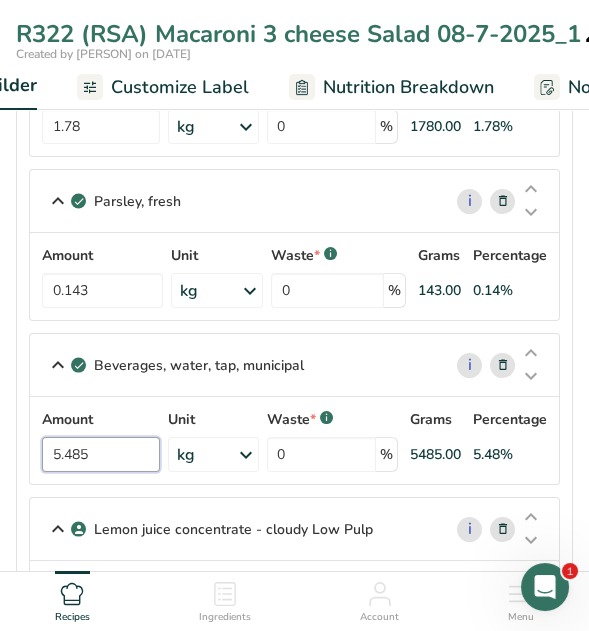 click on "5.485" at bounding box center [101, 454] 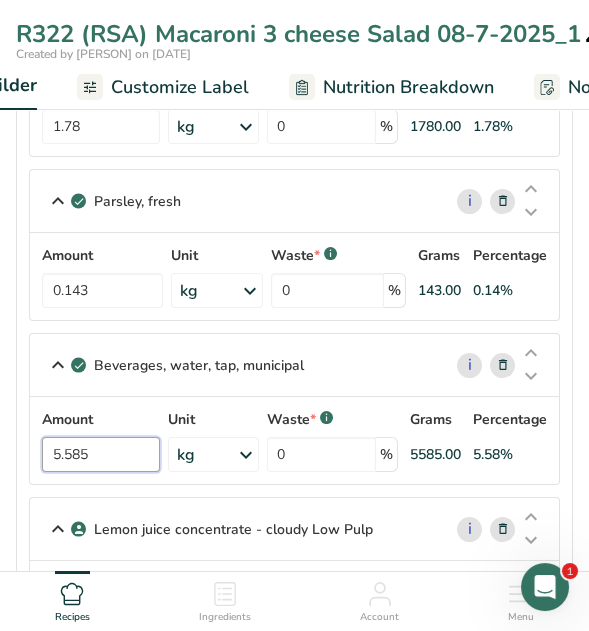 type on "5.585" 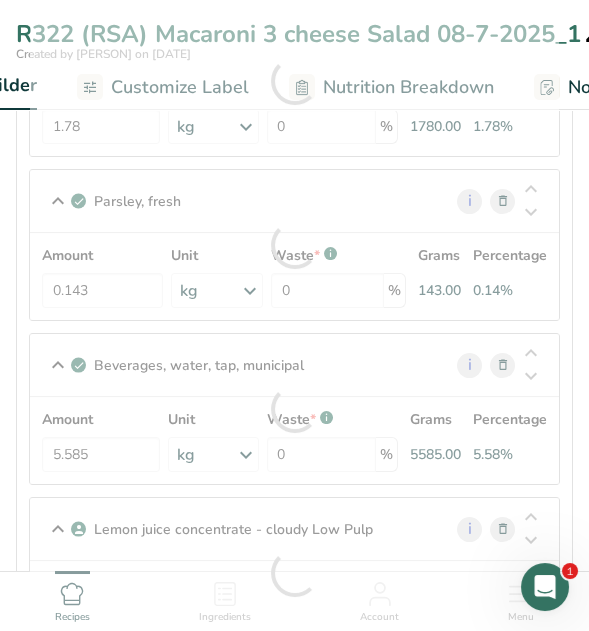click on "MAYONNAISE Real, FS      -CIBONA
i
Amount 21.62   Unit
kg
Weight Units
g
kg
mg
See more
Volume Units
l
mL
fl oz
See more
Waste  *   .a-a{fill:#347362;}.b-a{fill:#fff;}           0   %   Grams
21620.00
Percentage
21.59%
pasta, macaroni, cooked, unenriched
i
Amount 41.62   Unit
kg
Weight Units
g
kg
mg
See more
Volume Units
l
mL
fl oz
See more
Waste  *   .a-a{fill:#347362;}.b-a{fill:#fff;}           0   %   Grams" at bounding box center [294, 244] 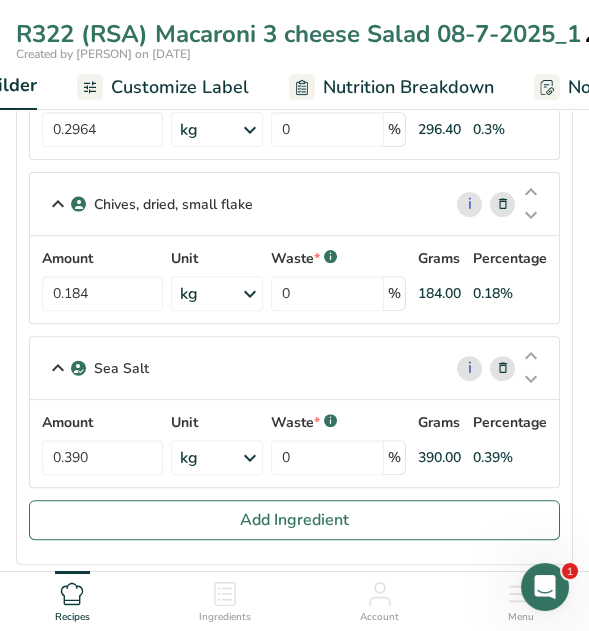 scroll, scrollTop: 2852, scrollLeft: 0, axis: vertical 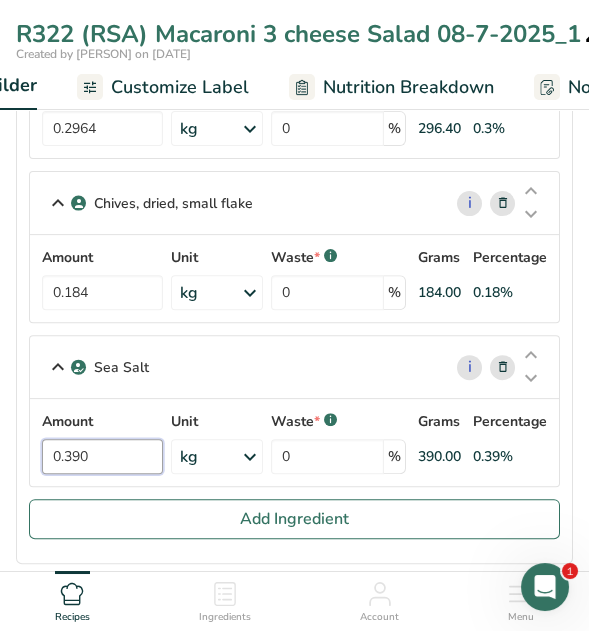 click on "0.390" at bounding box center [102, 456] 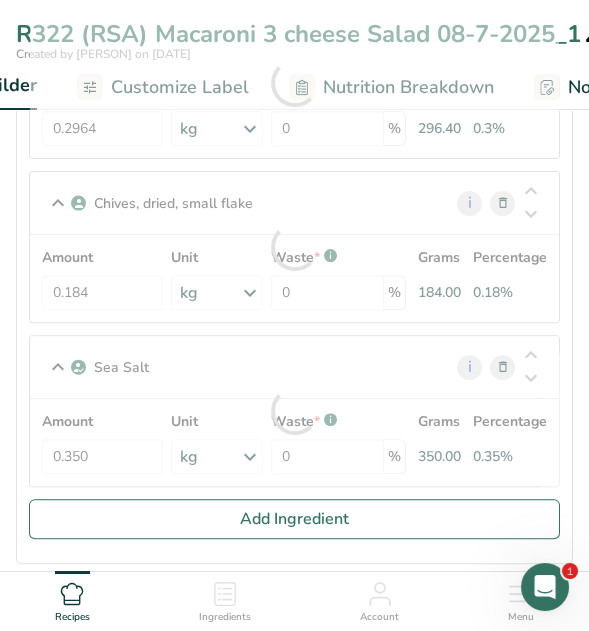 click on "Sea Salt
i
Amount 0.350   Unit
kg
Weight Units
g
kg
mg
See more
Volume Units
l
Volume units require a density conversion. If you know your ingredient's density enter it below. Otherwise, click on "RIA" our AI Regulatory bot - she will be able to help you
lb/ft3
g/cm3
Confirm
mL
Volume units require a density conversion. If you know your ingredient's density enter it below. Otherwise, click on "RIA" our AI Regulatory bot - she will be able to help you
lb/ft3
g/cm3
Confirm
fl oz" at bounding box center [294, 411] 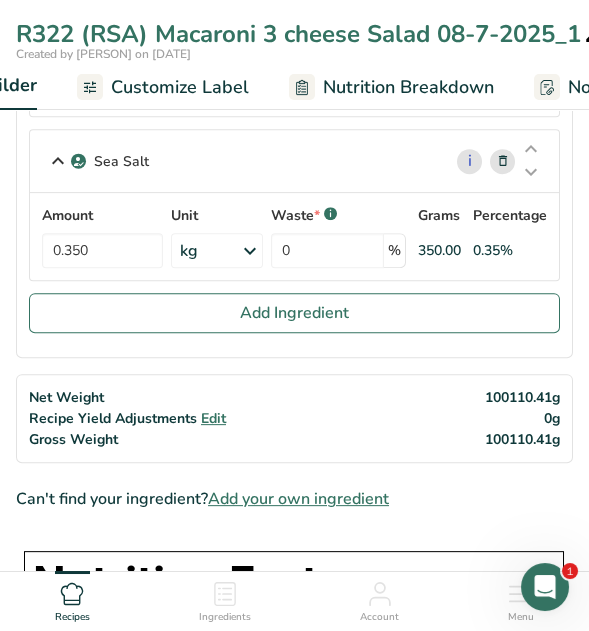 scroll, scrollTop: 3051, scrollLeft: 0, axis: vertical 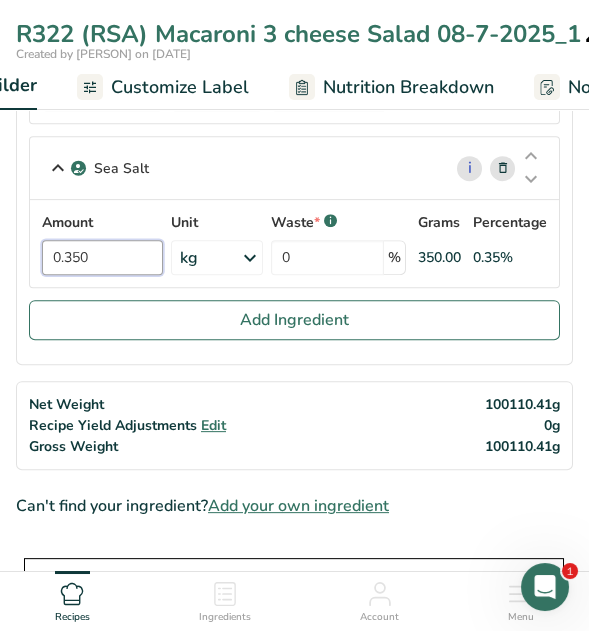 click on "0.350" at bounding box center [102, 257] 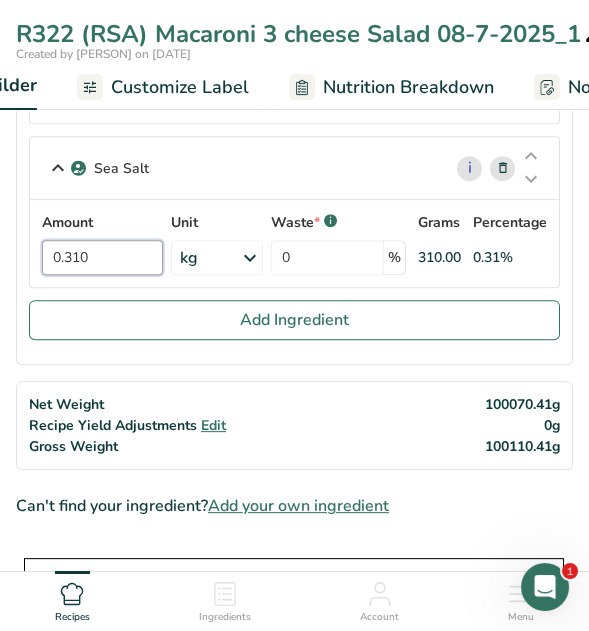 type on "0.310" 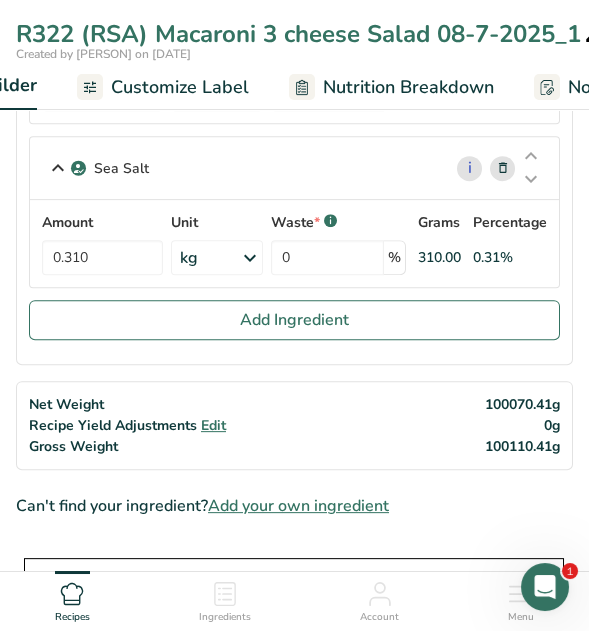 click on "Net Weight
Recipe Yield Adjustments
Edit
Gross Weight   100070.41g
0g
100110.41g" at bounding box center [294, 425] 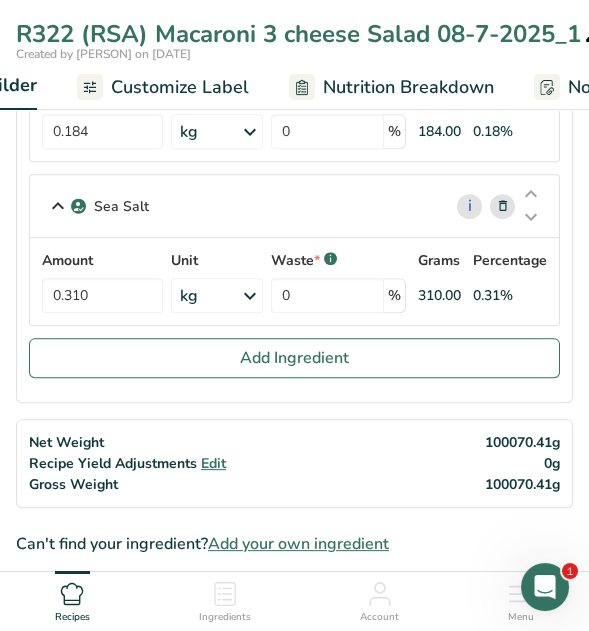 scroll, scrollTop: 3051, scrollLeft: 0, axis: vertical 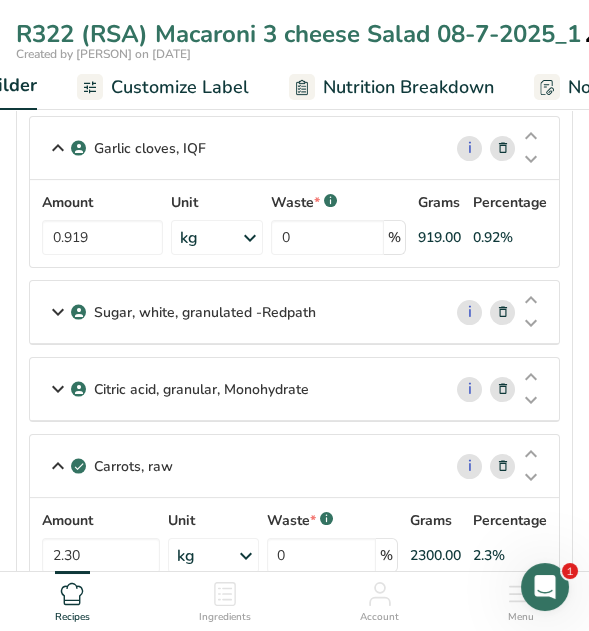 click at bounding box center [58, 312] 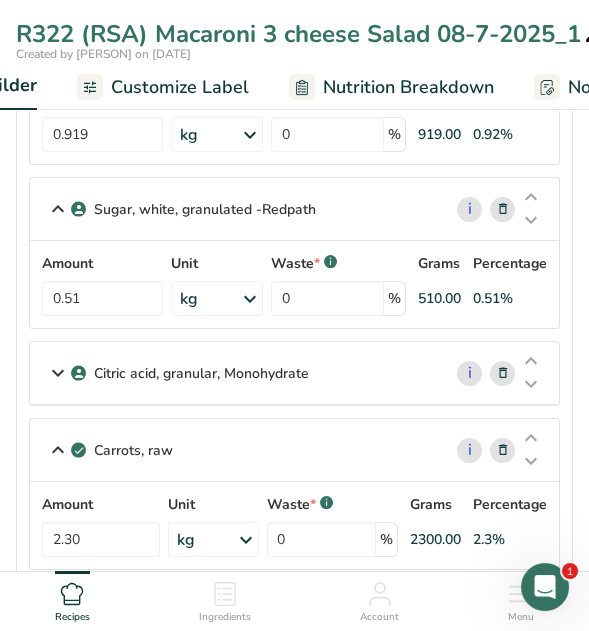 scroll, scrollTop: 2360, scrollLeft: 0, axis: vertical 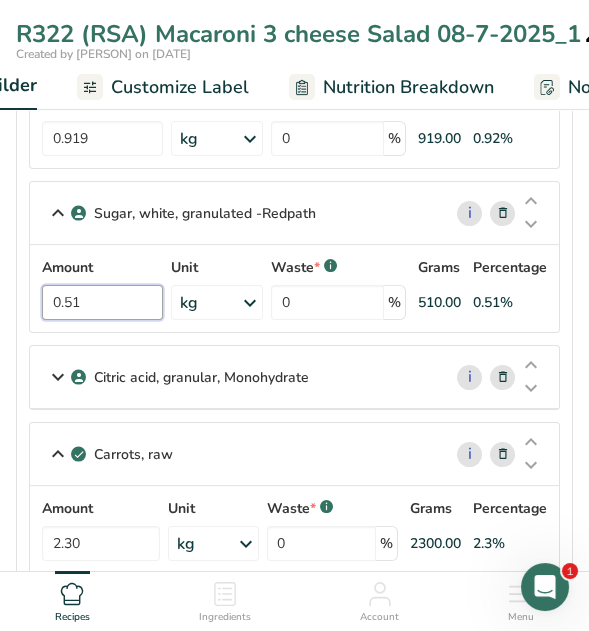 click on "0.51" at bounding box center [102, 302] 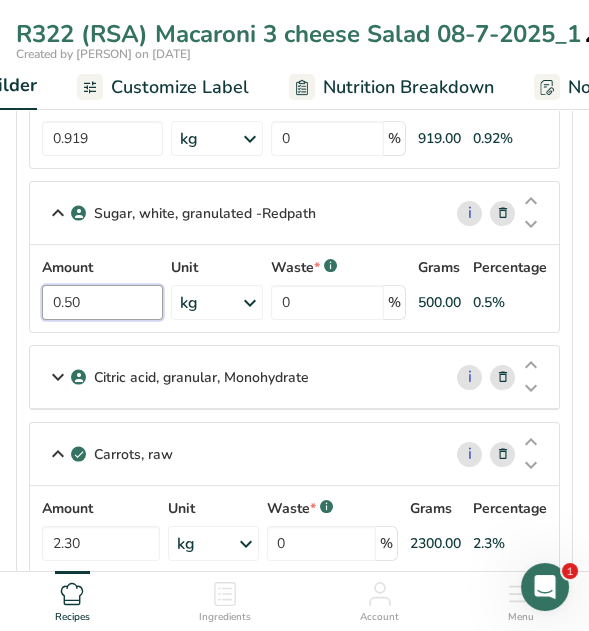 type on "0.50" 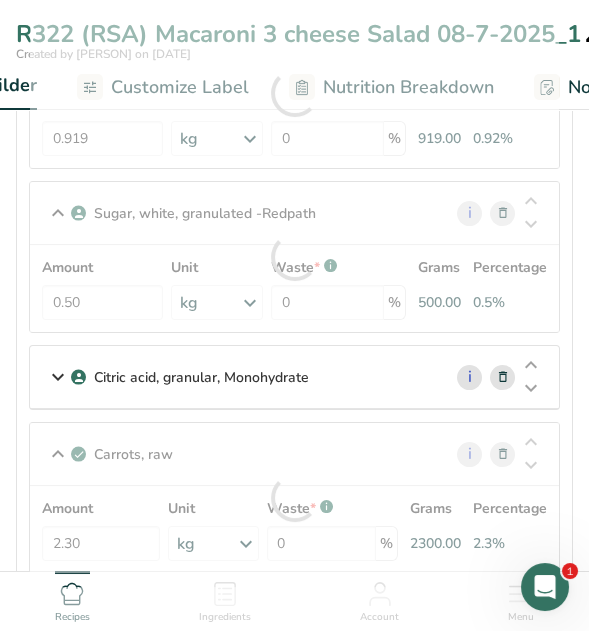 click on "Add Ingredients
Delete Recipe           Duplicate Recipe             Scale Recipe             Save as Sub-Recipe   .a-a{fill:#347362;}.b-a{fill:#fff;}                               Nutrition Breakdown                 Recipe Card
NEW
Amino Acids Pattern Report           Activity History
Ingredients
MAYONNAISE Real, FS      -CIBONA
i
Amount 21.62   Unit
kg
Weight Units
g
kg
mg
See more
Volume Units
l
mL
fl oz
See more
Waste  *   .a-a{fill:#347362;}.b-a{fill:#fff;}           0   %   Grams
21620.00
Percentage
21.61%
i
Amount 41.62" at bounding box center [294, 1399] 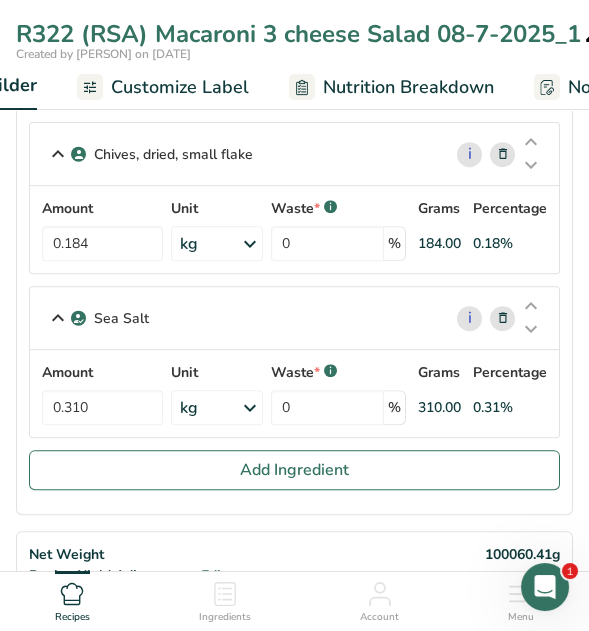 scroll, scrollTop: 2961, scrollLeft: 0, axis: vertical 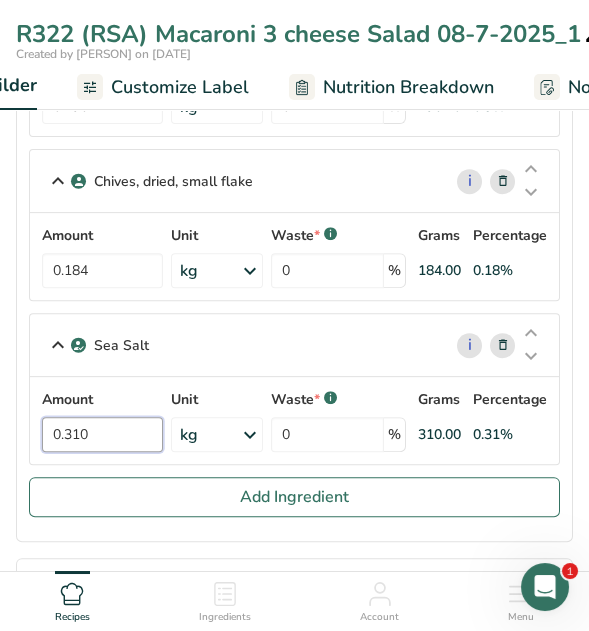 click on "0.310" at bounding box center (102, 434) 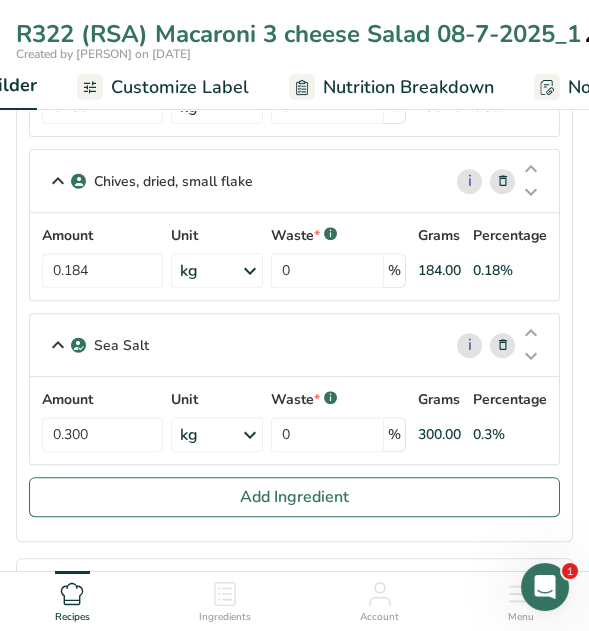 click on "Sea Salt
i
Amount 0.300   Unit
kg
Weight Units
g
kg
mg
See more
Volume Units
l
Volume units require a density conversion. If you know your ingredient's density enter it below. Otherwise, click on "RIA" our AI Regulatory bot - she will be able to help you
lb/ft3
g/cm3
Confirm
mL
Volume units require a density conversion. If you know your ingredient's density enter it below. Otherwise, click on "RIA" our AI Regulatory bot - she will be able to help you
lb/ft3
g/cm3
Confirm
fl oz" at bounding box center (294, 389) 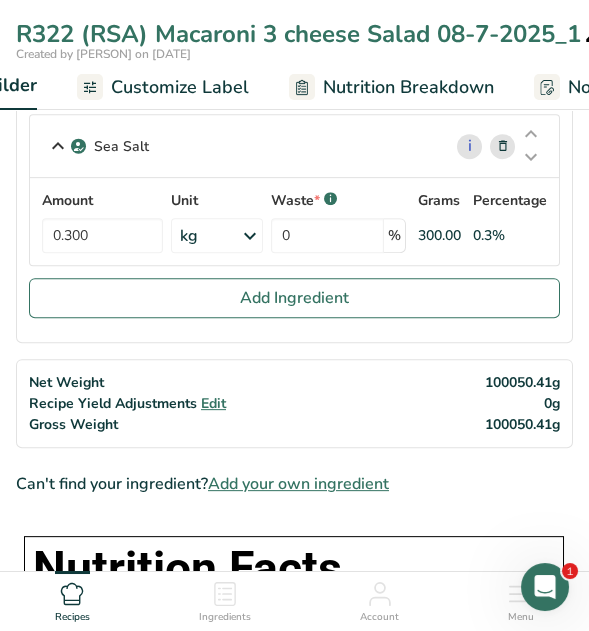scroll, scrollTop: 3061, scrollLeft: 0, axis: vertical 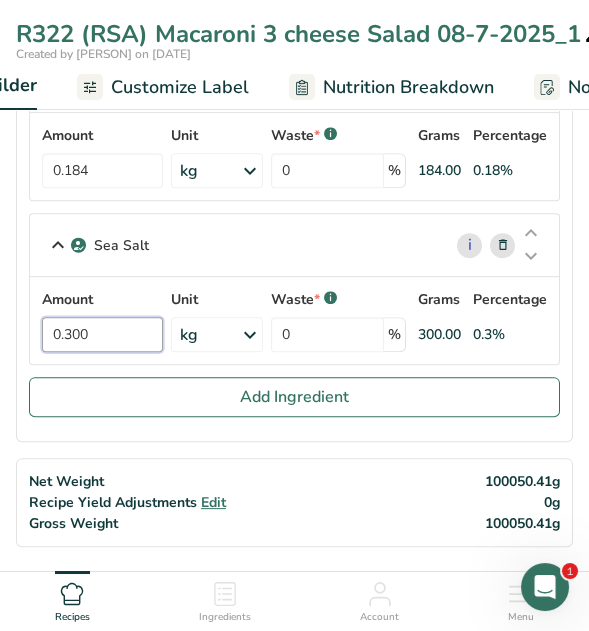 click on "0.300" at bounding box center [102, 334] 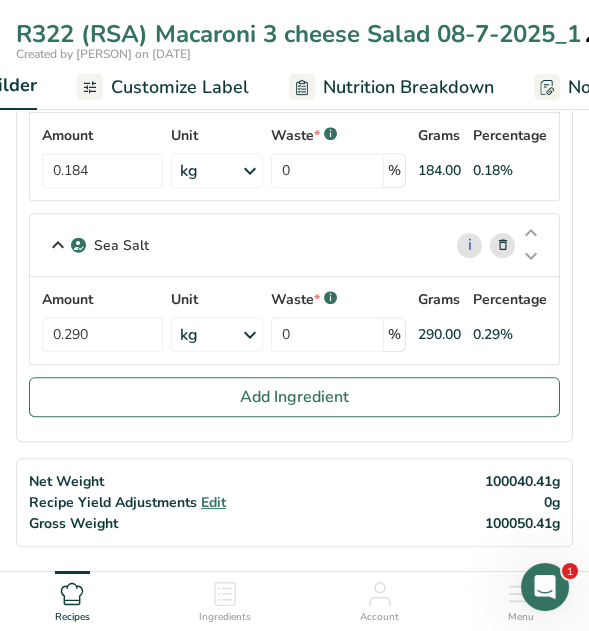 click on "Ingredients
MAYONNAISE Real, FS      -CIBONA
i
Amount 21.62   Unit
kg
Weight Units
g
kg
mg
See more
Volume Units
l
mL
fl oz
See more
Waste  *   .a-a{fill:#347362;}.b-a{fill:#fff;}           0   %   Grams
21620.00
Percentage
21.61%
pasta, macaroni, cooked, unenriched
i
Amount 41.62   Unit
kg
Weight Units
g
kg
mg
See more
Volume Units
l
mL
fl oz
See more
Waste  *   .a-a{fill:#347362;}.b-a{fill:#fff;}" at bounding box center (294, -1163) 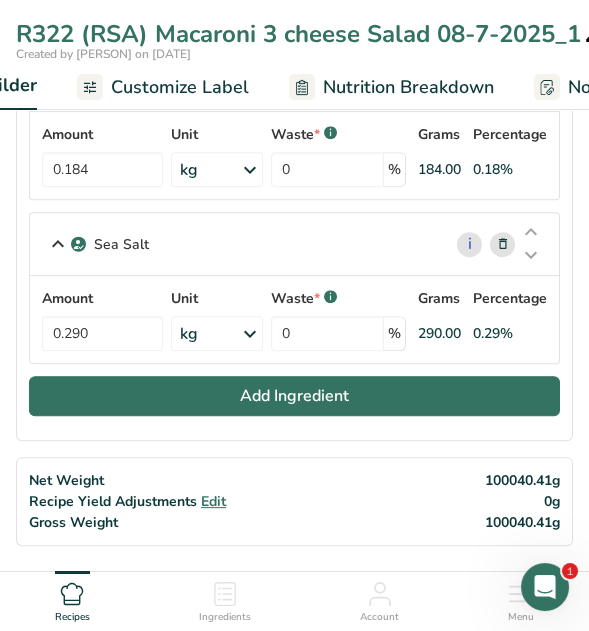scroll, scrollTop: 3061, scrollLeft: 0, axis: vertical 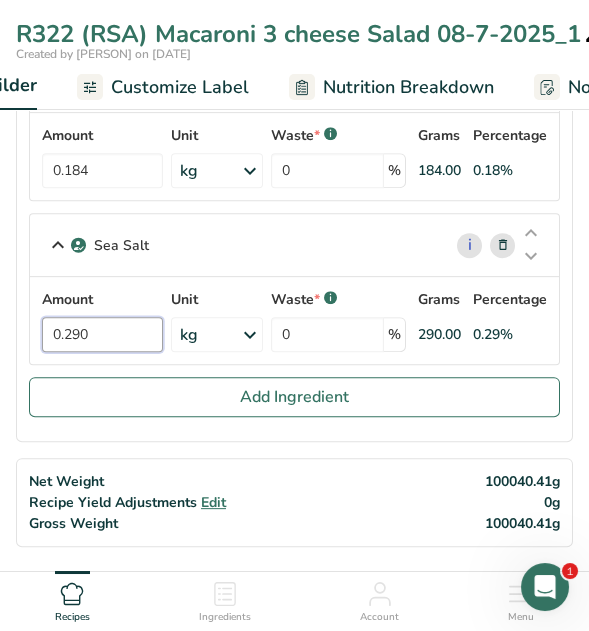 click on "0.290" at bounding box center (102, 334) 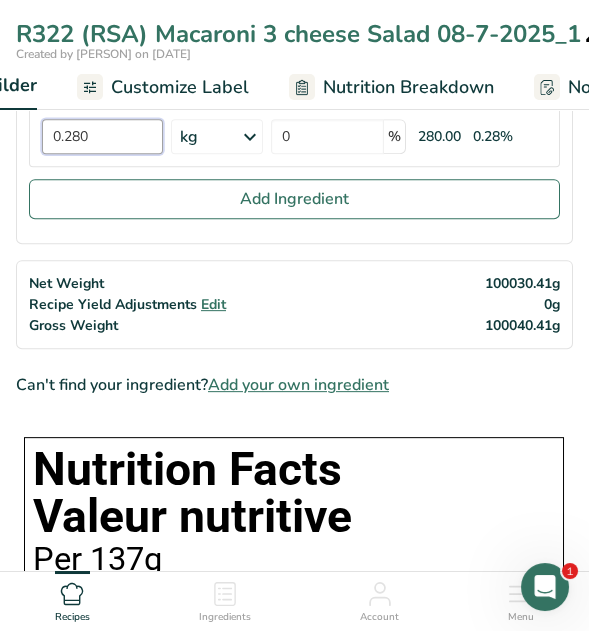scroll, scrollTop: 3261, scrollLeft: 0, axis: vertical 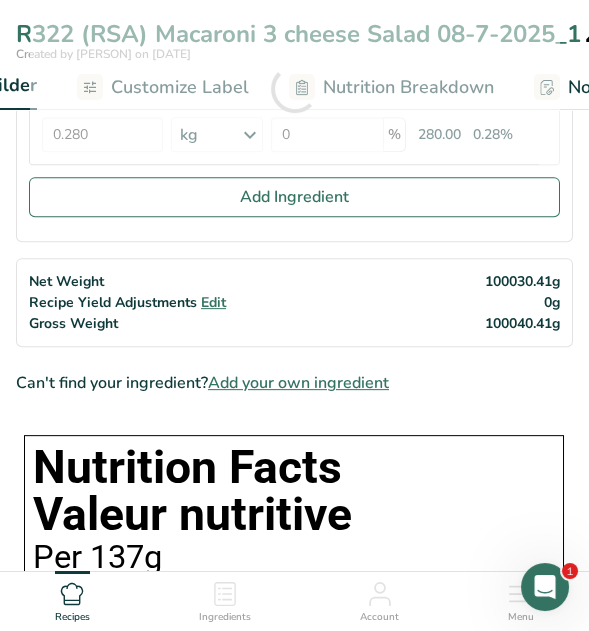 click on "Nutrition Facts
Valeur nutritive" at bounding box center (294, 490) 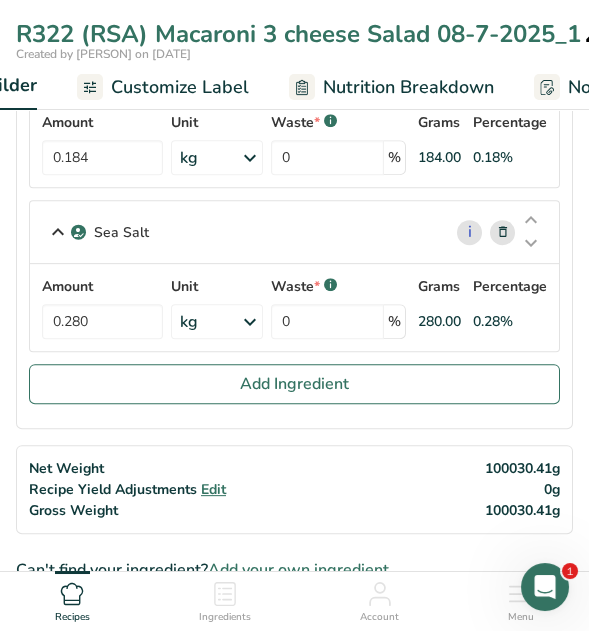 scroll, scrollTop: 2961, scrollLeft: 0, axis: vertical 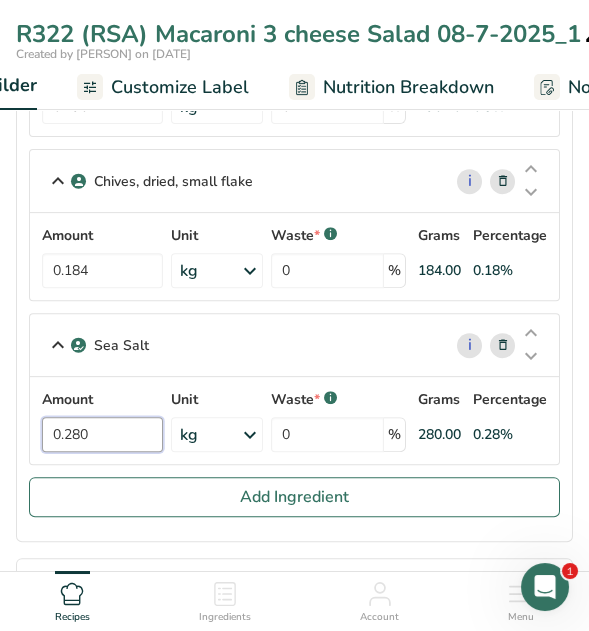 click on "0.280" at bounding box center (102, 434) 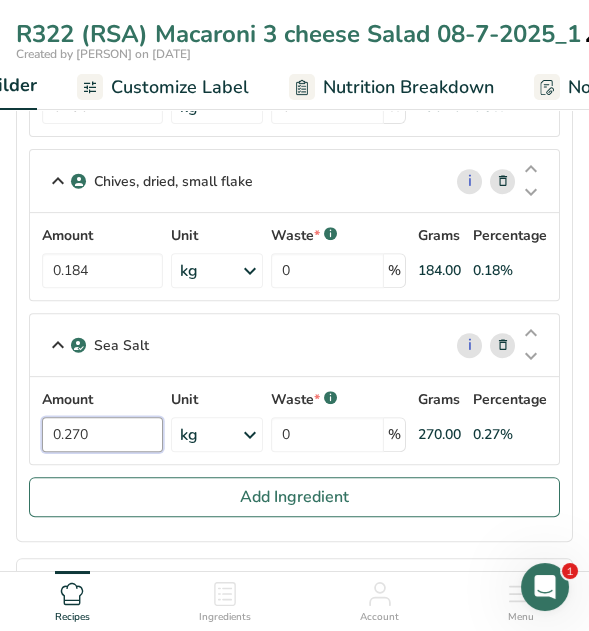 type on "0.270" 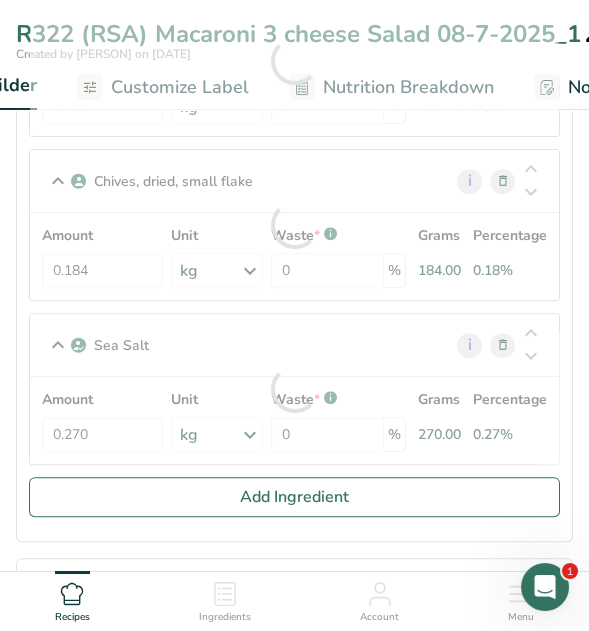 click on "Sea Salt
i
Amount 0.270   Unit
kg
Weight Units
g
kg
mg
See more
Volume Units
l
Volume units require a density conversion. If you know your ingredient's density enter it below. Otherwise, click on "RIA" our AI Regulatory bot - she will be able to help you
lb/ft3
g/cm3
Confirm
mL
Volume units require a density conversion. If you know your ingredient's density enter it below. Otherwise, click on "RIA" our AI Regulatory bot - she will be able to help you
lb/ft3
g/cm3
Confirm
fl oz" at bounding box center (294, 389) 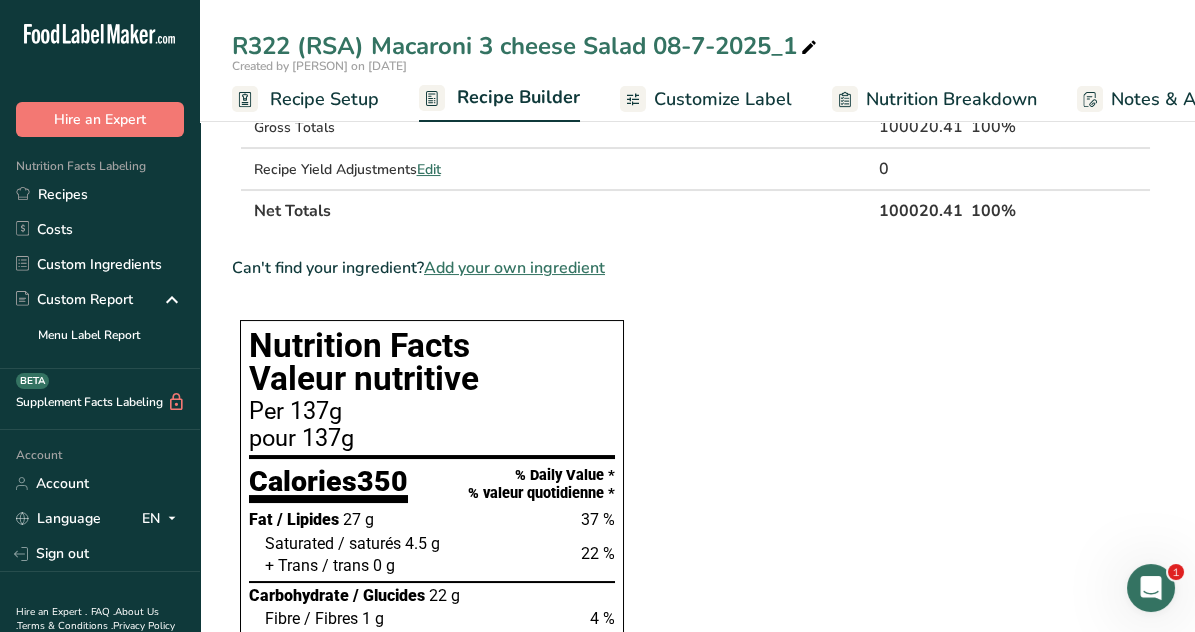 scroll, scrollTop: 1361, scrollLeft: 0, axis: vertical 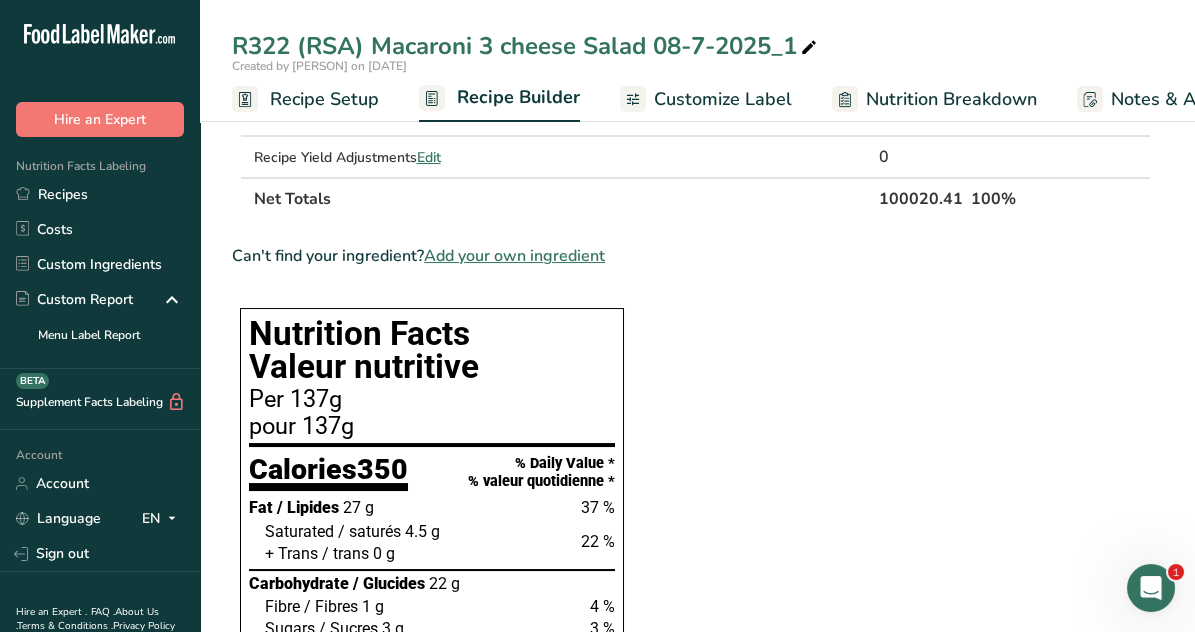 click on "Recipe Setup" at bounding box center (324, 99) 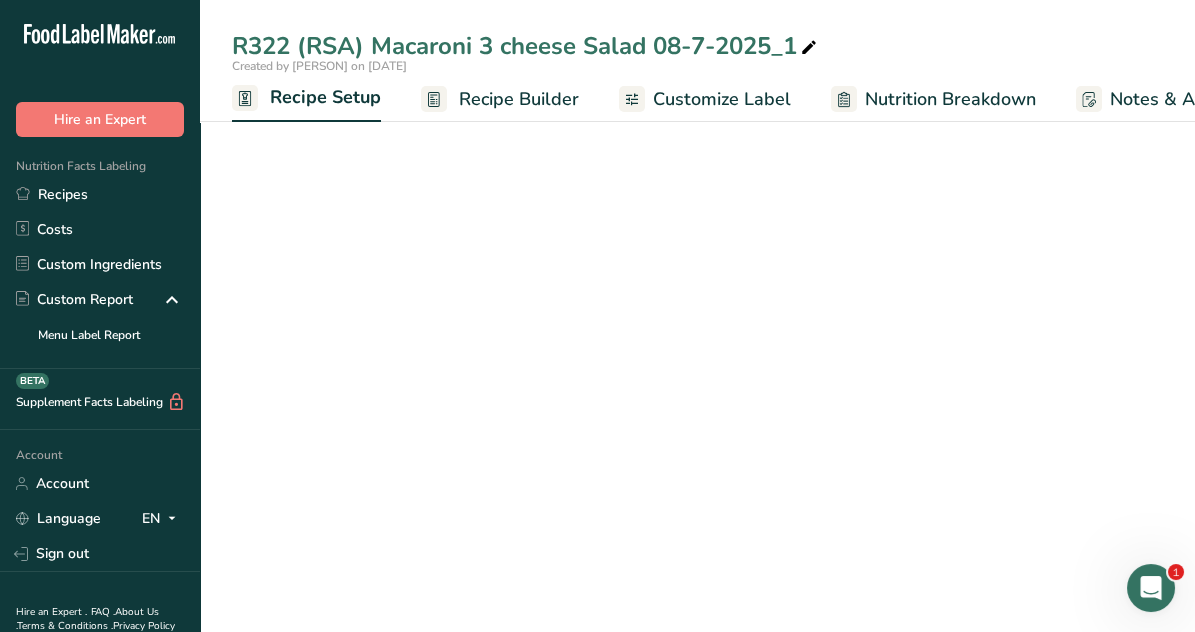 scroll, scrollTop: 0, scrollLeft: 6, axis: horizontal 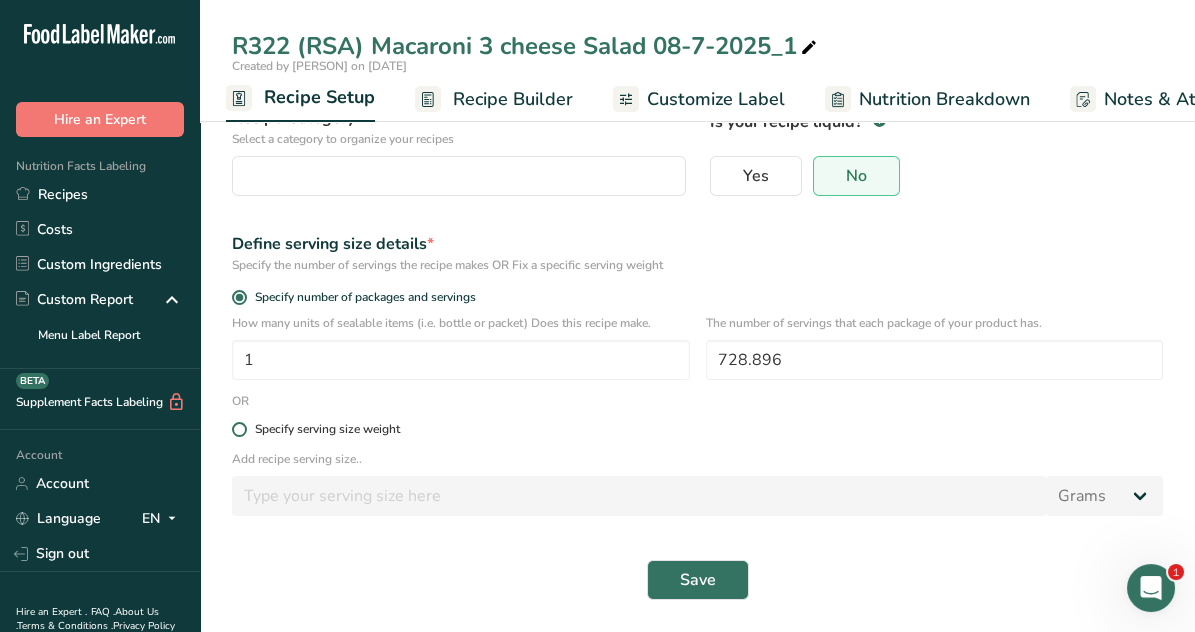 click at bounding box center (239, 429) 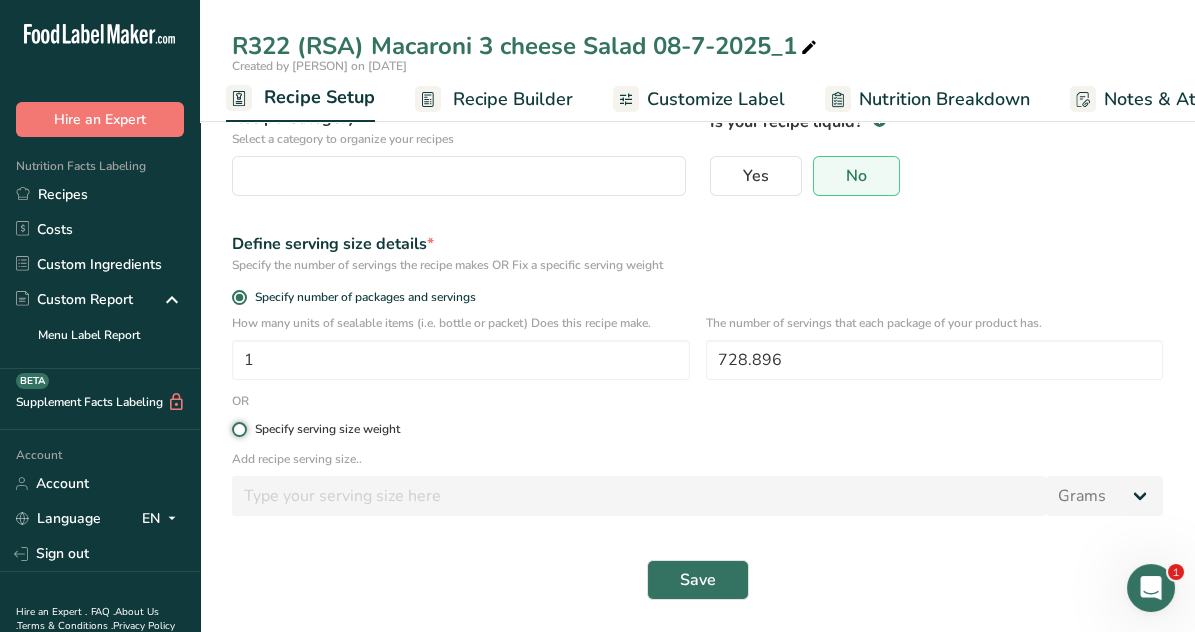 click on "Specify serving size weight" at bounding box center (238, 429) 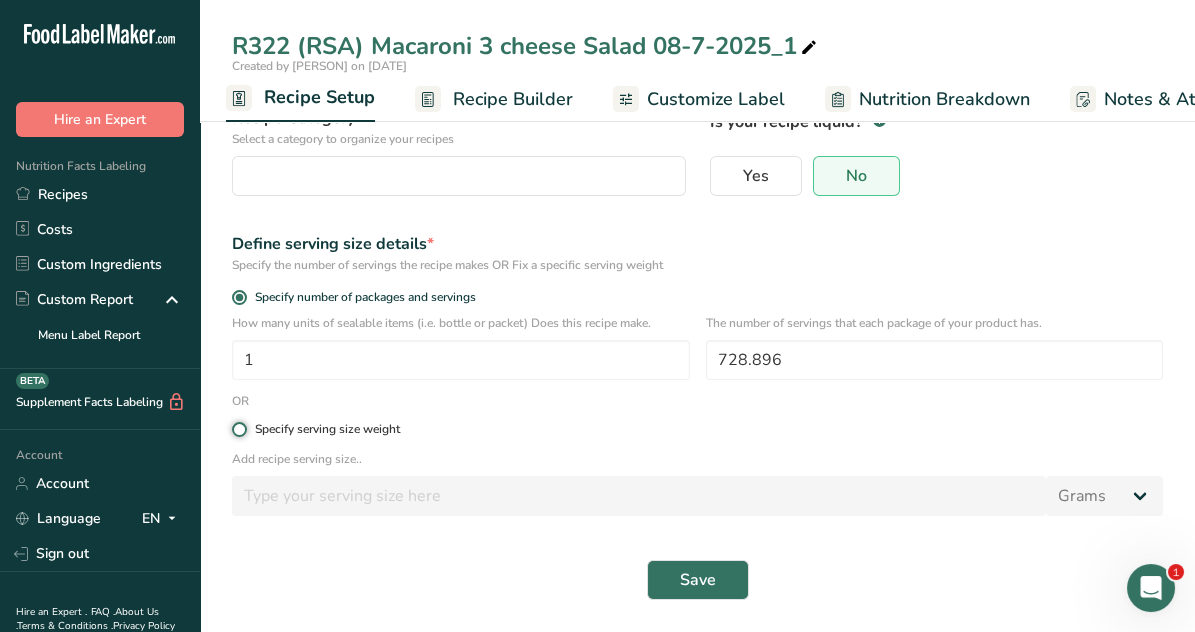 radio on "true" 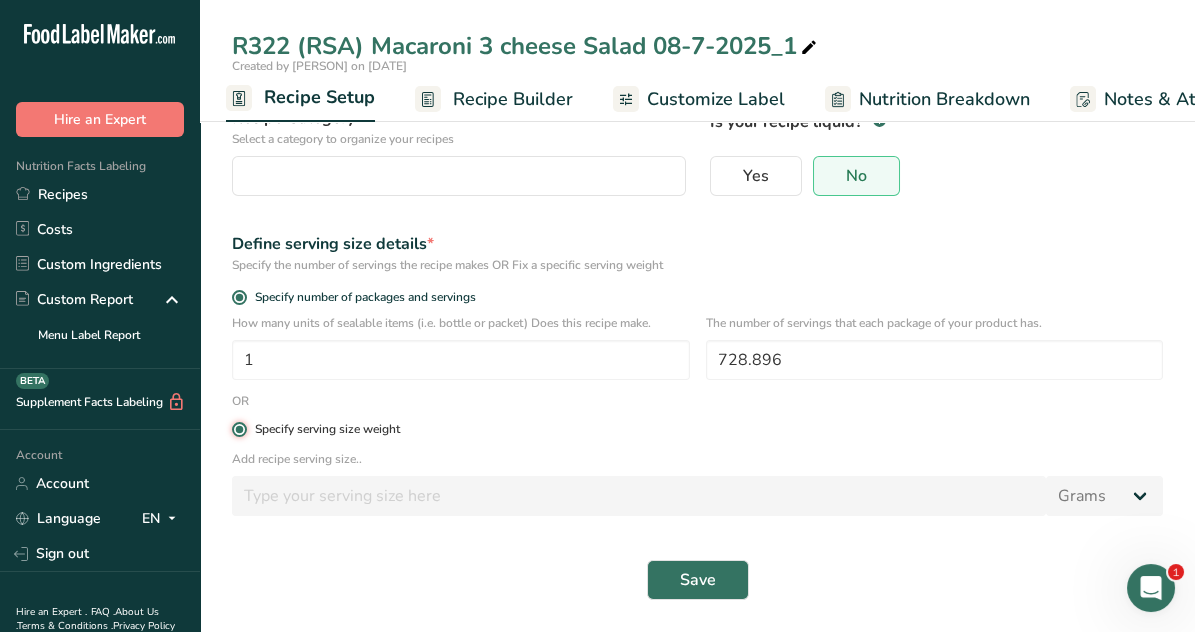radio on "false" 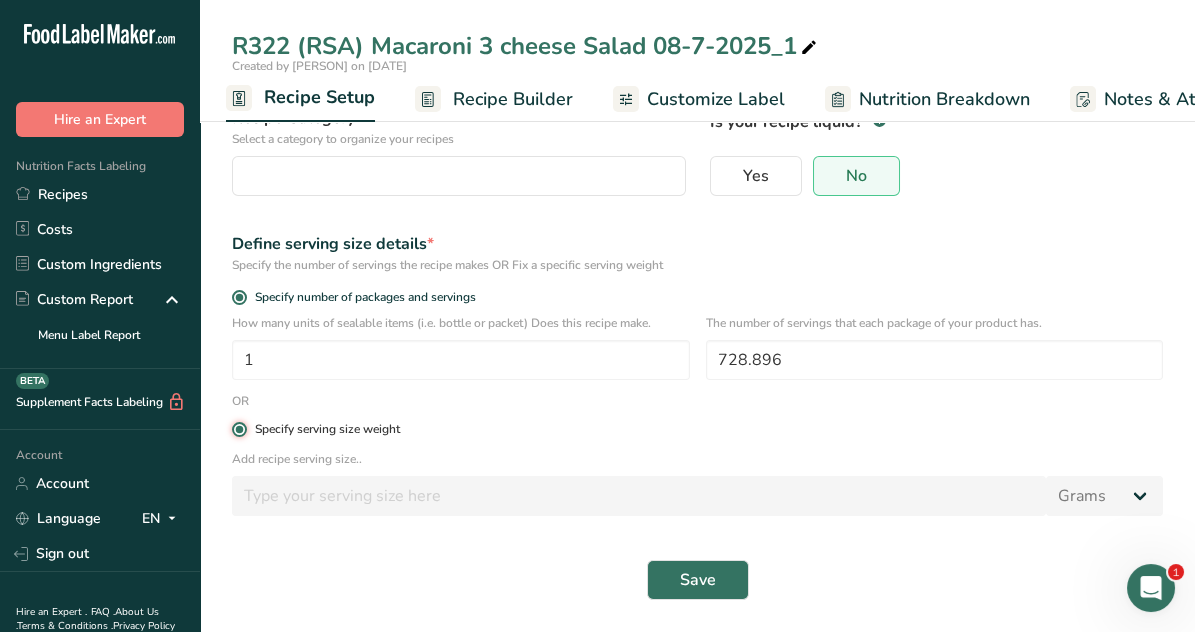 type 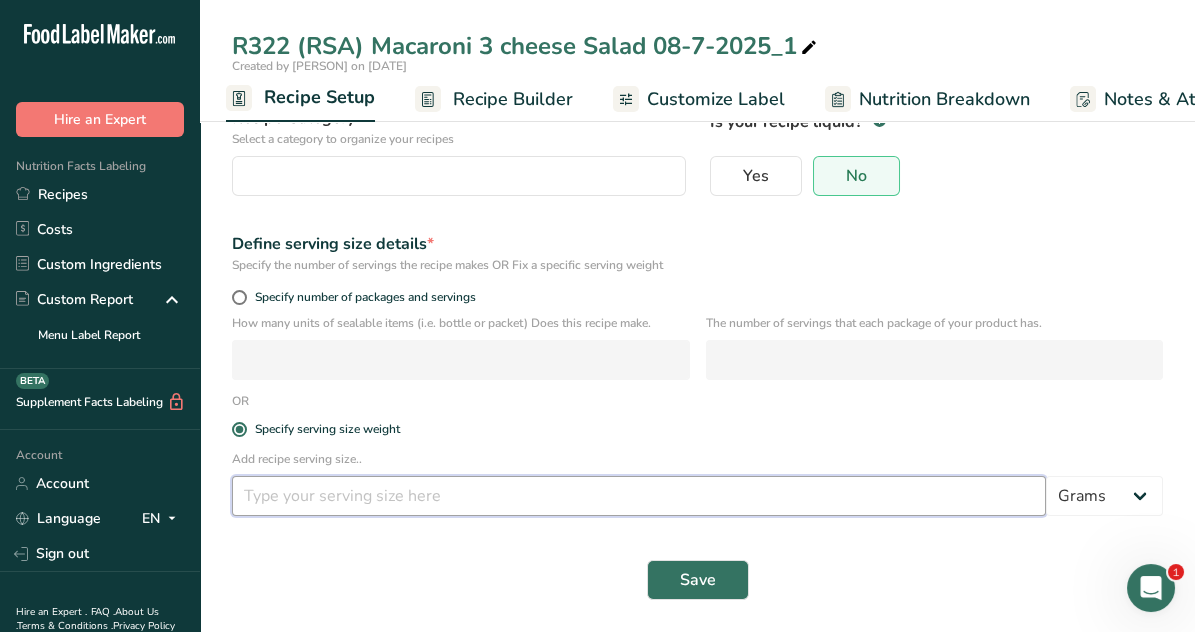 click at bounding box center [639, 496] 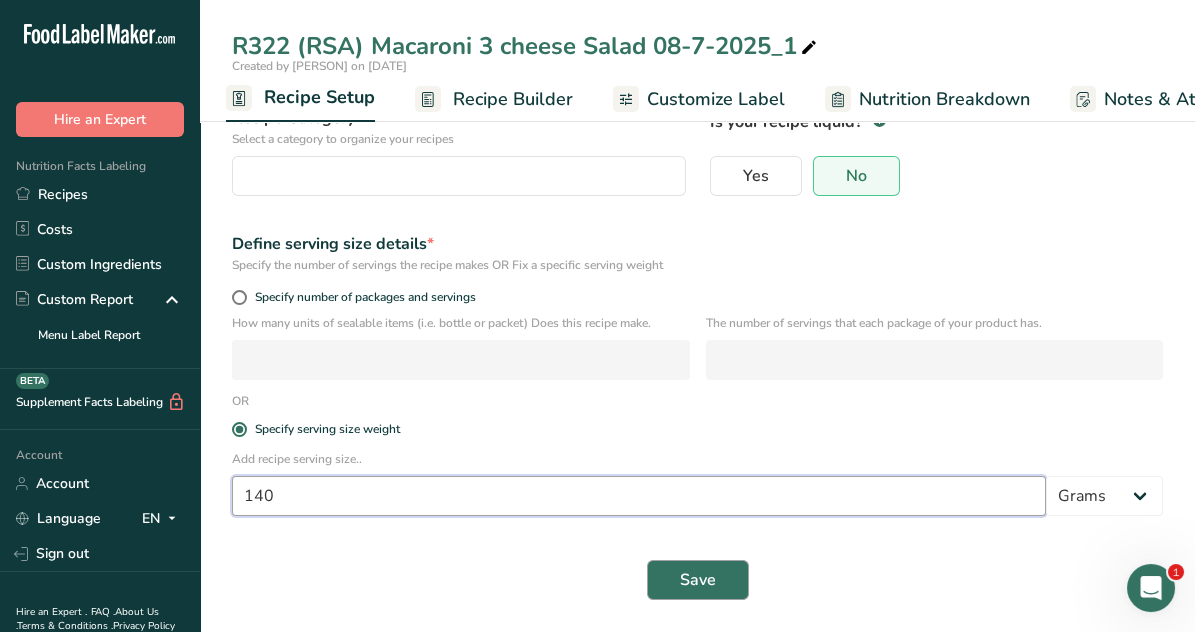type on "140" 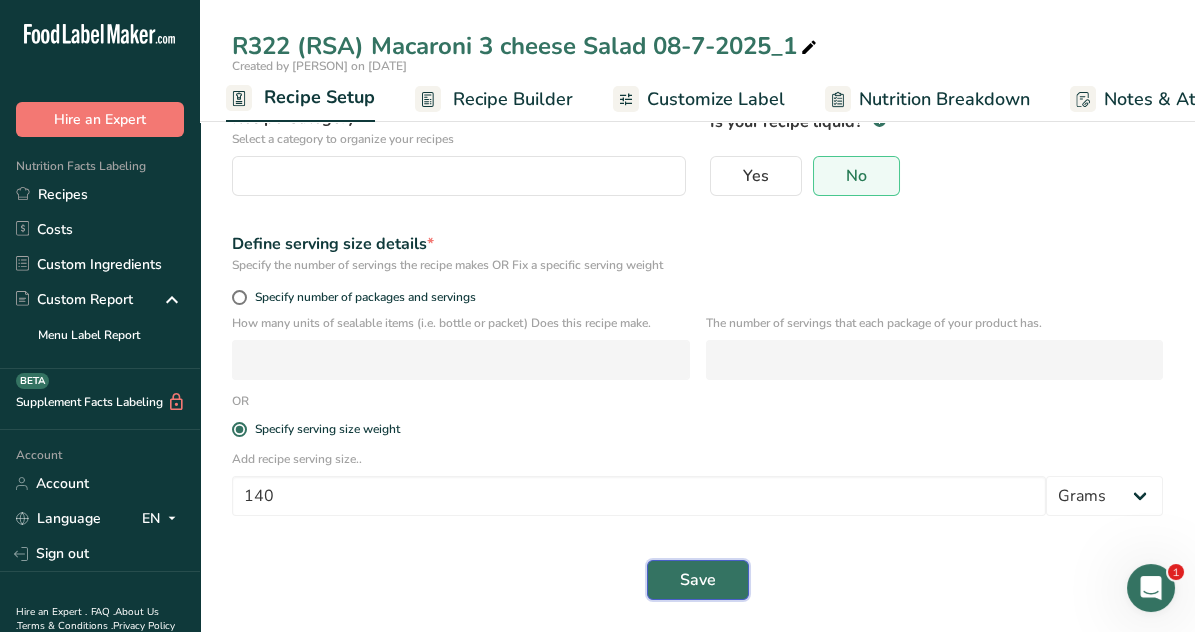 click on "Save" at bounding box center (698, 580) 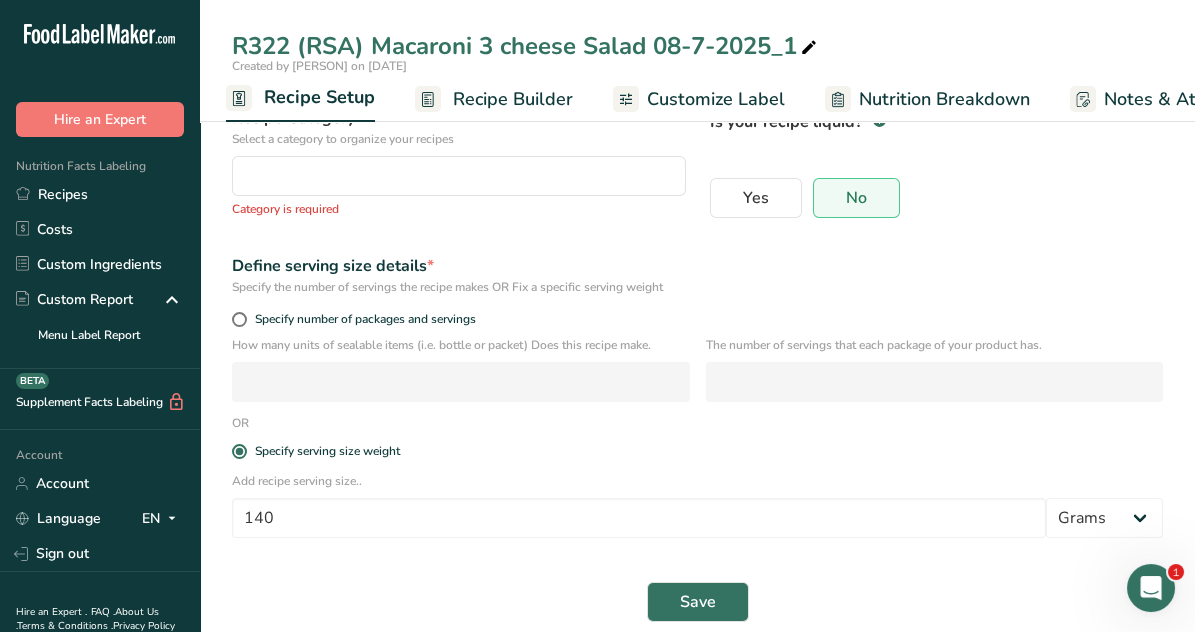 click on "Recipe Builder" at bounding box center (513, 99) 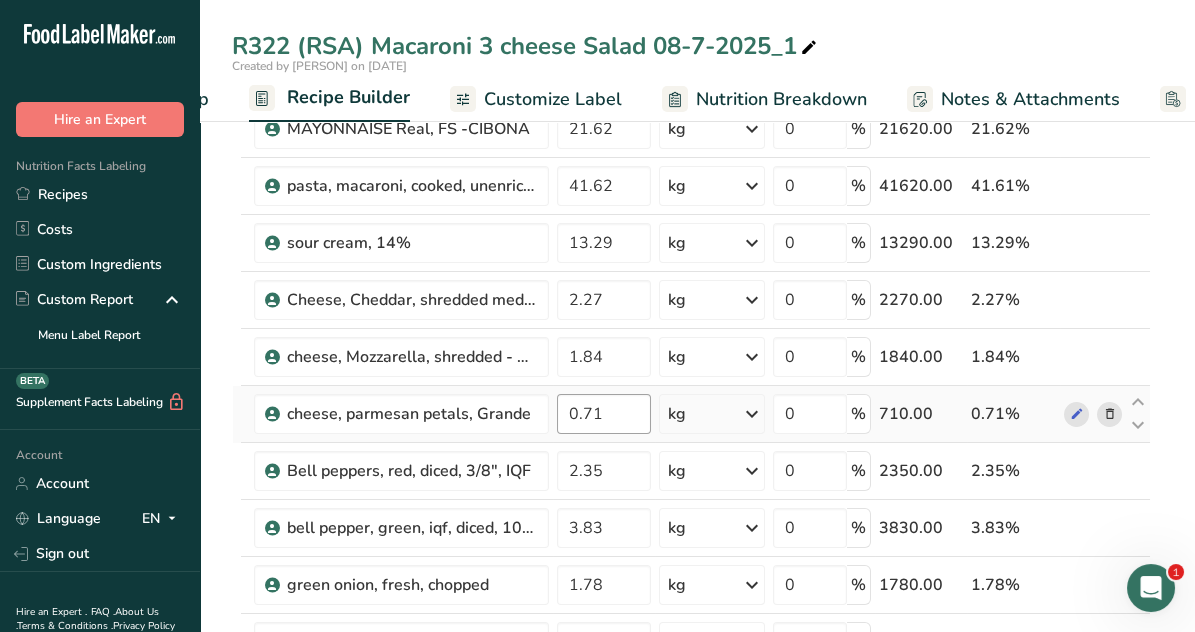 scroll, scrollTop: 0, scrollLeft: 192, axis: horizontal 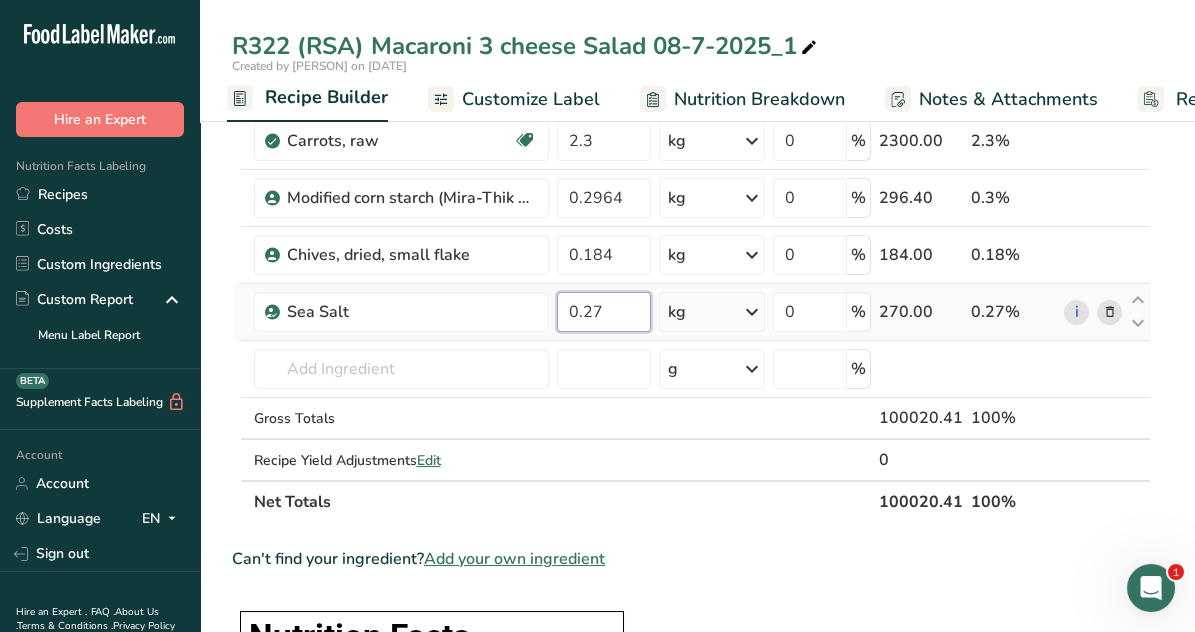 click on "0.27" at bounding box center [604, 312] 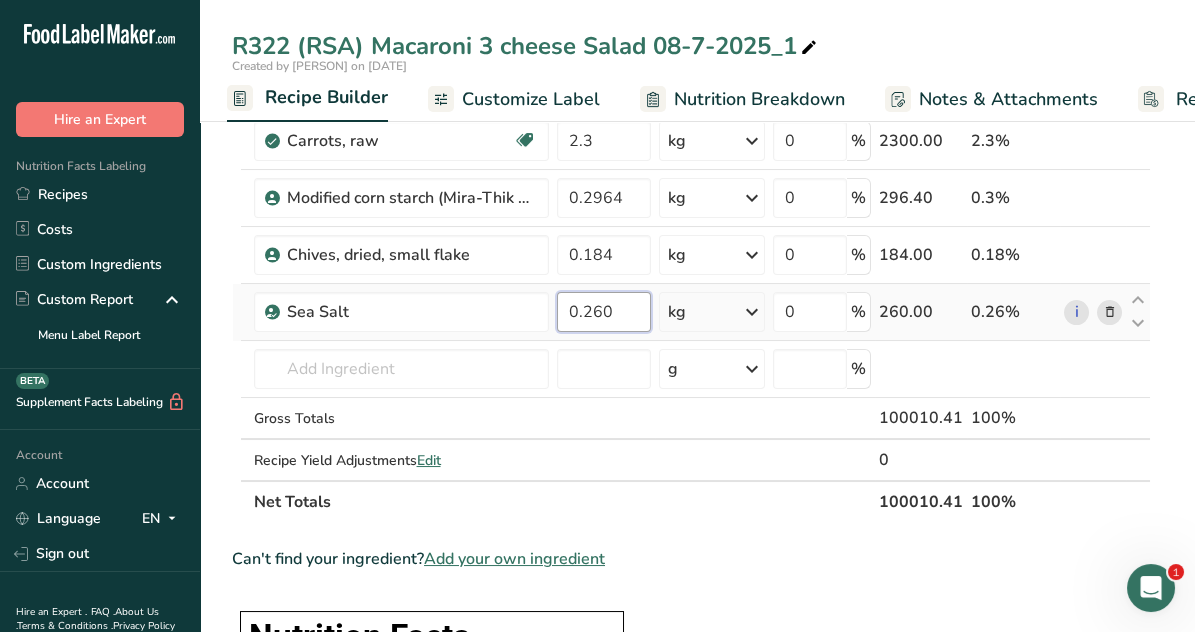 type on "0.260" 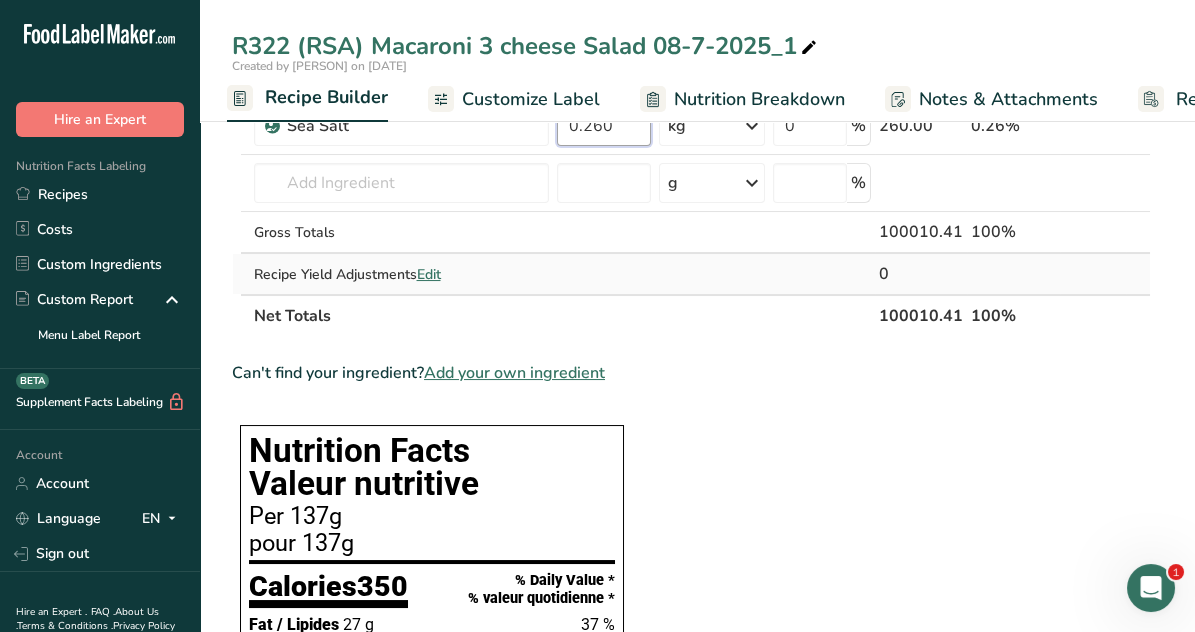 scroll, scrollTop: 1257, scrollLeft: 0, axis: vertical 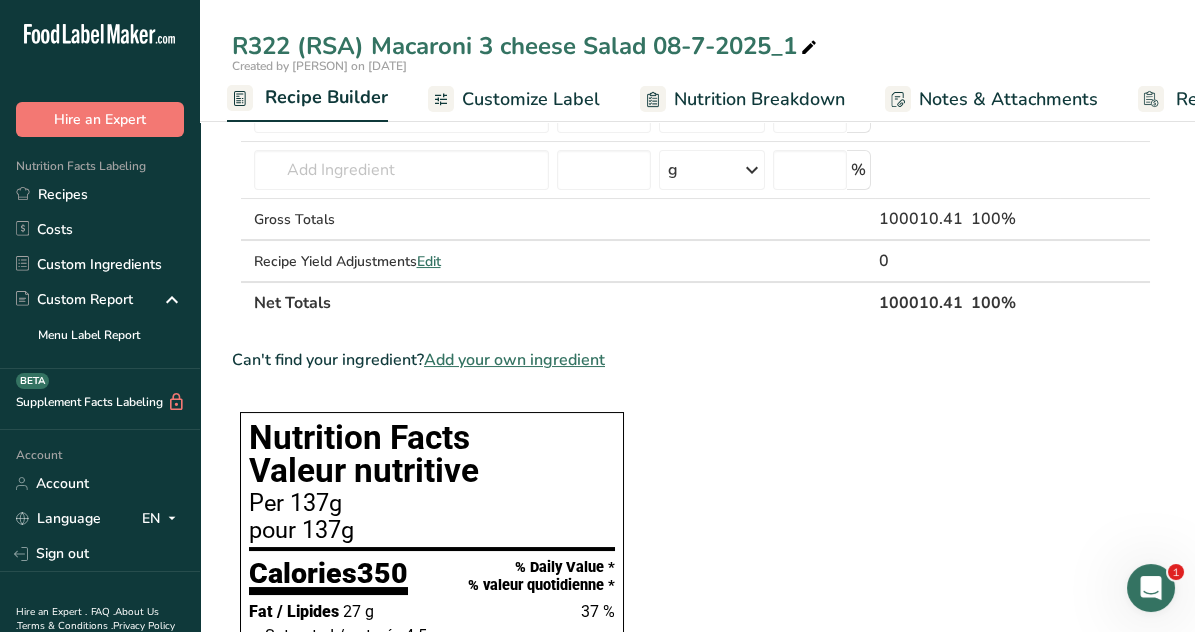 click on "Ingredient *
Amount *
Unit *
Waste *   .a-a{fill:#347362;}.b-a{fill:#fff;}          Grams
Percentage
MAYONNAISE Real, FS      -CIBONA
21.62
kg
Weight Units
g
kg
mg
See more
Volume Units
l
mL
fl oz
See more
0
%
21620.00
21.62%
pasta, macaroni, cooked, unenriched
41.62
kg
Weight Units
g
kg
mg
See more
Volume Units
l
mL
fl oz
See more
0
%
41620.00
41.62%
13.29" at bounding box center [691, 1005] 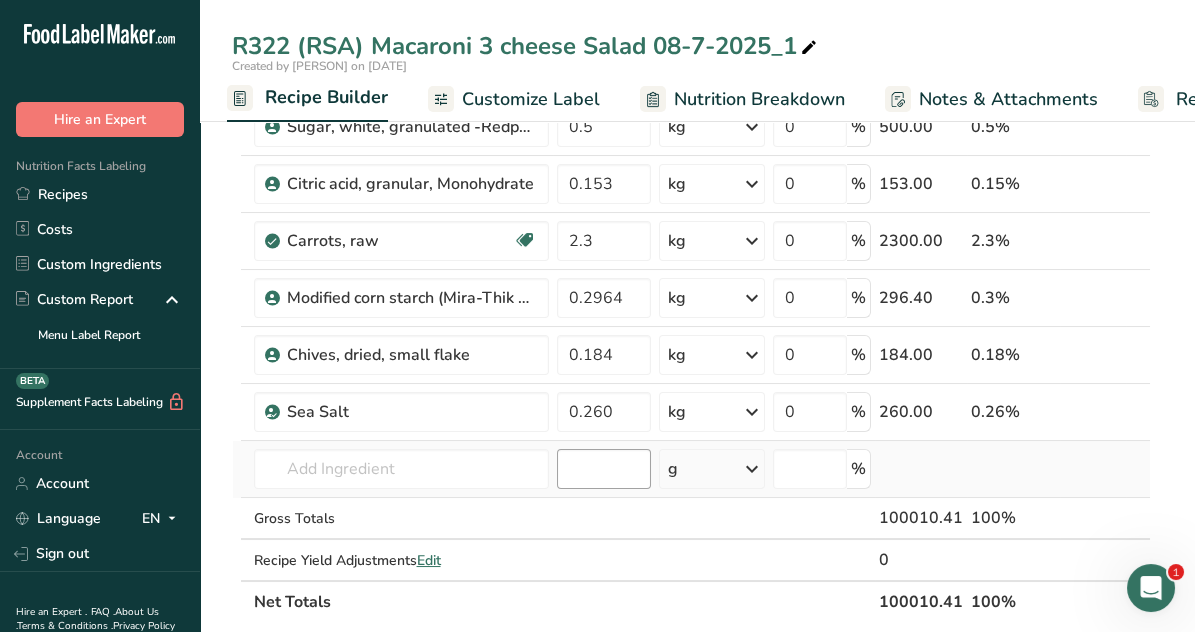 scroll, scrollTop: 857, scrollLeft: 0, axis: vertical 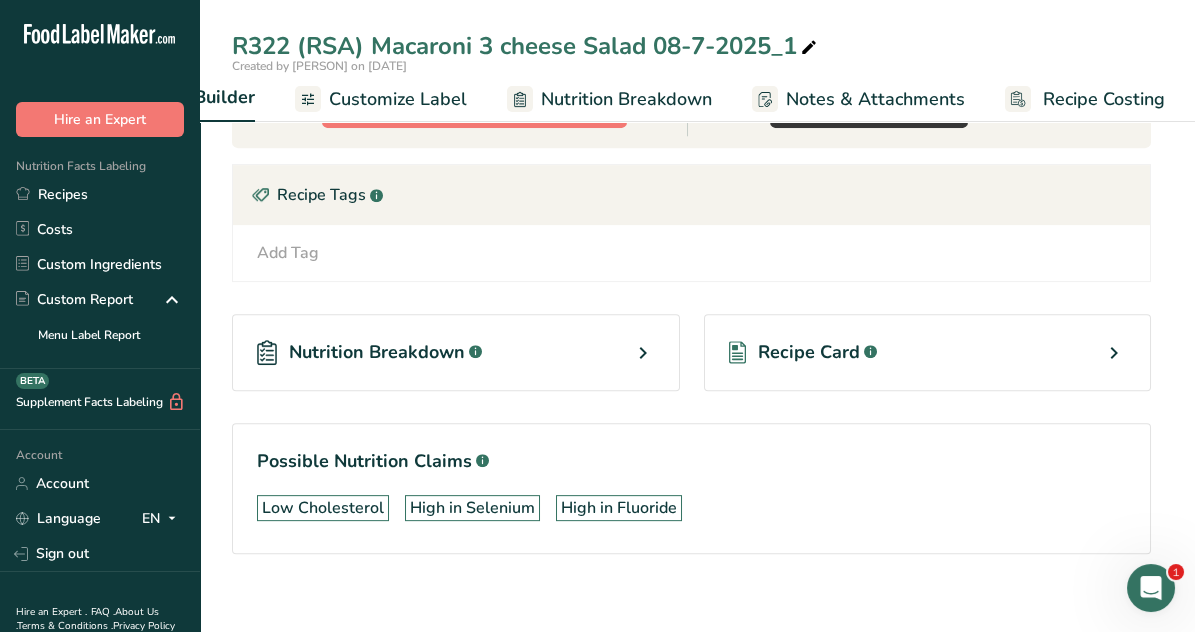 click at bounding box center [643, 353] 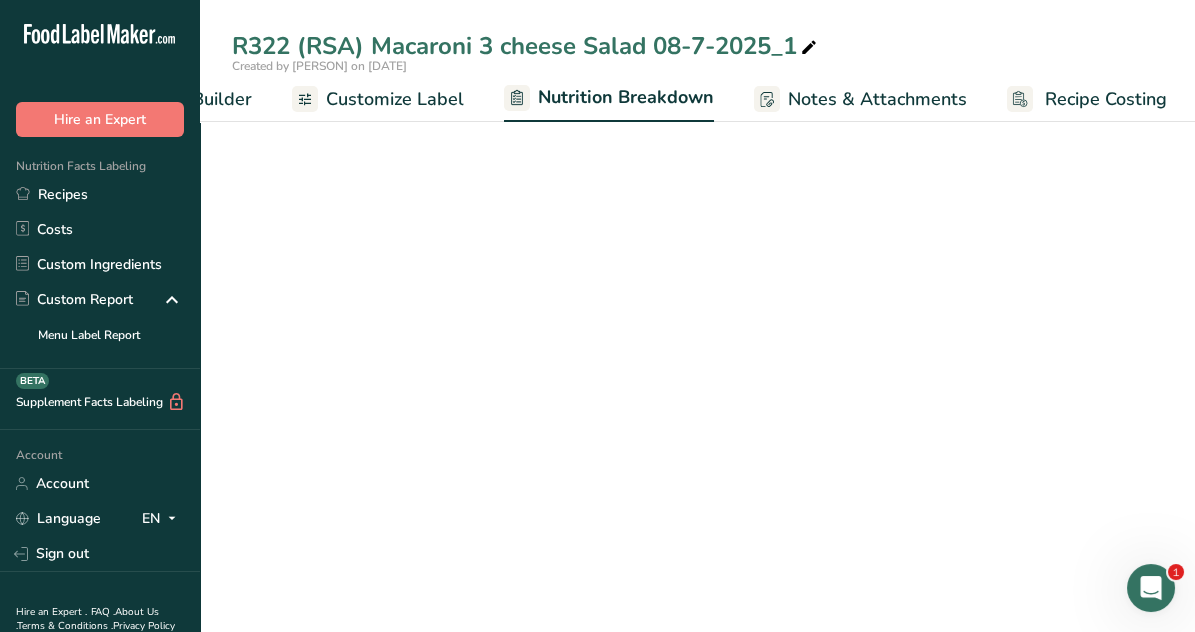 select on "Calories" 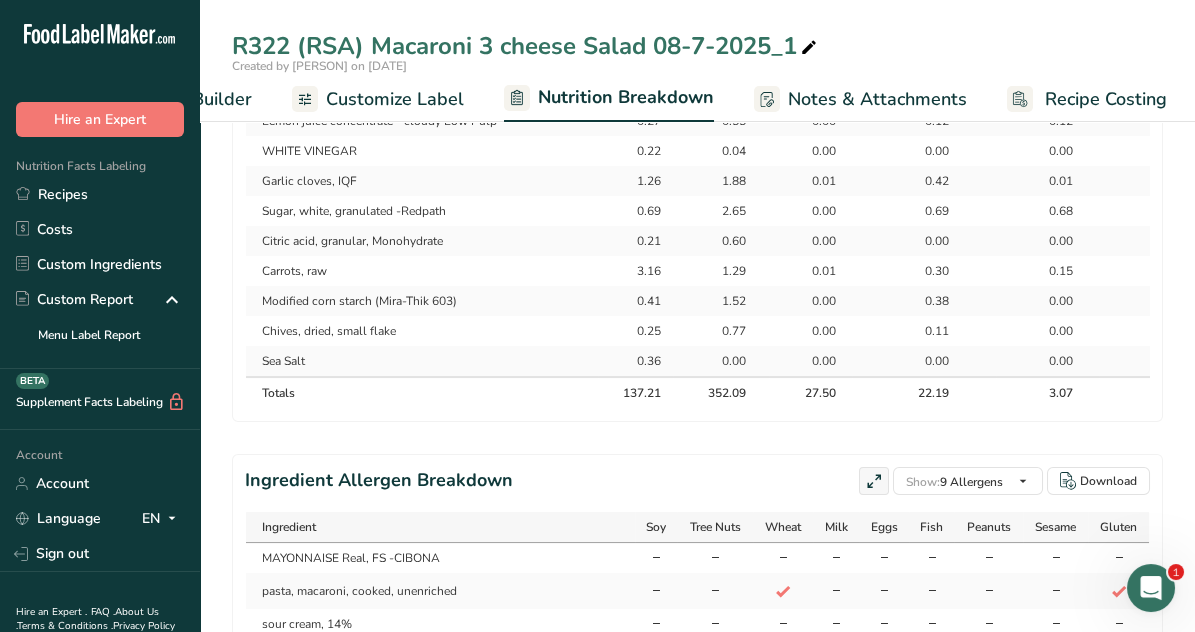 scroll, scrollTop: 1622, scrollLeft: 0, axis: vertical 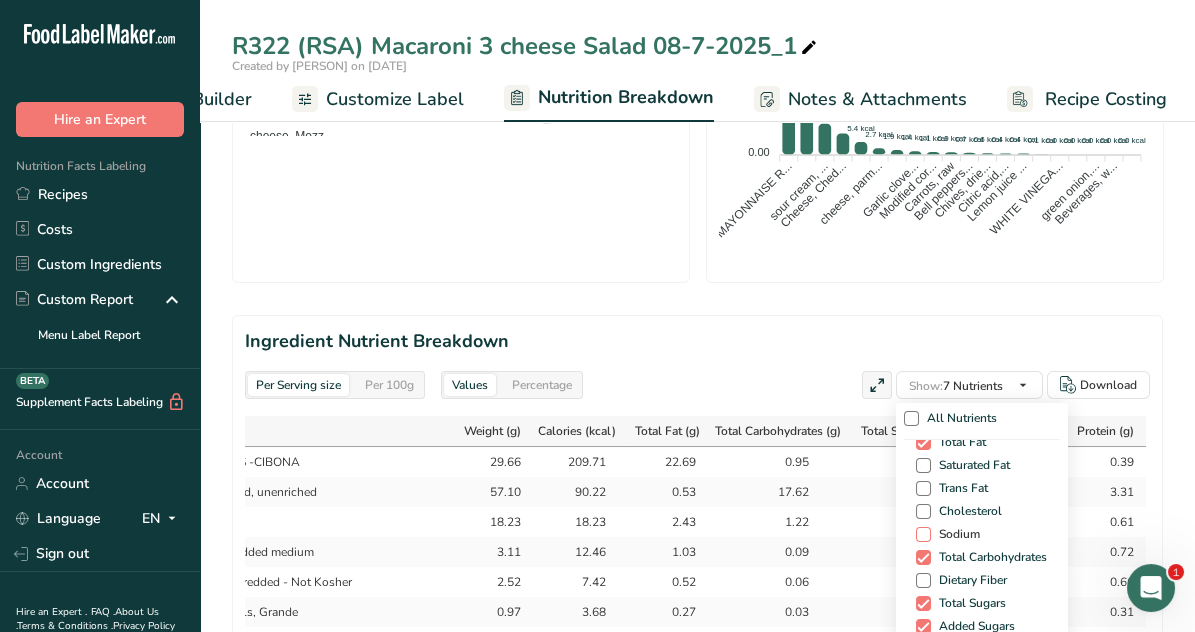click at bounding box center [923, 534] 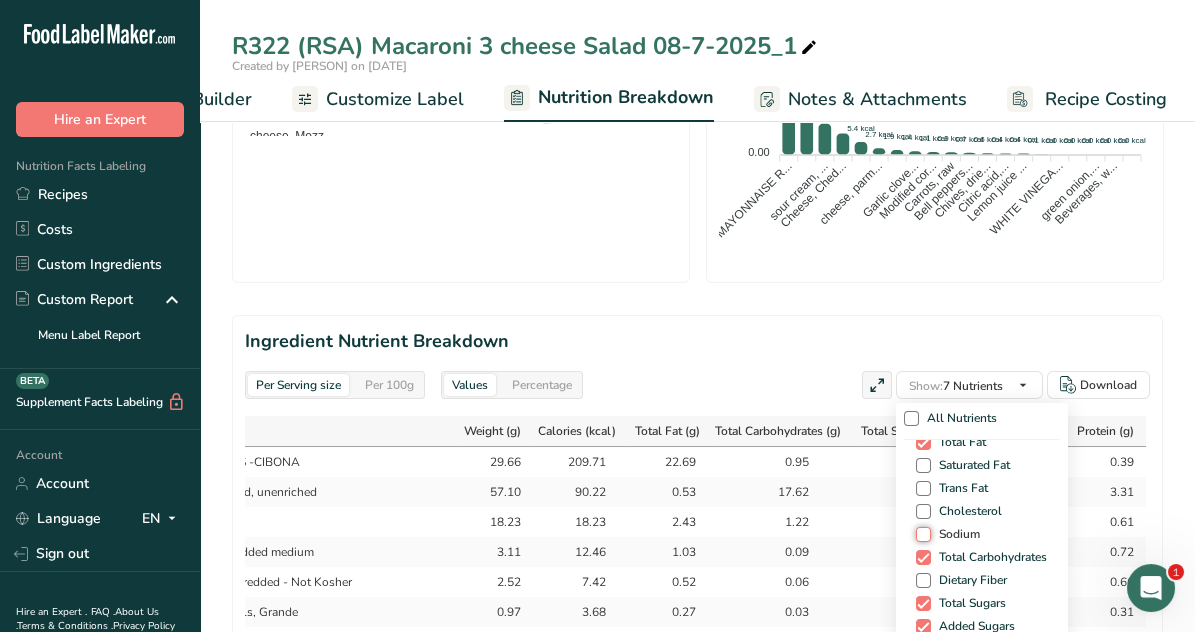 click on "Sodium" at bounding box center (922, 534) 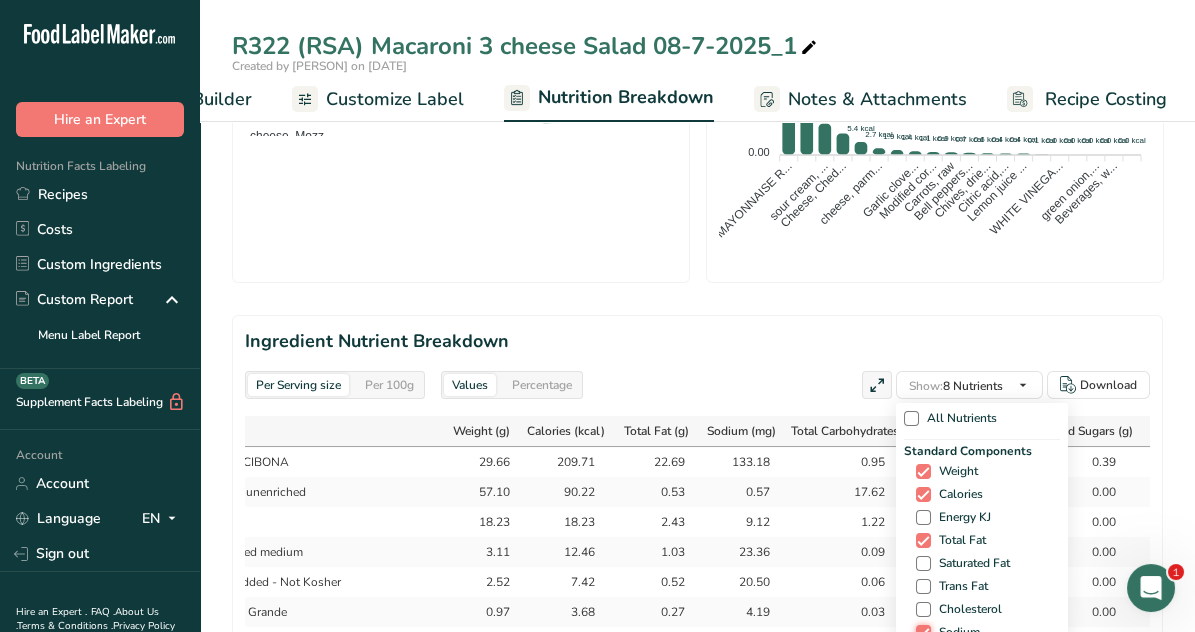 scroll, scrollTop: 0, scrollLeft: 0, axis: both 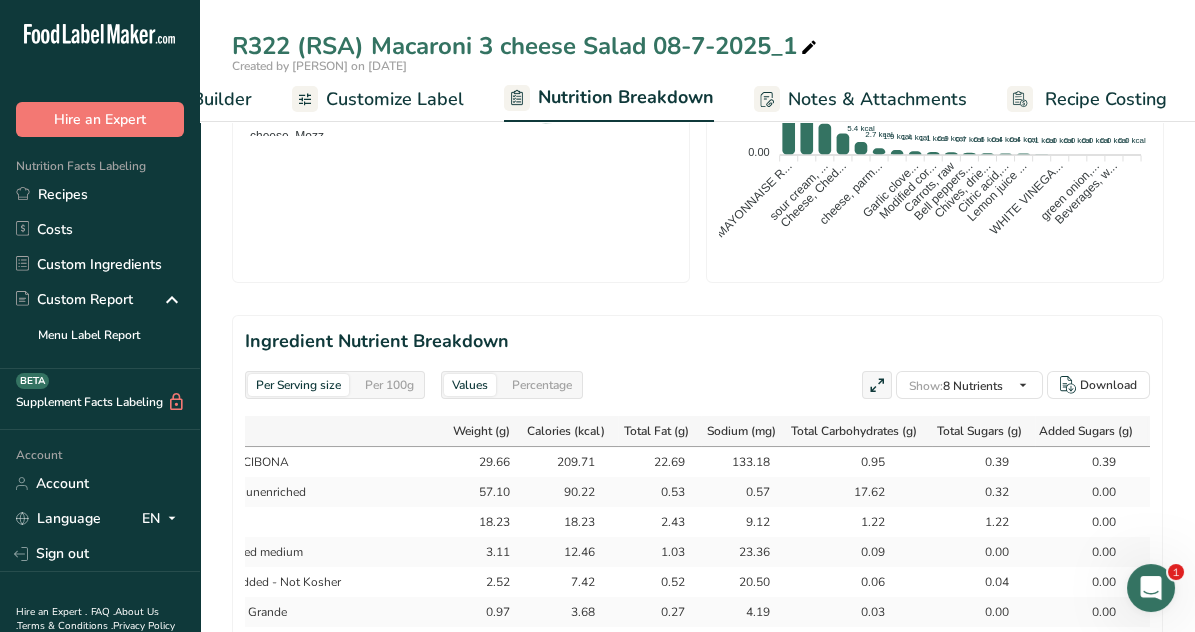 click on "Ingredient Nutrient Breakdown" at bounding box center [697, 341] 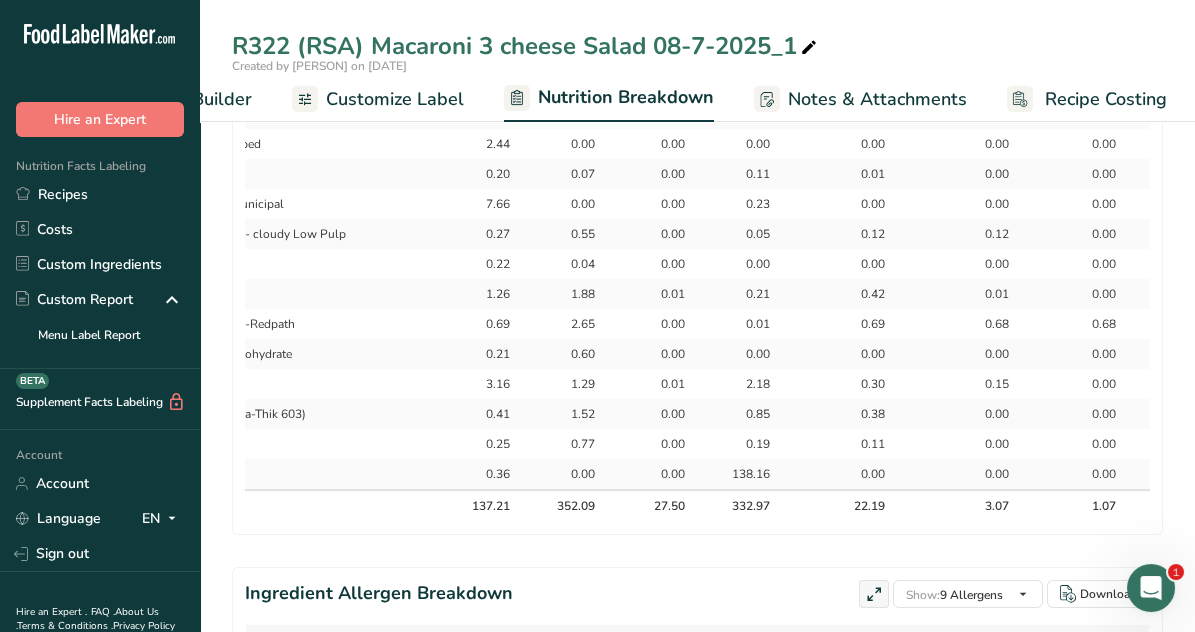 scroll, scrollTop: 1522, scrollLeft: 0, axis: vertical 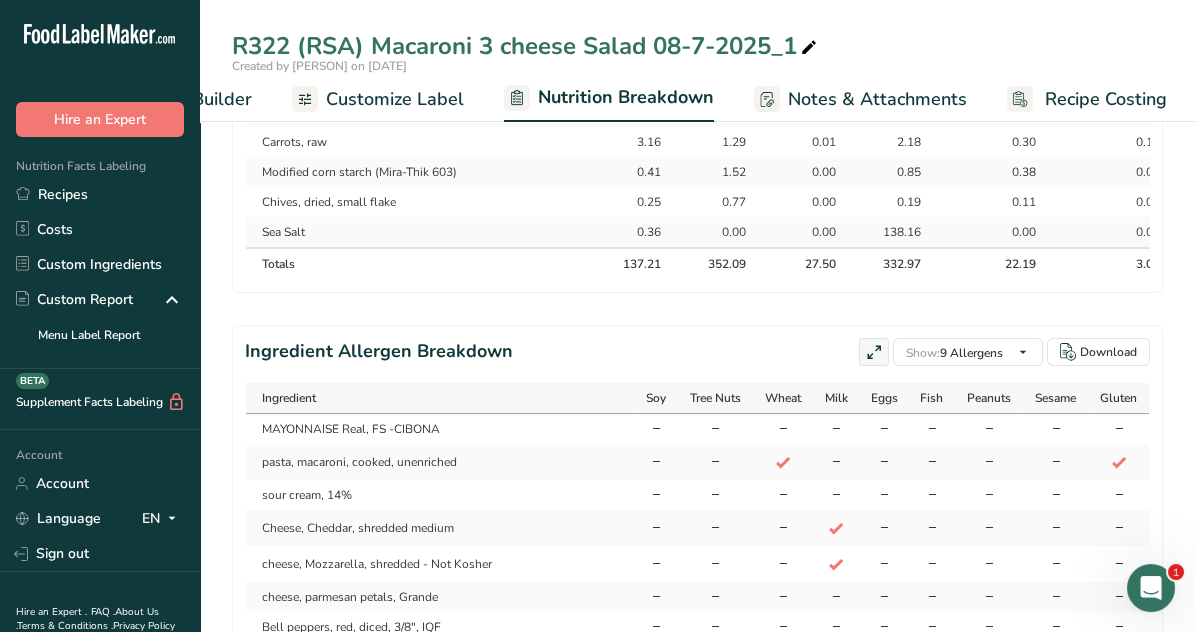 click at bounding box center (874, 353) 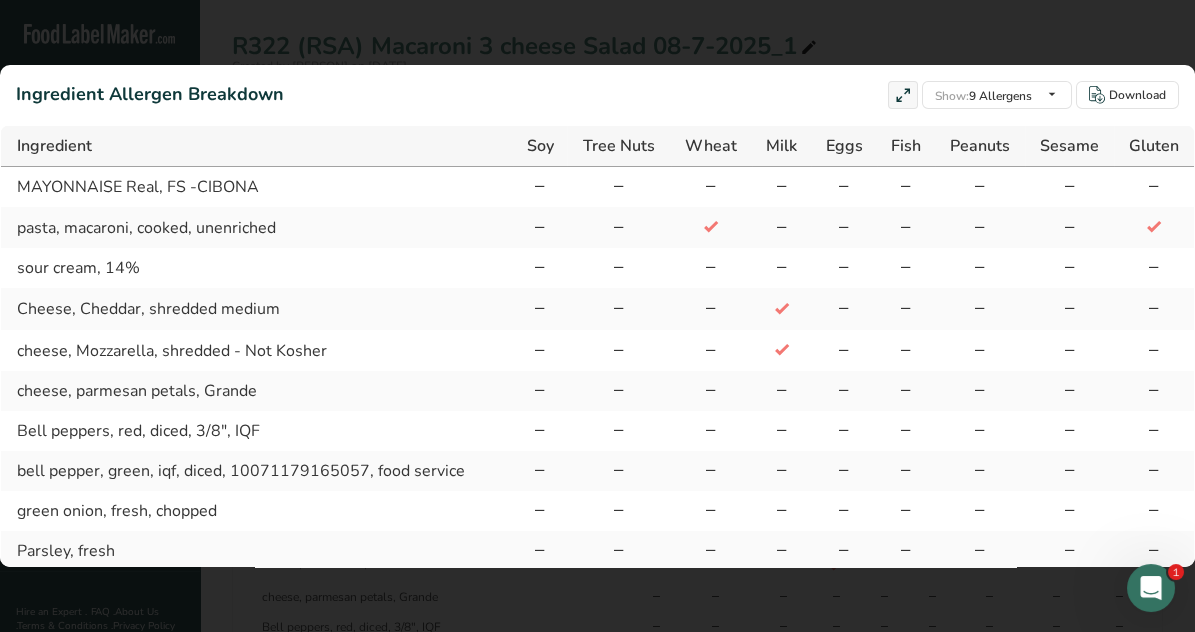 scroll, scrollTop: 0, scrollLeft: 312, axis: horizontal 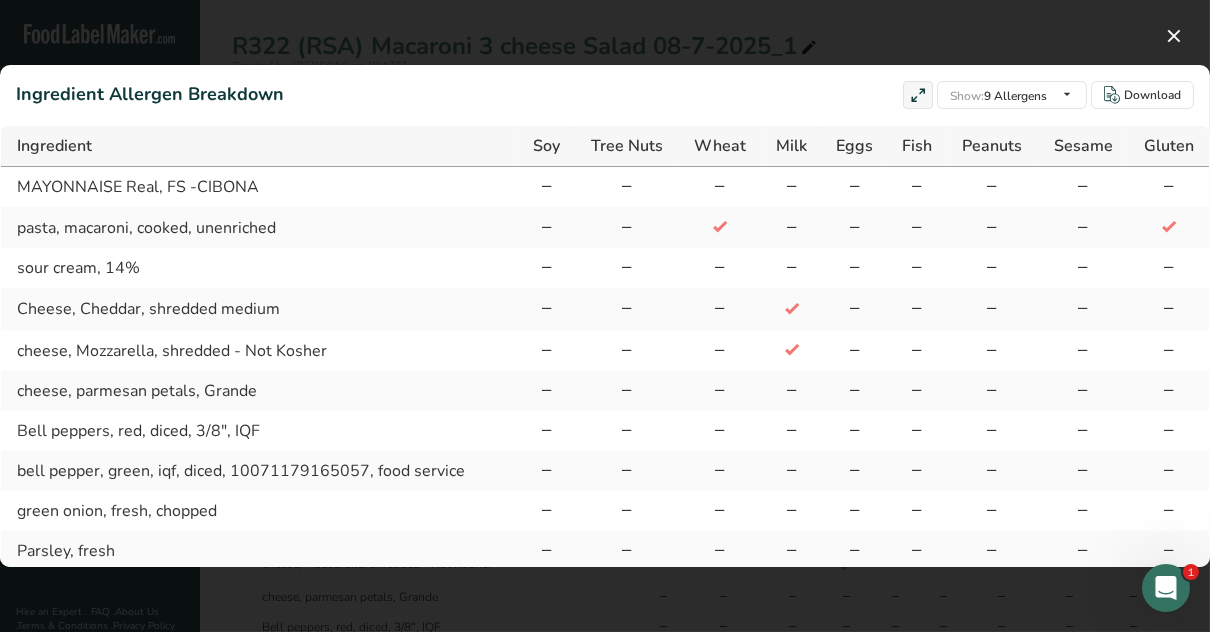 click at bounding box center [918, 96] 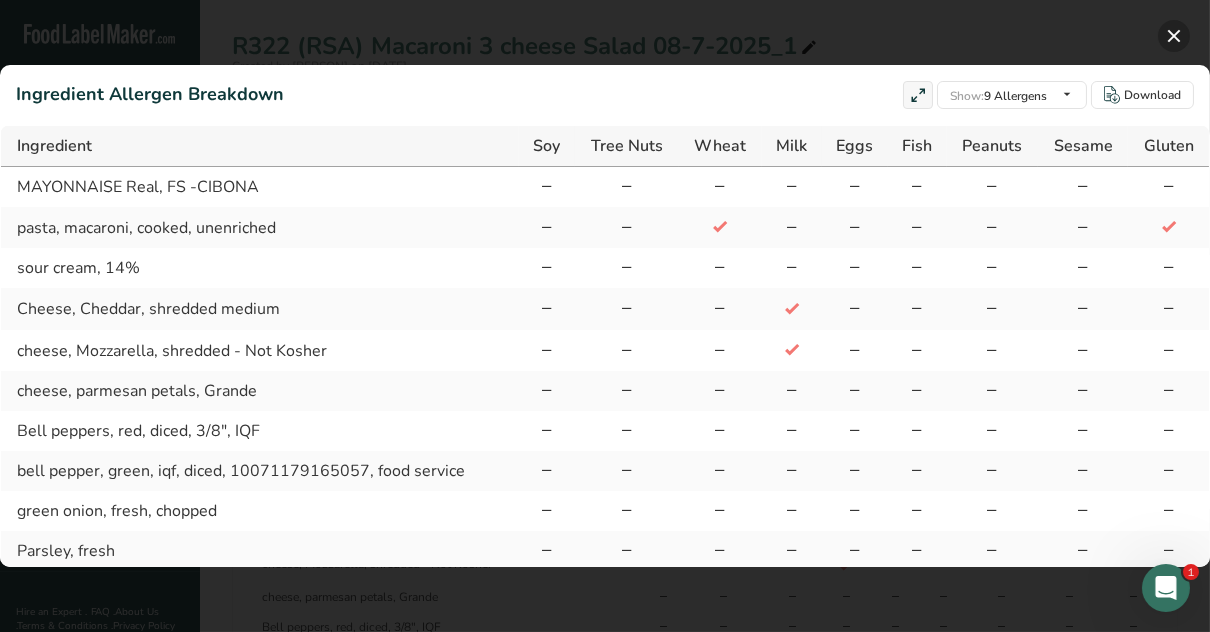 click at bounding box center [1174, 36] 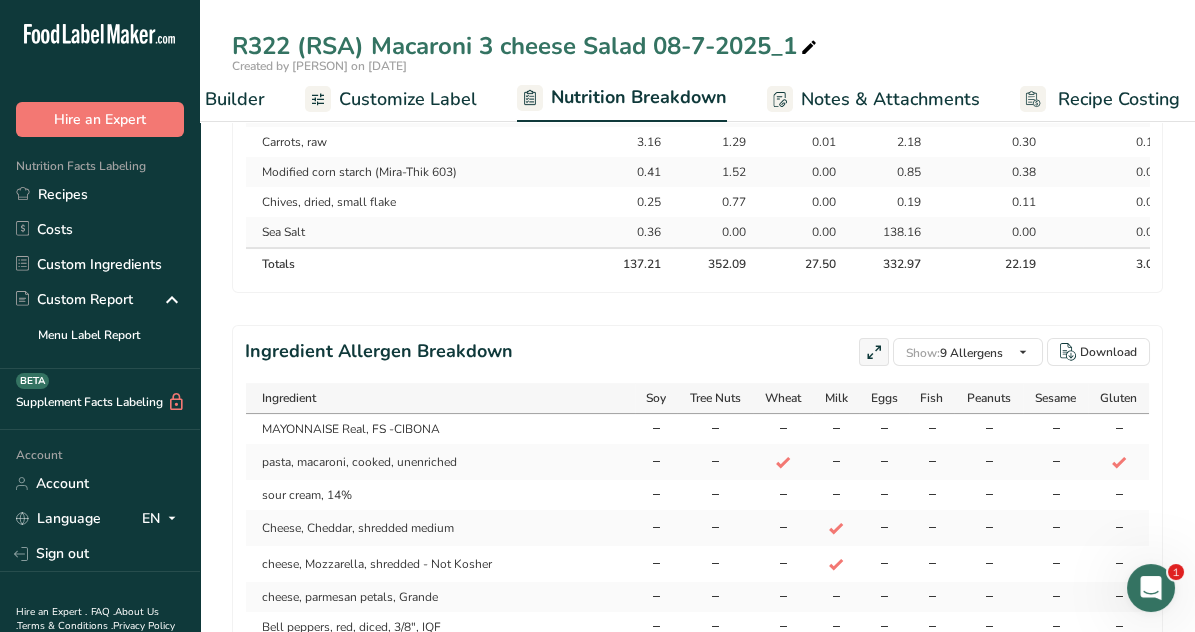 click on "Ingredient Allergen Breakdown" at bounding box center [379, 352] 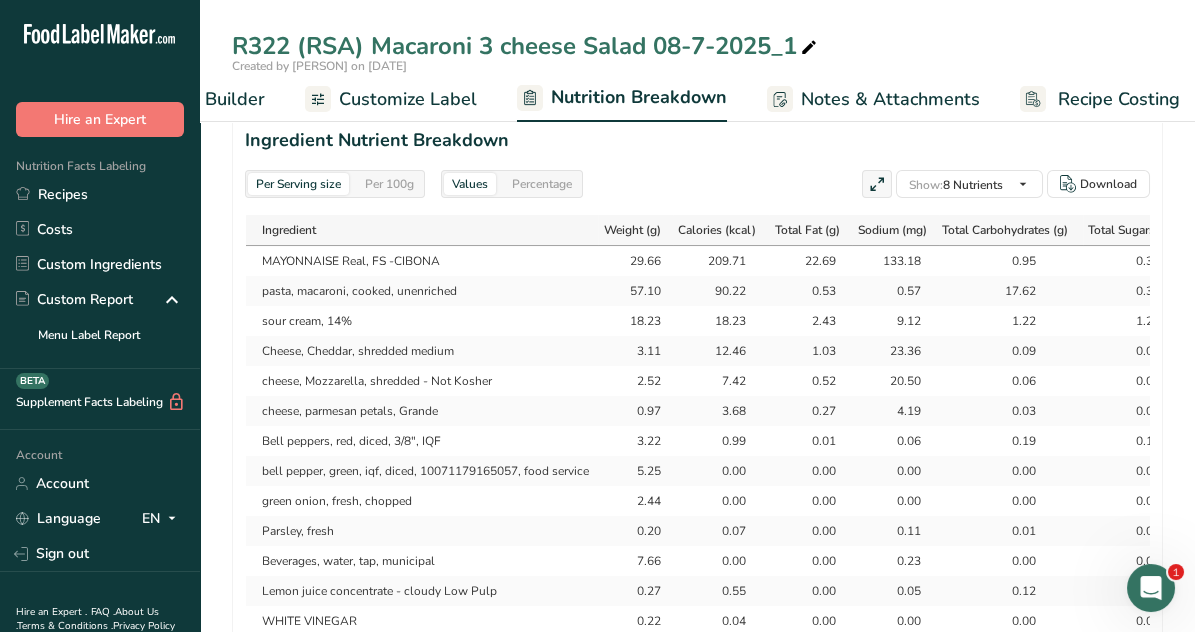 scroll, scrollTop: 1078, scrollLeft: 0, axis: vertical 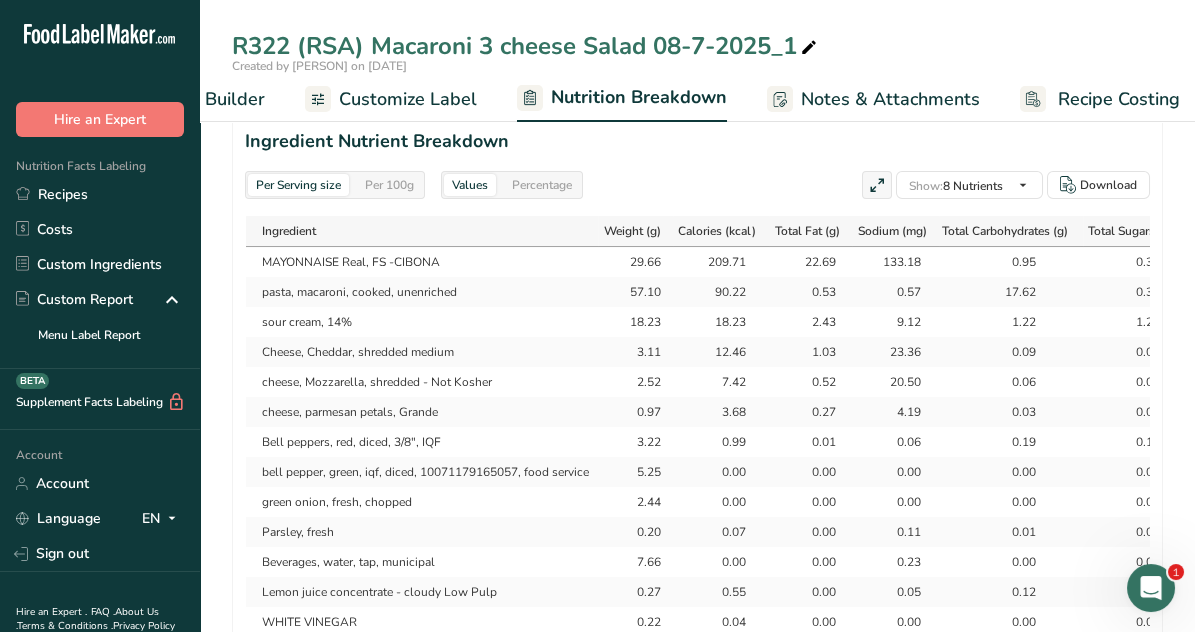 click on "Per 100g" at bounding box center (389, 185) 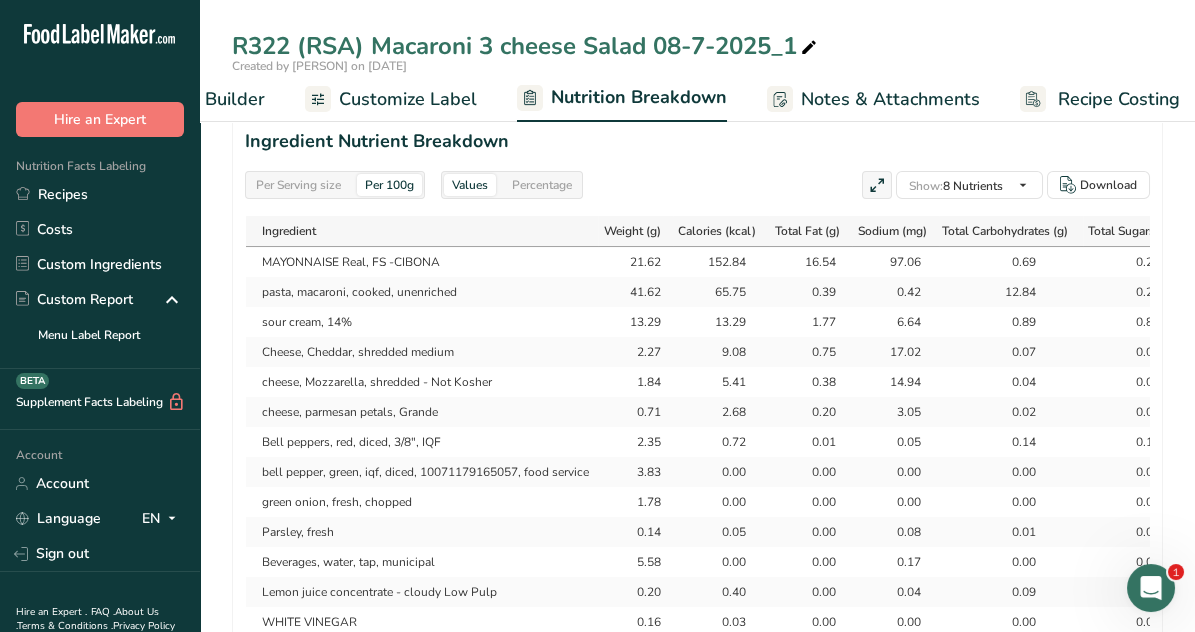 click on "Percentage" at bounding box center (542, 185) 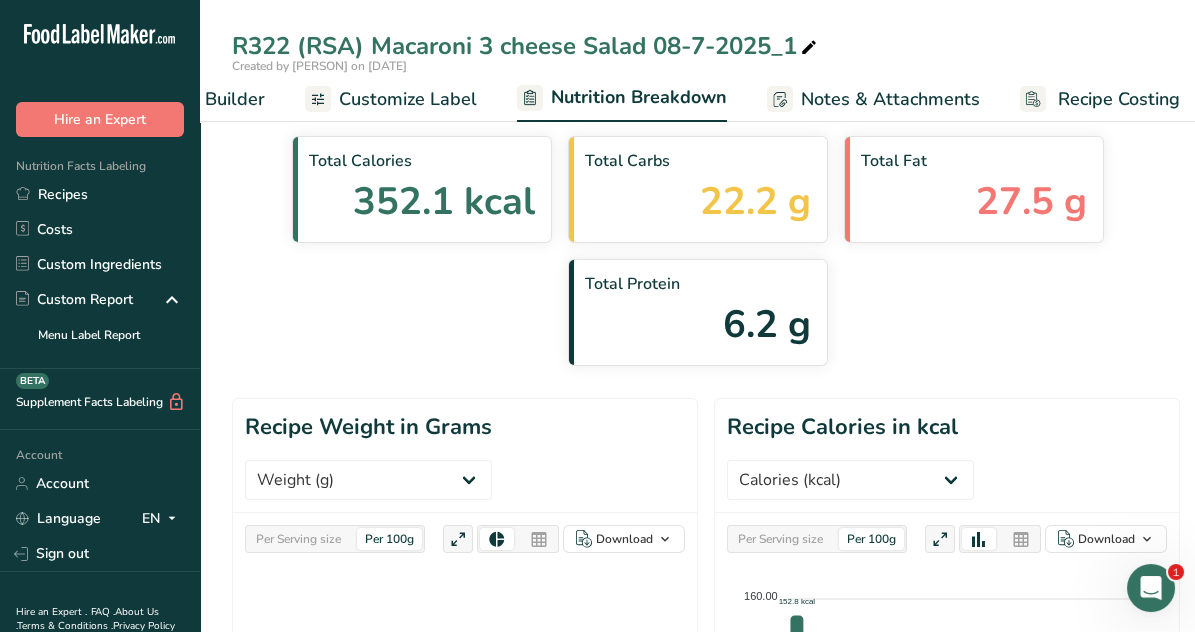 scroll, scrollTop: 0, scrollLeft: 0, axis: both 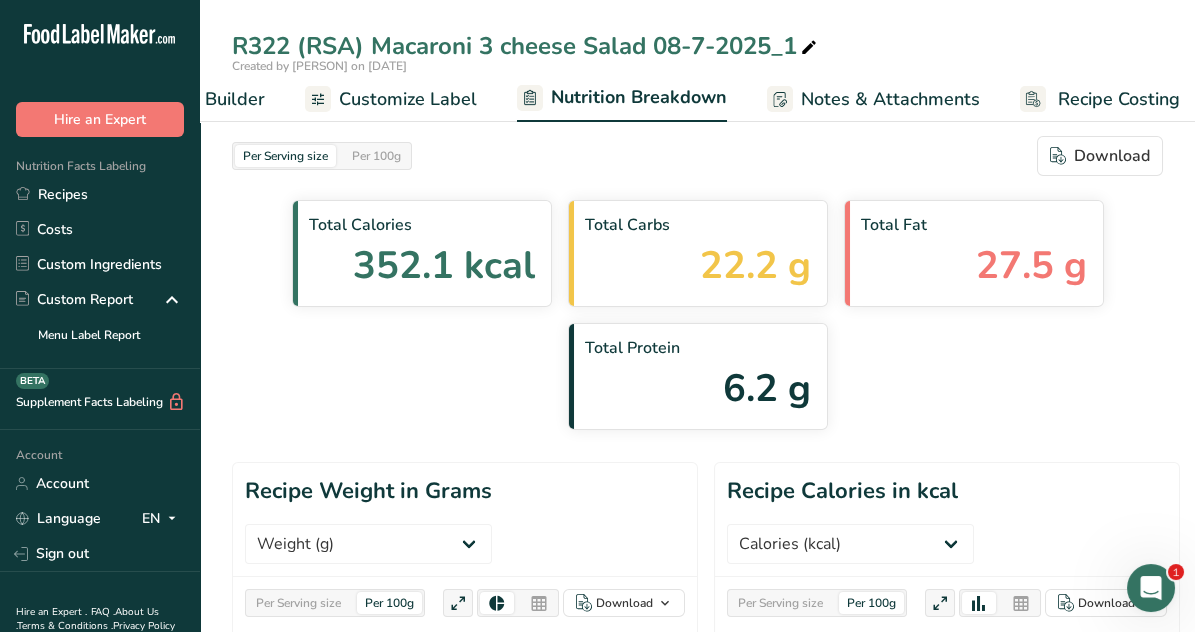 click on "Customize Label" at bounding box center (408, 99) 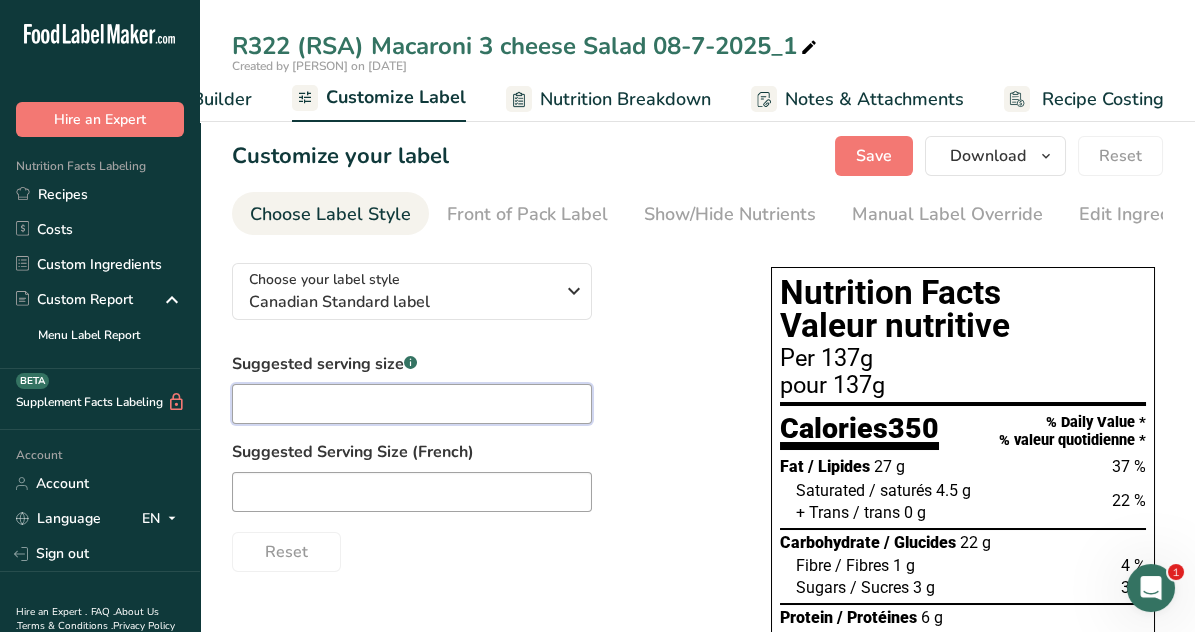 click at bounding box center [412, 404] 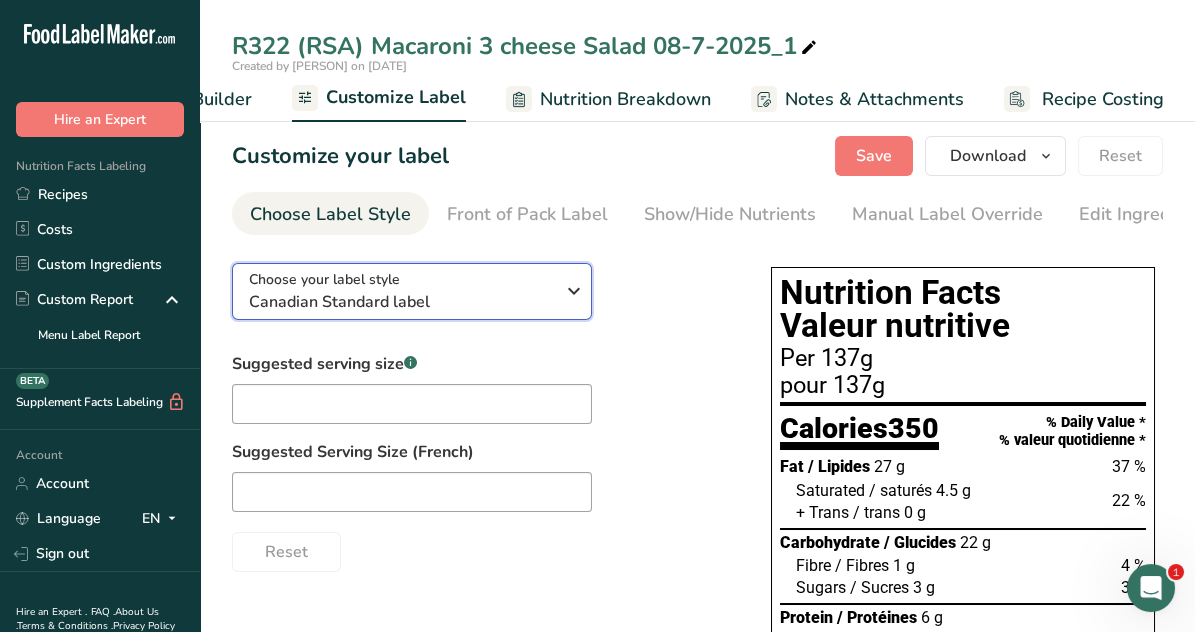 click at bounding box center [574, 291] 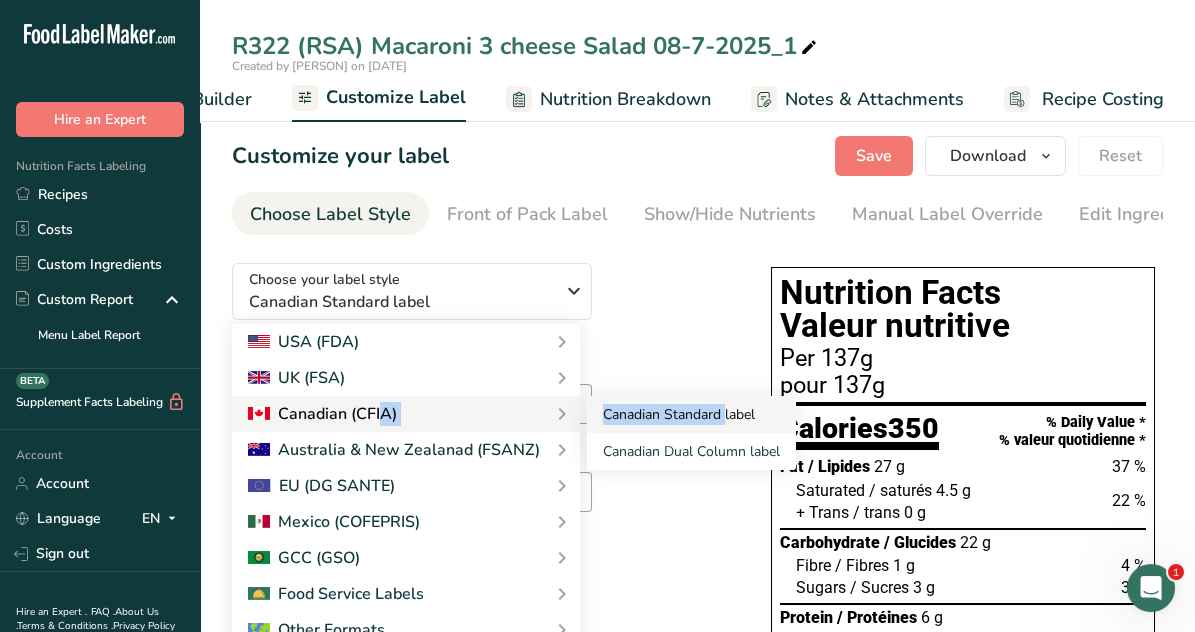 drag, startPoint x: 461, startPoint y: 418, endPoint x: 663, endPoint y: 427, distance: 202.2004 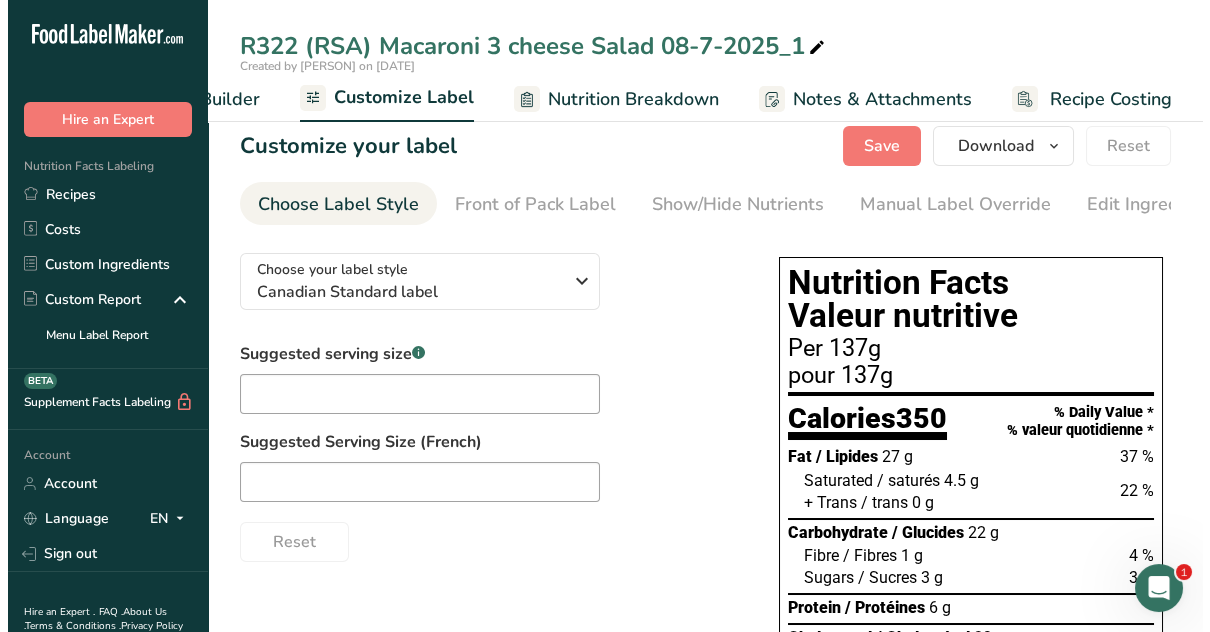 scroll, scrollTop: 0, scrollLeft: 0, axis: both 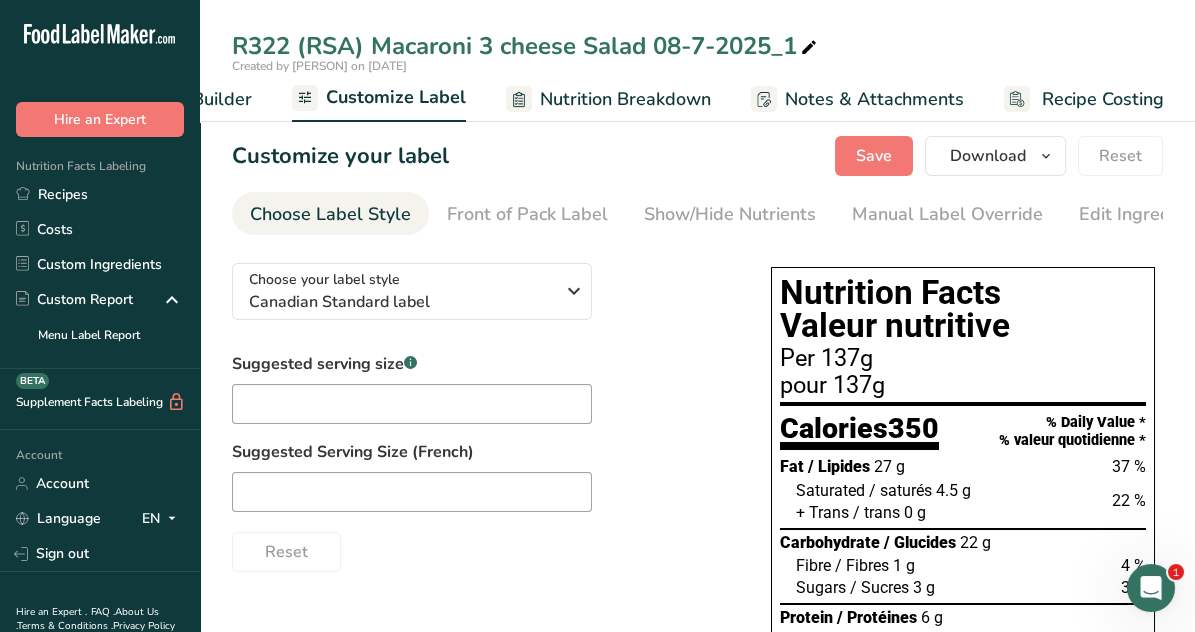 click on "Recipe Builder" at bounding box center [192, 99] 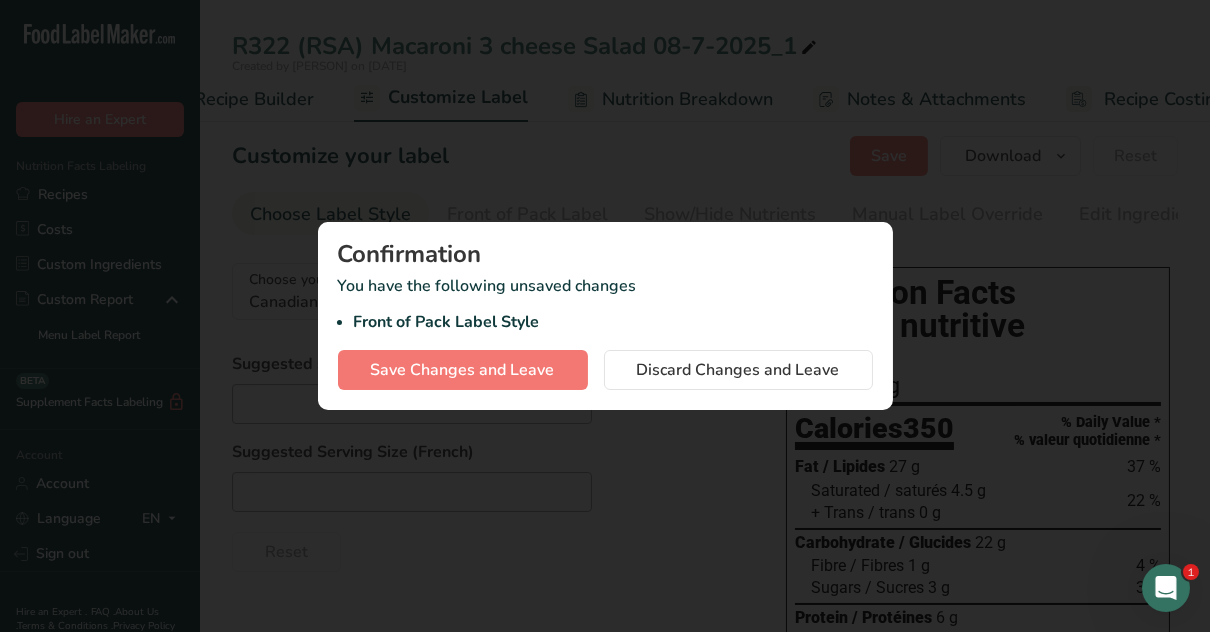 scroll, scrollTop: 0, scrollLeft: 192, axis: horizontal 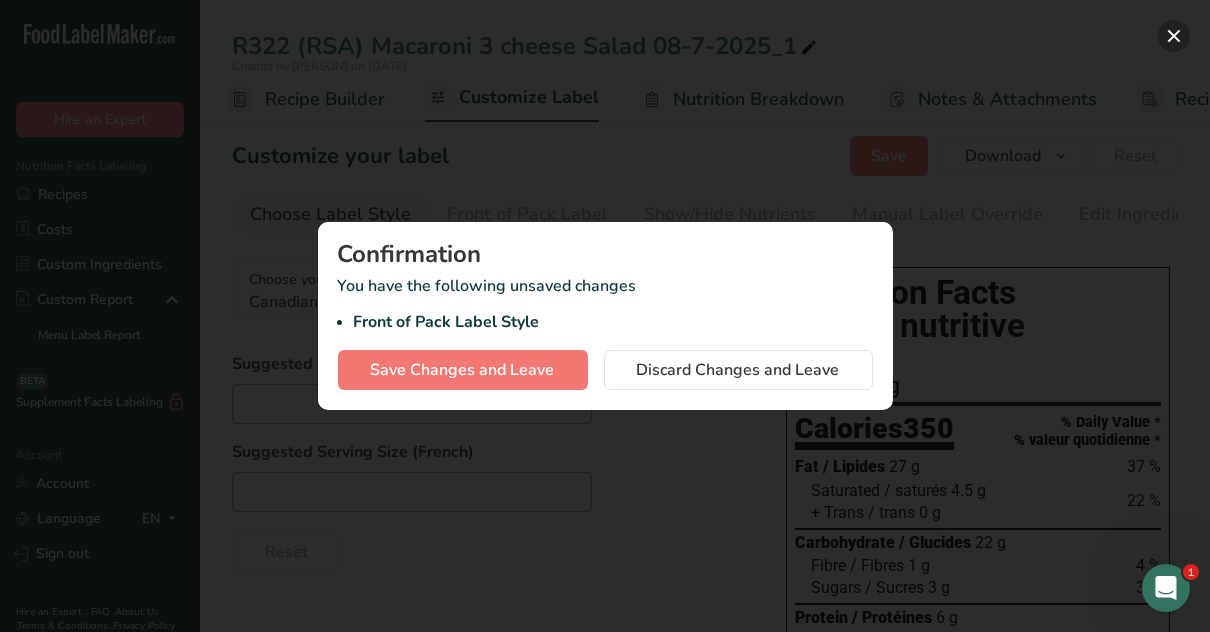 click at bounding box center [1174, 36] 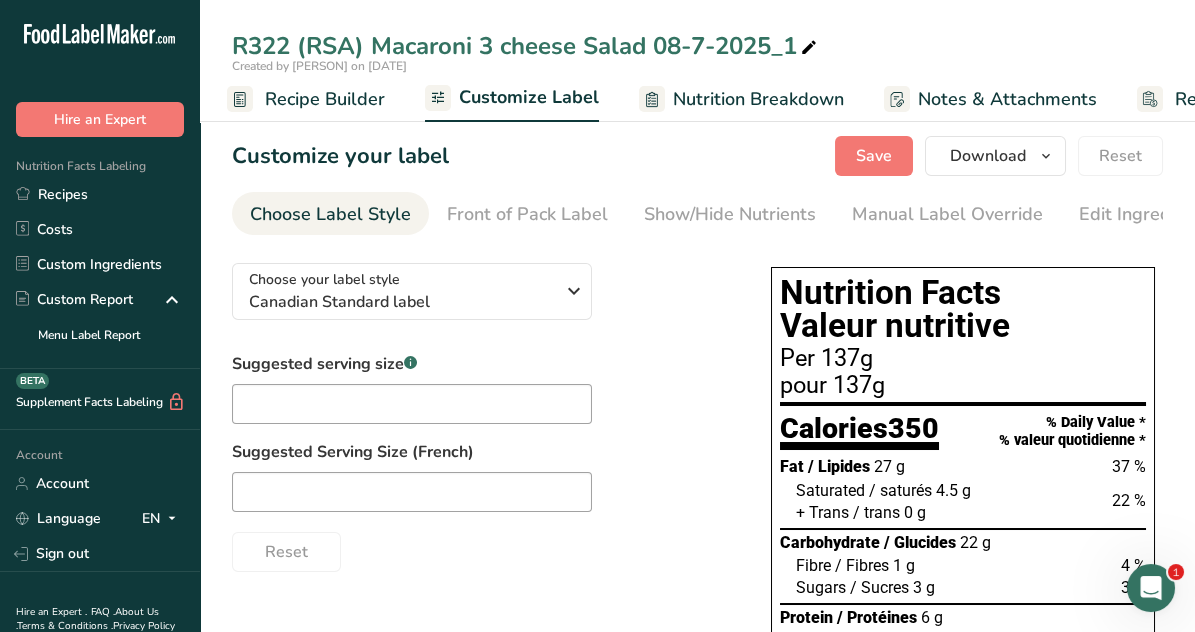 click on "Nutrition Breakdown" at bounding box center [758, 99] 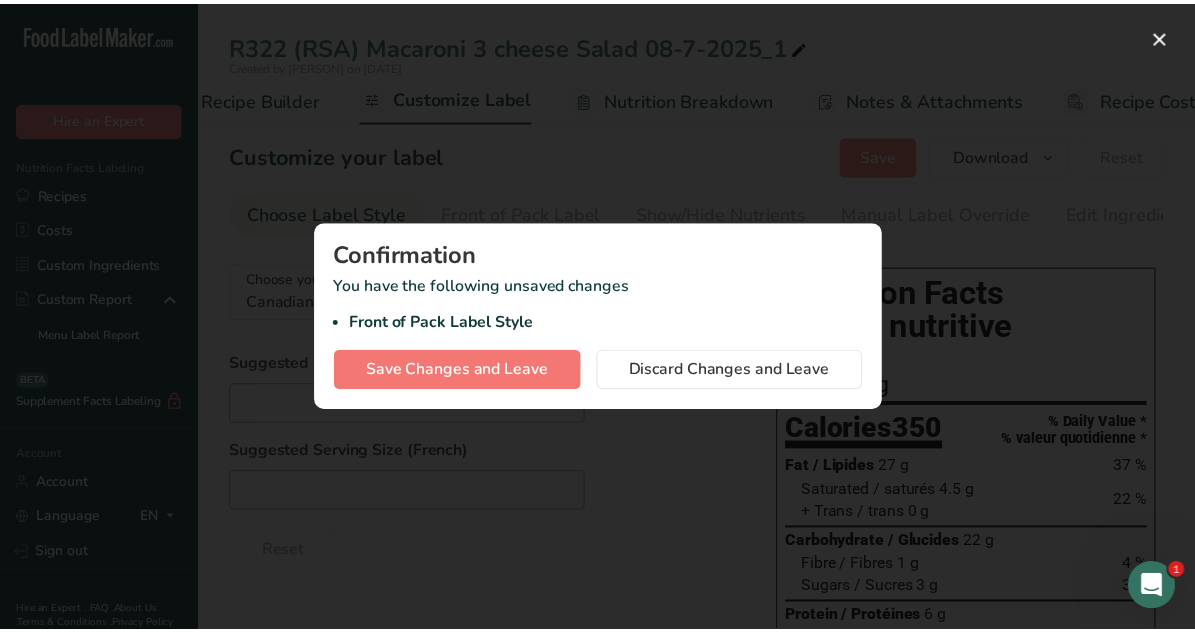 scroll, scrollTop: 0, scrollLeft: 310, axis: horizontal 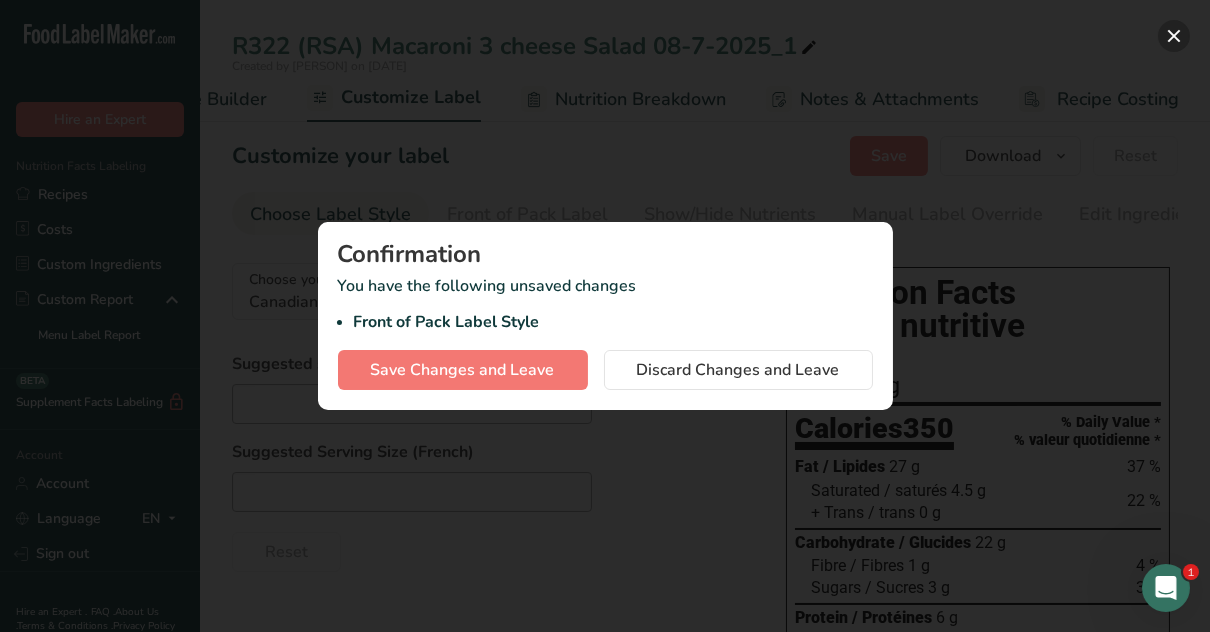 click at bounding box center [1174, 36] 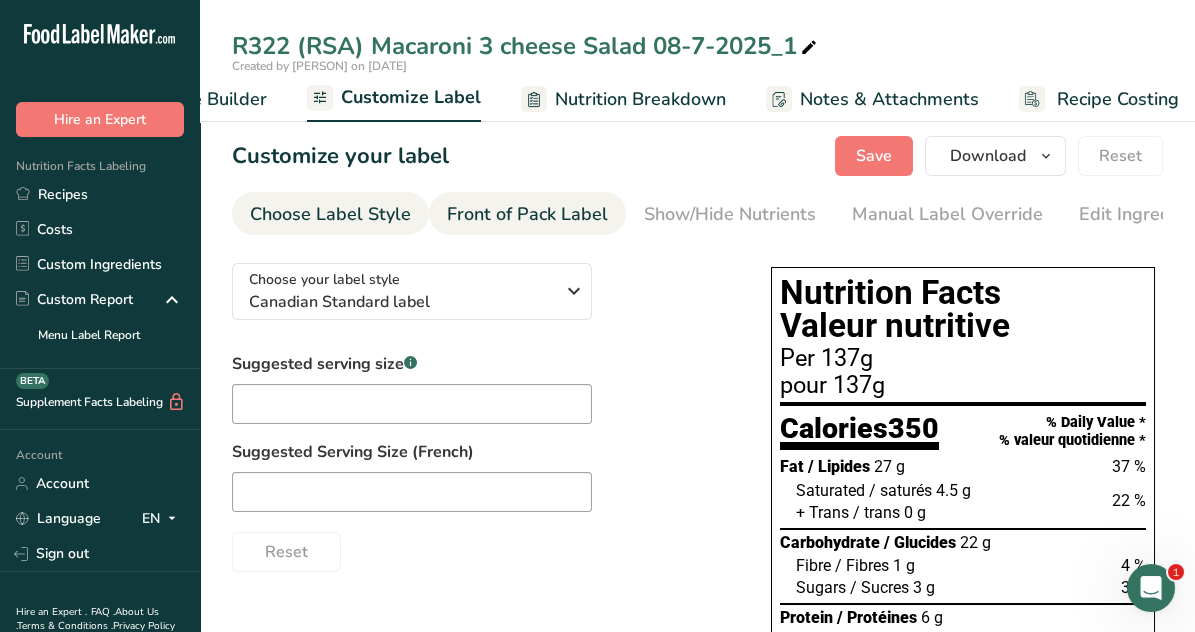 click on "Front of Pack Label" at bounding box center (527, 214) 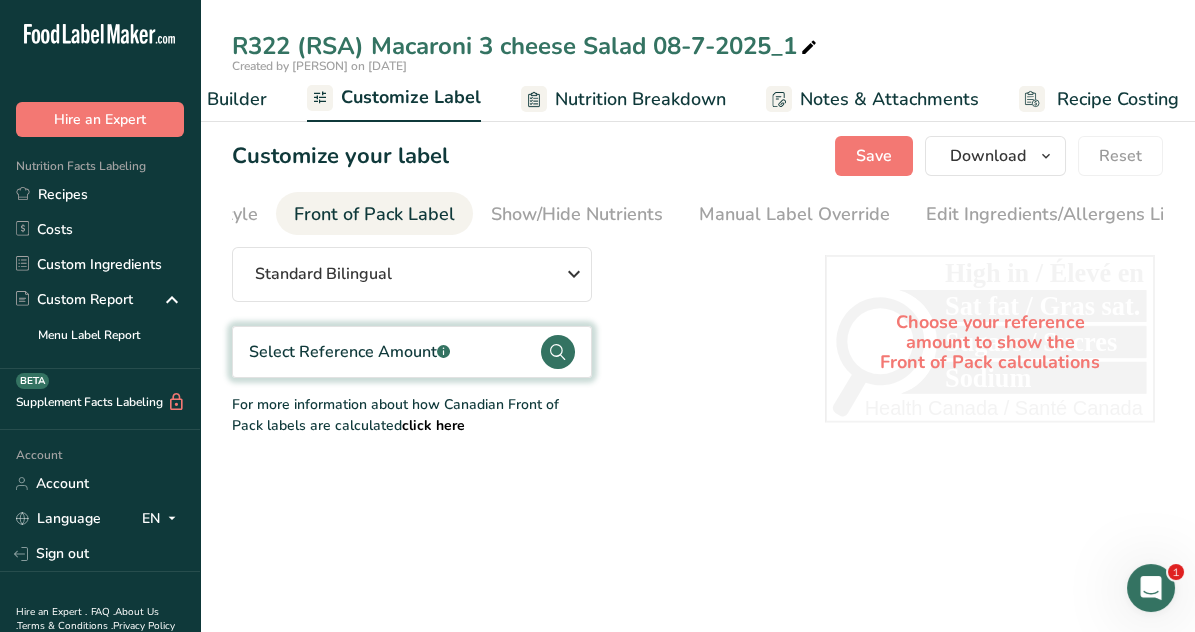 scroll, scrollTop: 0, scrollLeft: 194, axis: horizontal 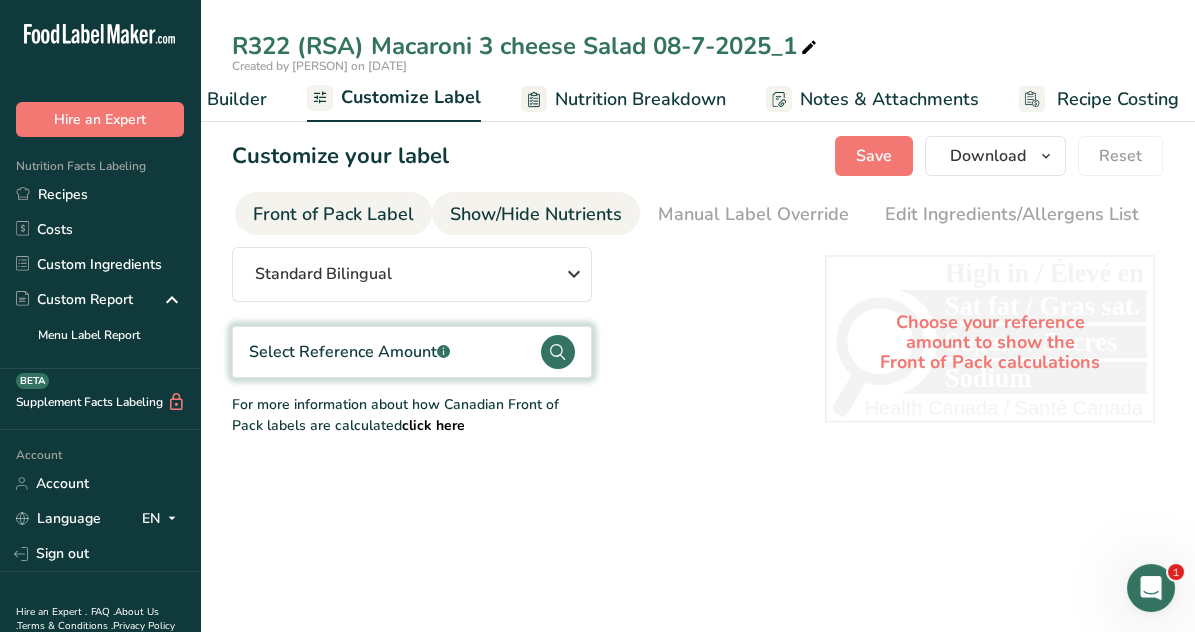 click on "Show/Hide Nutrients" at bounding box center (536, 214) 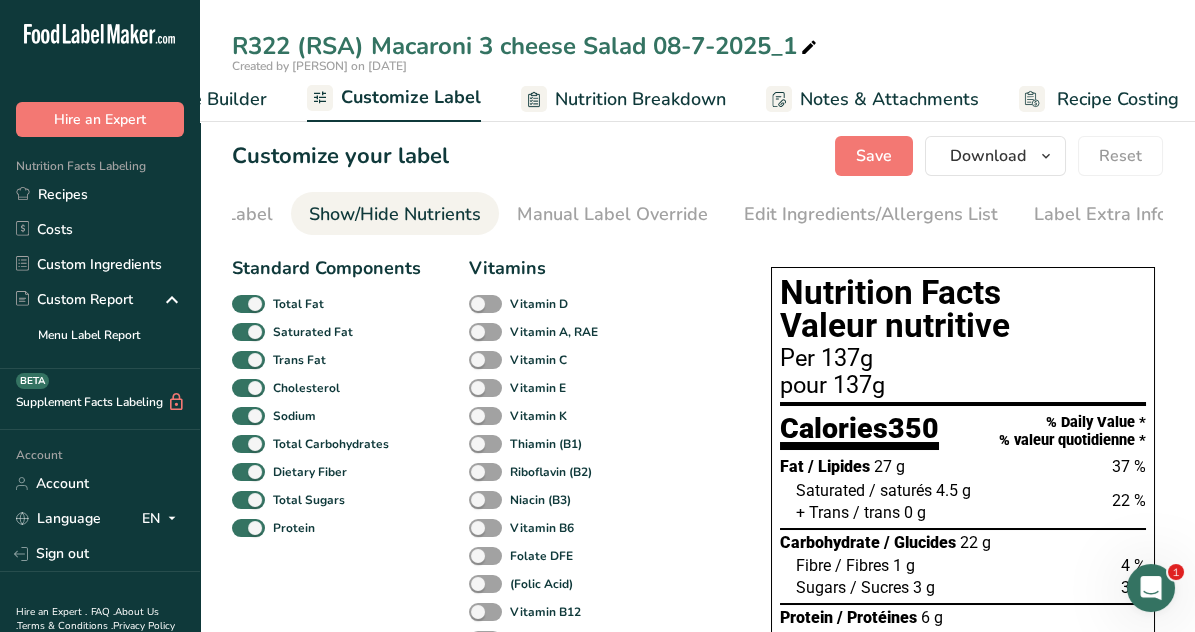 scroll, scrollTop: 0, scrollLeft: 337, axis: horizontal 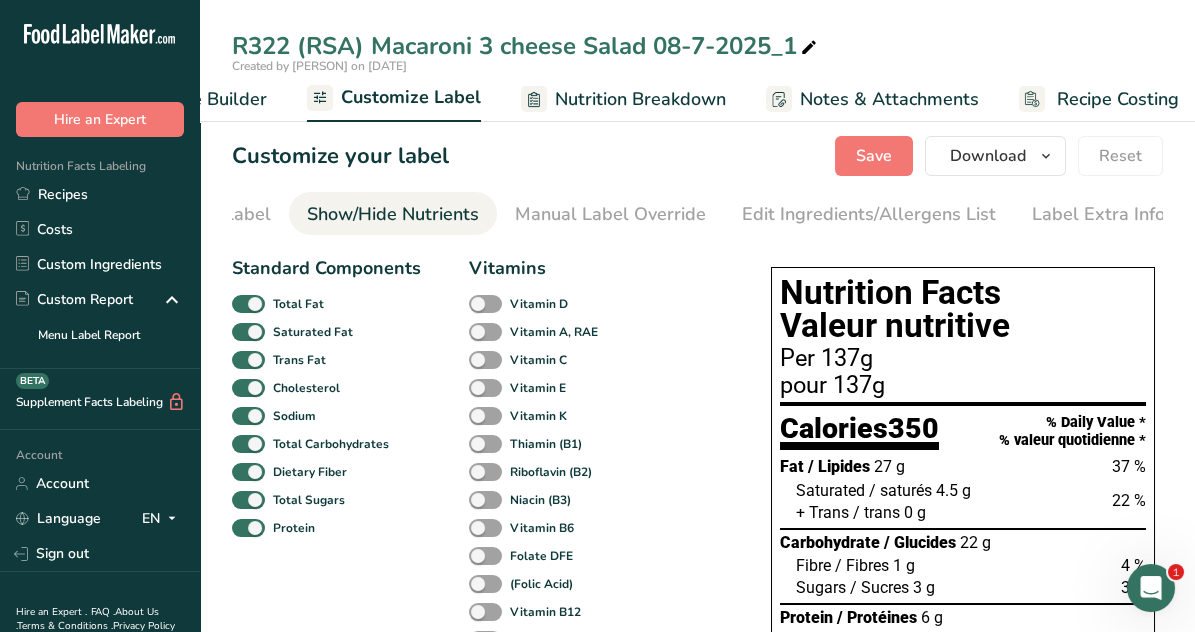 click on "Nutrition Breakdown" at bounding box center [640, 99] 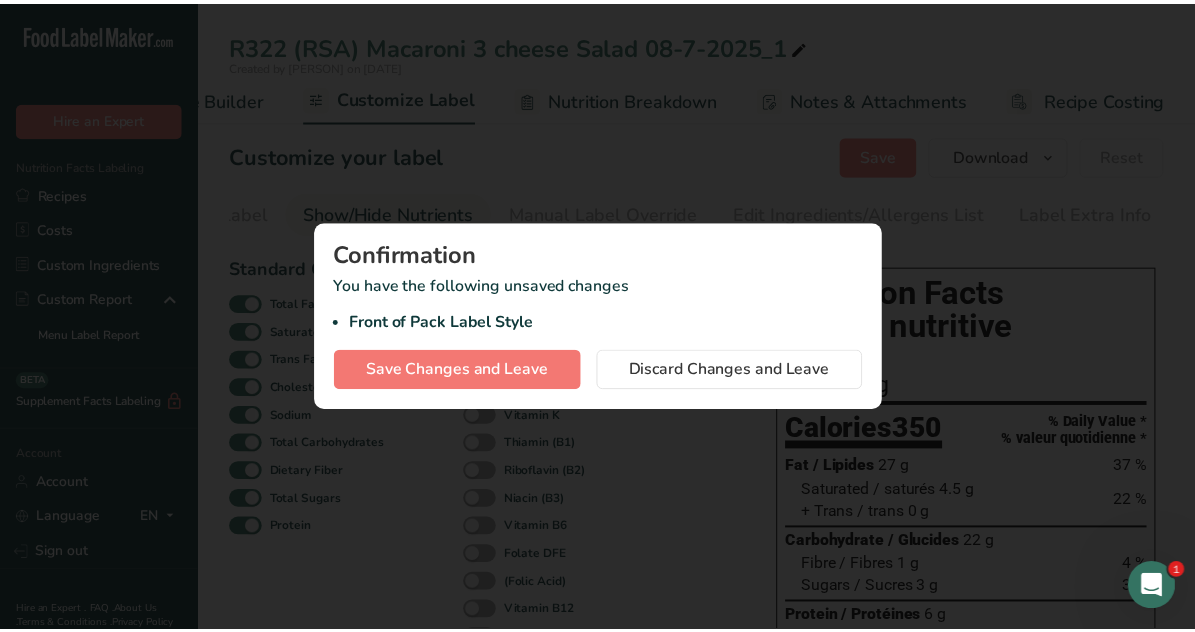 scroll, scrollTop: 0, scrollLeft: 321, axis: horizontal 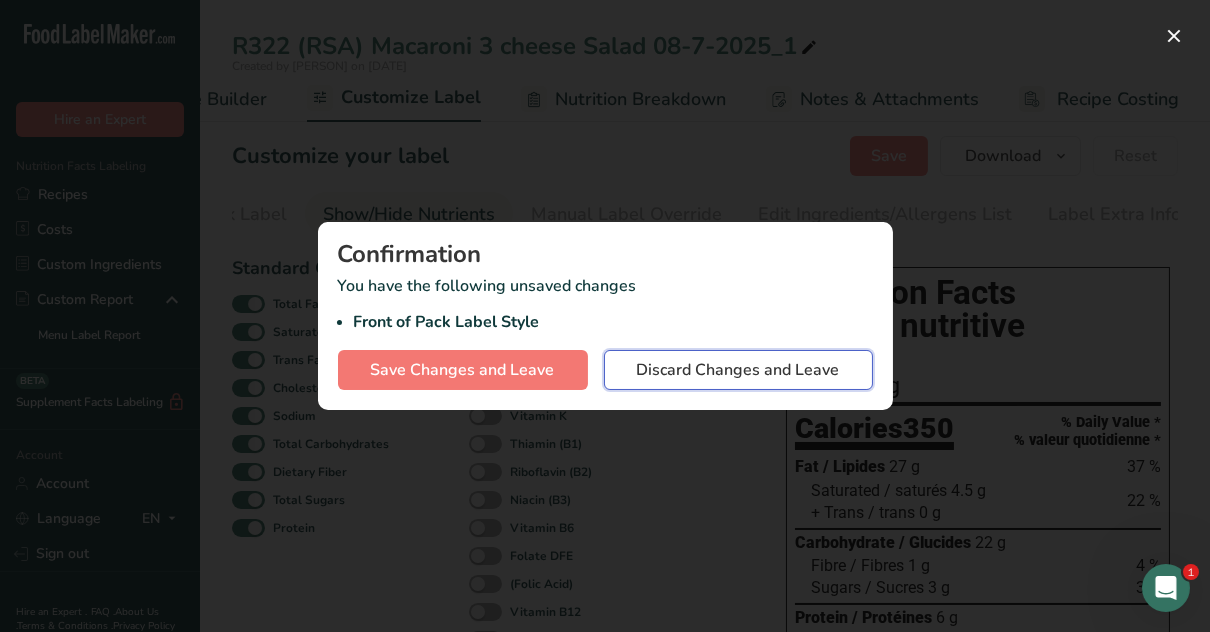 click on "Discard Changes and Leave" at bounding box center [738, 370] 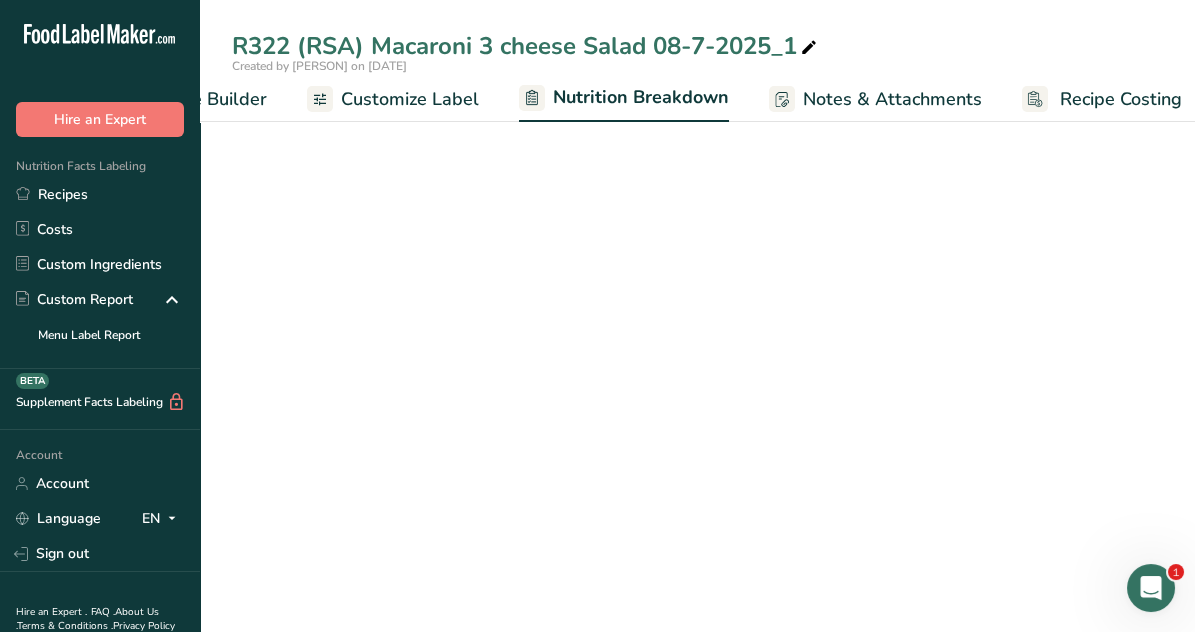 select on "Calories" 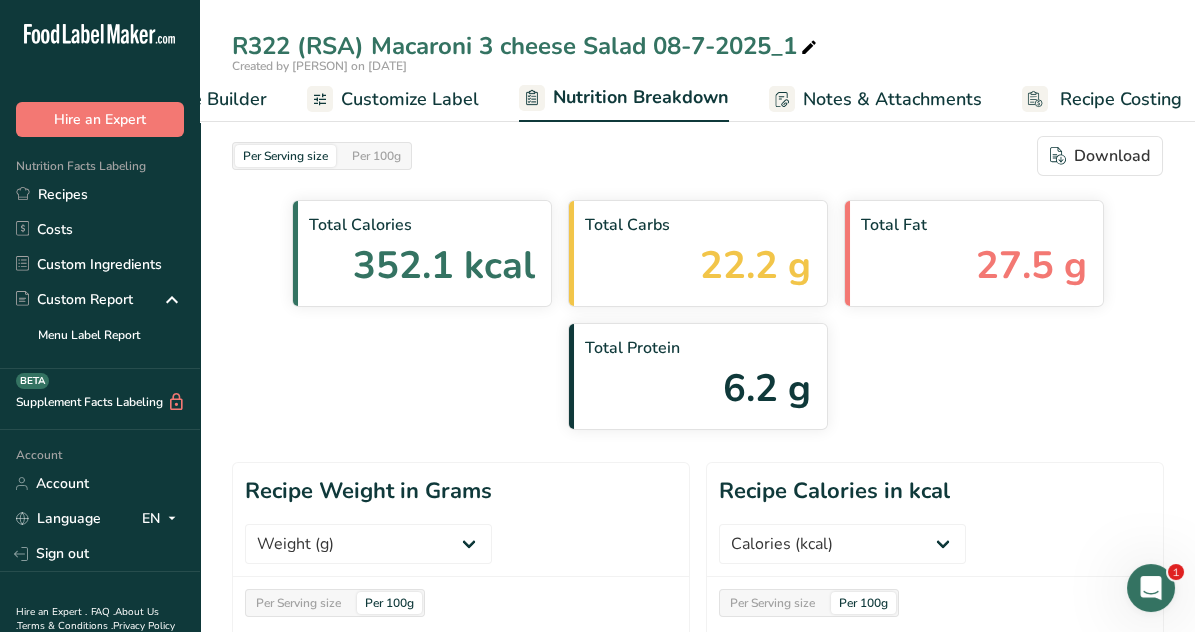 click on "Recipe Builder" at bounding box center (207, 99) 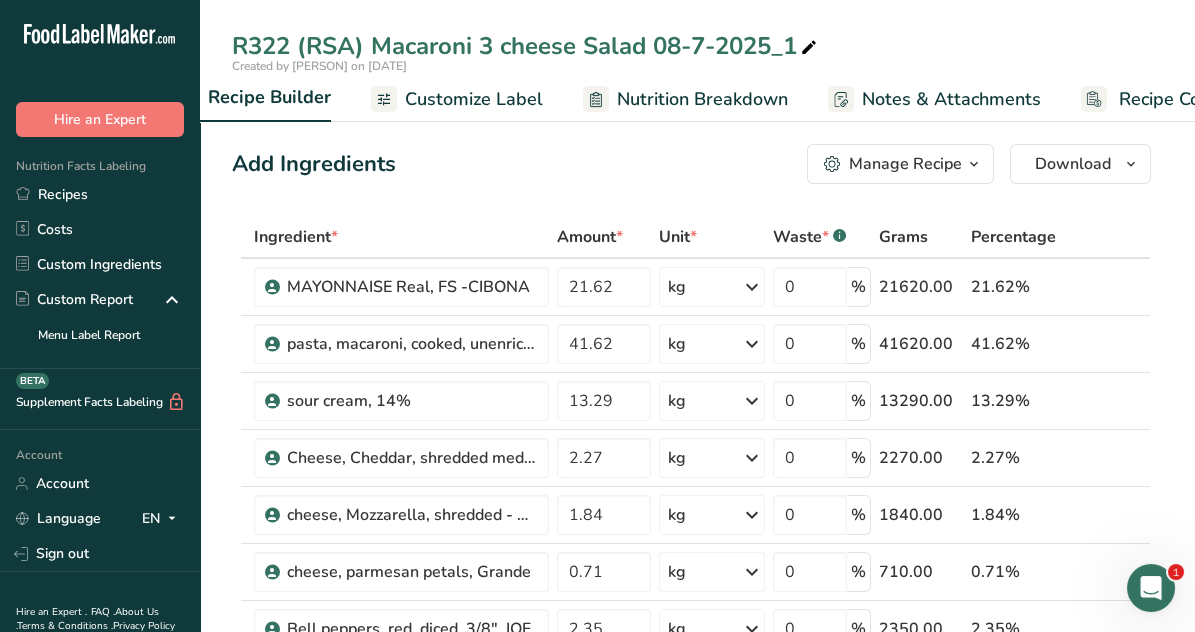 scroll, scrollTop: 0, scrollLeft: 192, axis: horizontal 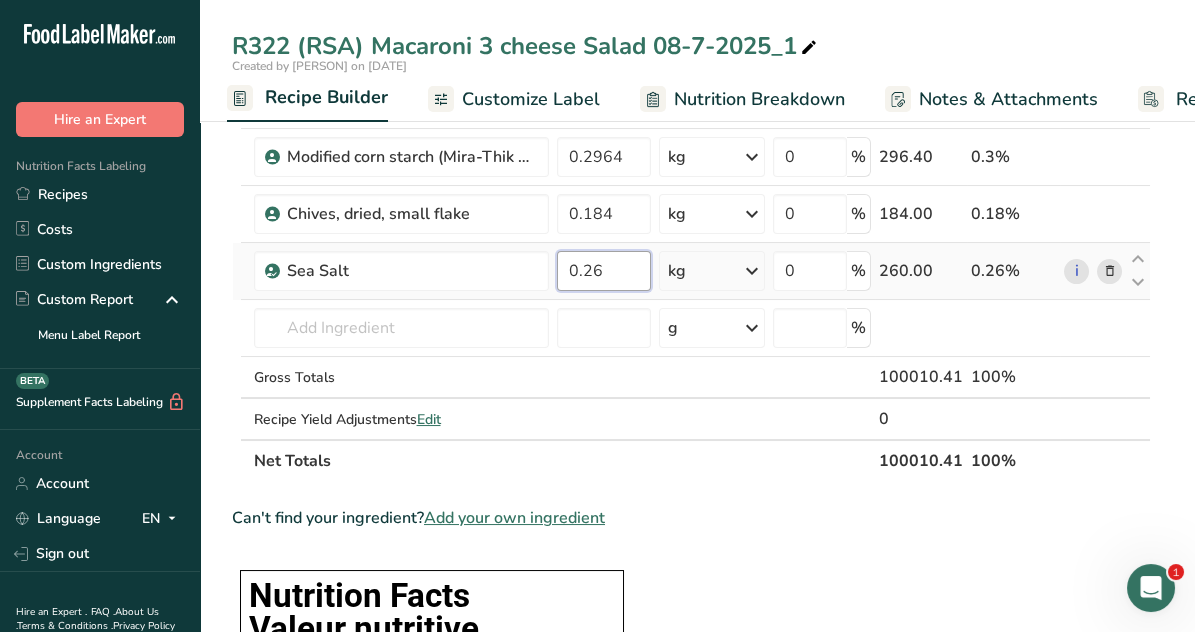 click on "0.26" at bounding box center [604, 271] 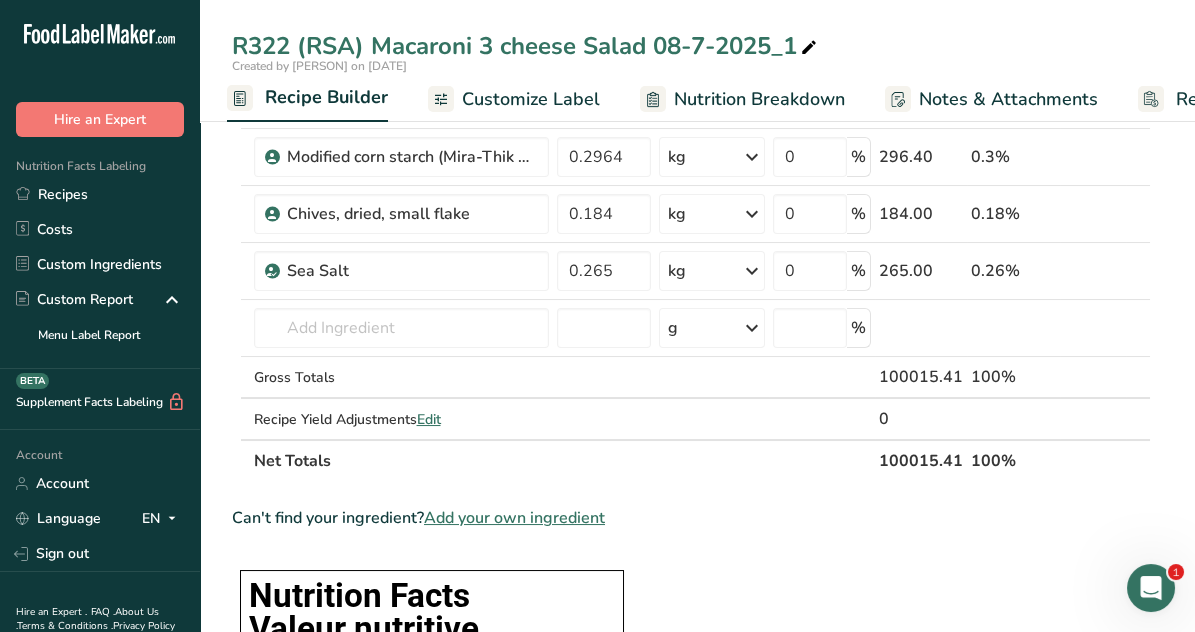 click on "Ingredient *
Amount *
Unit *
Waste *   .a-a{fill:#347362;}.b-a{fill:#fff;}          Grams
Percentage
MAYONNAISE Real, FS      -CIBONA
21.62
kg
Weight Units
g
kg
mg
See more
Volume Units
l
mL
fl oz
See more
0
%
21620.00
21.62%
pasta, macaroni, cooked, unenriched
41.62
kg
Weight Units
g
kg
mg
See more
Volume Units
l
mL
fl oz
See more
0
%
41620.00
41.61%
13.29" at bounding box center (691, 1163) 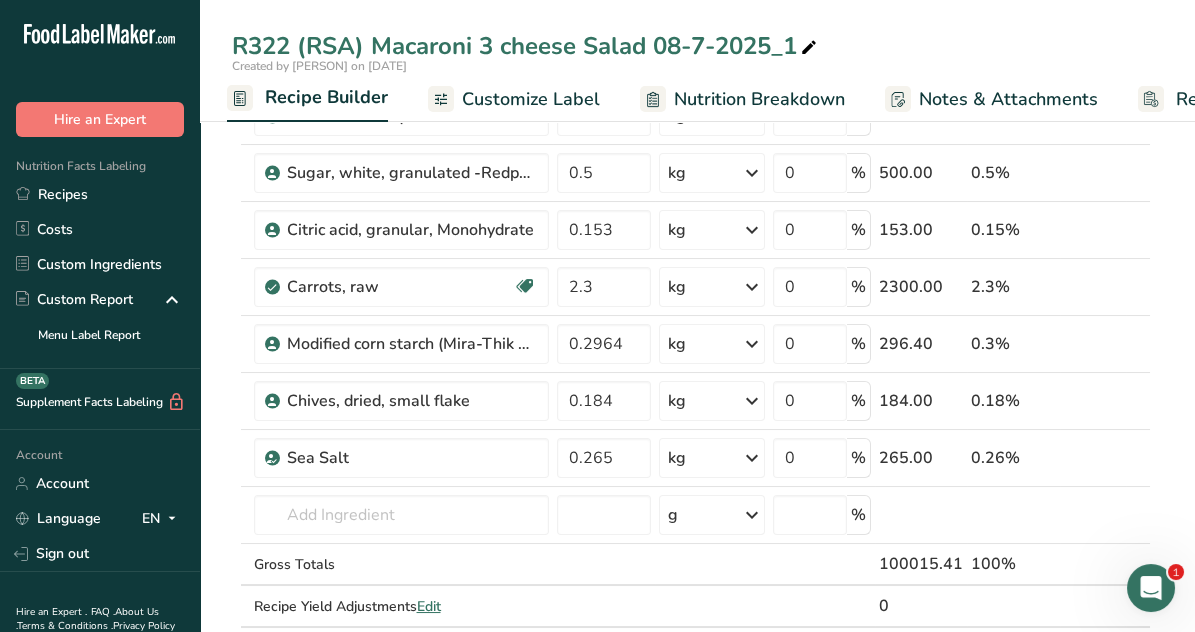 scroll, scrollTop: 900, scrollLeft: 0, axis: vertical 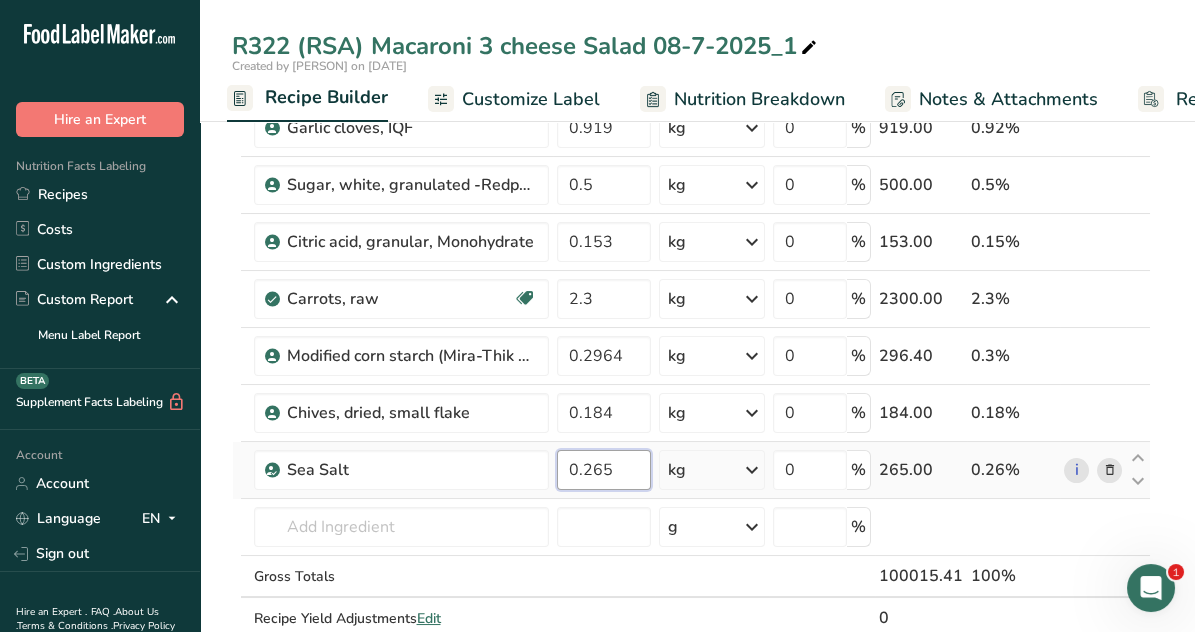 click on "0.265" at bounding box center (604, 470) 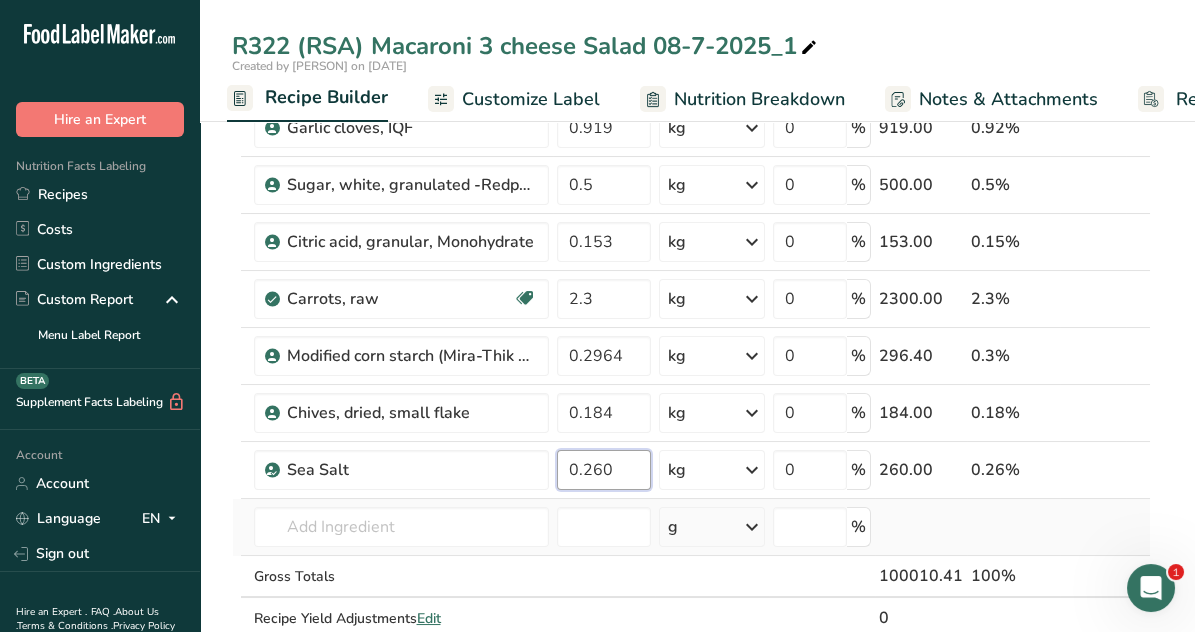 type on "0.260" 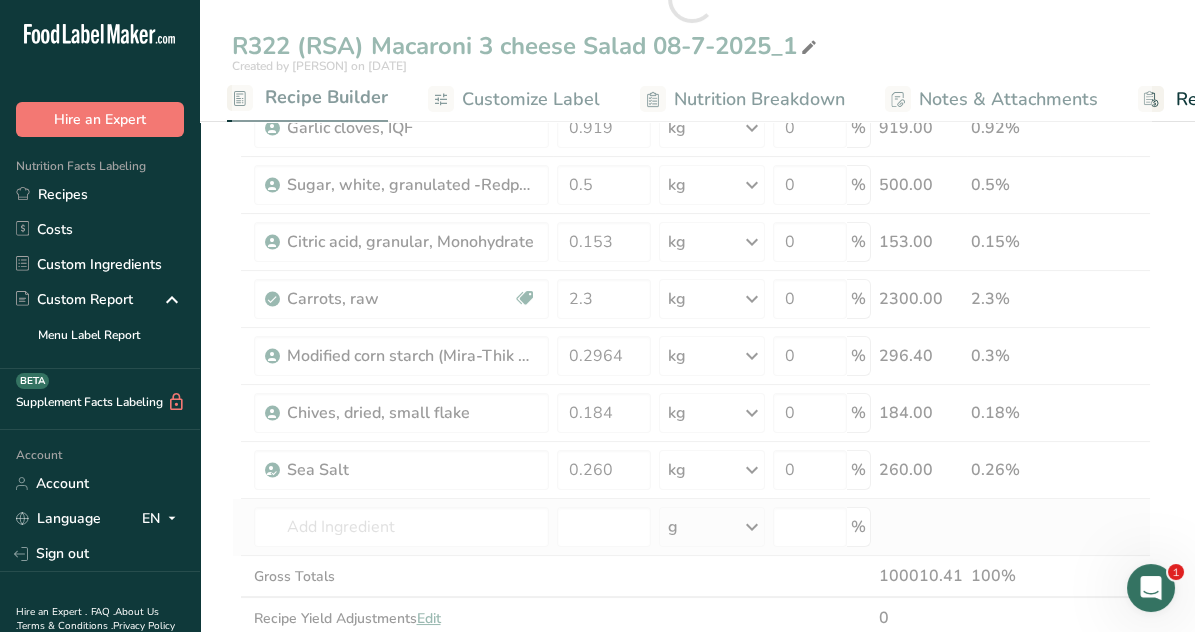 click on "Ingredient *
Amount *
Unit *
Waste *   .a-a{fill:#347362;}.b-a{fill:#fff;}          Grams
Percentage
MAYONNAISE Real, FS      -CIBONA
21.62
kg
Weight Units
g
kg
mg
See more
Volume Units
l
mL
fl oz
See more
0
%
21620.00
21.62%
pasta, macaroni, cooked, unenriched
41.62
kg
Weight Units
g
kg
mg
See more
Volume Units
l
mL
fl oz
See more
0
%
41620.00
41.62%
13.29" at bounding box center [691, -2] 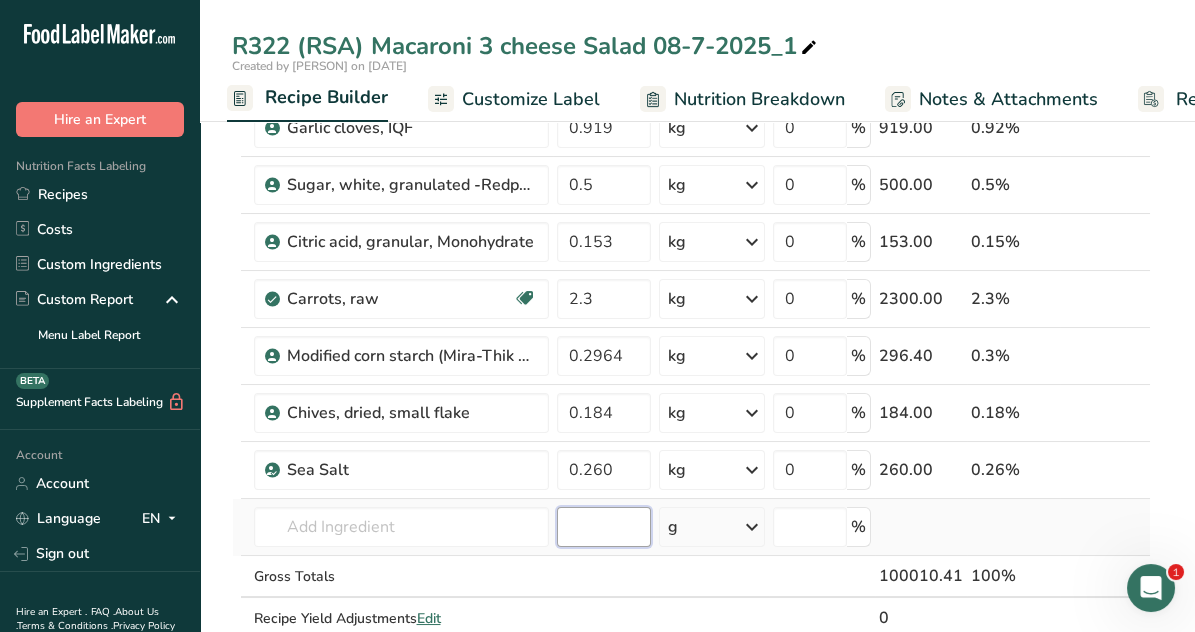 click at bounding box center [604, 527] 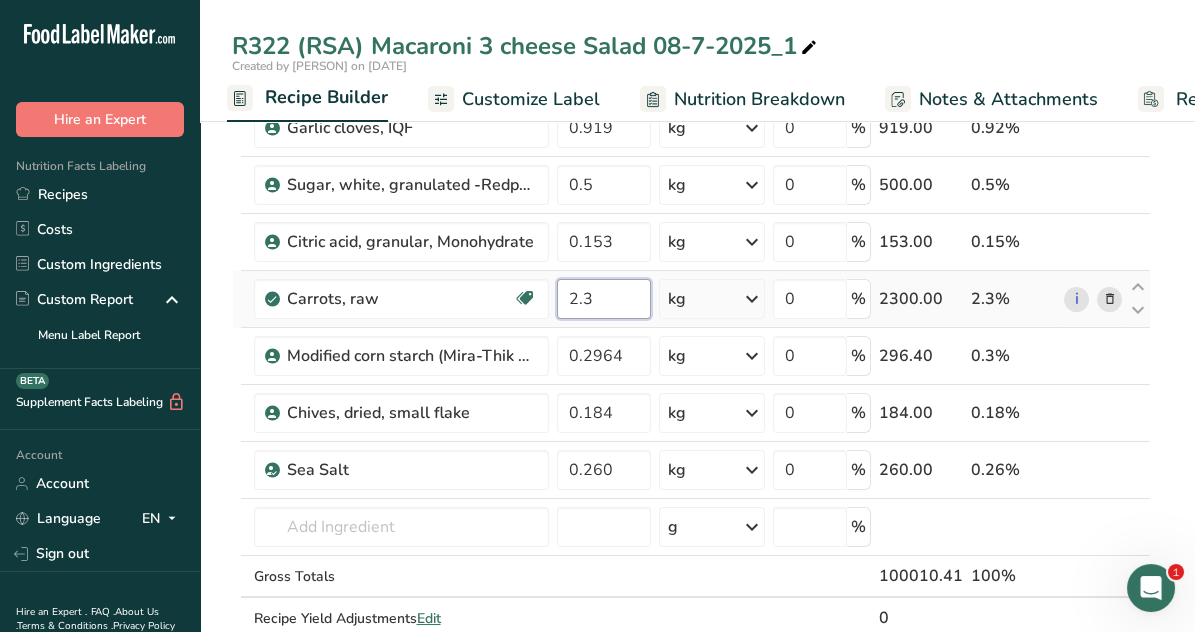 click on "2.3" at bounding box center [604, 299] 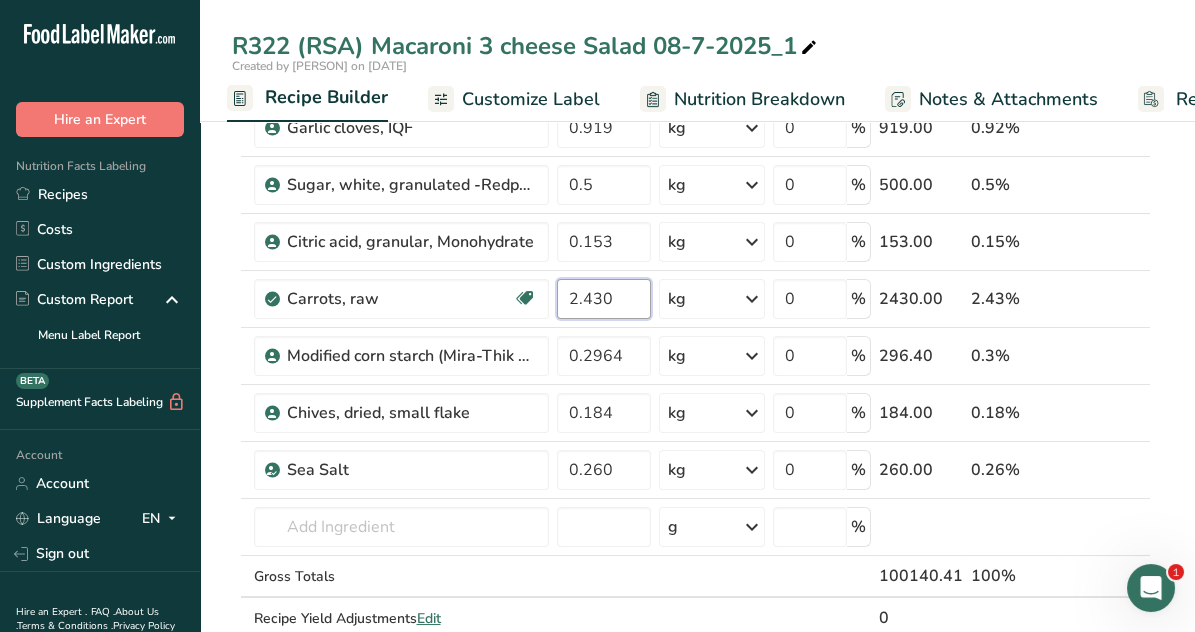 type on "2.430" 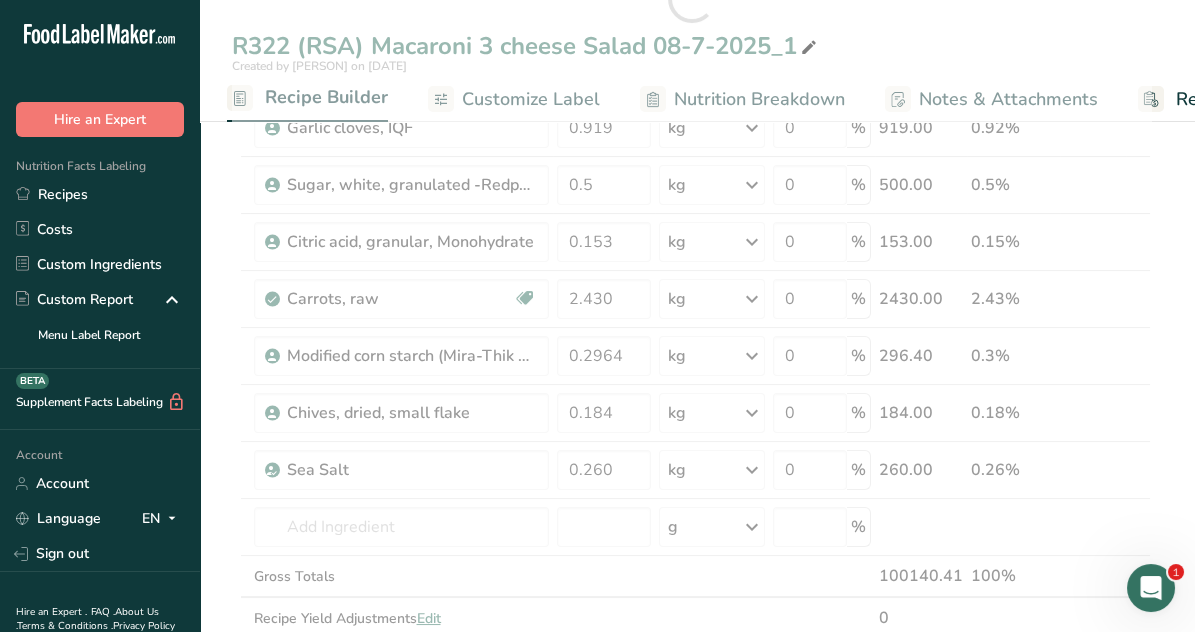 click on "Add Ingredients
Manage Recipe         Delete Recipe           Duplicate Recipe             Scale Recipe             Save as Sub-Recipe   .a-a{fill:#347362;}.b-a{fill:#fff;}                               Nutrition Breakdown                 Recipe Card
NEW
Amino Acids Pattern Report           Activity History
Download
Choose your preferred label style
Standard FDA label
Standard FDA label
The most common format for nutrition facts labels in compliance with the FDA's typeface, style and requirements
Tabular FDA label
A label format compliant with the FDA regulations presented in a tabular (horizontal) display.
Linear FDA label
A simple linear display for small sized packages.
Simplified FDA label" at bounding box center [697, 1338] 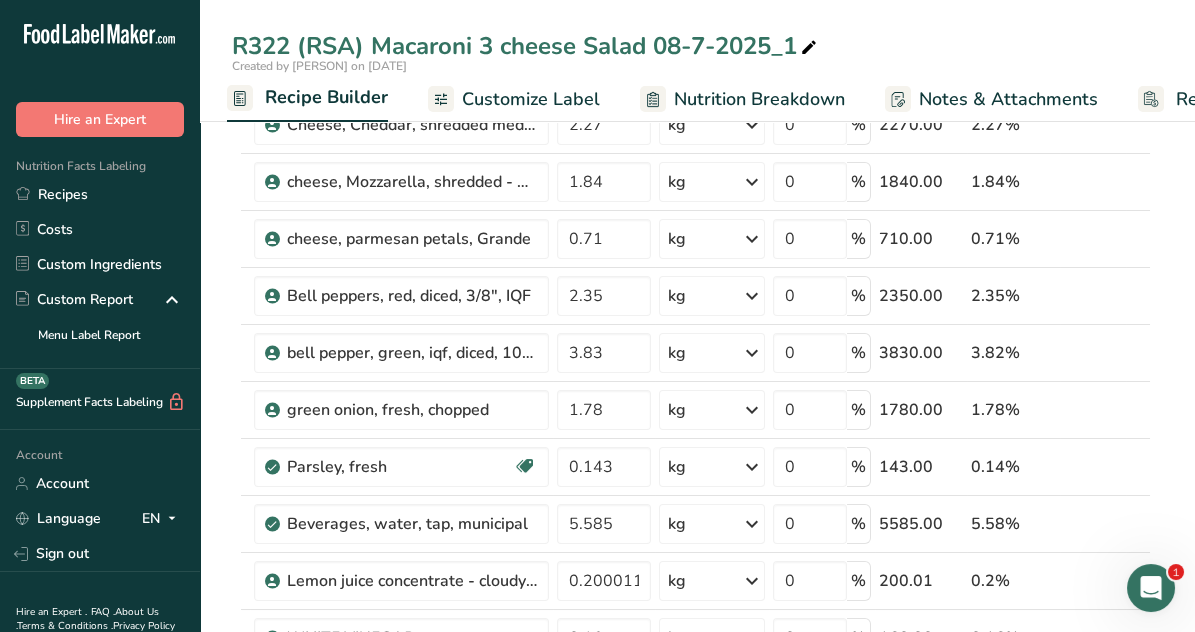 scroll, scrollTop: 200, scrollLeft: 0, axis: vertical 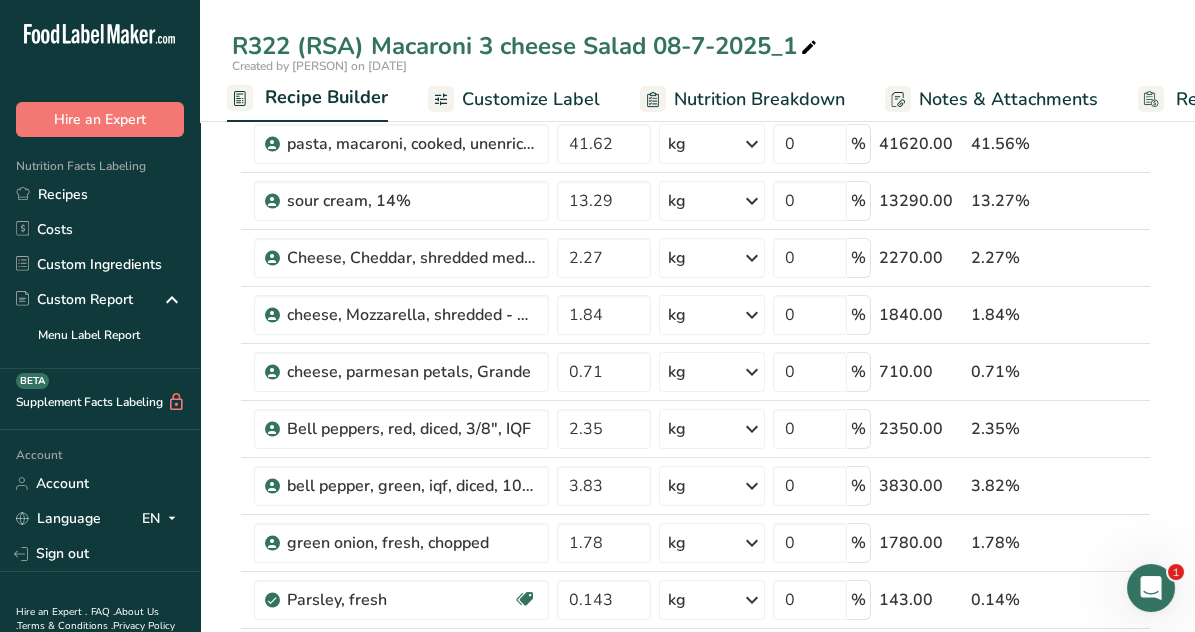 click on "R322 (RSA) Macaroni 3 cheese Salad 08-7-2025_1" at bounding box center [526, 46] 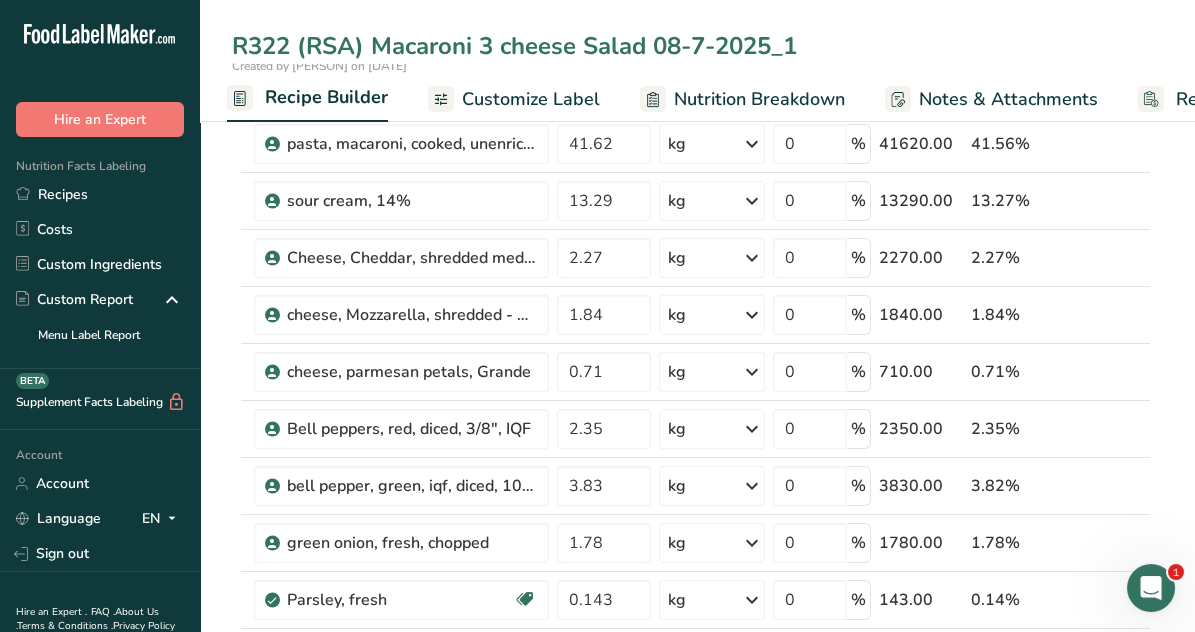 click on "R322 (RSA) Macaroni 3 cheese Salad 08-7-2025_1" at bounding box center [697, 46] 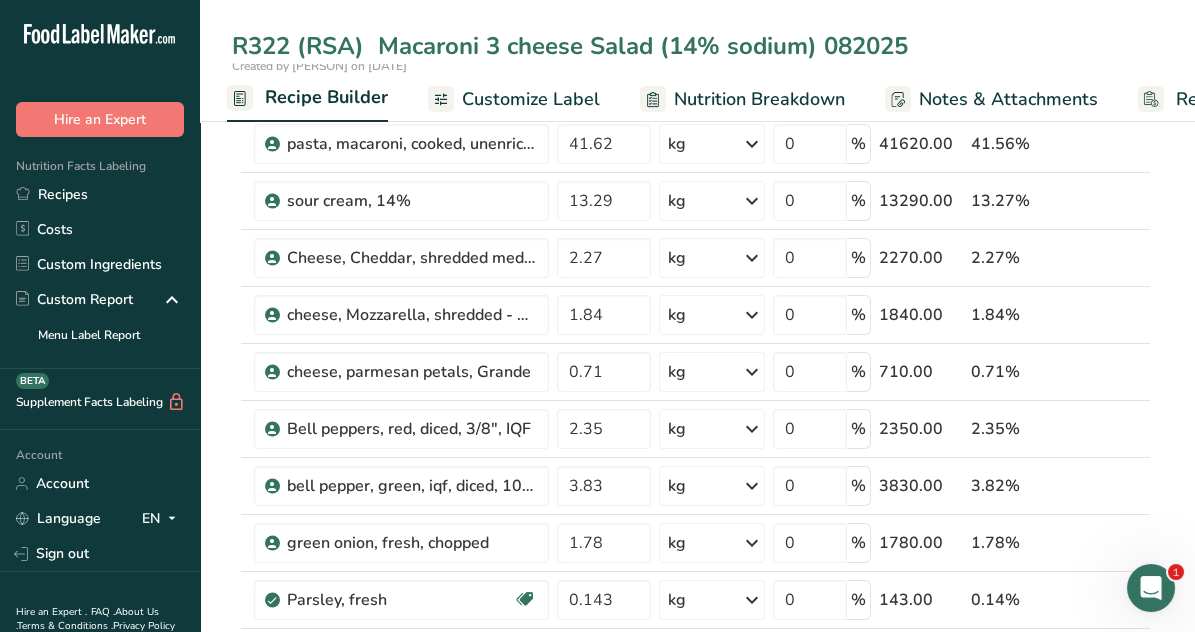 type on "R322 (RSA)  Macaroni 3 cheese Salad (14% sodium) 082025" 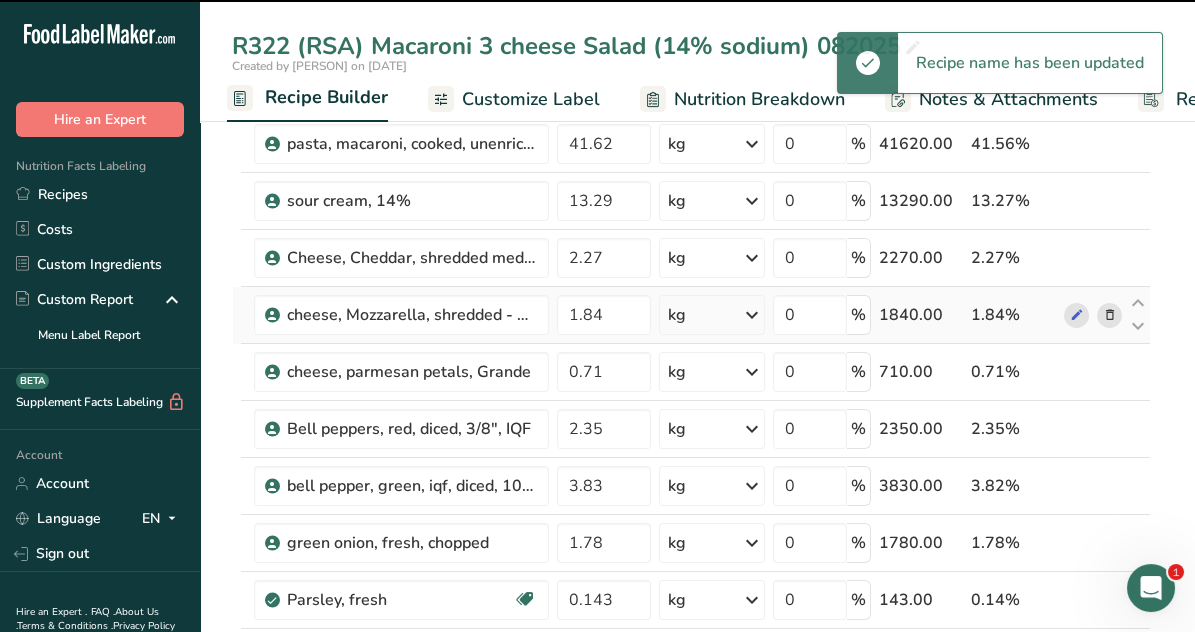 scroll, scrollTop: 0, scrollLeft: 0, axis: both 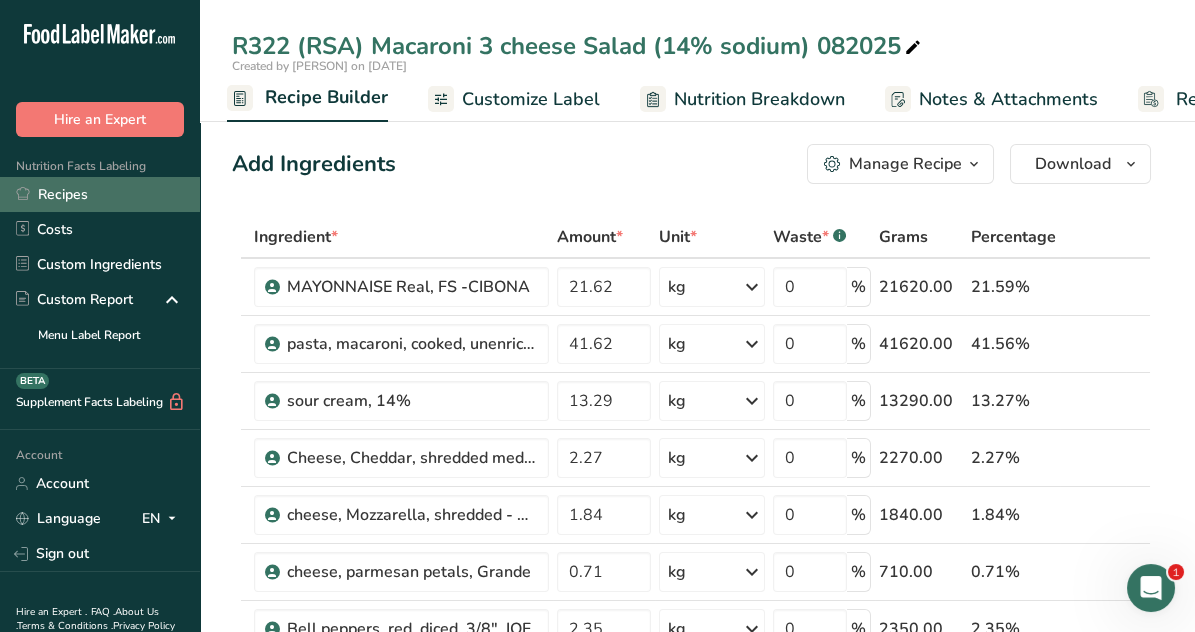 click on "Recipes" at bounding box center (100, 194) 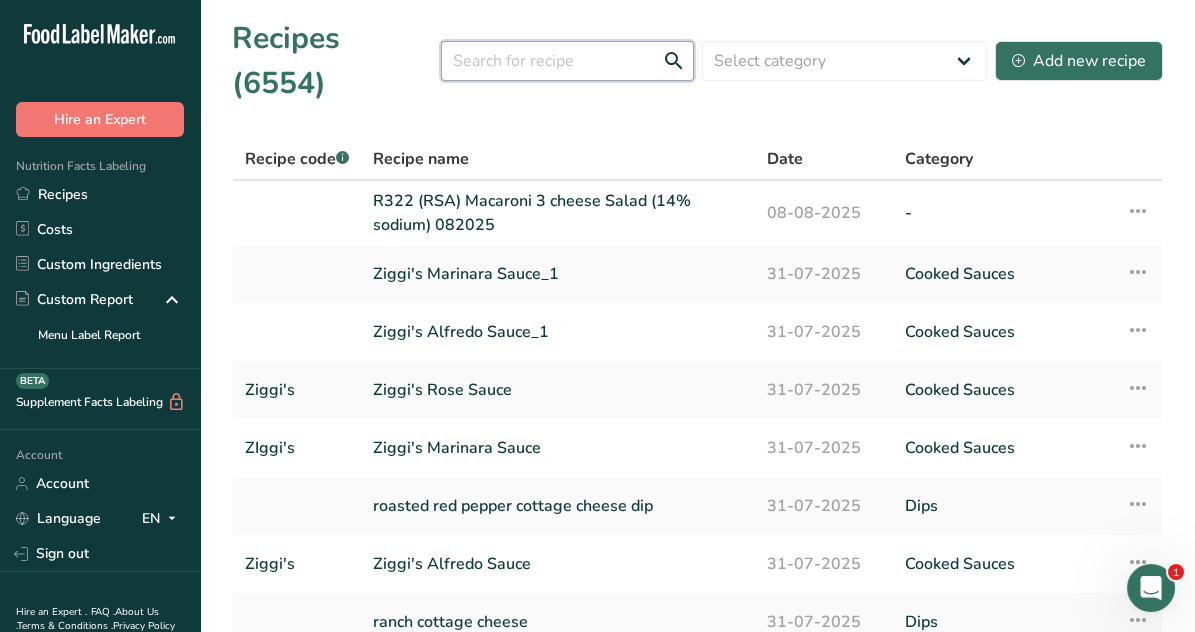 click at bounding box center (567, 61) 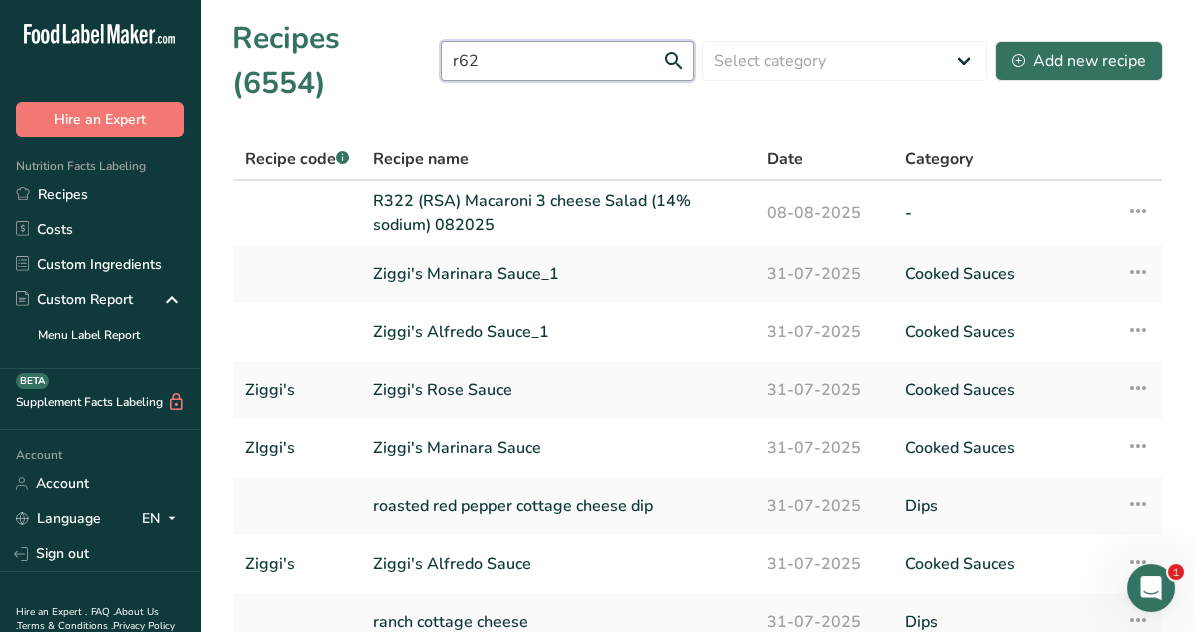 click on "r62" at bounding box center (567, 61) 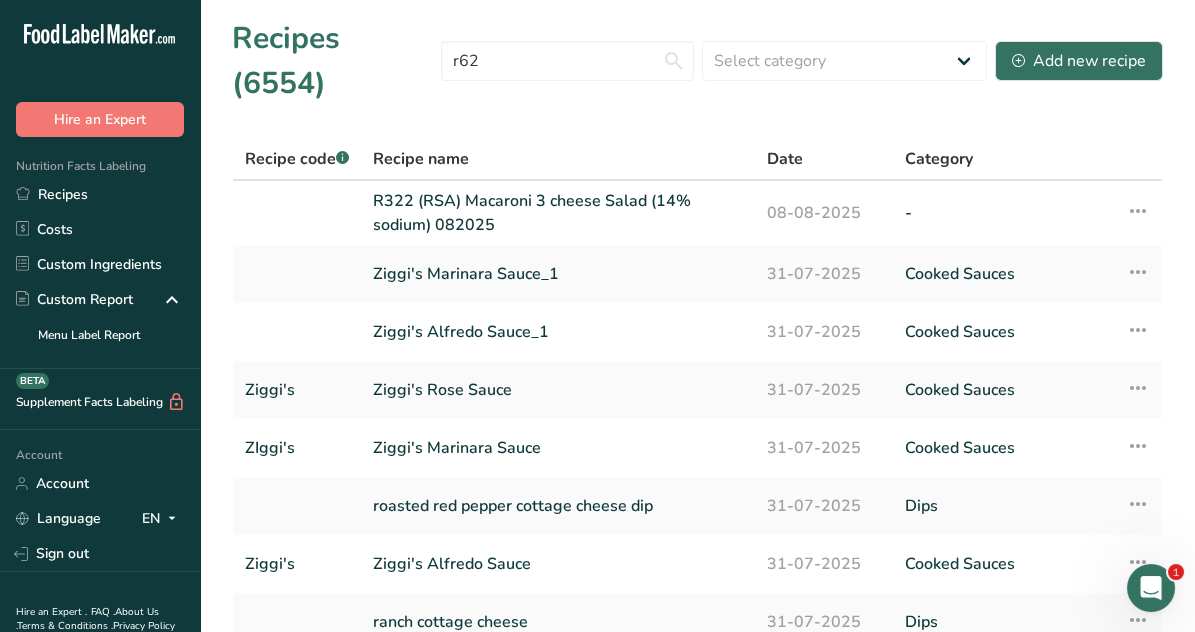 click on "Recipes (6554)
r62    Select category
All
Baked Goods
Beverages
Confectionery
Cooked Meals, Salads, & Sauces
Cooked Sauces
Dairy
Dips
dressings
HMR
Salads
Snacks
Add new recipe
Recipe code
.a-a{fill:#347362;}.b-a{fill:#fff;}          Recipe name   Date   Category
R322 (RSA)  Macaroni 3 cheese Salad (14% sodium) 082025
08-08-2025
-
Recipe Setup       Delete Recipe           Duplicate Recipe             Scale Recipe             Save as Sub-Recipe   .a-a{fill:#347362;}.b-a{fill:#fff;}" at bounding box center [697, 432] 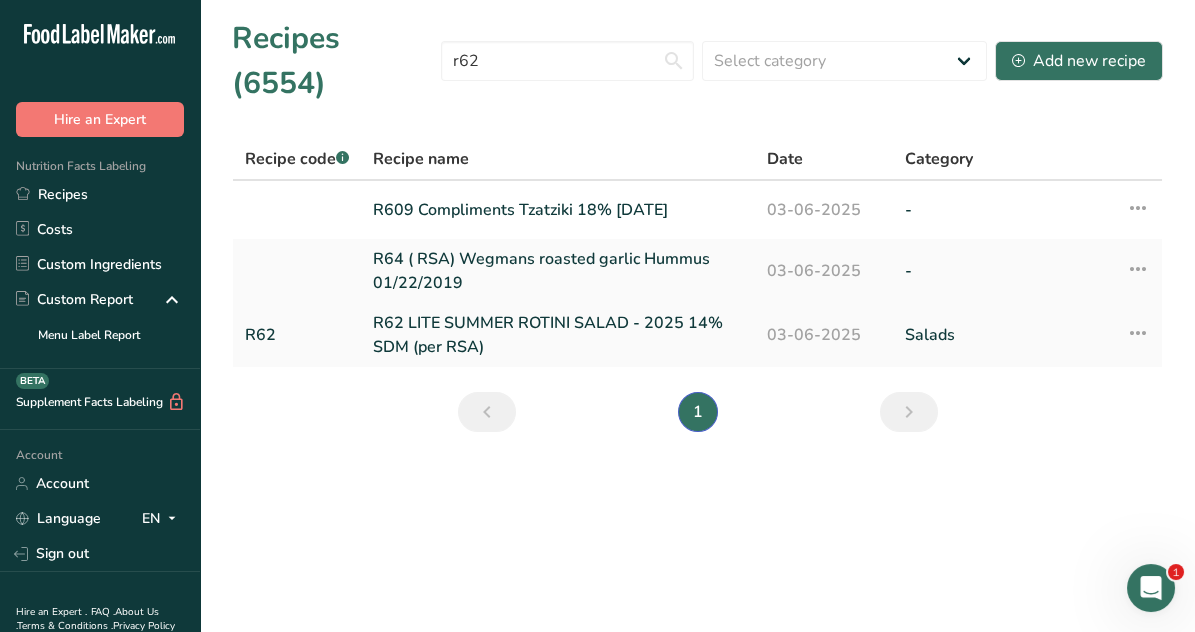click on "R62  LITE SUMMER ROTINI SALAD - 2025  14% SDM (per RSA)" at bounding box center [558, 335] 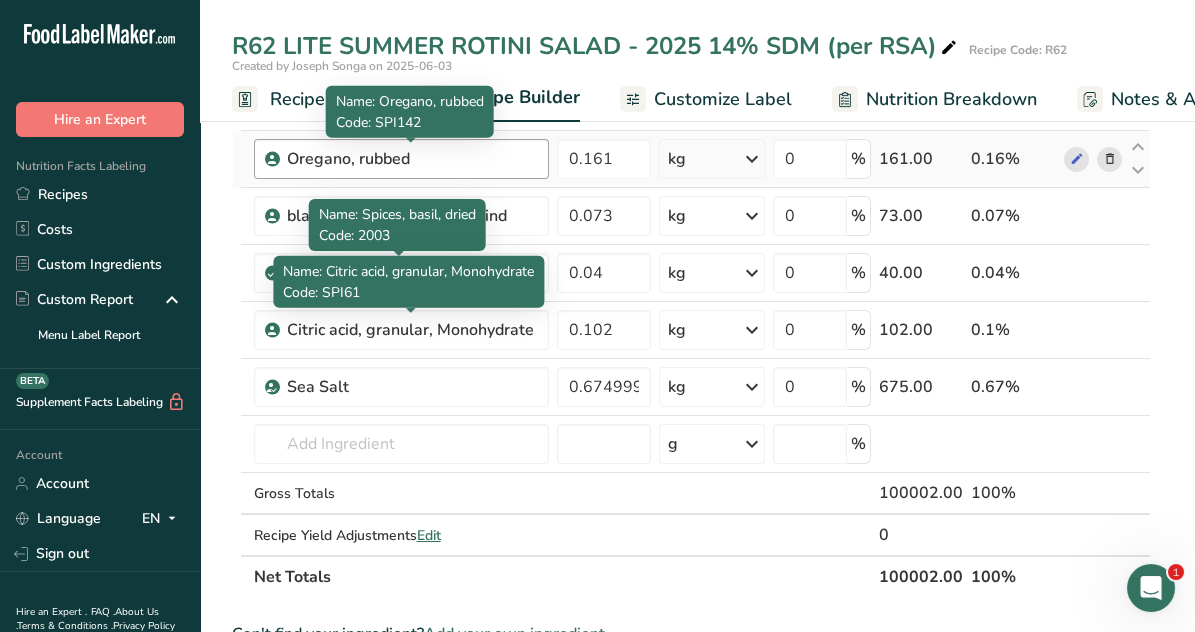 scroll, scrollTop: 699, scrollLeft: 0, axis: vertical 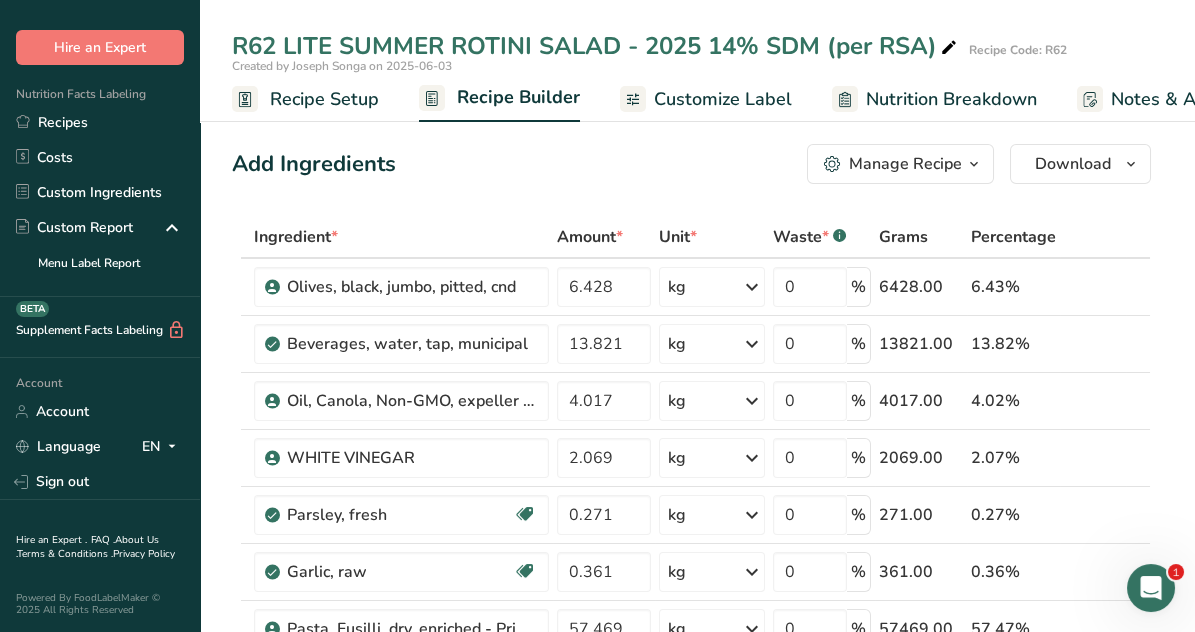 click on "Recipe Setup" at bounding box center [324, 99] 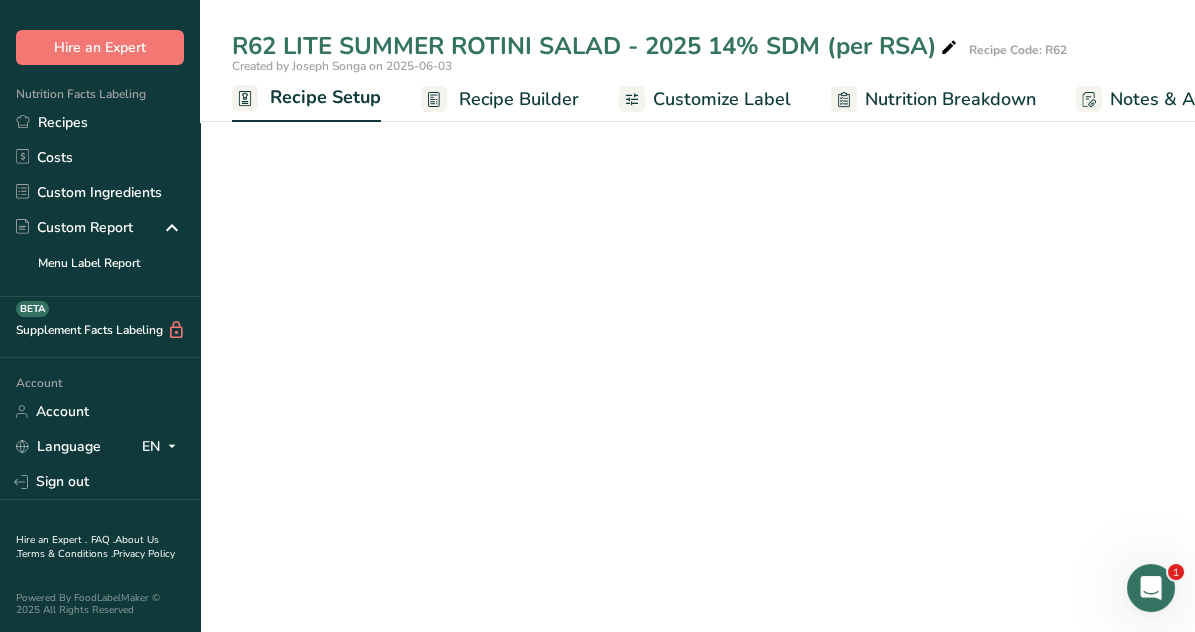 scroll, scrollTop: 0, scrollLeft: 6, axis: horizontal 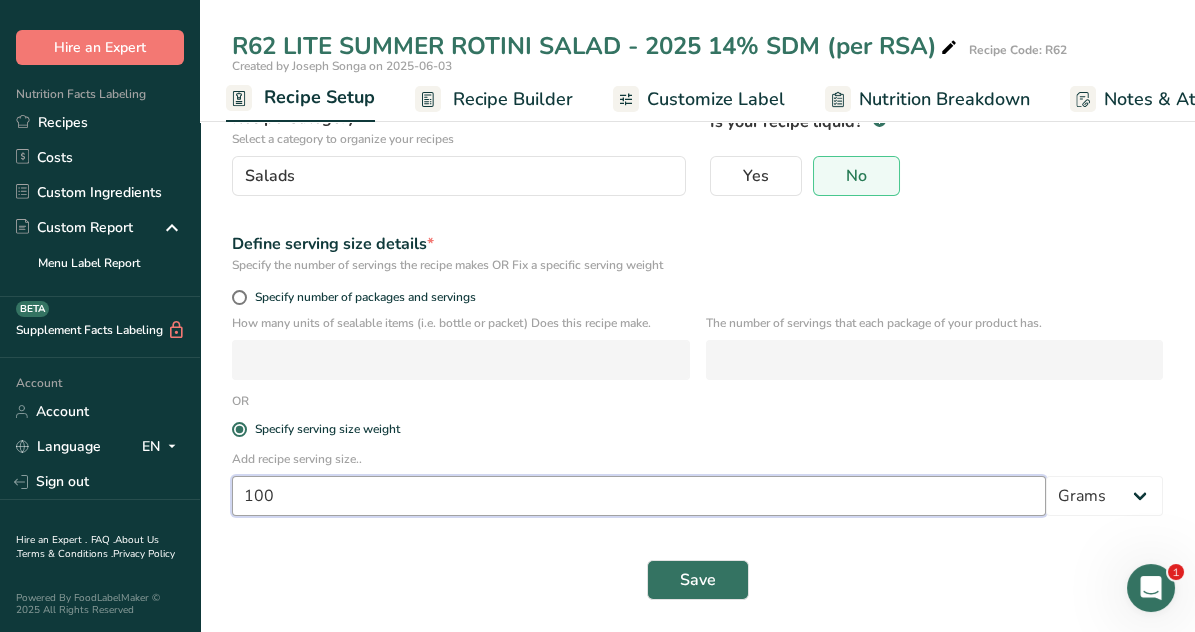 click on "100" at bounding box center (639, 496) 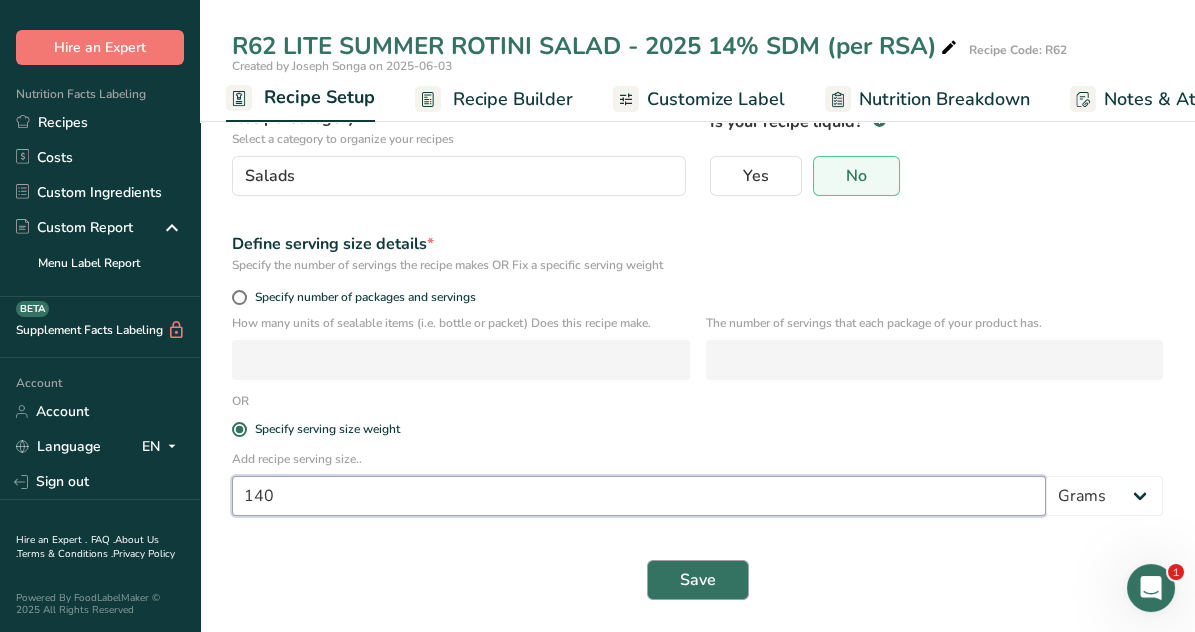 type on "140" 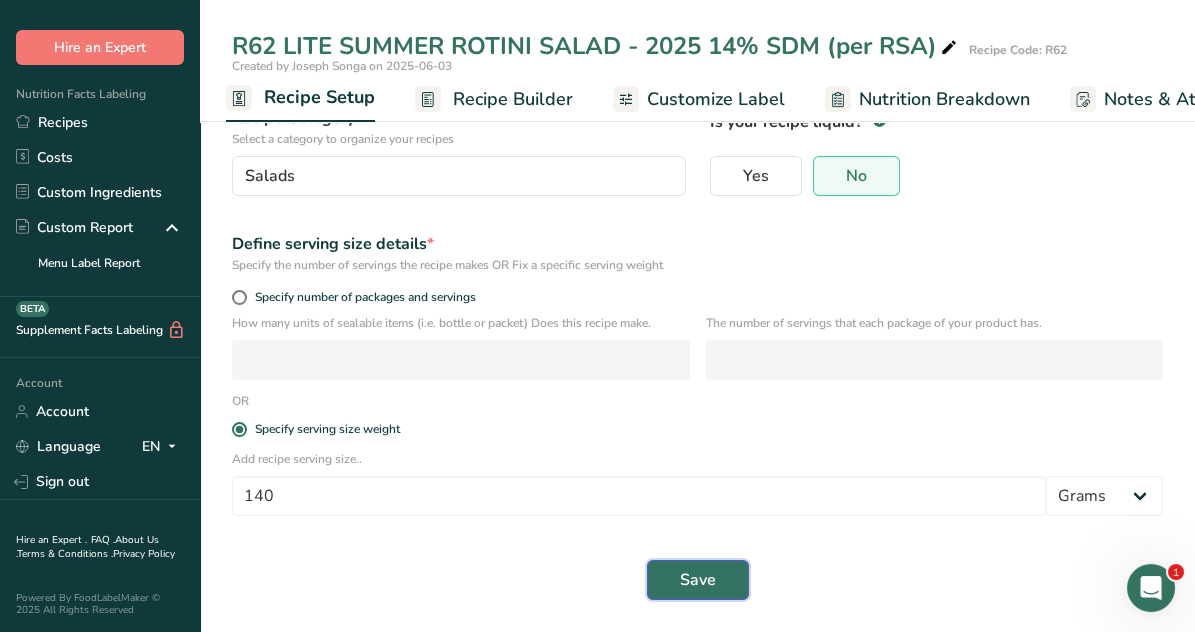 click on "Save" at bounding box center (698, 580) 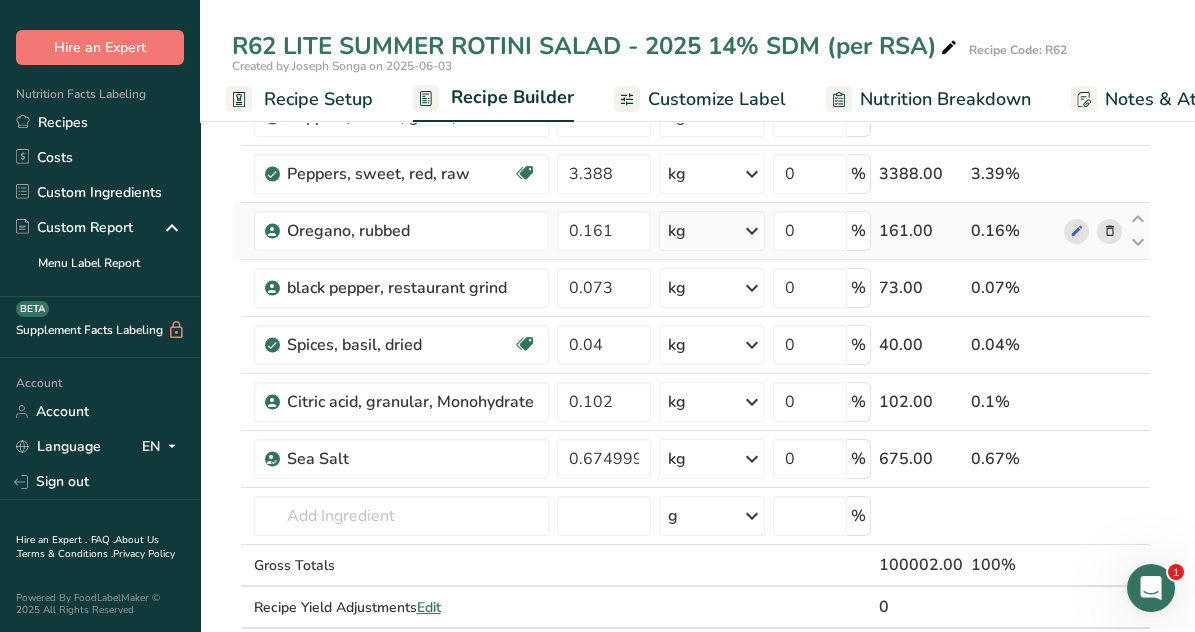 scroll, scrollTop: 658, scrollLeft: 0, axis: vertical 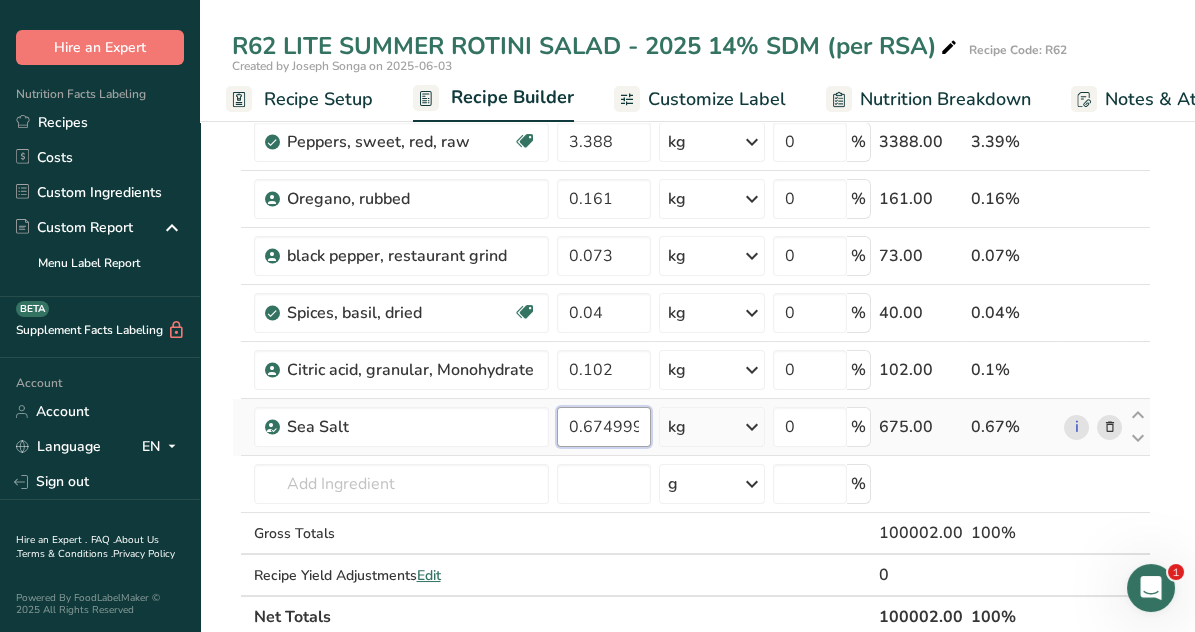 click on "0.674999" at bounding box center [604, 427] 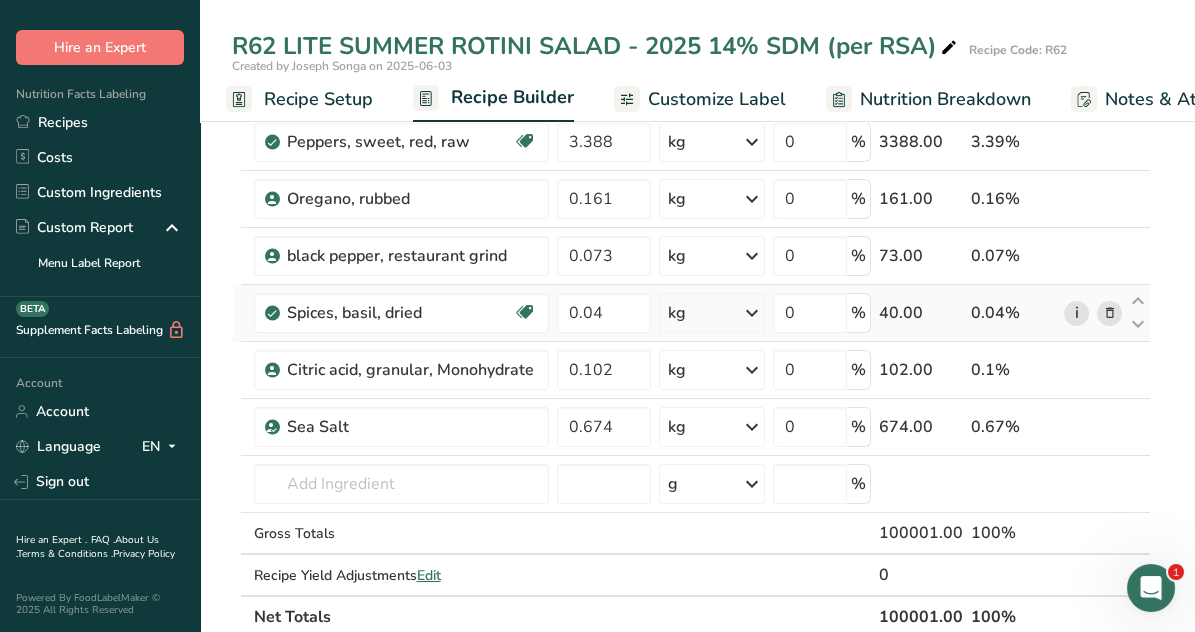 click on "Ingredient *
Amount *
Unit *
Waste *   .a-a{fill:#347362;}.b-a{fill:#fff;}          Grams
Percentage
Olives, black, jumbo, pitted, cnd
6.428
kg
Weight Units
g
kg
mg
See more
Volume Units
l
mL
fl oz
See more
0
%
6428.00
6.43%
Beverages, water, tap, municipal
13.821
kg
Portions
1 fl oz
1 bottle 8 fl oz
1 liter
See more
Weight Units
g
kg
mg
See more
Volume Units
l
lb/ft3
mL" at bounding box center [691, 98] 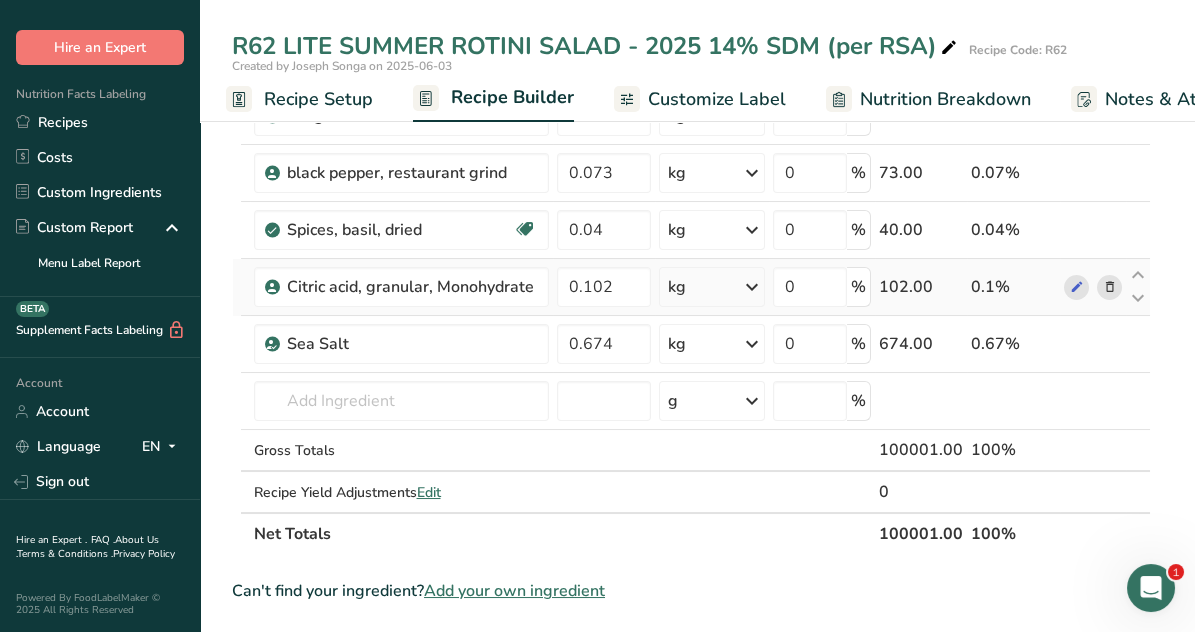 scroll, scrollTop: 758, scrollLeft: 0, axis: vertical 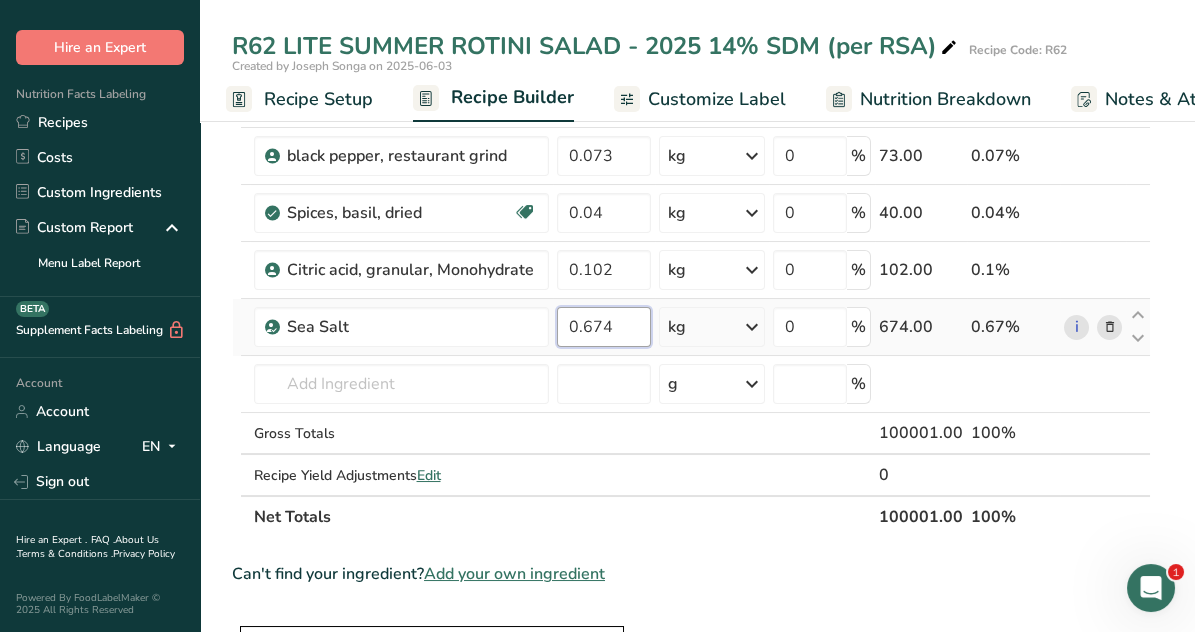 click on "0.674" at bounding box center (604, 327) 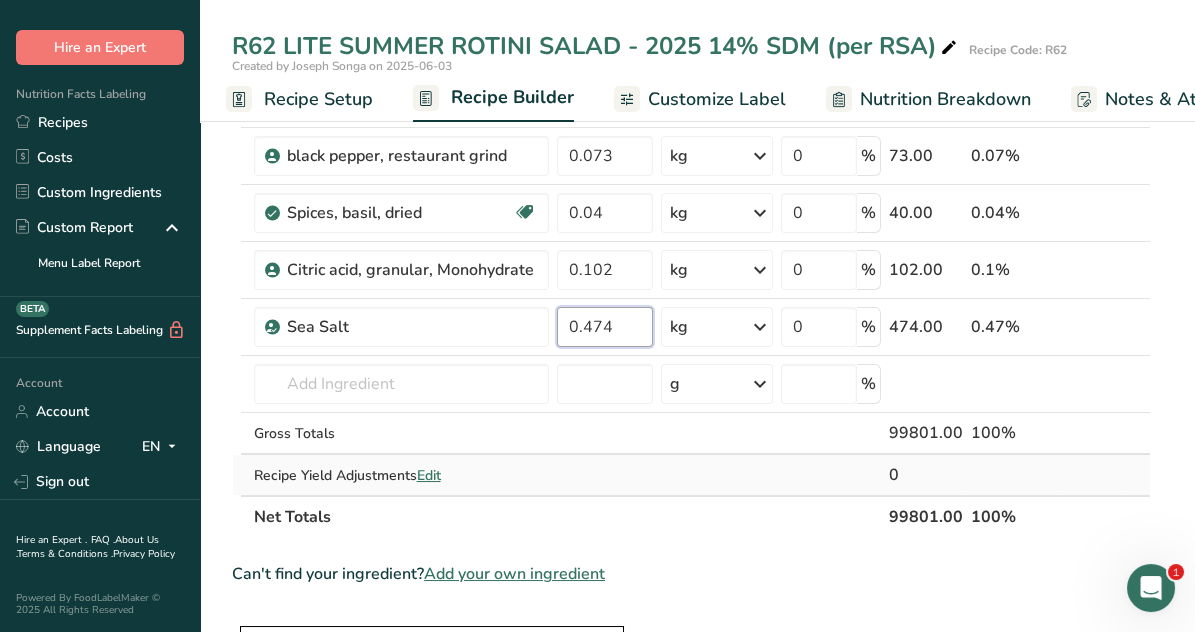 type on "0.474" 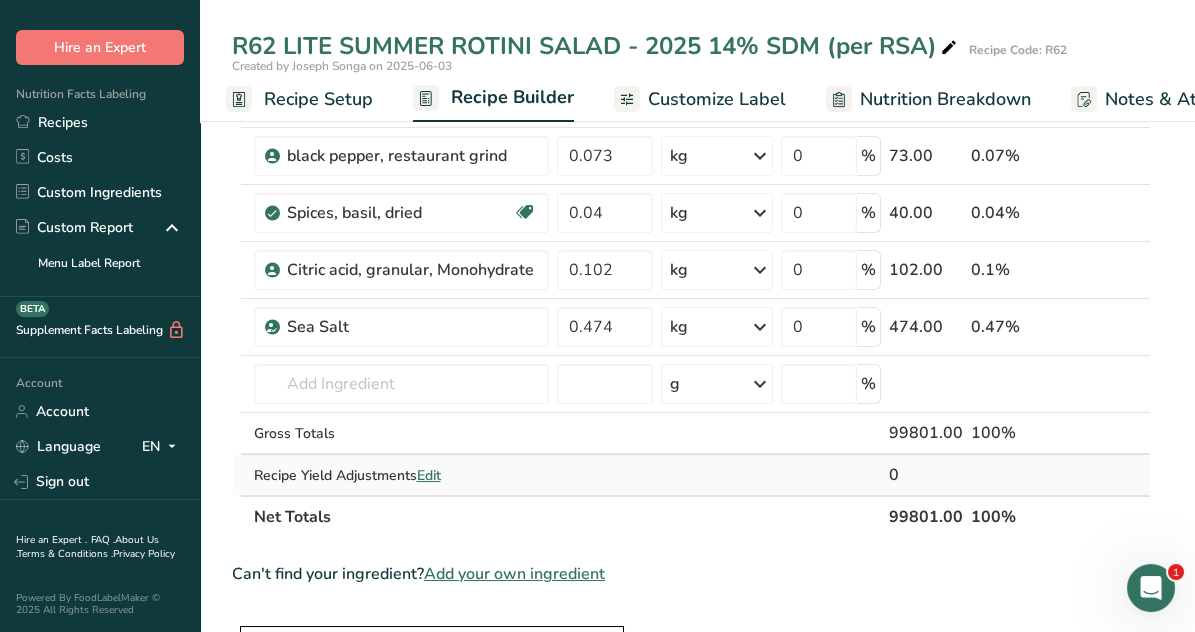 click on "Ingredient *
Amount *
Unit *
Waste *   .a-a{fill:#347362;}.b-a{fill:#fff;}          Grams
Percentage
Olives, black, jumbo, pitted, cnd
6.428
kg
Weight Units
g
kg
mg
See more
Volume Units
l
mL
fl oz
See more
0
%
6428.00
6.44%
Beverages, water, tap, municipal
13.821
kg
Portions
1 fl oz
1 bottle 8 fl oz
1 liter
See more
Weight Units
g
kg
mg
See more
Volume Units
l
lb/ft3
mL" at bounding box center [691, -2] 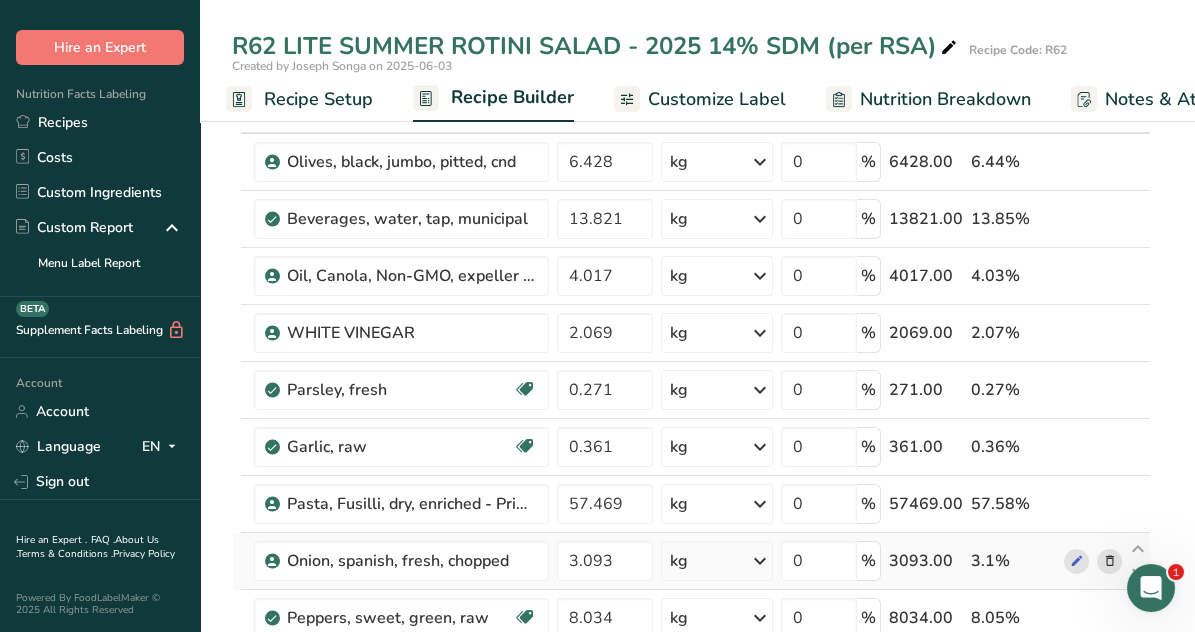 scroll, scrollTop: 57, scrollLeft: 0, axis: vertical 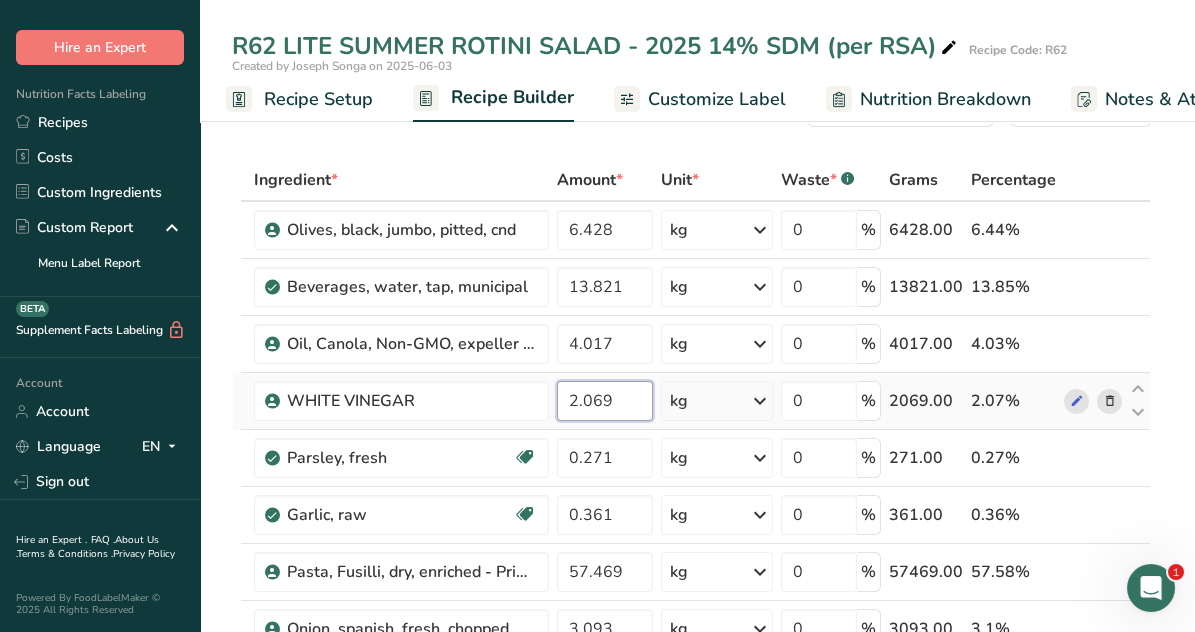 click on "2.069" at bounding box center [605, 401] 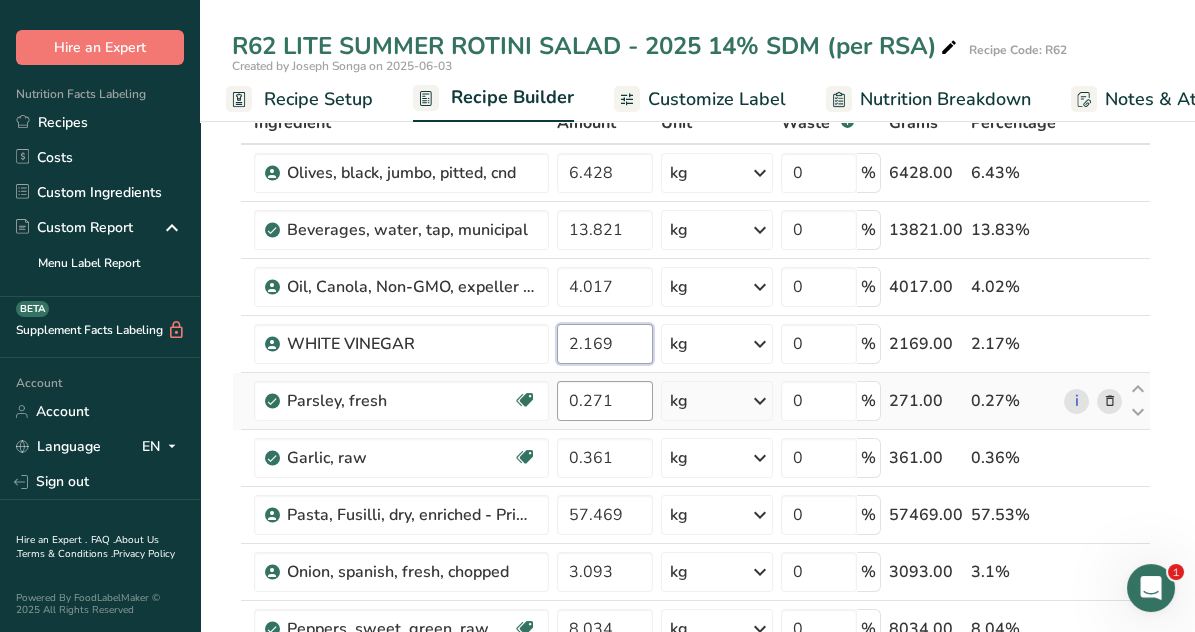 scroll, scrollTop: 158, scrollLeft: 0, axis: vertical 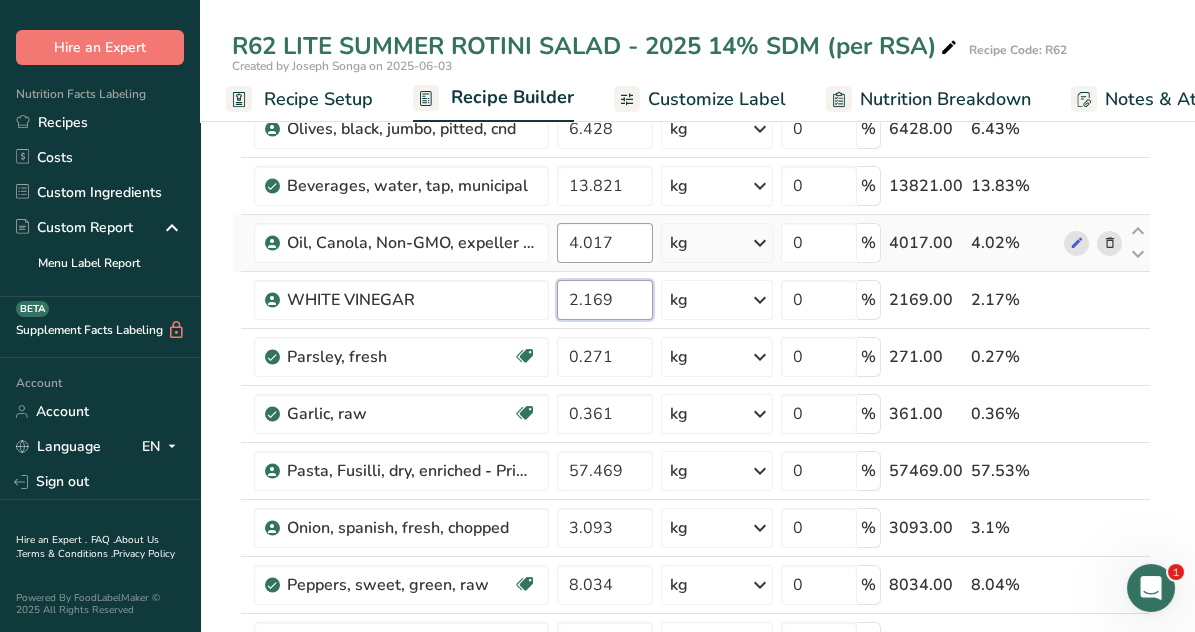 type on "2.169" 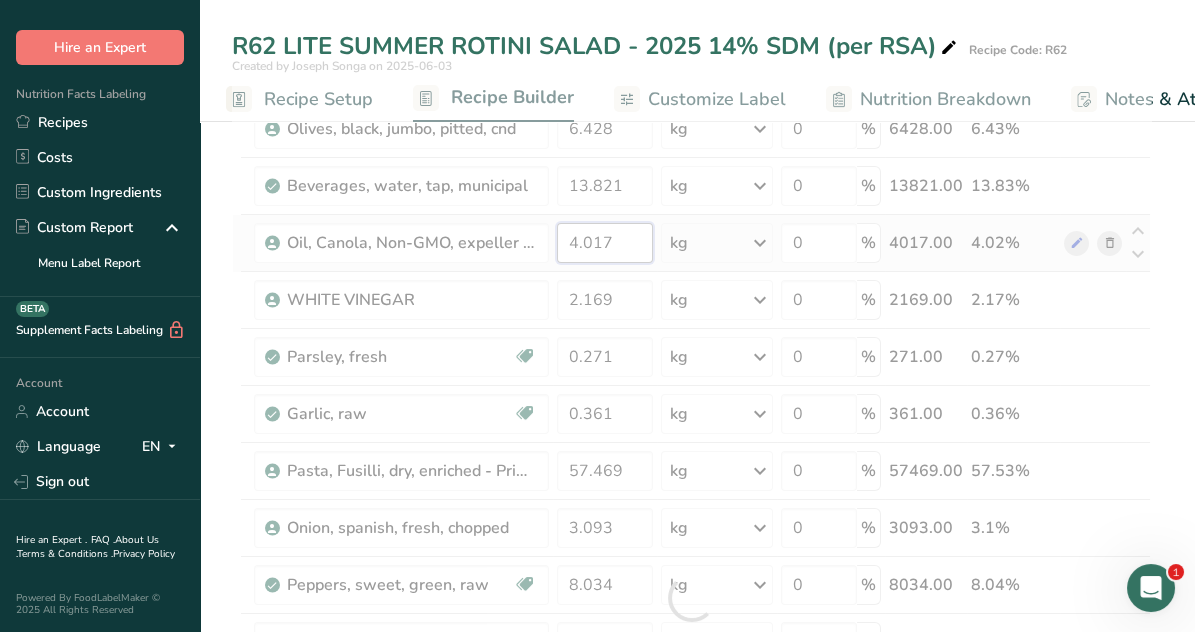 click on "Ingredient *
Amount *
Unit *
Waste *   .a-a{fill:#347362;}.b-a{fill:#fff;}          Grams
Percentage
Olives, black, jumbo, pitted, cnd
6.428
kg
Weight Units
g
kg
mg
See more
Volume Units
l
mL
fl oz
See more
0
%
6428.00
6.43%
Beverages, water, tap, municipal
13.821
kg
Portions
1 fl oz
1 bottle 8 fl oz
1 liter
See more
Weight Units
g
kg
mg
See more
Volume Units
l
lb/ft3
mL" at bounding box center (691, 598) 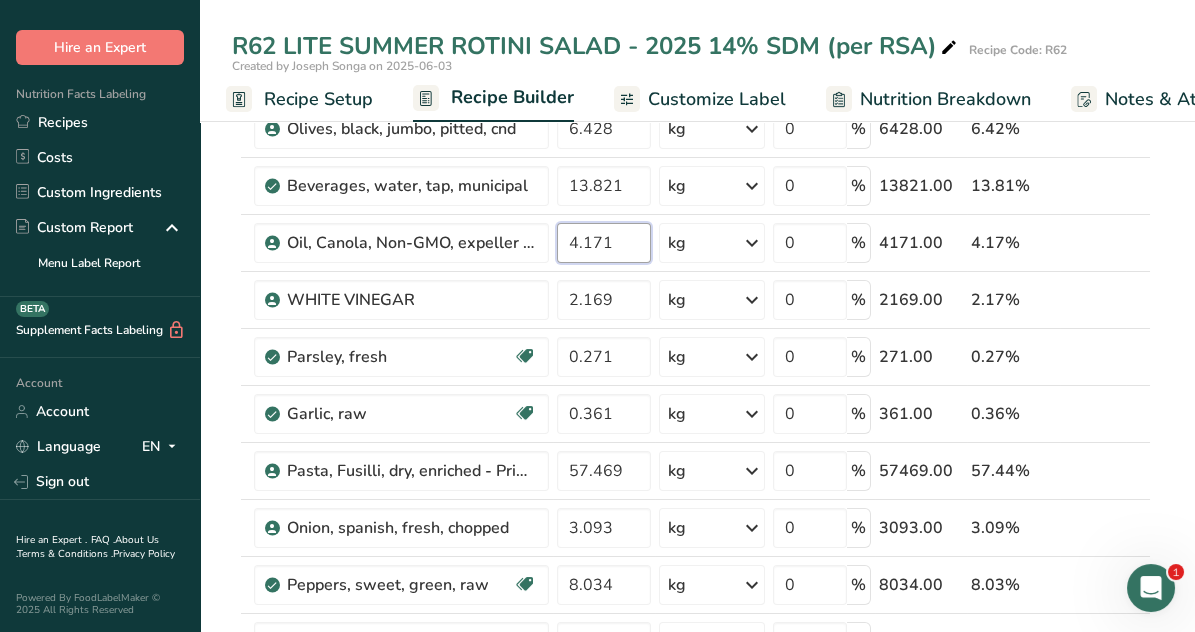 type on "4.171" 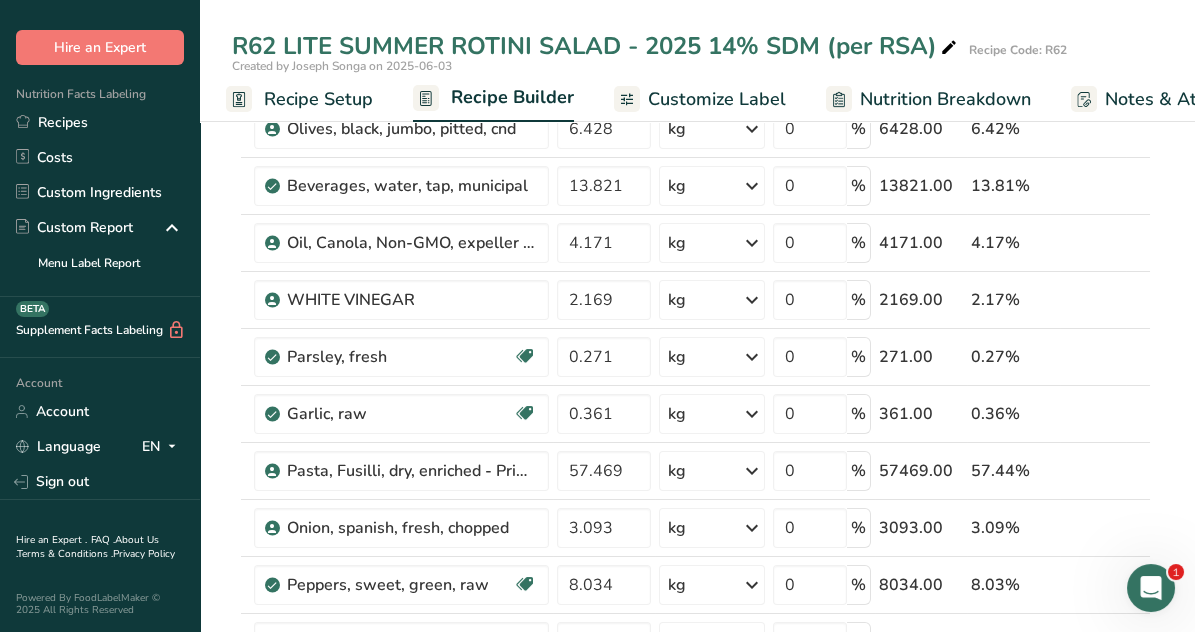 click on "Add Ingredients
Manage Recipe         Delete Recipe           Duplicate Recipe             Scale Recipe             Save as Sub-Recipe   .a-a{fill:#347362;}.b-a{fill:#fff;}                               Nutrition Breakdown                 Recipe Card
NEW
Amino Acids Pattern Report           Activity History
Download
Choose your preferred label style
Standard FDA label
Standard FDA label
The most common format for nutrition facts labels in compliance with the FDA's typeface, style and requirements
Tabular FDA label
A label format compliant with the FDA regulations presented in a tabular (horizontal) display.
Linear FDA label
A simple linear display for small sized packages.
Simplified FDA label" at bounding box center [697, 1544] 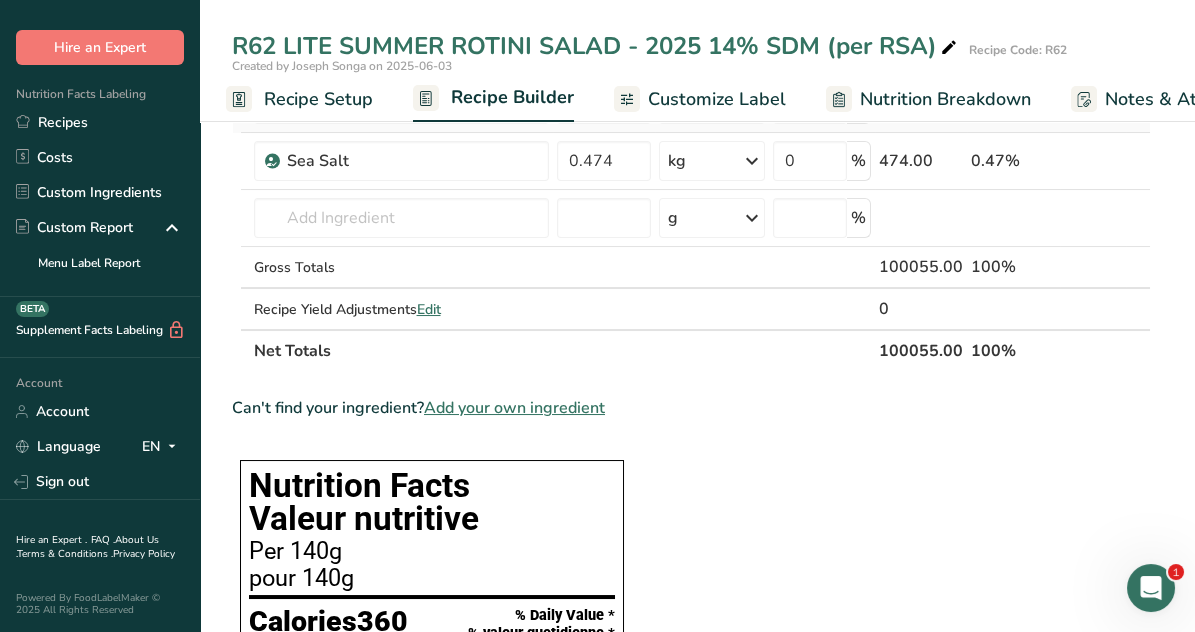 scroll, scrollTop: 1058, scrollLeft: 0, axis: vertical 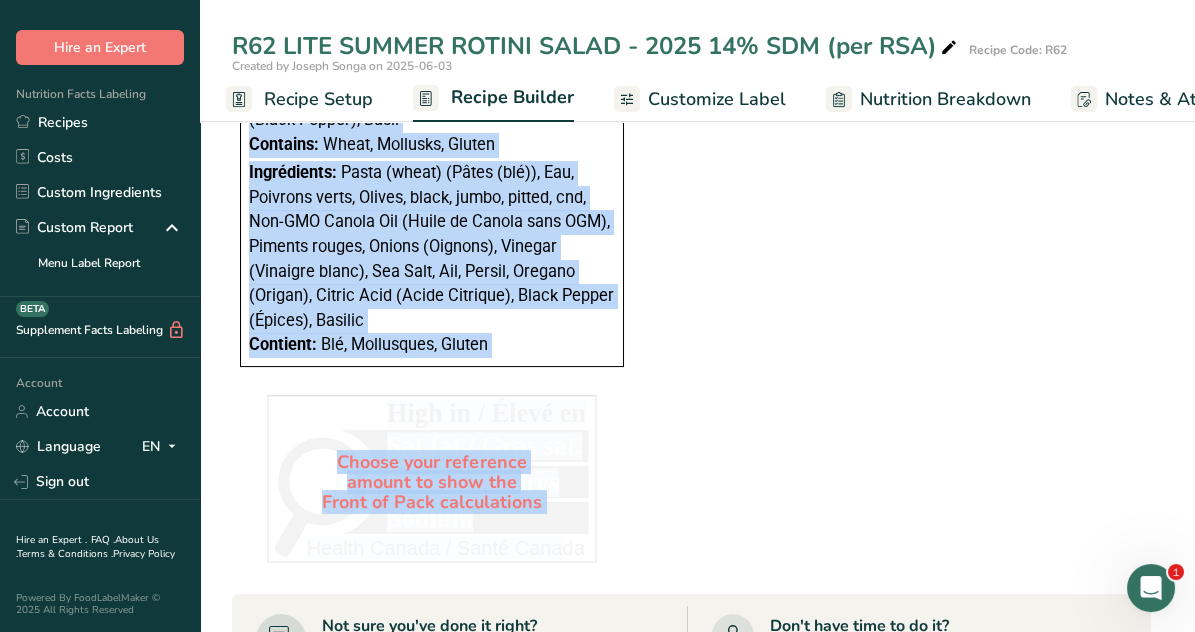 drag, startPoint x: 238, startPoint y: 319, endPoint x: 641, endPoint y: 348, distance: 404.04208 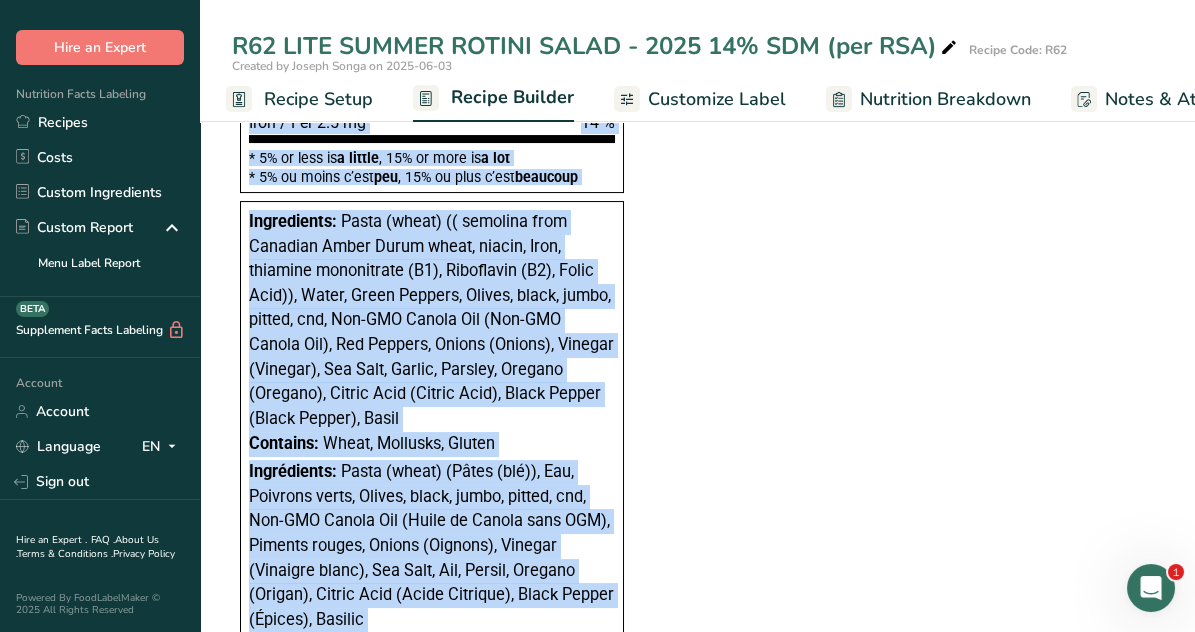 scroll, scrollTop: 1564, scrollLeft: 0, axis: vertical 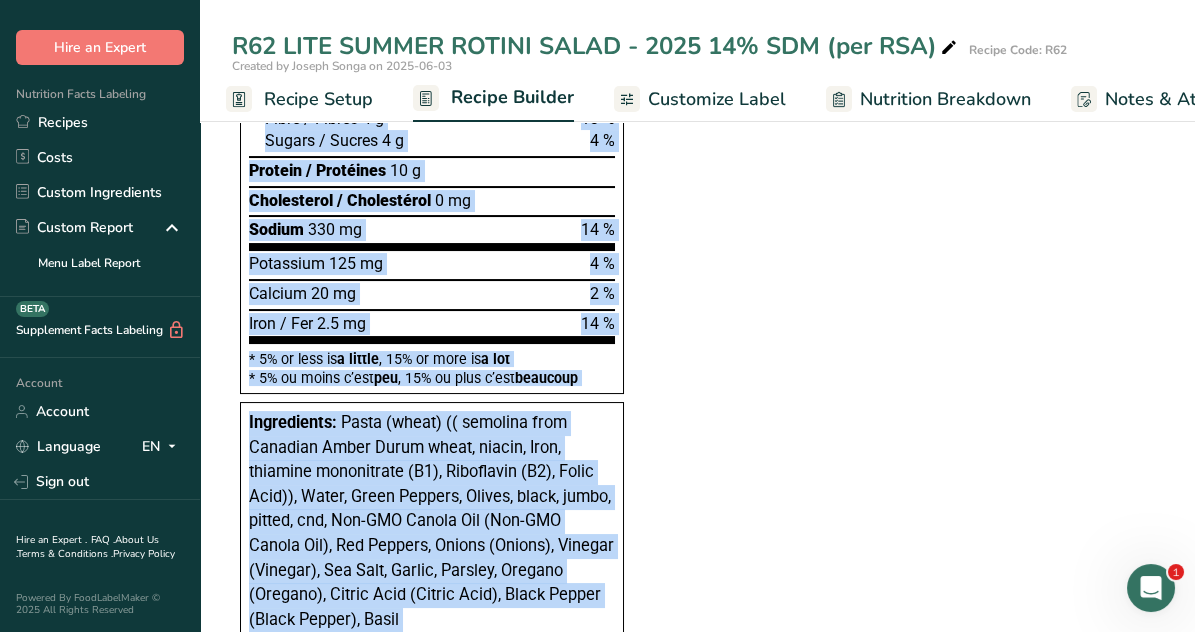 copy on "Loremipsu Dolor
Sitame consectet
Adi 894e
sedd 531e
Temporin
306
% Utlab Etdol *
% magnaa enimadminim *
Ven
/ Quisnos
9 e
54
%
Ullamcola
/ nisiali
2.5 e
1
%
+ Eacom
/ conse
7 d
Auteirureinr
/ Voluptat
65 v
Essec
/ Fugiat
6 n
17
%
Pariat
/ Except
6 s
3
%
Occaeca
/ Cupidatat
81 n
Proidentsun
/ Culpaquioff
0 de
Mollit
946 an
33
%
Idestlabo
314 pe
4
%
..." 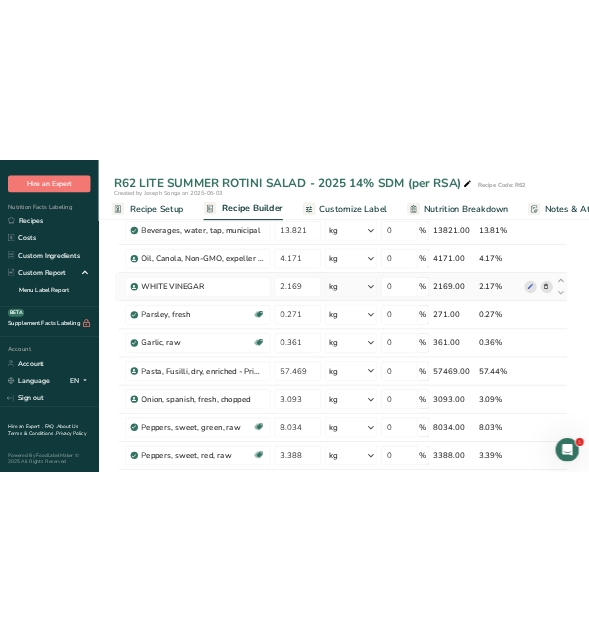 scroll, scrollTop: 100, scrollLeft: 0, axis: vertical 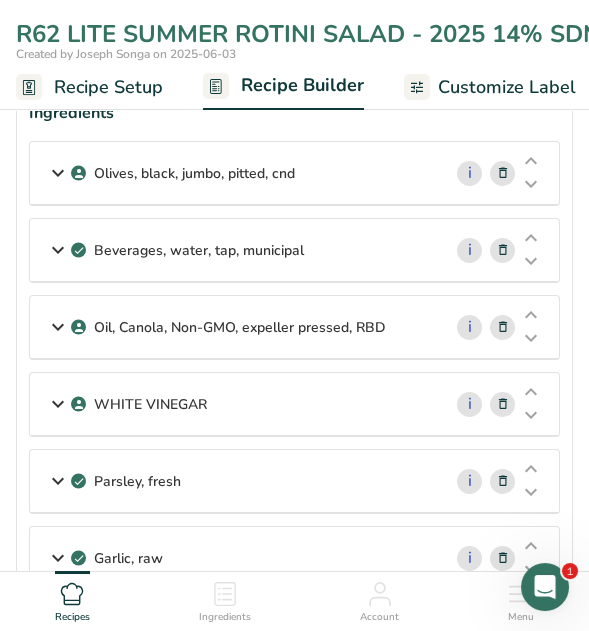 click at bounding box center [58, 173] 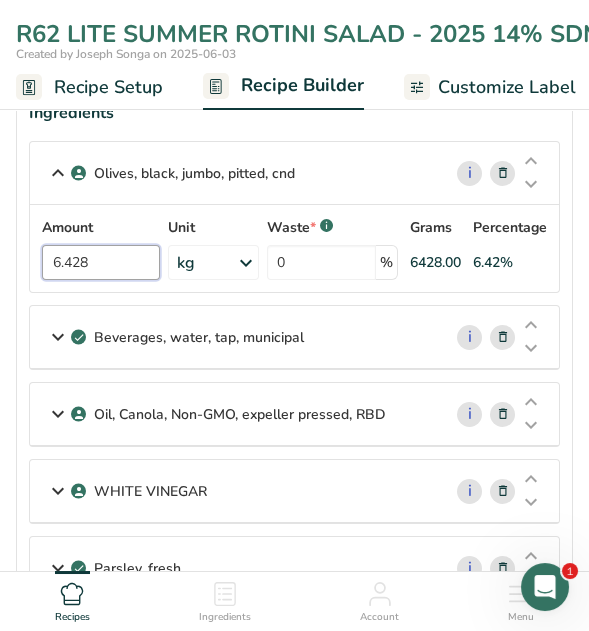 click on "6.428" at bounding box center (101, 262) 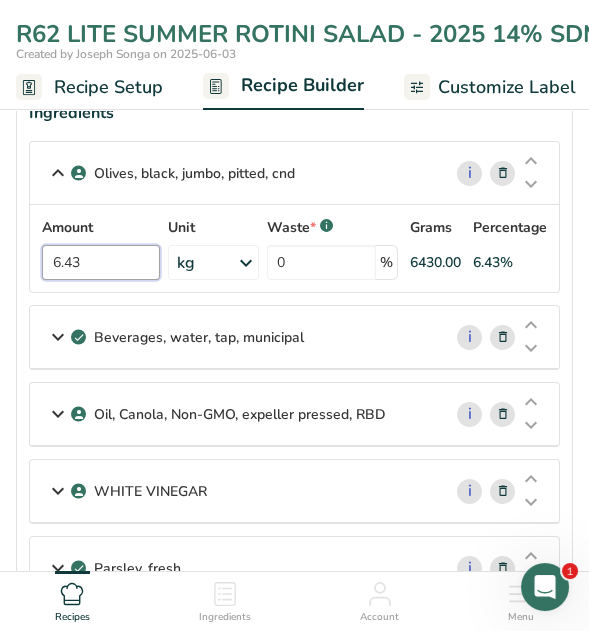 type on "6.43" 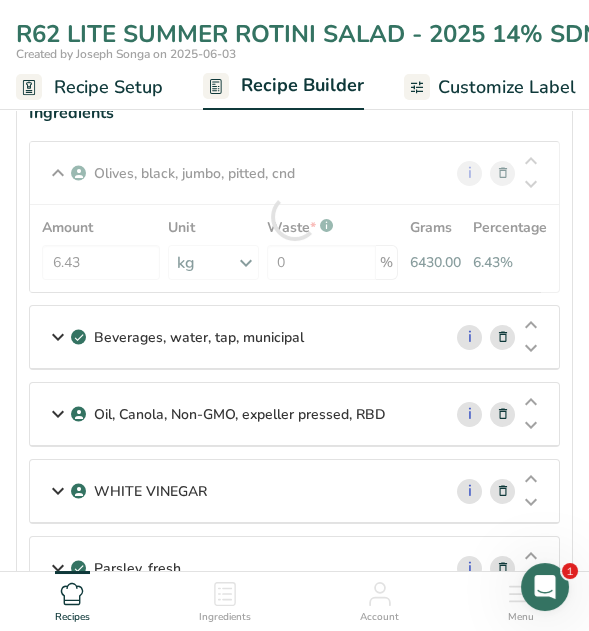 click at bounding box center (58, 337) 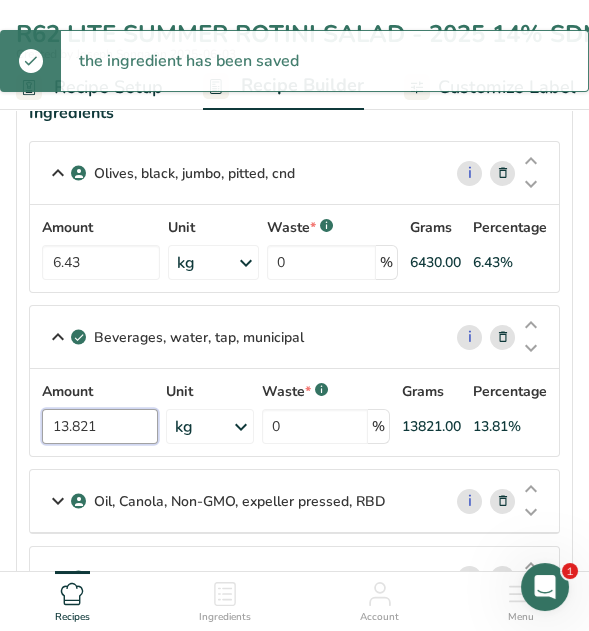 click on "13.821" at bounding box center [100, 426] 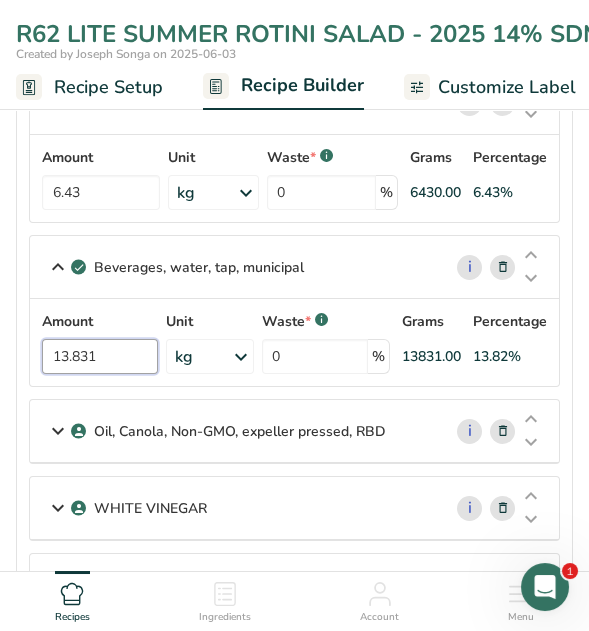 scroll, scrollTop: 200, scrollLeft: 0, axis: vertical 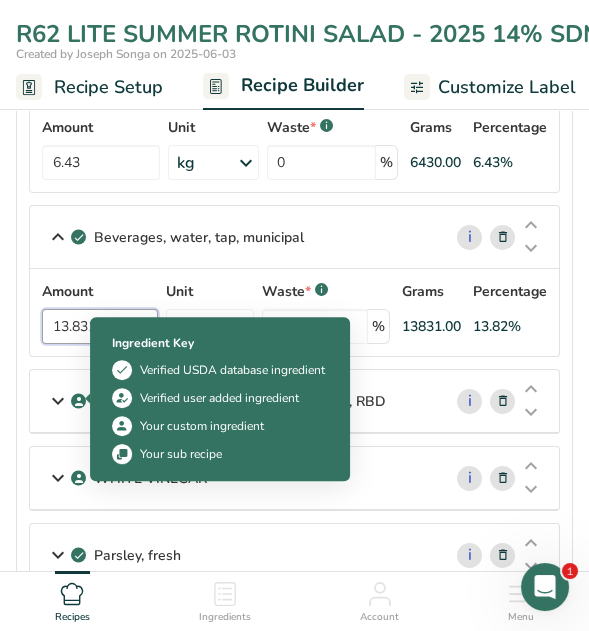 type on "13.831" 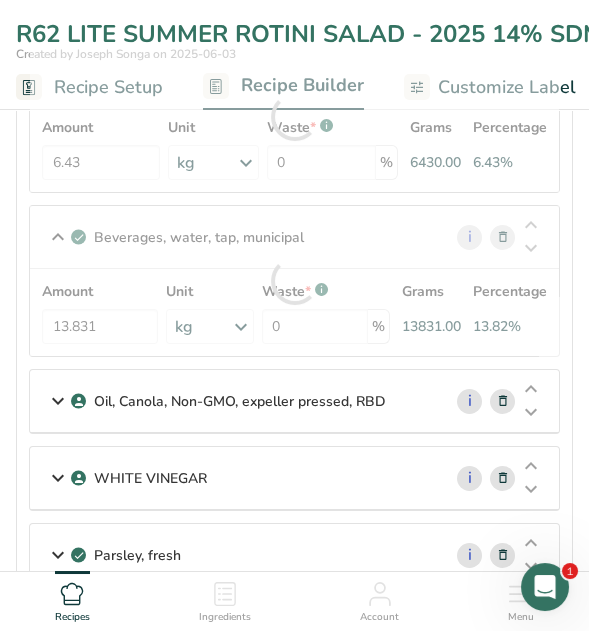 click at bounding box center (58, 401) 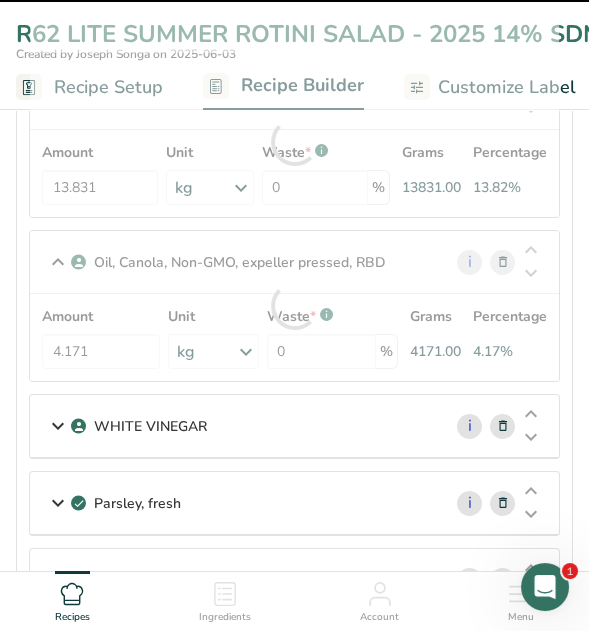 scroll, scrollTop: 400, scrollLeft: 0, axis: vertical 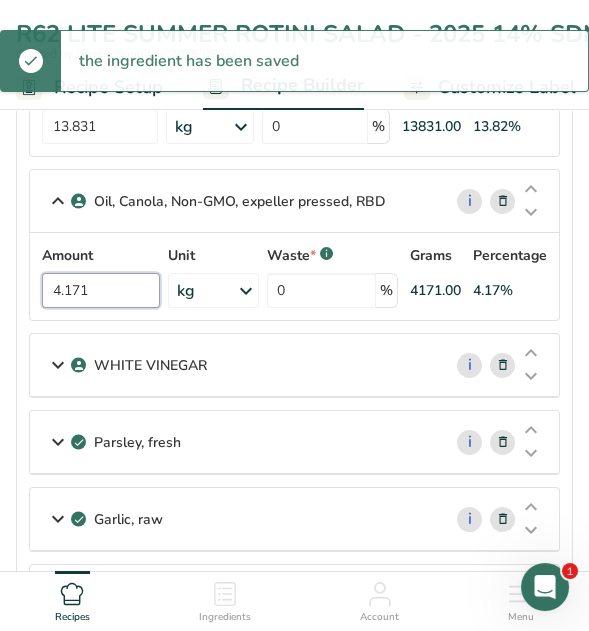 click on "4.171" at bounding box center [101, 290] 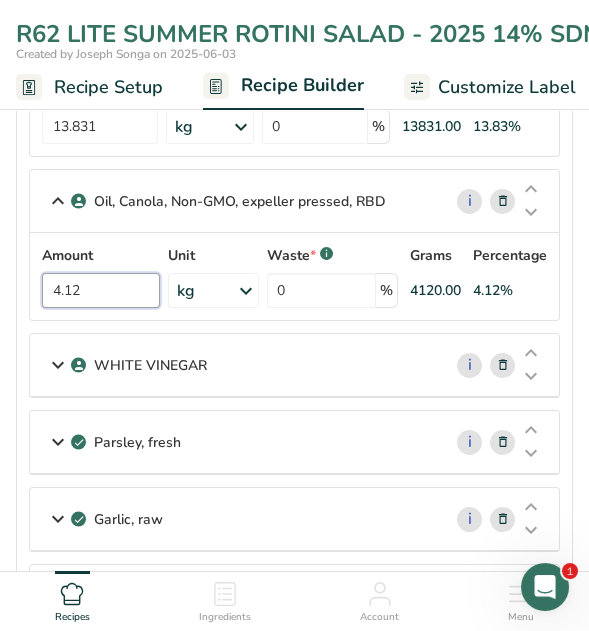 type on "4.12" 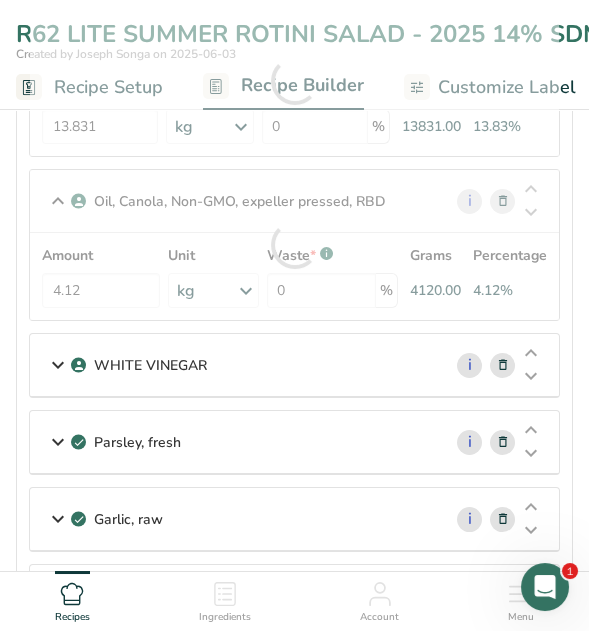 click at bounding box center [58, 365] 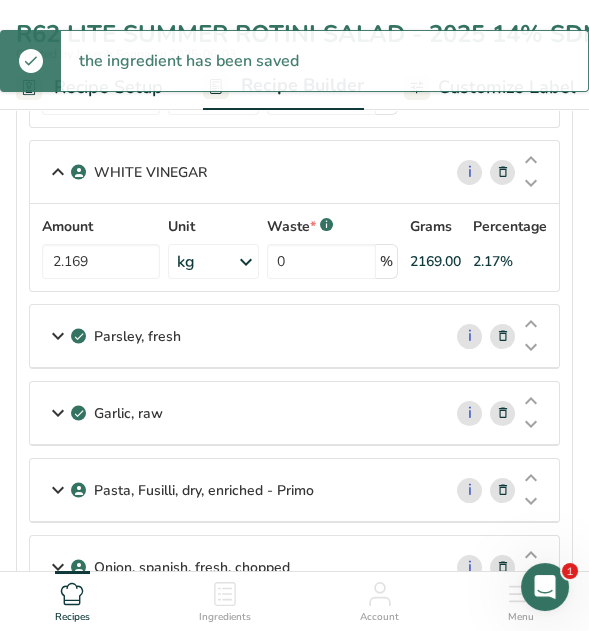 scroll, scrollTop: 600, scrollLeft: 0, axis: vertical 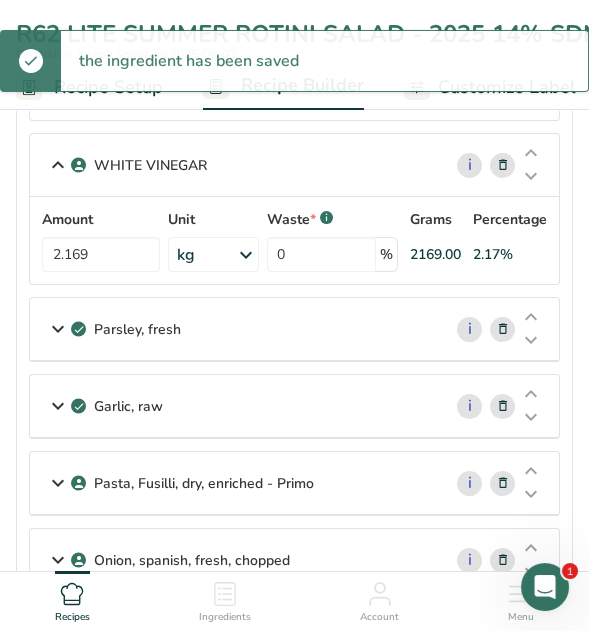 click at bounding box center [58, 329] 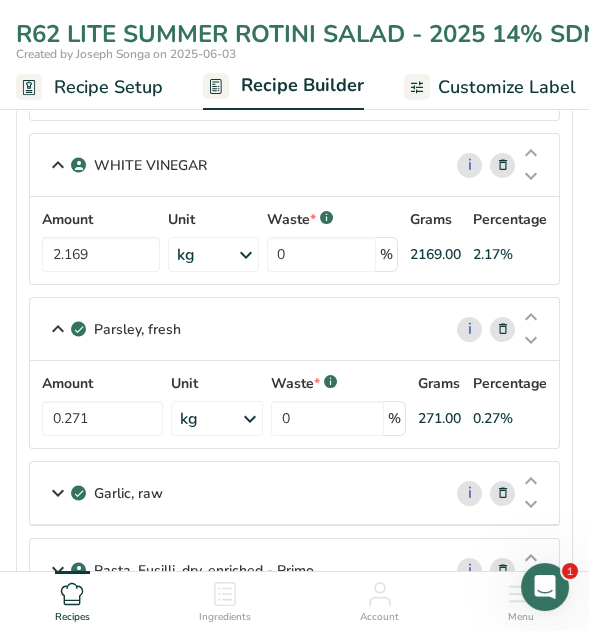 click at bounding box center (58, 493) 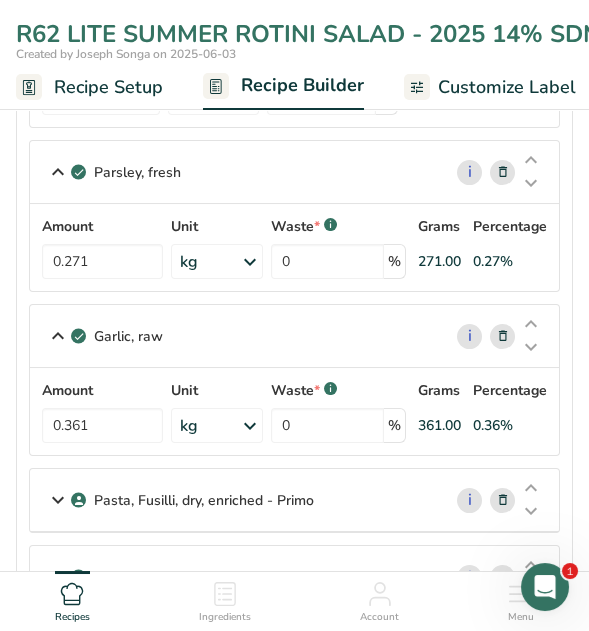 scroll, scrollTop: 800, scrollLeft: 0, axis: vertical 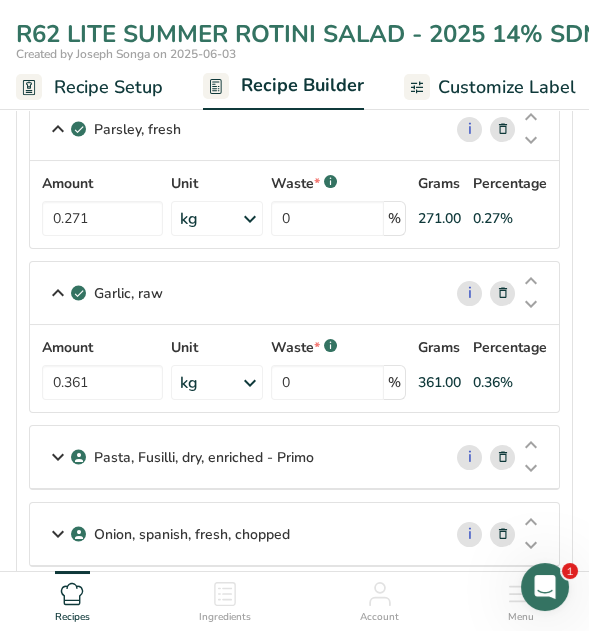 click at bounding box center (58, 457) 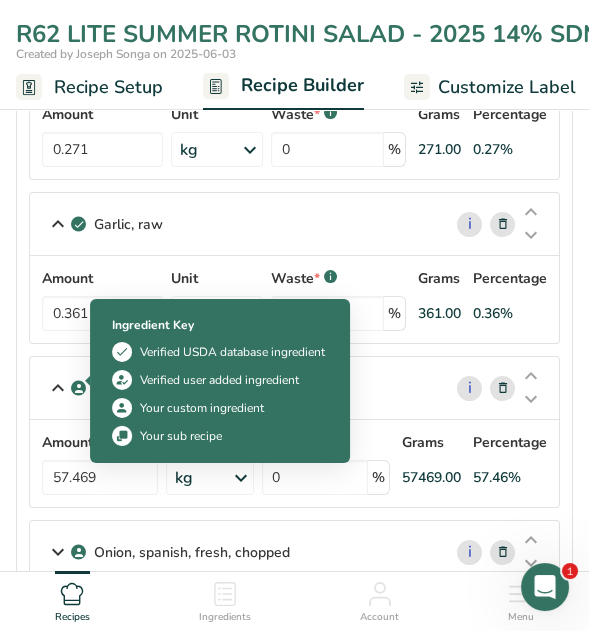 scroll, scrollTop: 900, scrollLeft: 0, axis: vertical 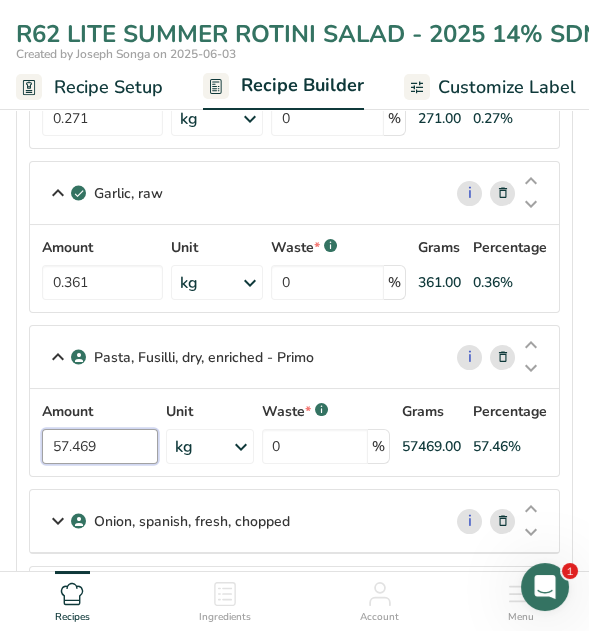 click on "57.469" at bounding box center (100, 446) 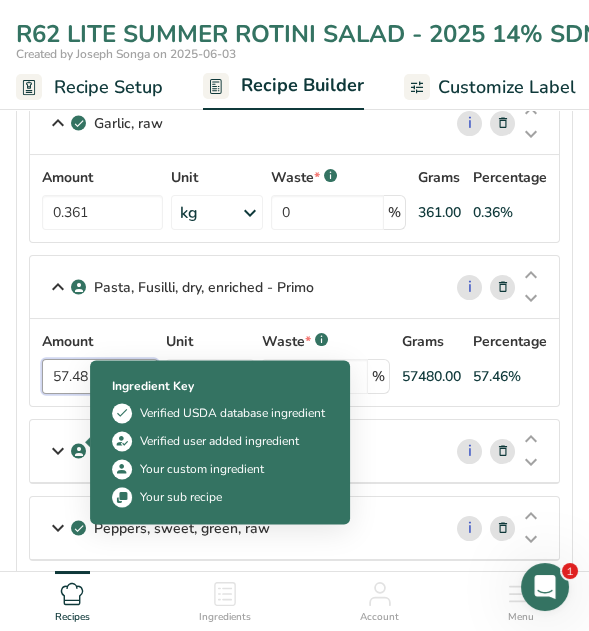 scroll, scrollTop: 1000, scrollLeft: 0, axis: vertical 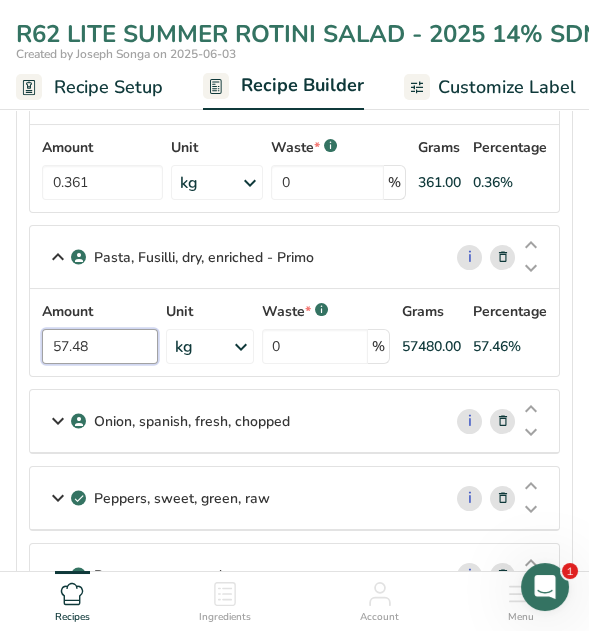 type on "57.48" 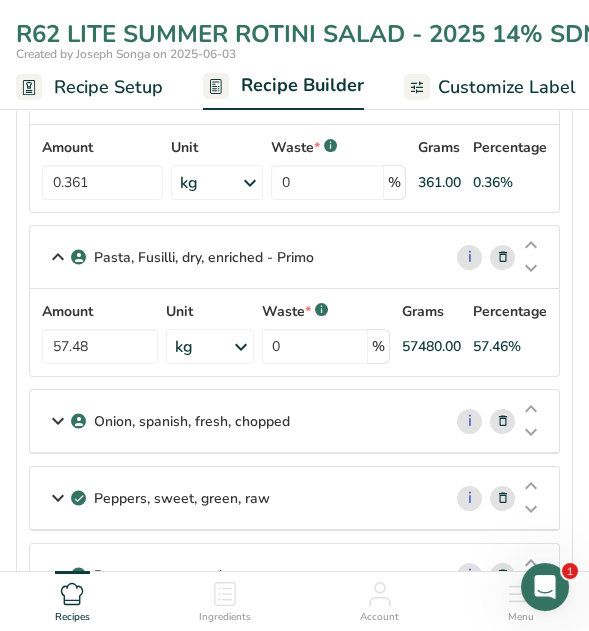 click at bounding box center (58, 421) 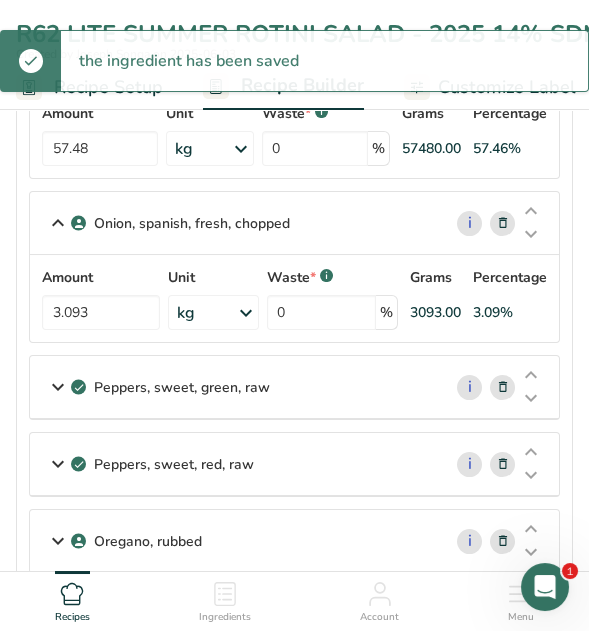 scroll, scrollTop: 1200, scrollLeft: 0, axis: vertical 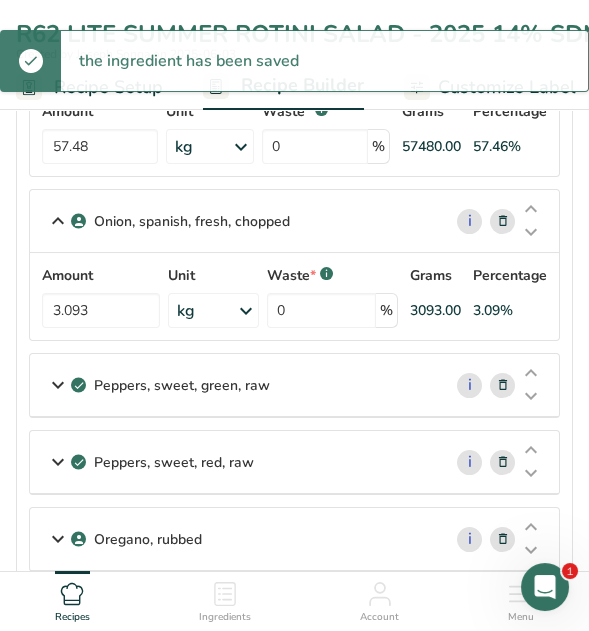 click at bounding box center [58, 385] 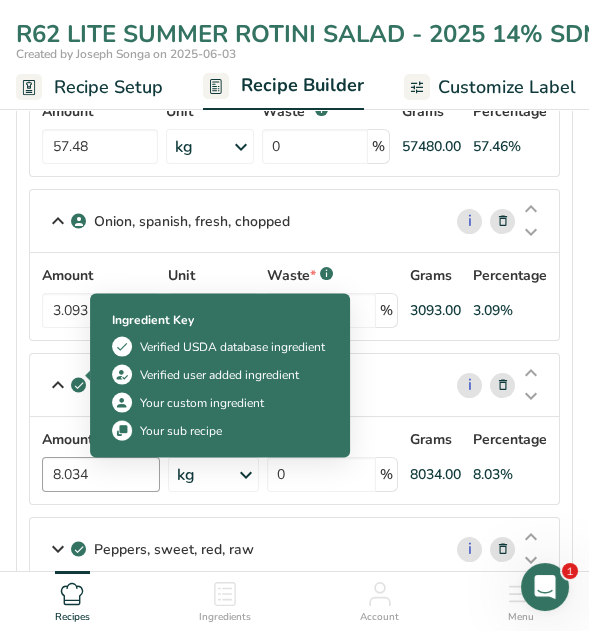 scroll, scrollTop: 1300, scrollLeft: 0, axis: vertical 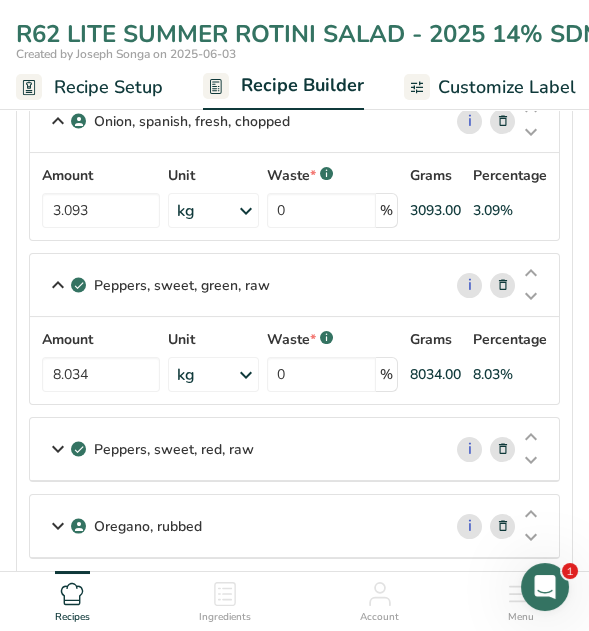 click at bounding box center [58, 449] 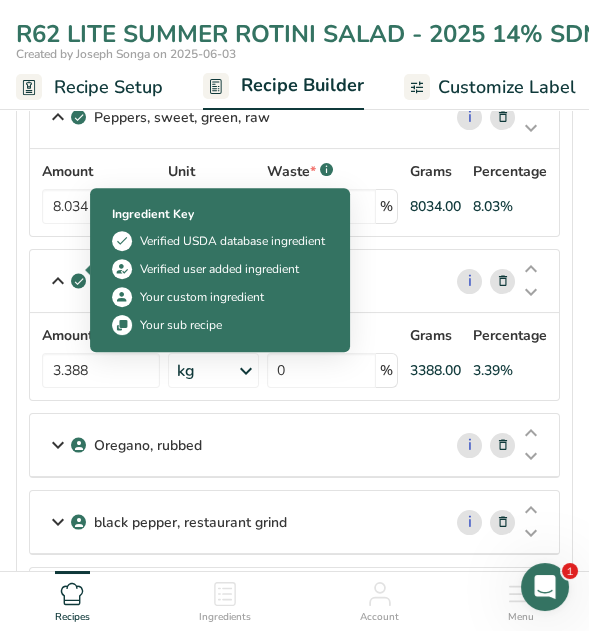 scroll, scrollTop: 1499, scrollLeft: 0, axis: vertical 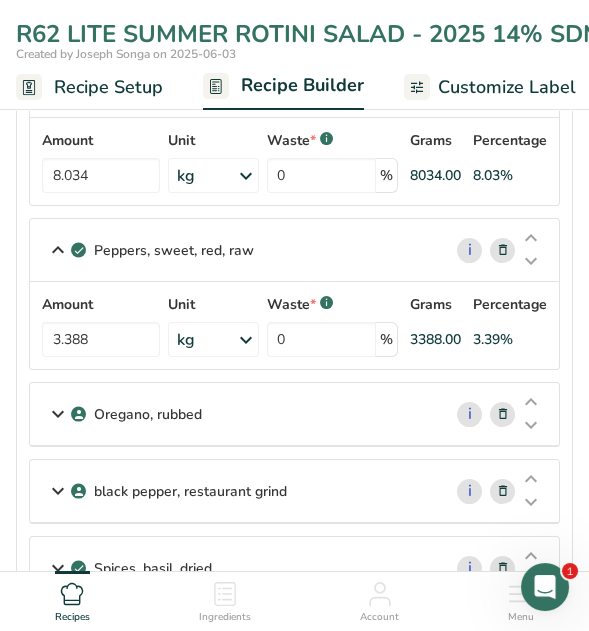 click at bounding box center [58, 414] 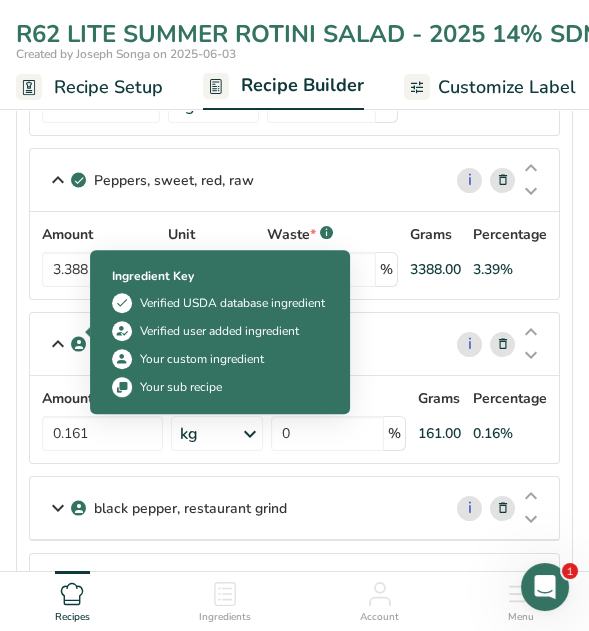 scroll, scrollTop: 1600, scrollLeft: 0, axis: vertical 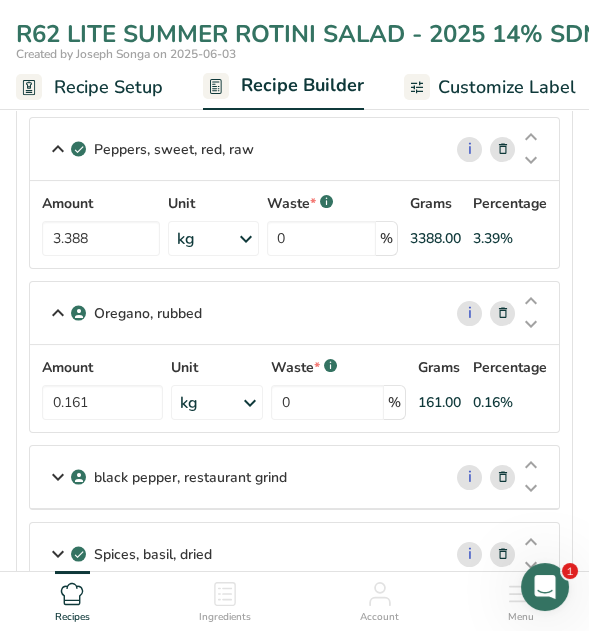 click at bounding box center (58, 477) 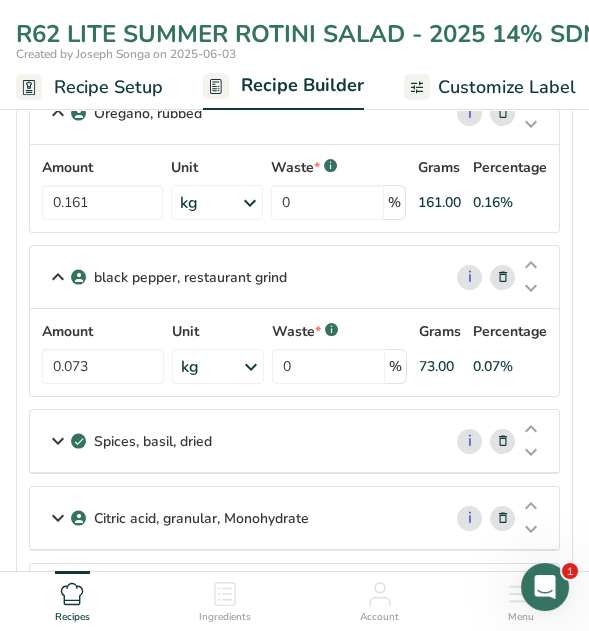 scroll, scrollTop: 1899, scrollLeft: 0, axis: vertical 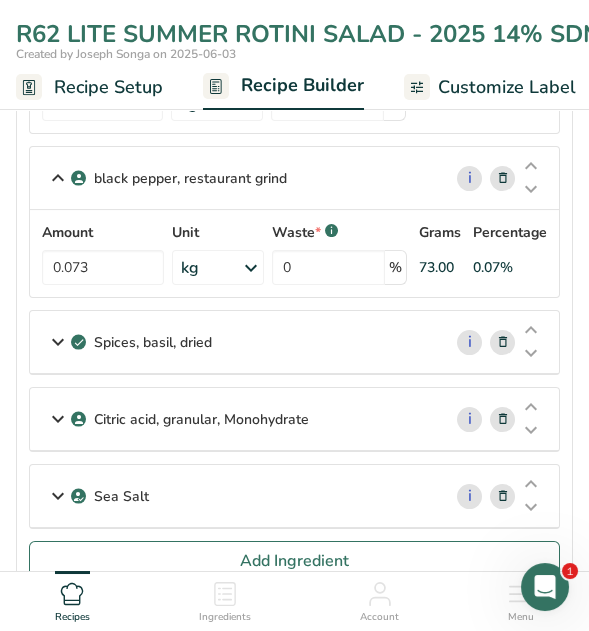 click at bounding box center (58, 342) 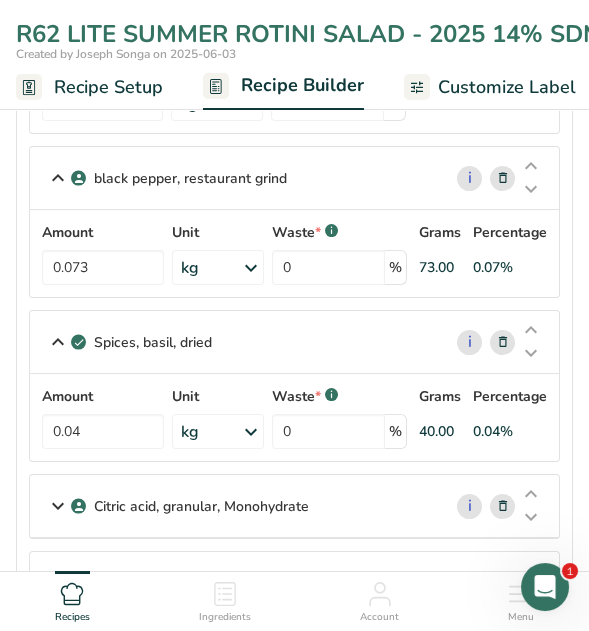 click at bounding box center (58, 506) 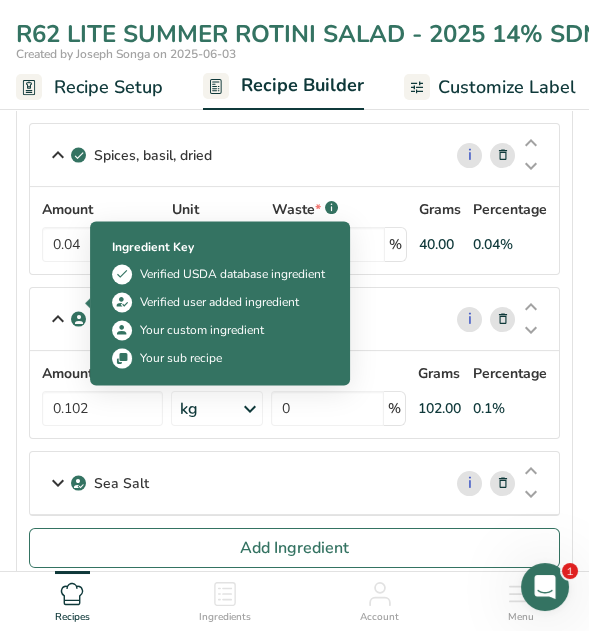 scroll, scrollTop: 2100, scrollLeft: 0, axis: vertical 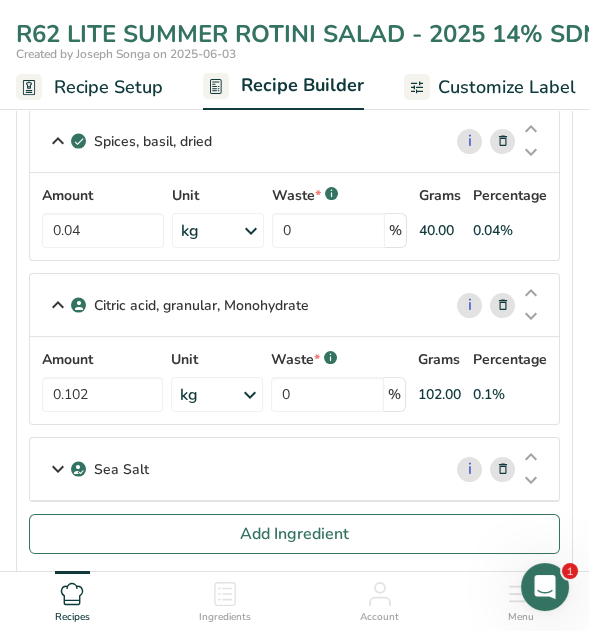 click at bounding box center [58, 469] 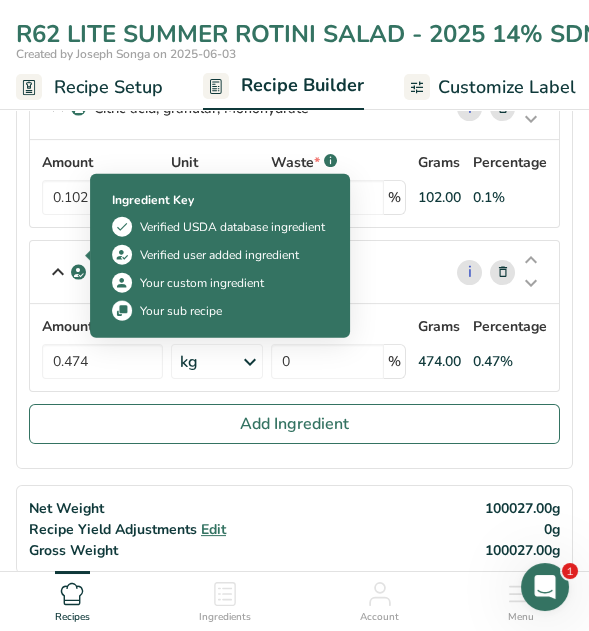 scroll, scrollTop: 2299, scrollLeft: 0, axis: vertical 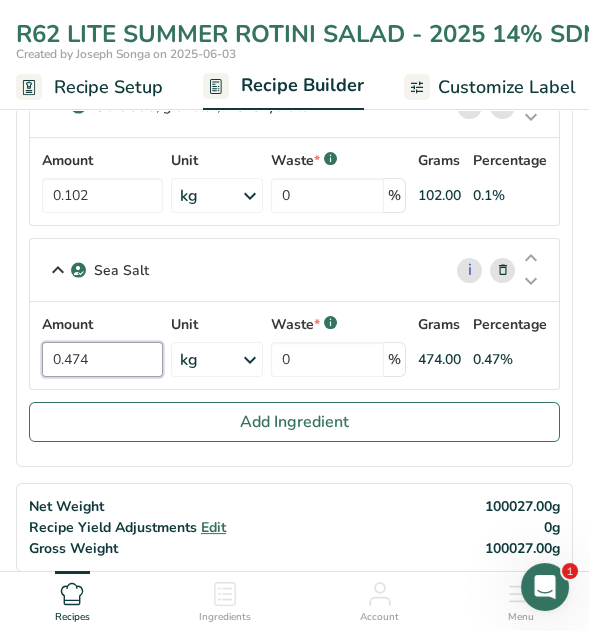 click on "0.474" at bounding box center (102, 359) 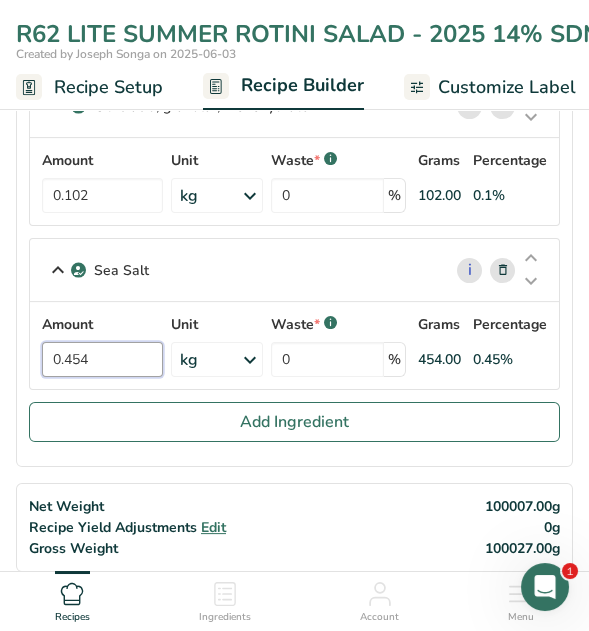 type on "0.454" 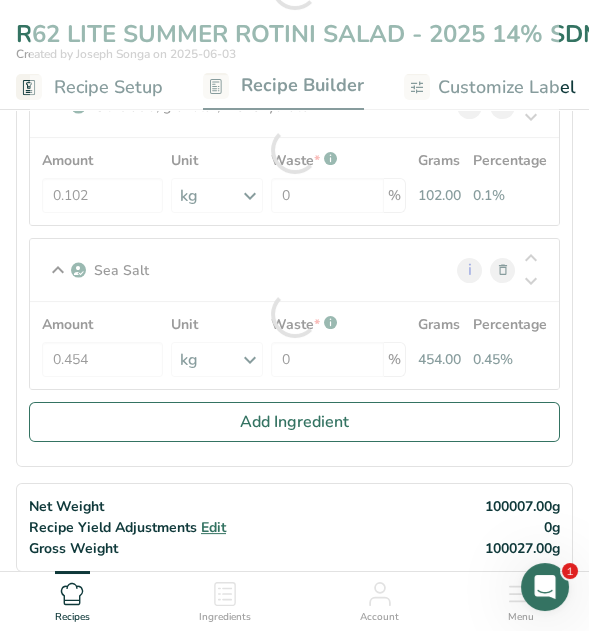 click on "Net Weight
Recipe Yield Adjustments
Edit
Gross Weight   [NUMBER]g
0g
[NUMBER]g" at bounding box center [294, 527] 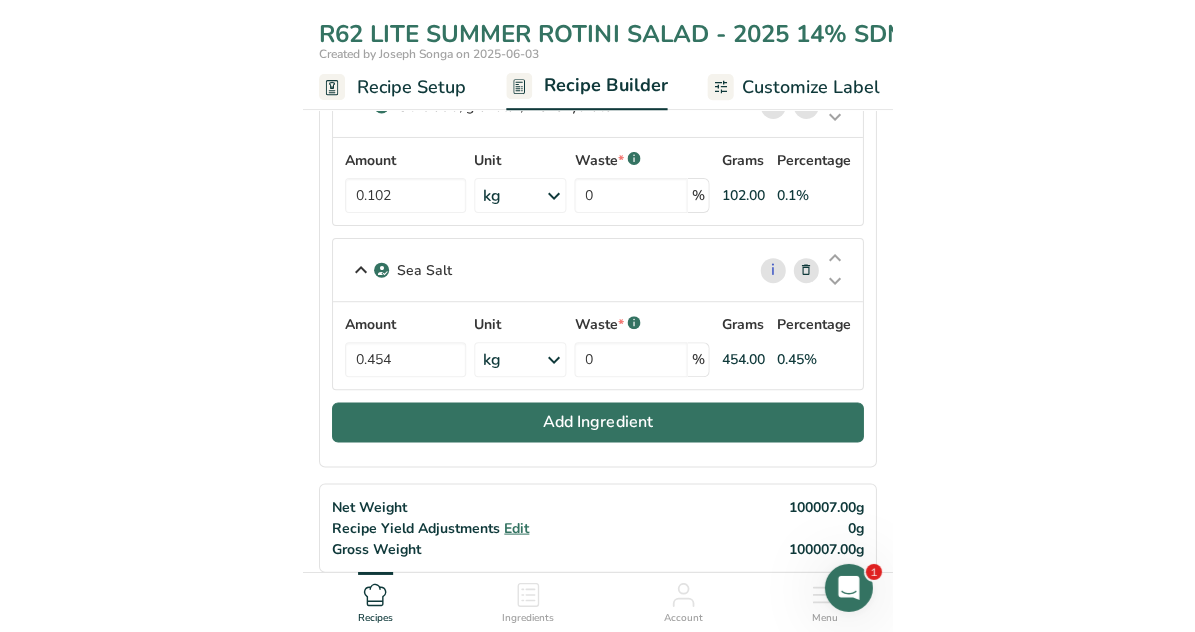 scroll, scrollTop: 2200, scrollLeft: 0, axis: vertical 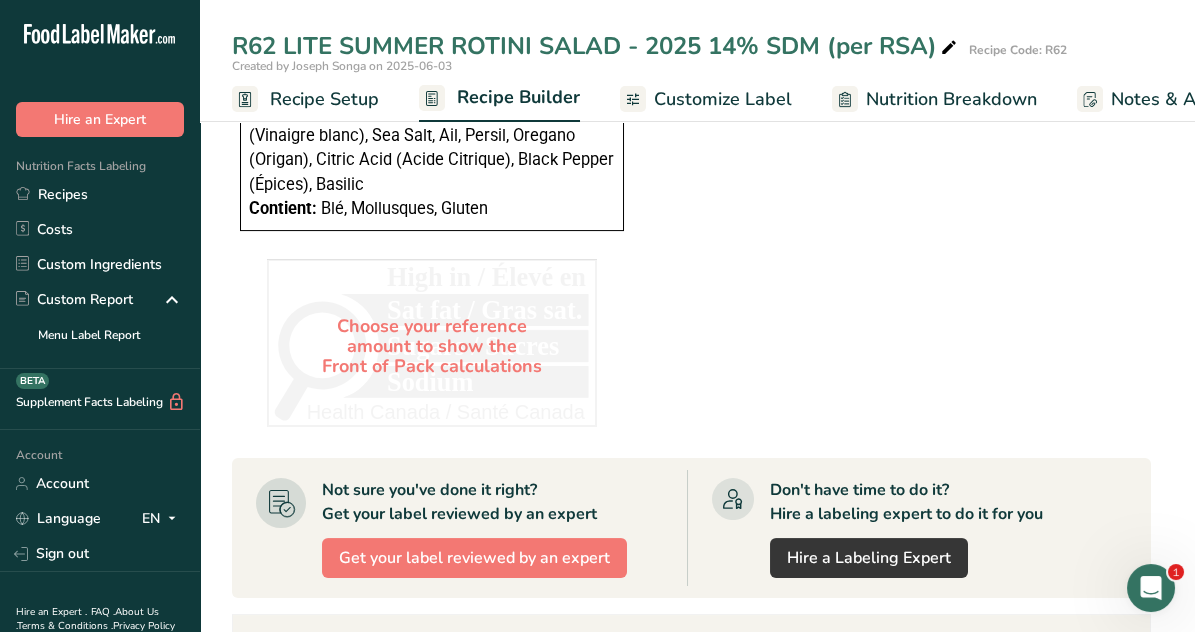 click on "Ingredient *
Amount *
Unit *
Waste *   .a-a{fill:#347362;}.b-a{fill:#fff;}          Grams
Percentage
Olives, black, jumbo, pitted, cnd
6.43
kg
Weight Units
g
kg
mg
See more
Volume Units
l
mL
fl oz
See more
0
%
6430.00
6.43%
Beverages, water, tap, municipal
13.831
kg
Portions
1 fl oz
1 bottle 8 fl oz
1 liter
See more
Weight Units
g
kg
mg
See more
Volume Units
l
lb/ft3" at bounding box center (691, -474) 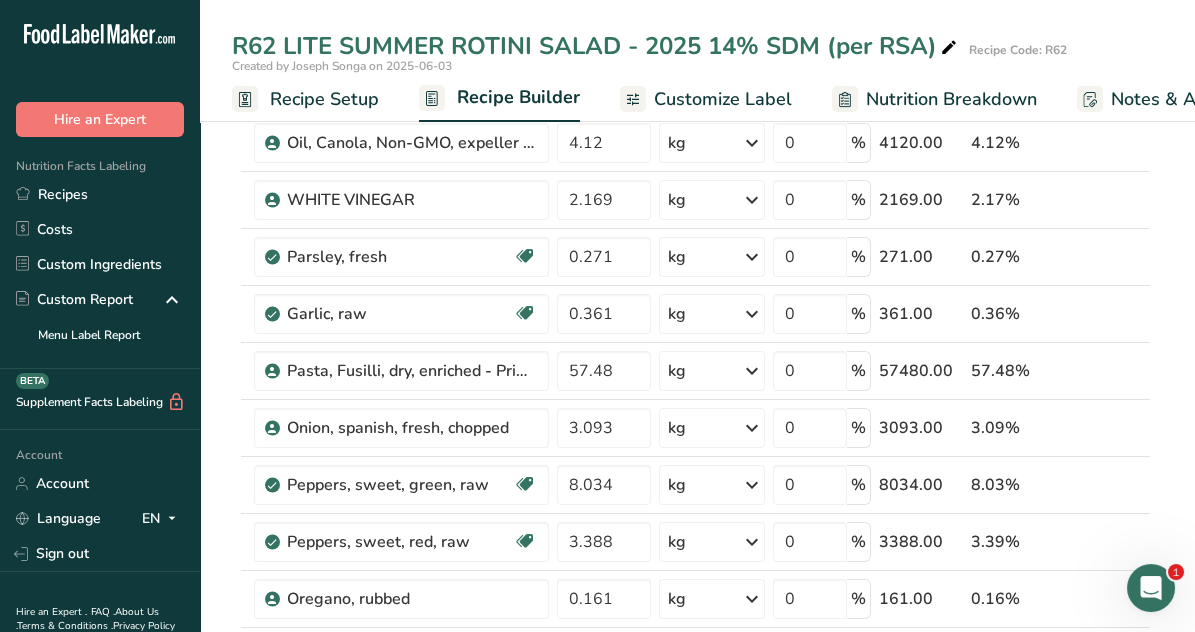 scroll, scrollTop: 100, scrollLeft: 0, axis: vertical 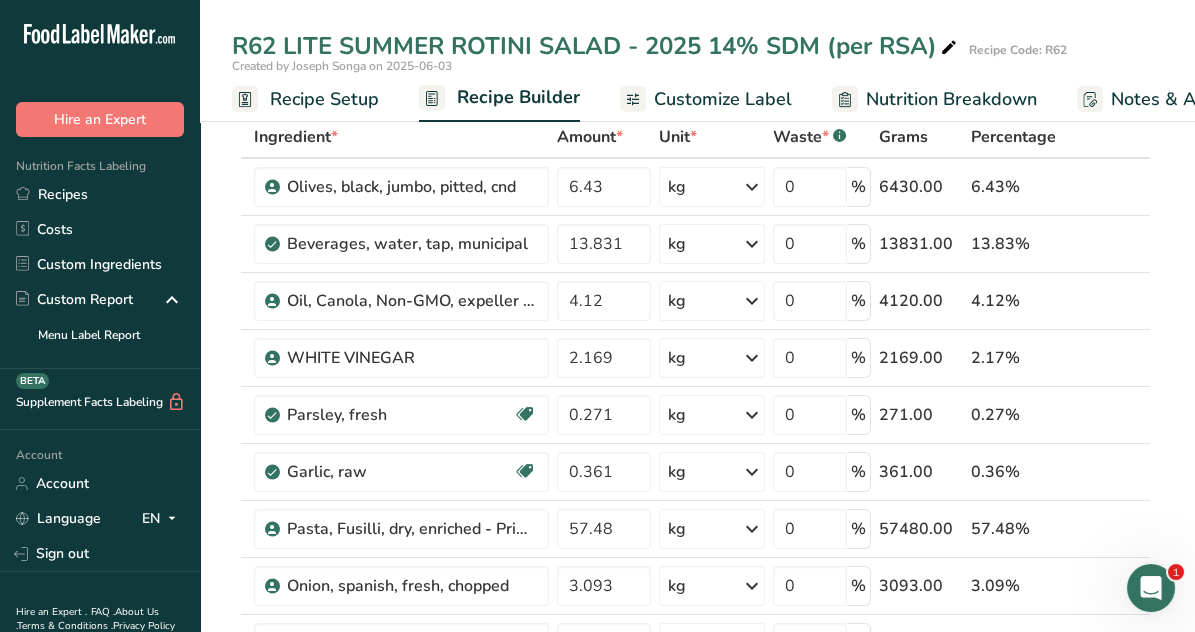 click on "R62  LITE SUMMER ROTINI SALAD - 2025  14% SDM (per RSA)
Recipe Code: R62
Created by Joseph Songa on 2025-06-03
Recipe Setup                       Recipe Builder   Customize Label               Nutrition Breakdown               Notes & Attachments                 Recipe Costing" at bounding box center [697, 61] 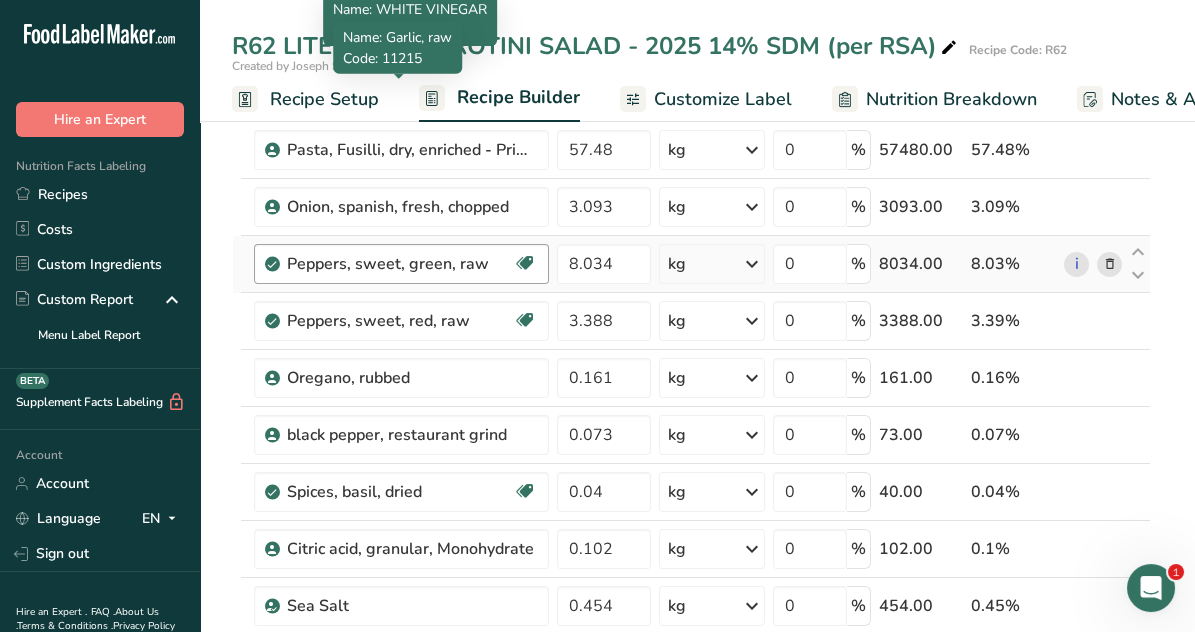 scroll, scrollTop: 500, scrollLeft: 0, axis: vertical 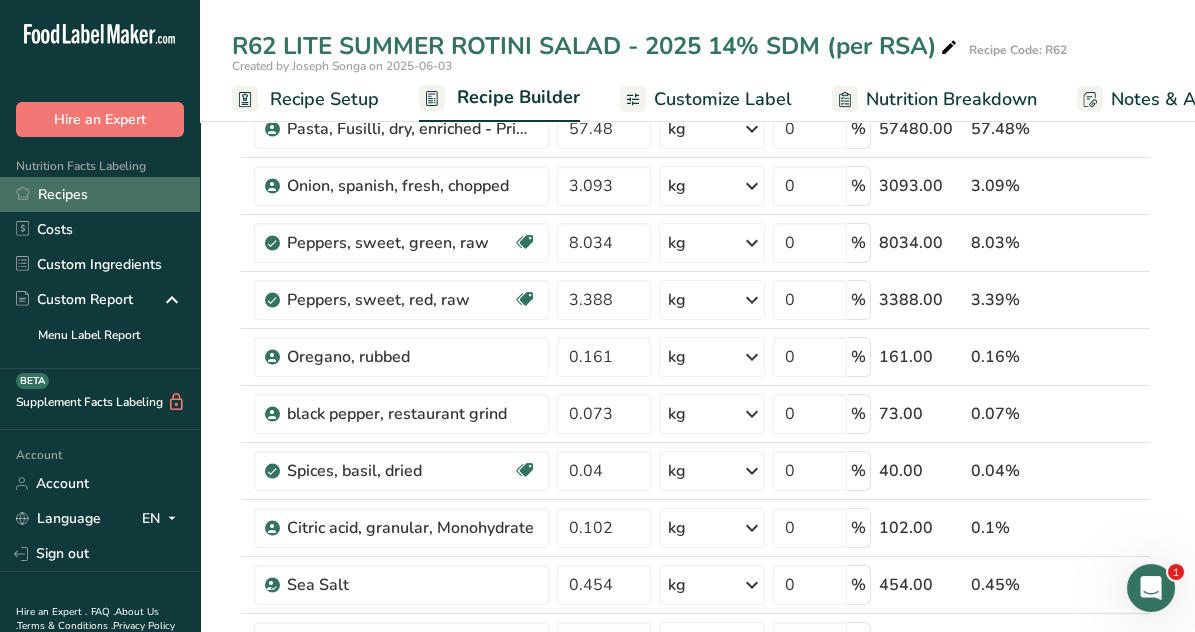 click on "Recipes" at bounding box center (100, 194) 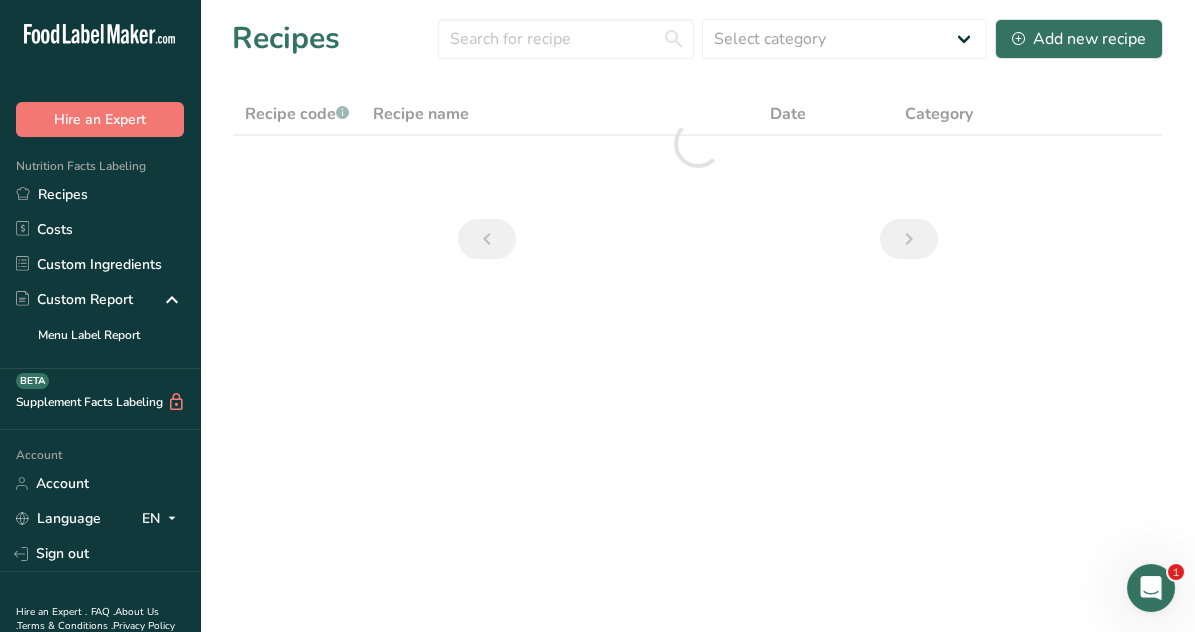scroll, scrollTop: 0, scrollLeft: 0, axis: both 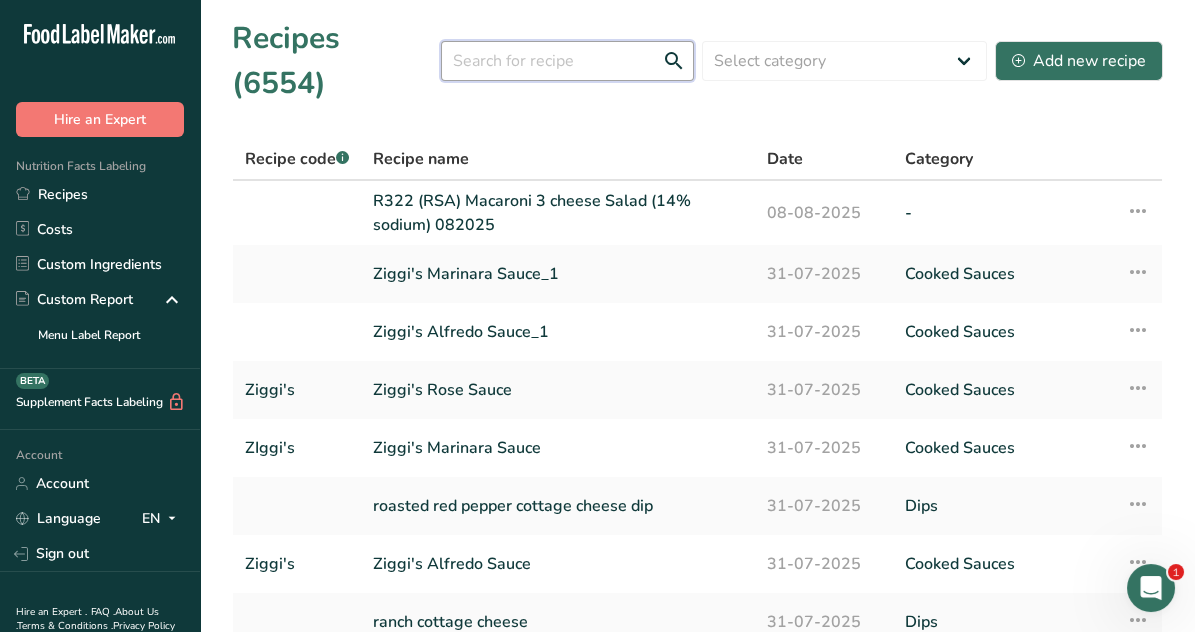 click at bounding box center (567, 61) 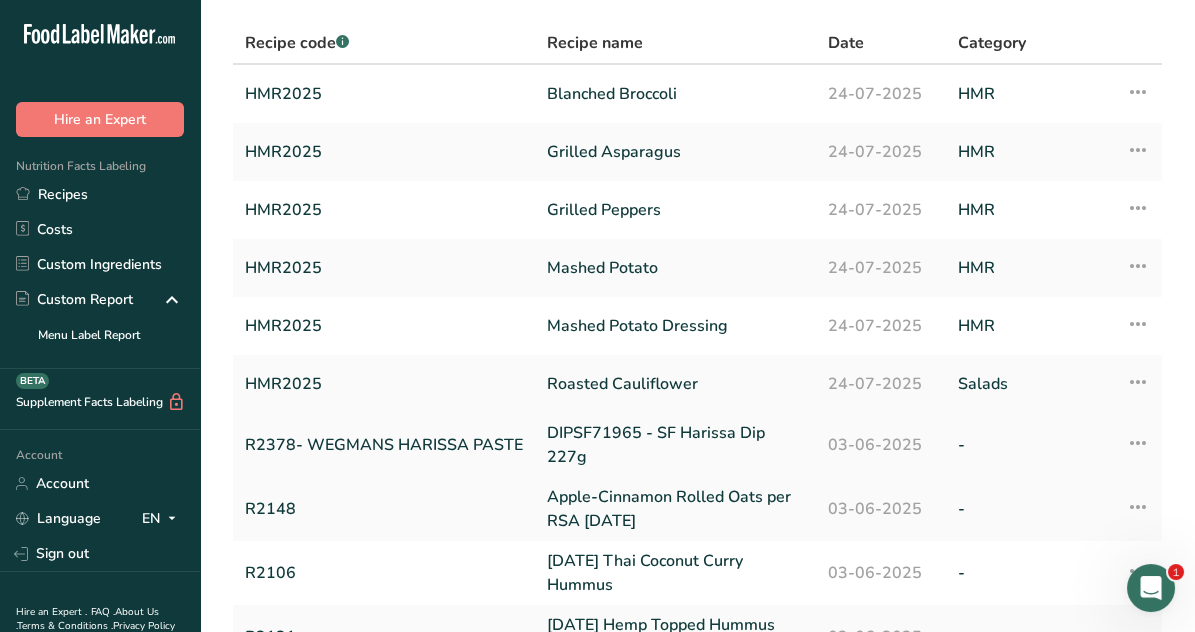 scroll, scrollTop: 261, scrollLeft: 0, axis: vertical 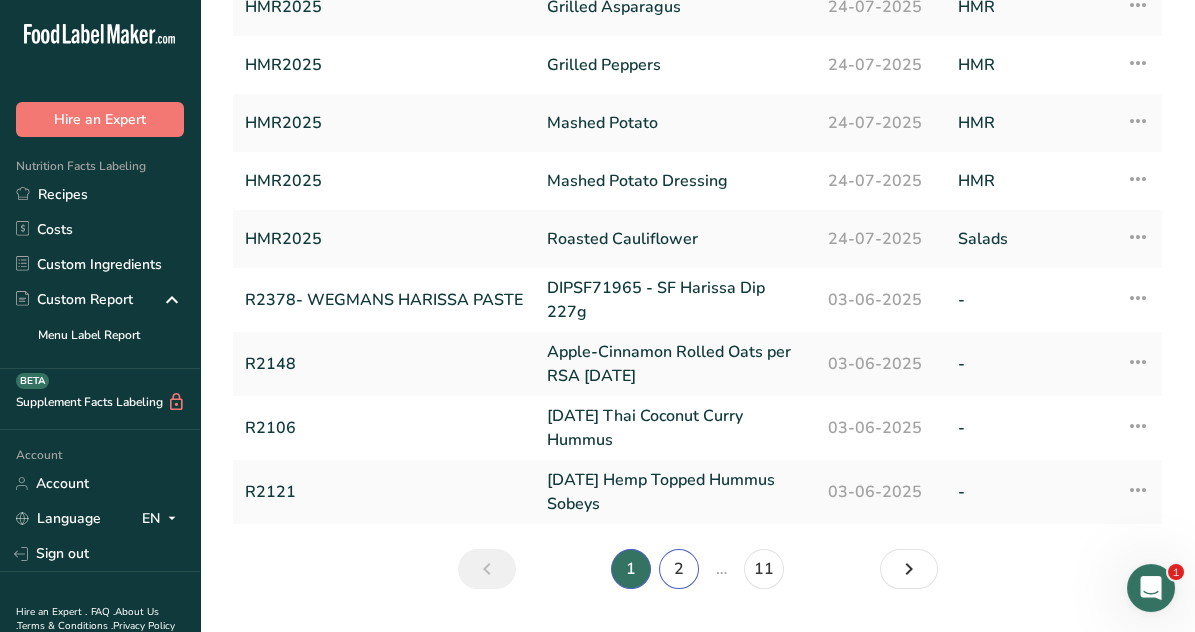 click on "2" at bounding box center (679, 569) 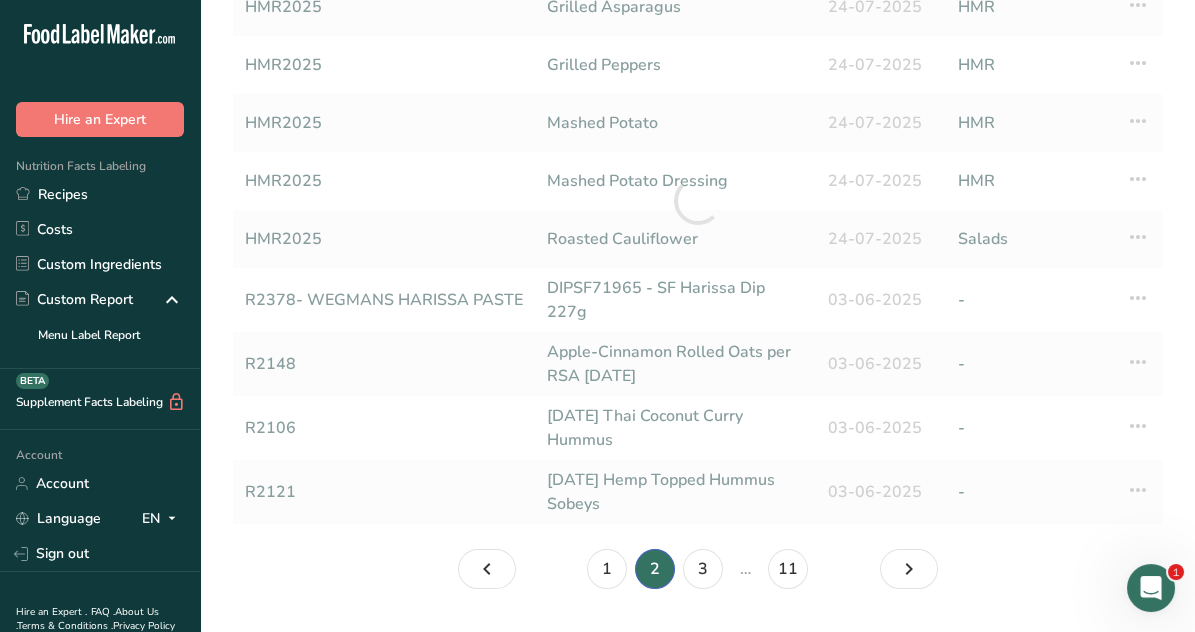 scroll, scrollTop: 0, scrollLeft: 0, axis: both 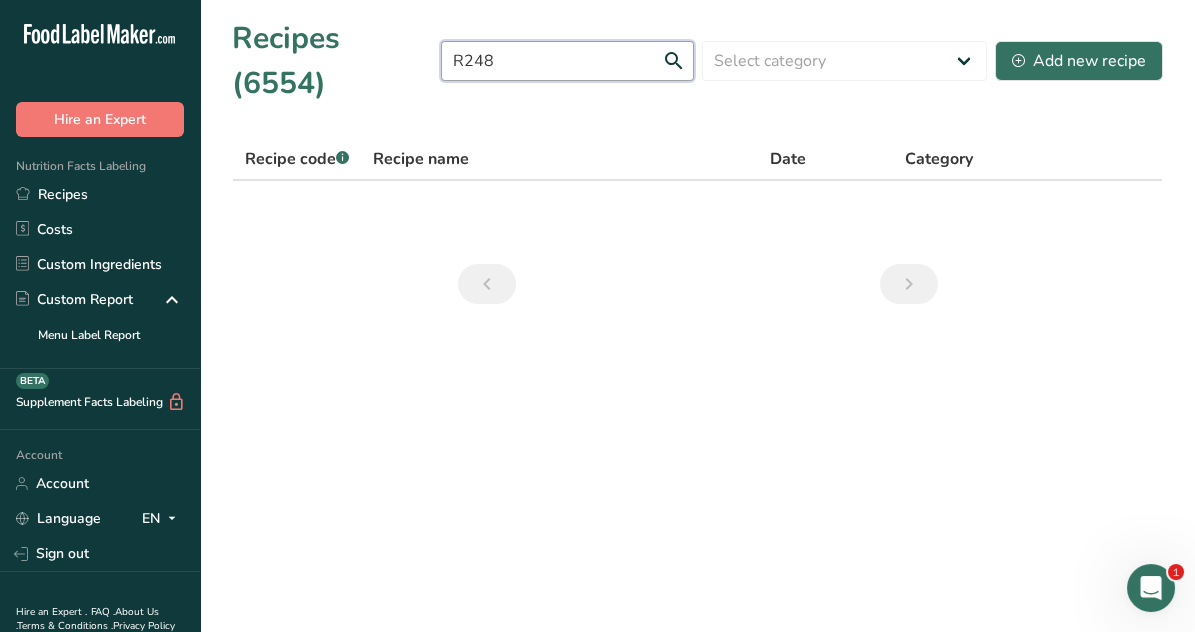 click on "R248" at bounding box center [567, 61] 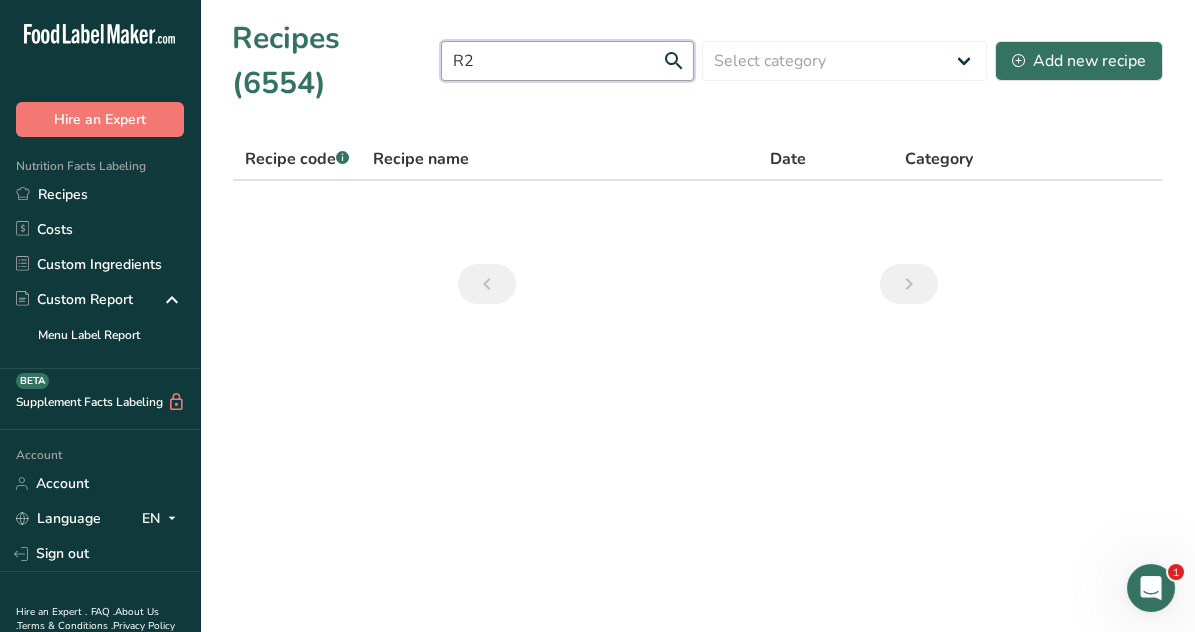 type on "R" 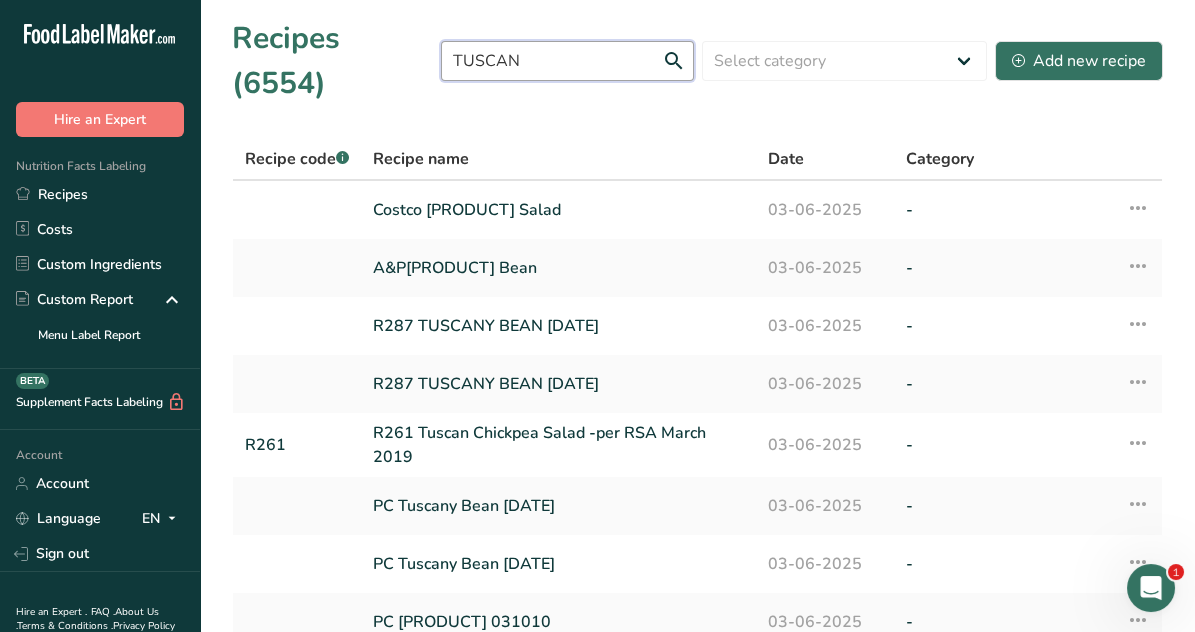 type on "TUSCAN" 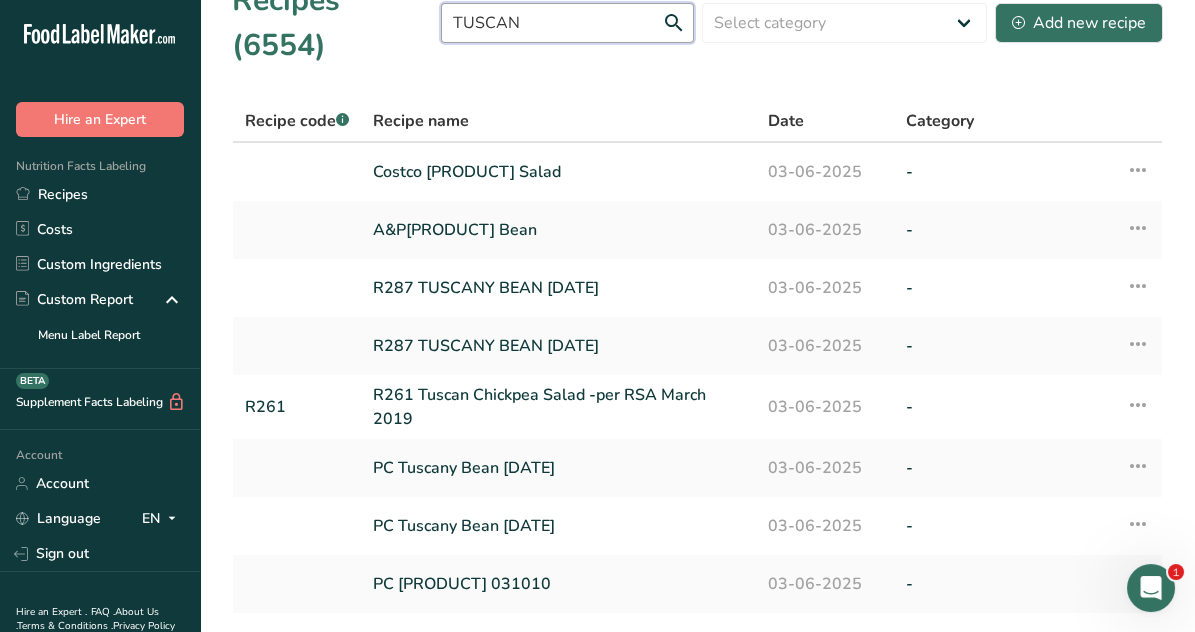 scroll, scrollTop: 0, scrollLeft: 0, axis: both 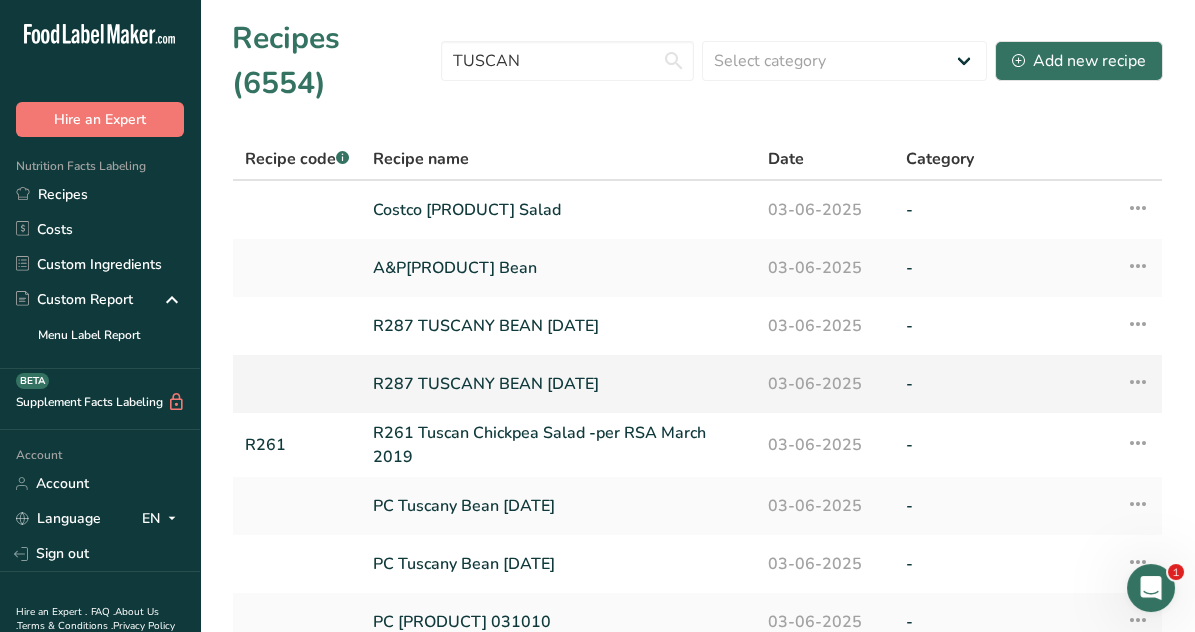click on "R287 TUSCANY BEAN [DATE]" at bounding box center (558, 384) 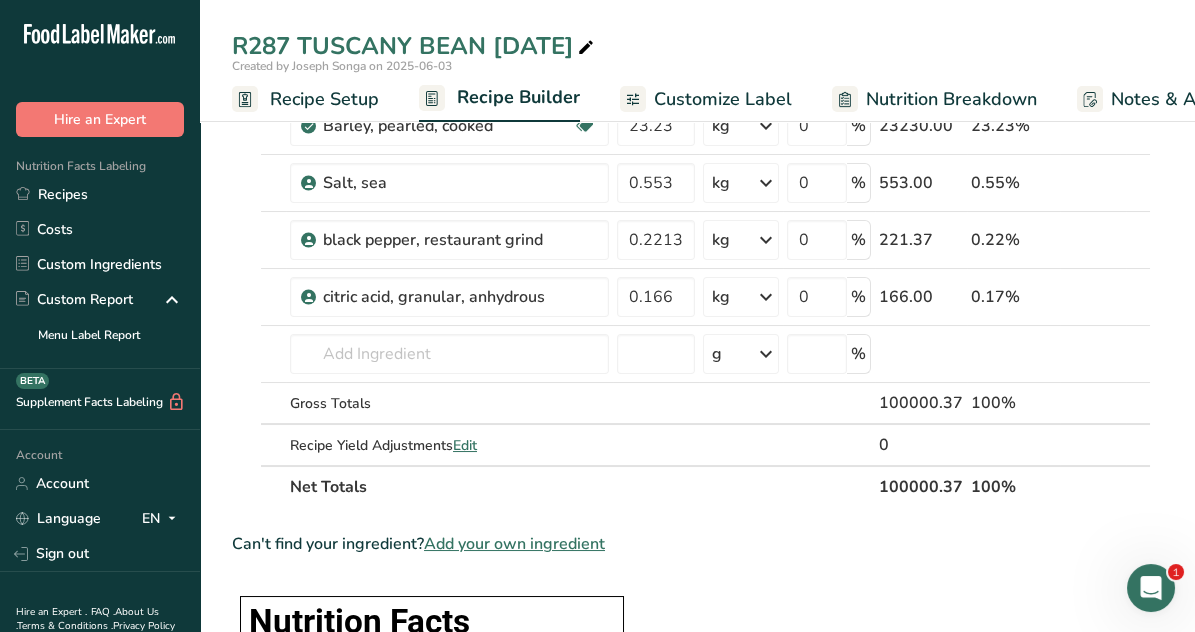 scroll, scrollTop: 600, scrollLeft: 0, axis: vertical 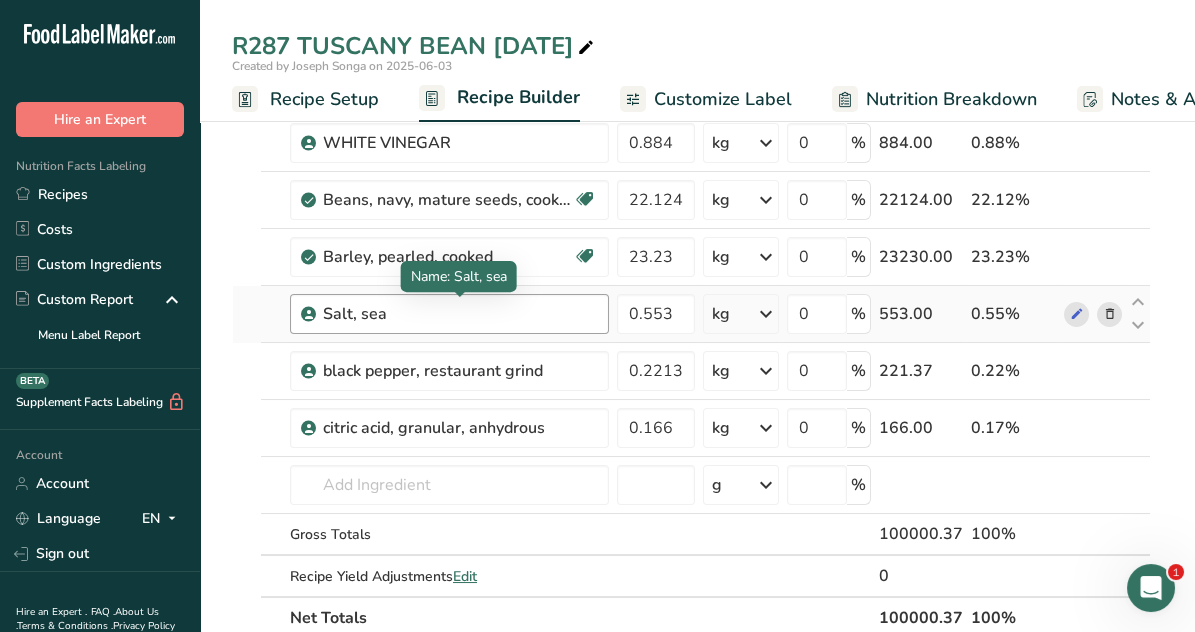 click on "Salt, sea" at bounding box center (448, 314) 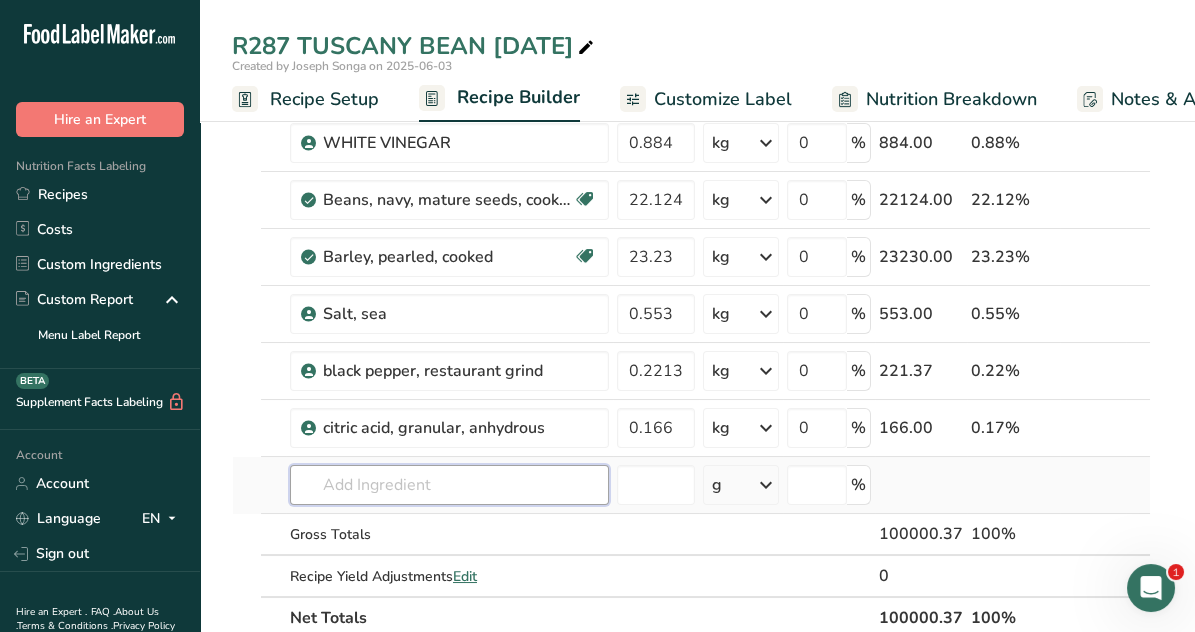 click at bounding box center [449, 485] 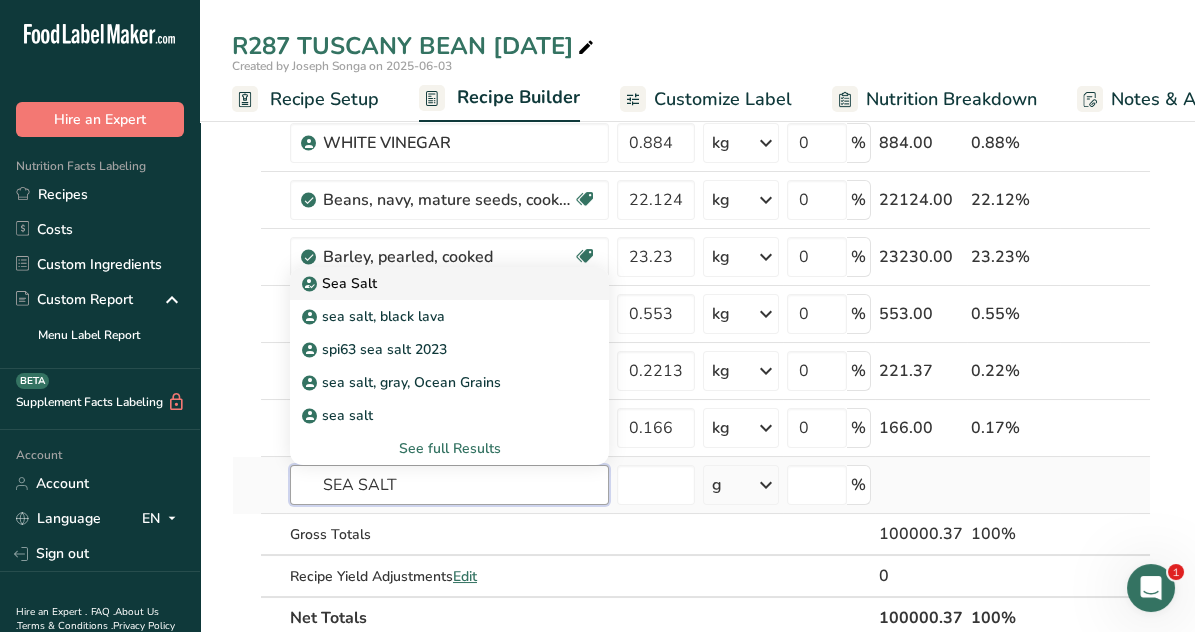 type on "SEA SALT" 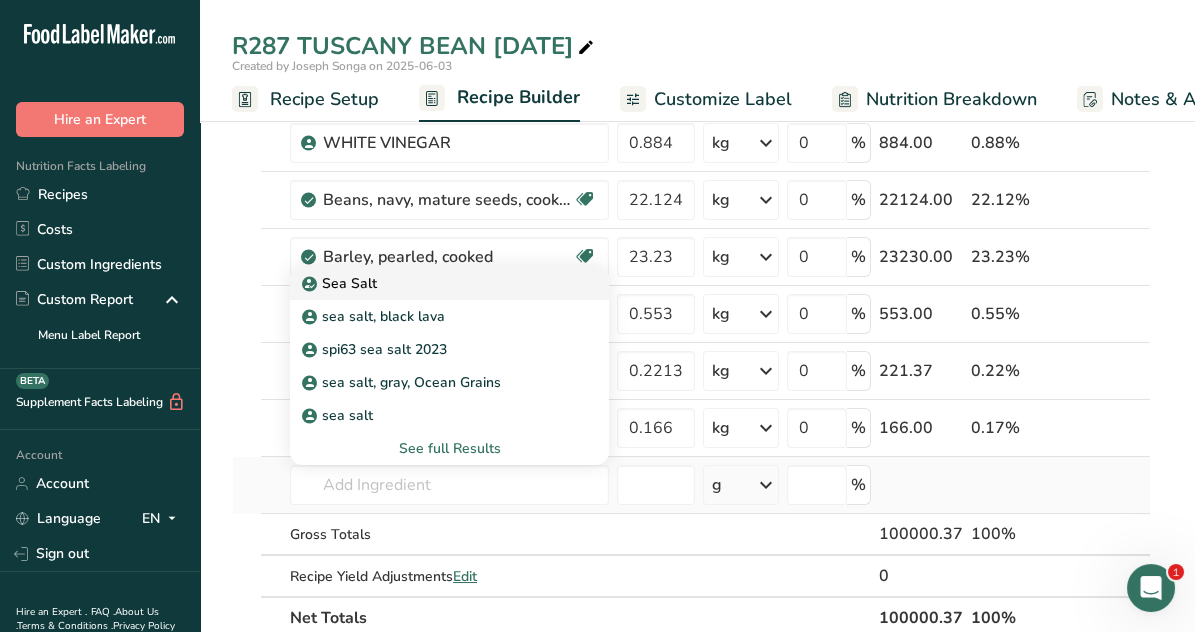 click on "Sea Salt" at bounding box center [341, 283] 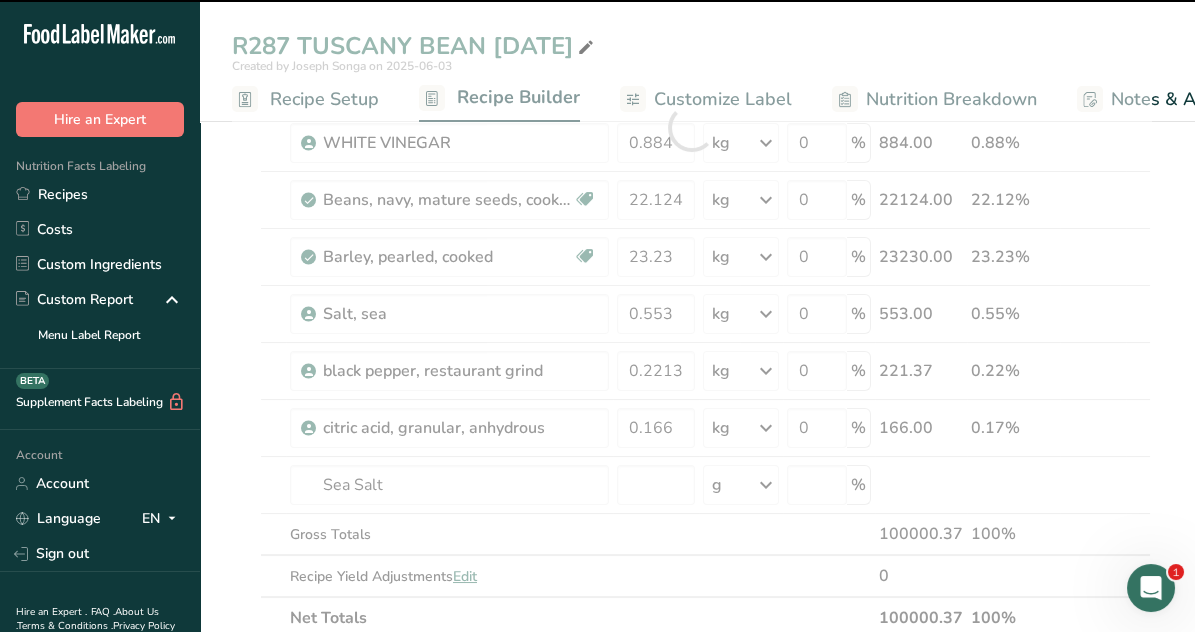 type on "0" 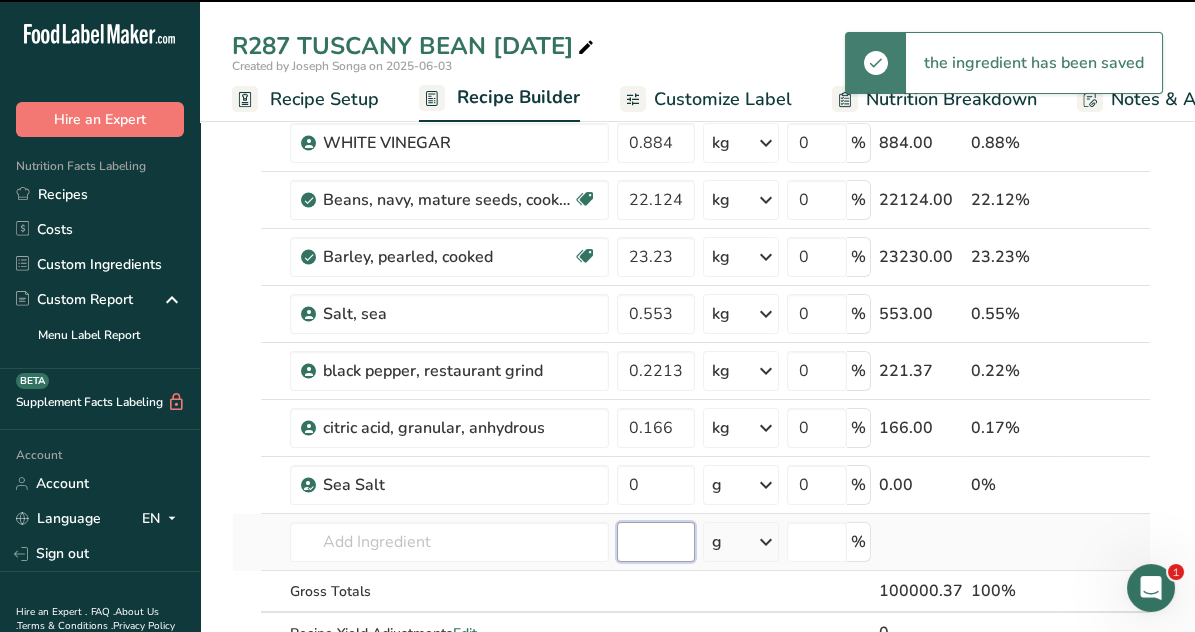 click at bounding box center (656, 542) 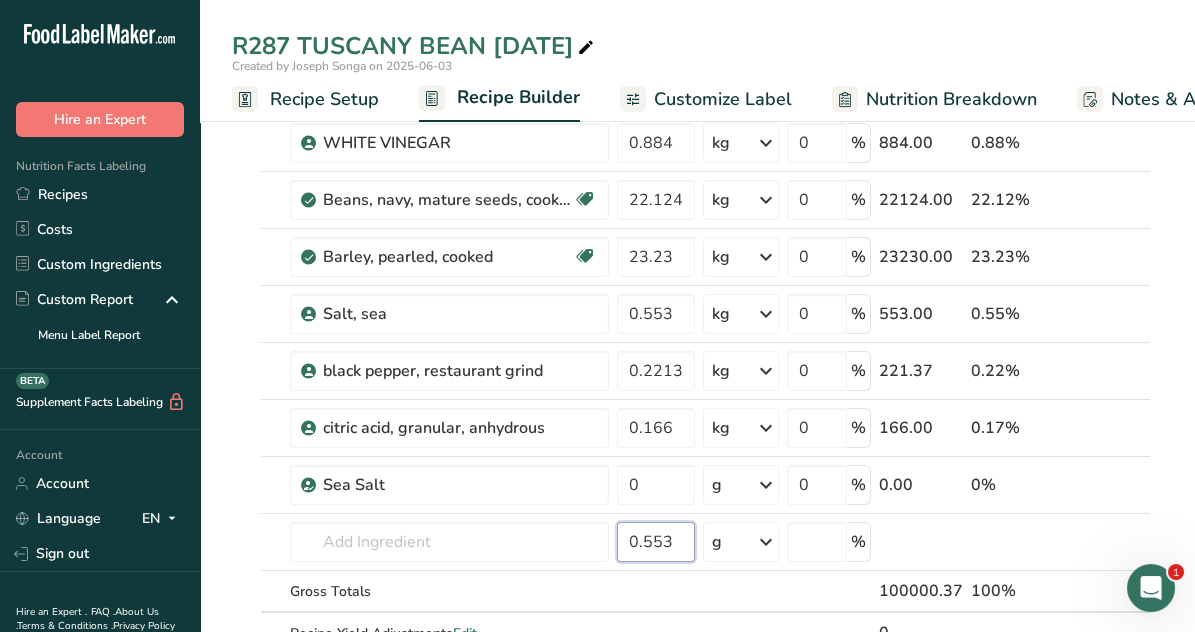 type on "0.553" 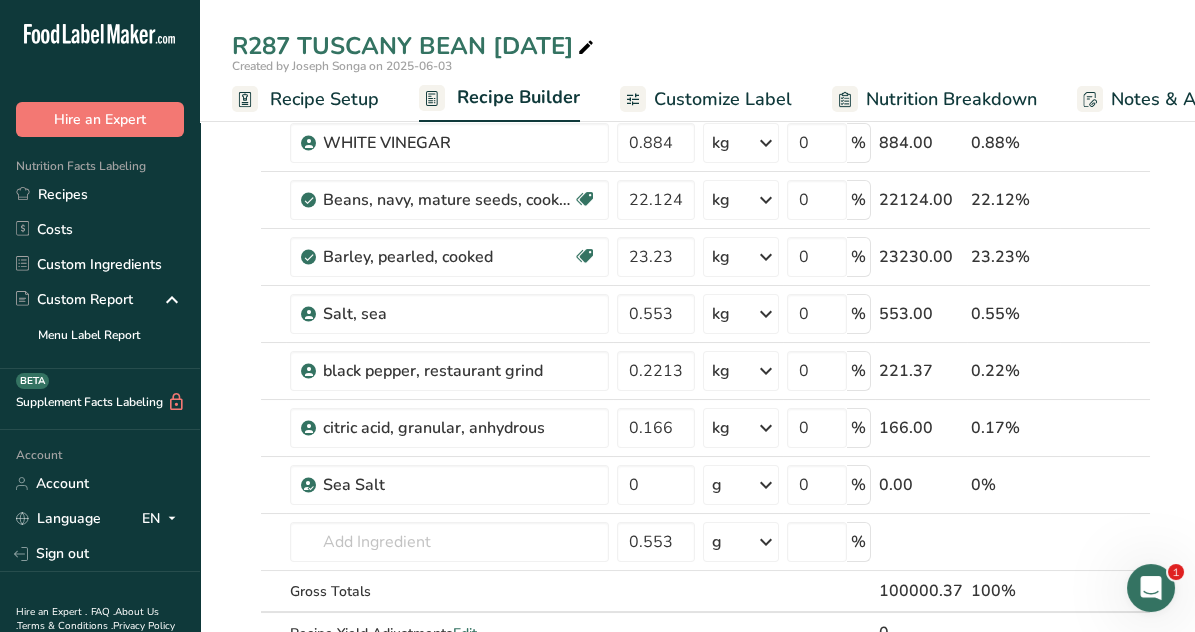click on "Add Ingredients
Manage Recipe         Delete Recipe           Duplicate Recipe             Scale Recipe             Save as Sub-Recipe   .a-a{fill:#347362;}.b-a{fill:#fff;}                               Nutrition Breakdown                 Recipe Card
NEW
Amino Acids Pattern Report           Activity History
Download
Choose your preferred label style
Standard FDA label
Standard FDA label
The most common format for nutrition facts labels in compliance with the FDA's typeface, style and requirements
Tabular FDA label
A label format compliant with the FDA regulations presented in a tabular (horizontal) display.
Linear FDA label
A simple linear display for small sized packages.
Simplified FDA label" at bounding box center (697, 1089) 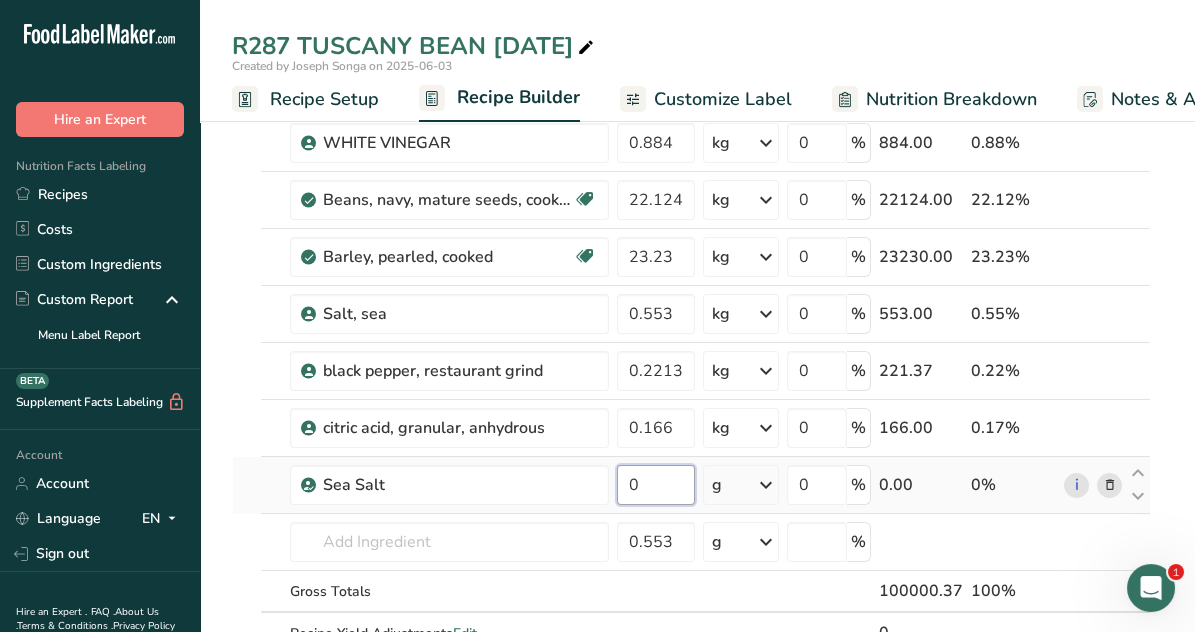 click on "0" at bounding box center [656, 485] 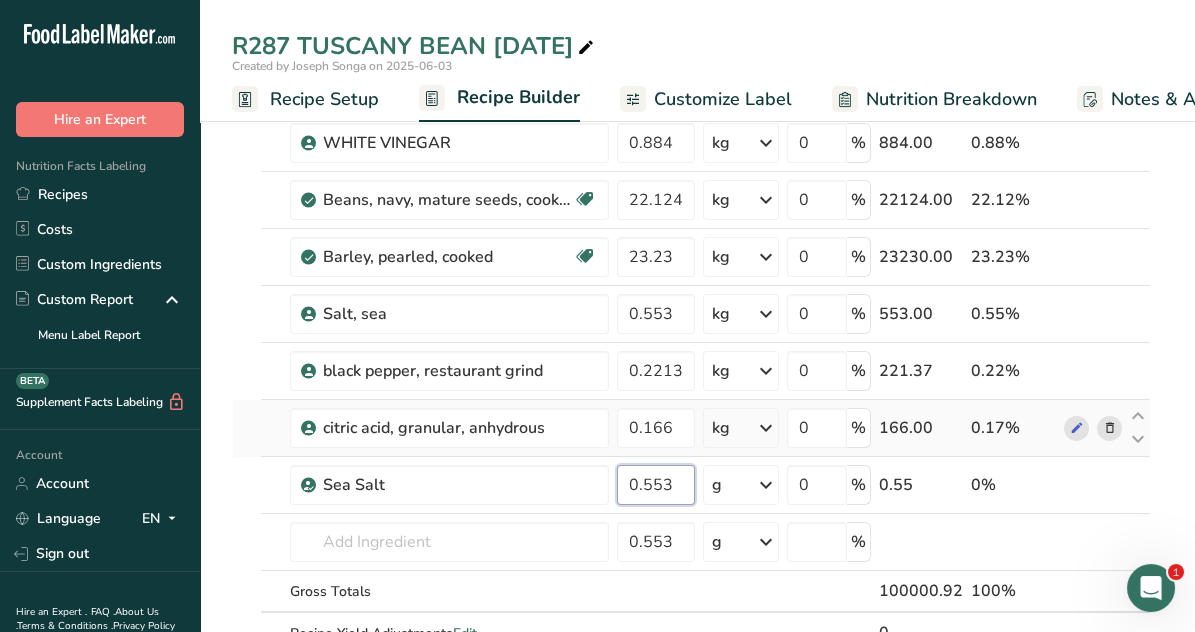type on "0.553" 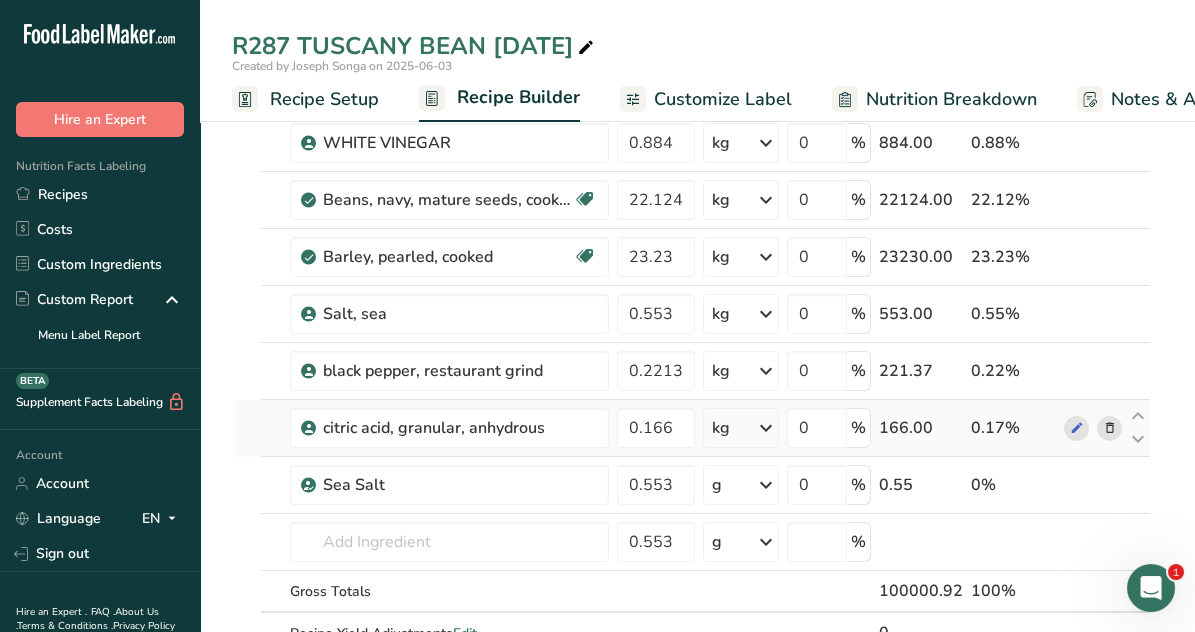 click on "Ingredient *
Amount *
Unit *
Waste *   .a-a{fill:#347362;}.b-a{fill:#fff;}          Grams
Percentage
Peppers, sweet, green, raw
Source of Antioxidants
Dairy free
Gluten free
Vegan
Vegetarian
Soy free
5.531
kg
Portions
1 cup, chopped
1 cup, sliced
1 tbsp
See more
Weight Units
g
kg
mg
See more
Volume Units
l
Volume units require a density conversion. If you know your ingredient's density enter it below. Otherwise, click on "RIA" our AI Regulatory bot - she will be able to help you
lb/ft3
g/cm3
mL" at bounding box center [691, 156] 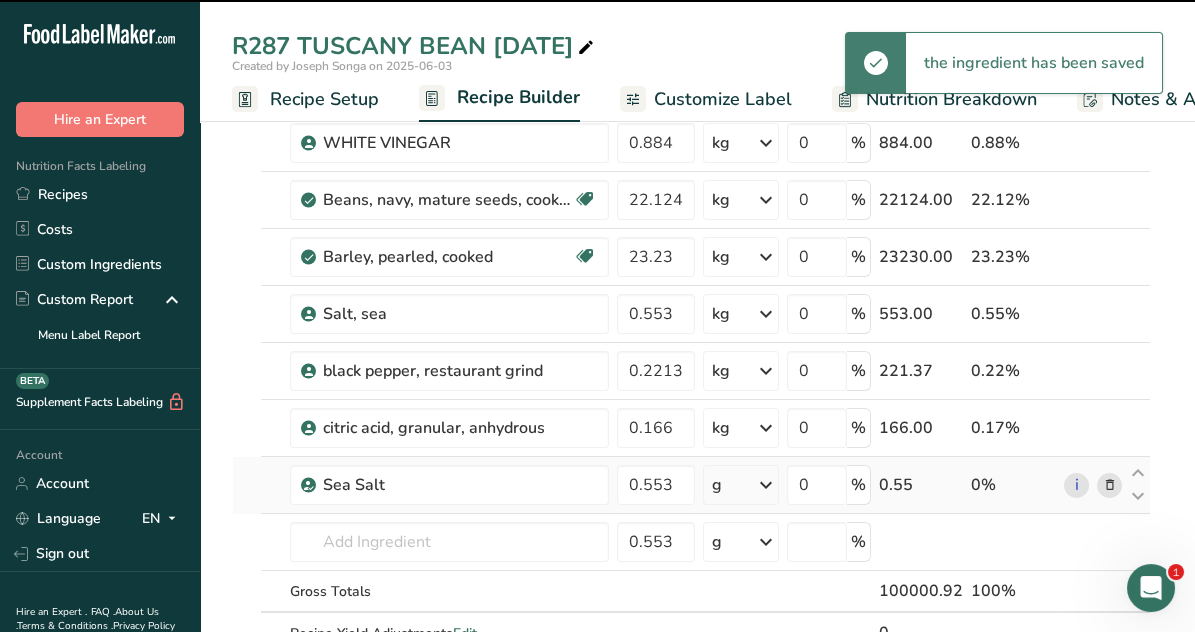 type 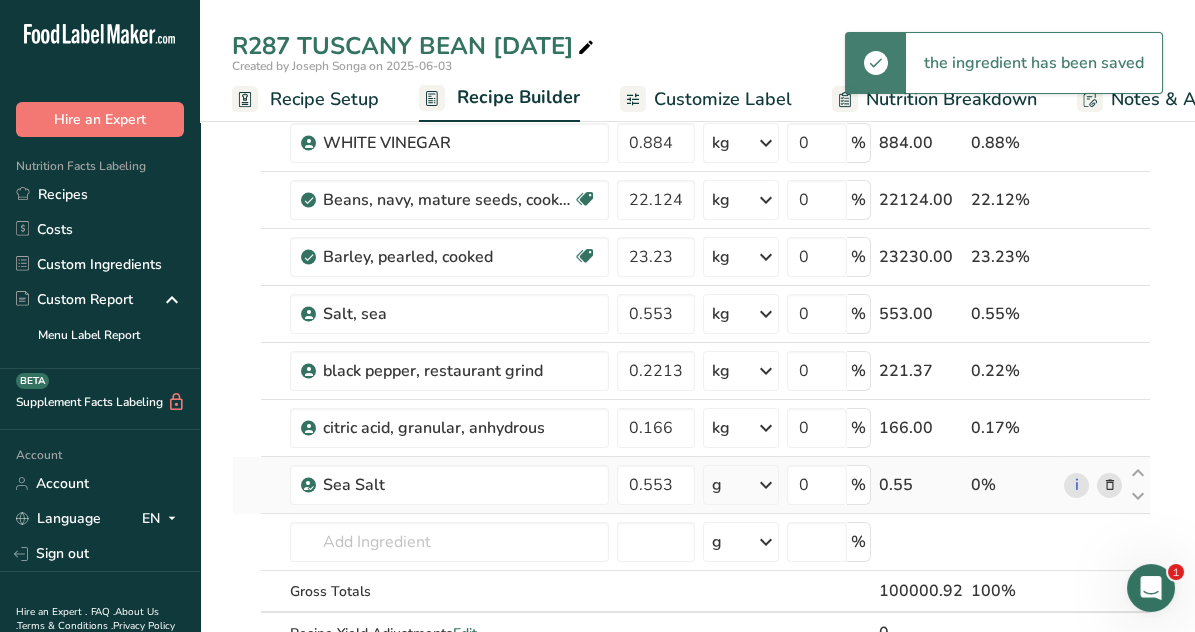 click at bounding box center (766, 485) 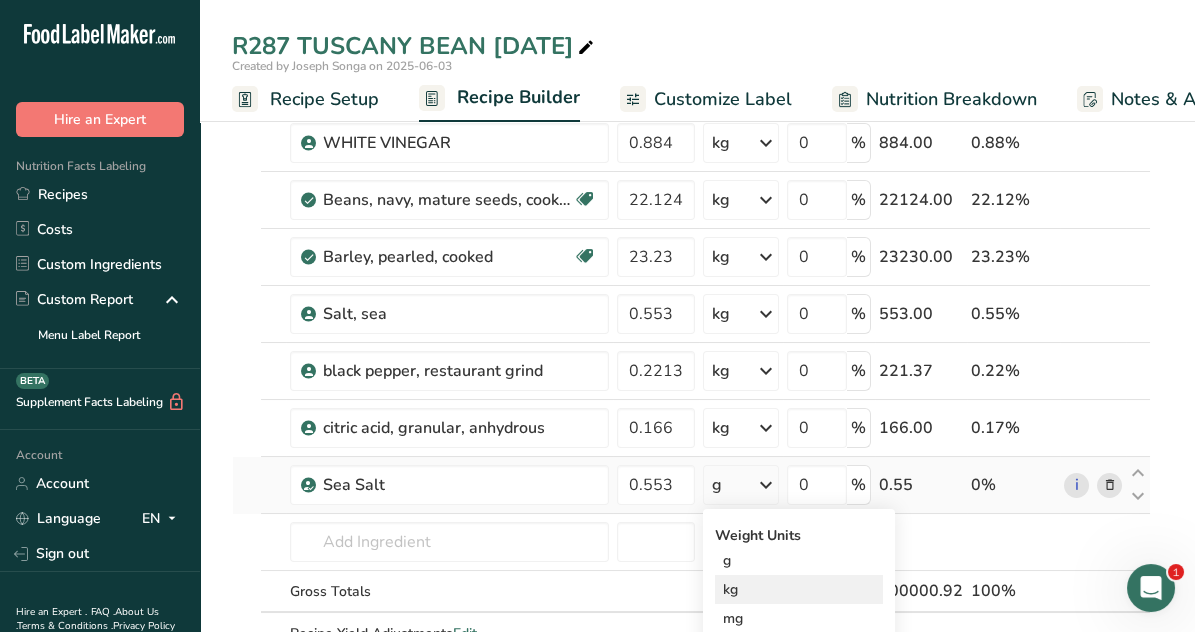 click on "kg" at bounding box center (799, 589) 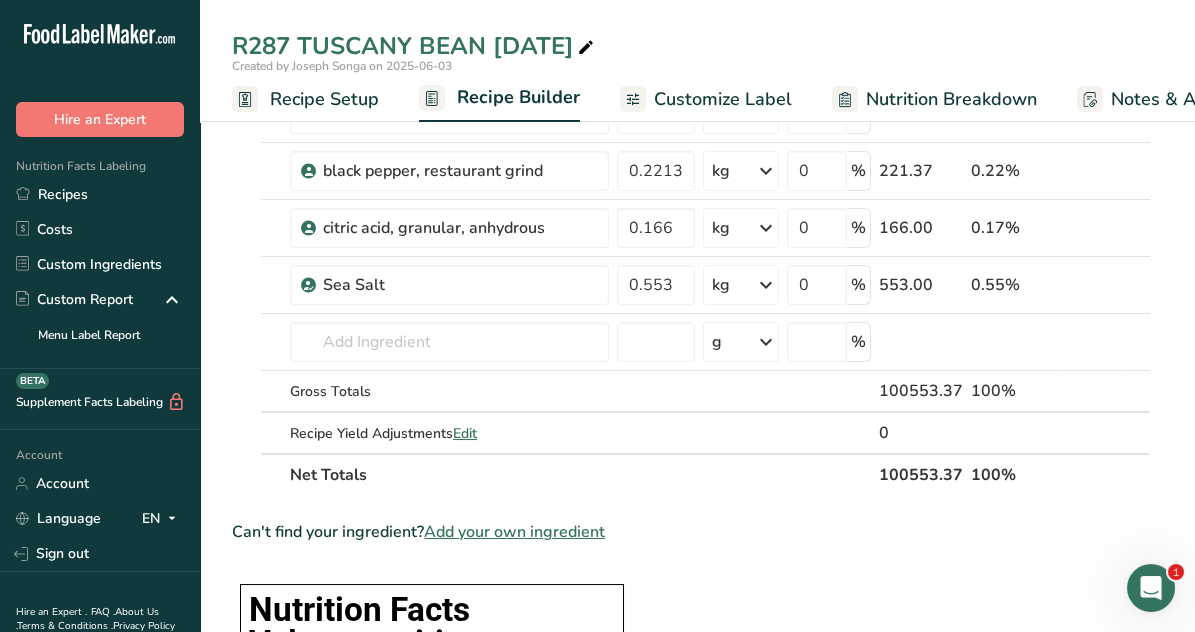 scroll, scrollTop: 600, scrollLeft: 0, axis: vertical 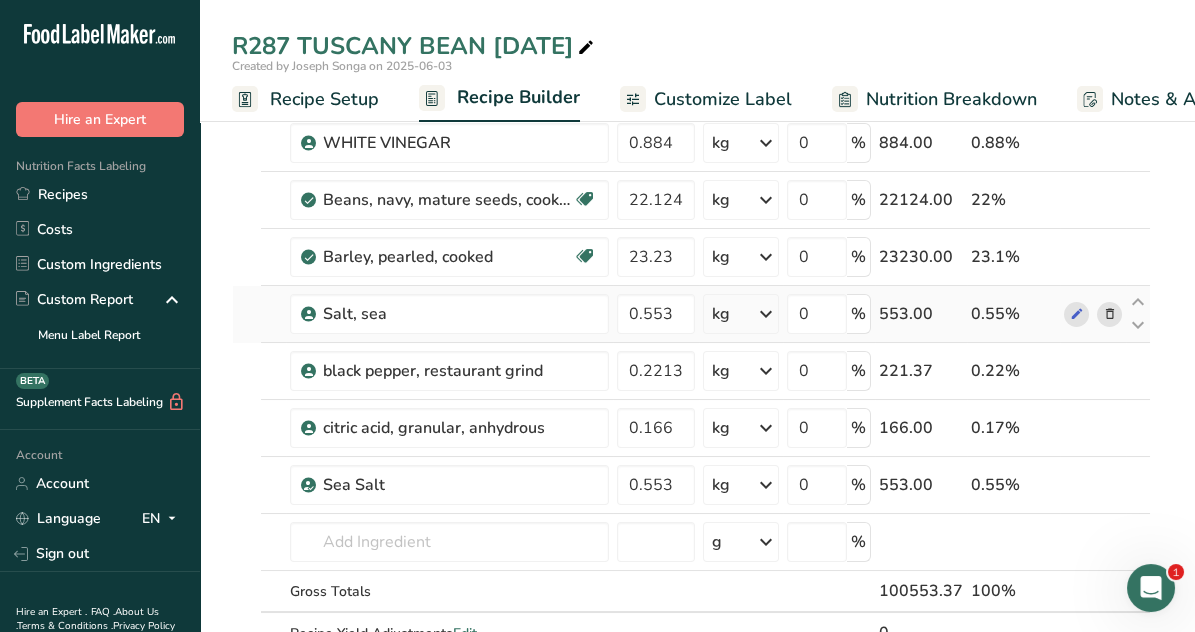 click at bounding box center (1109, 314) 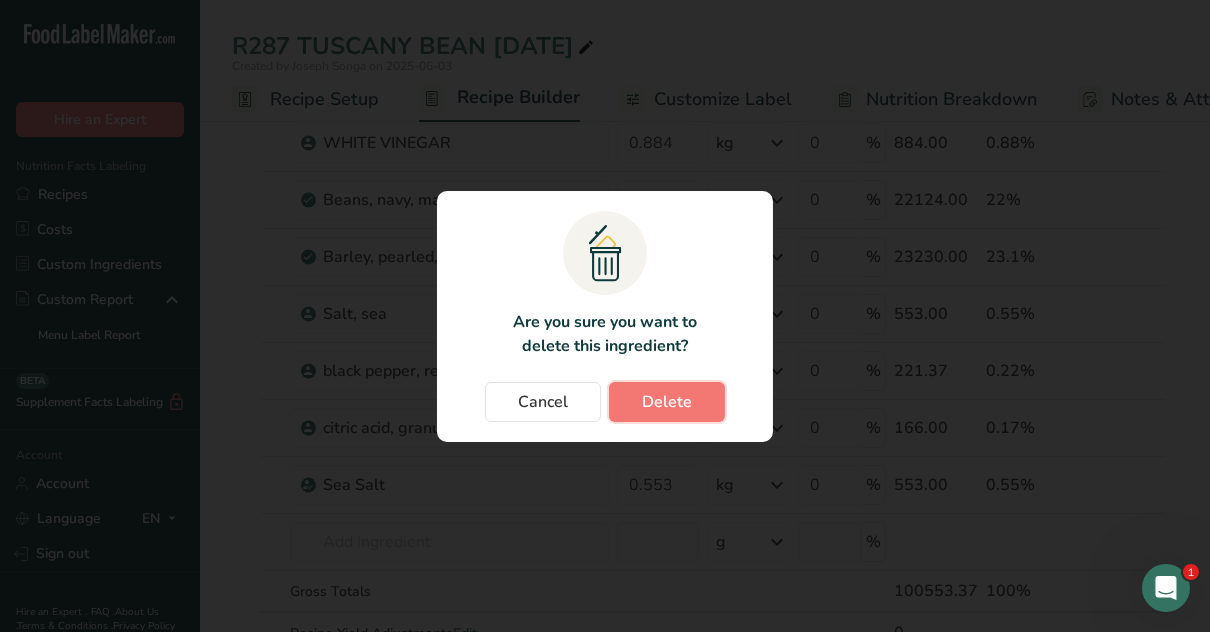 click on "Delete" at bounding box center (667, 402) 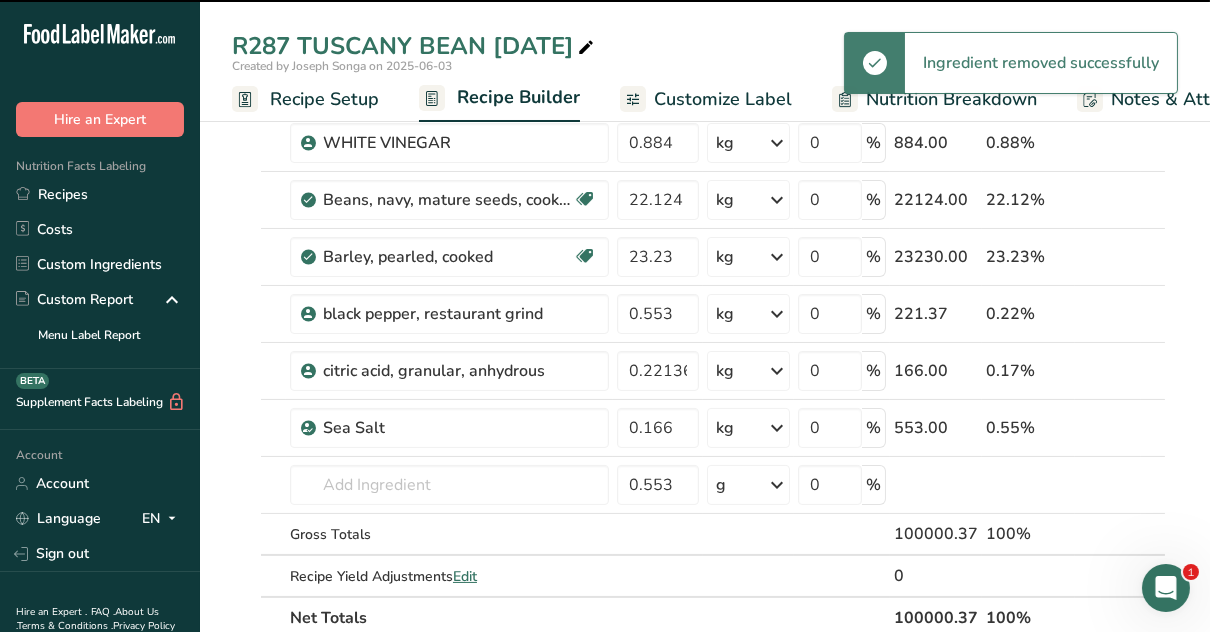 type on "0.221365" 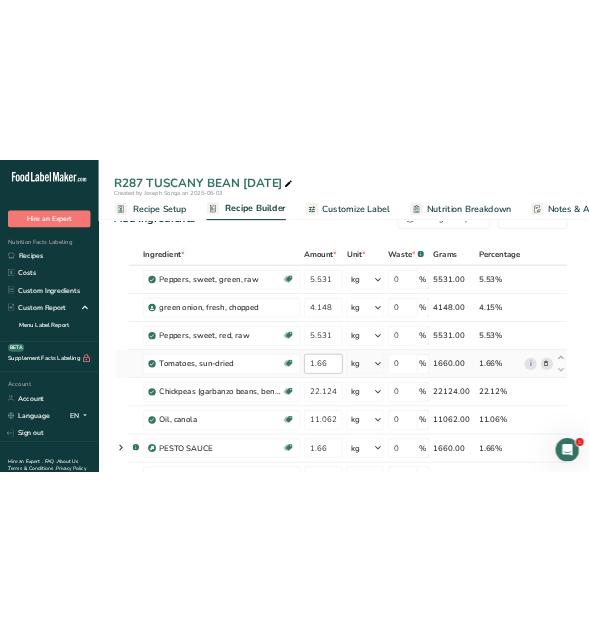 scroll, scrollTop: 0, scrollLeft: 0, axis: both 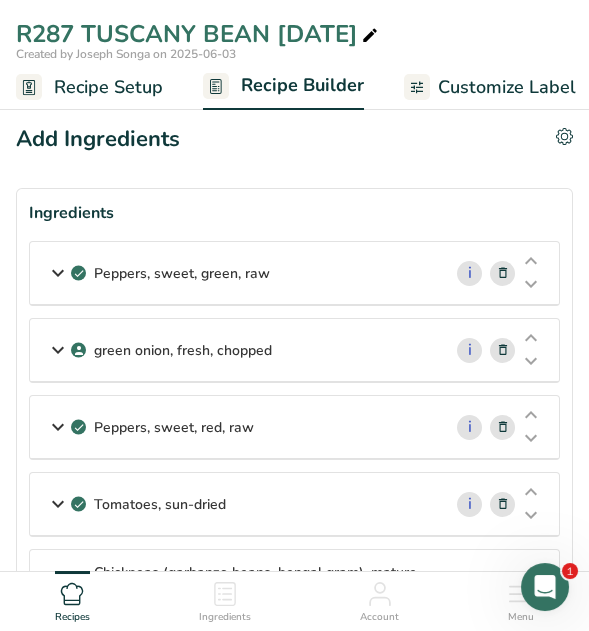 click at bounding box center (58, 273) 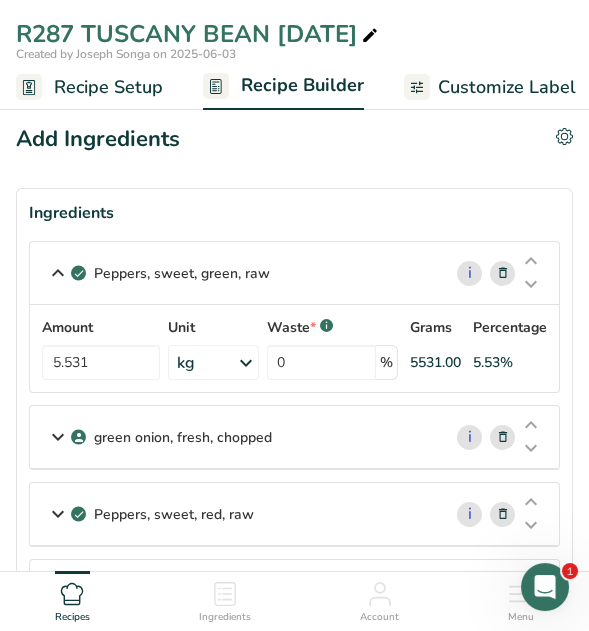 click at bounding box center (58, 437) 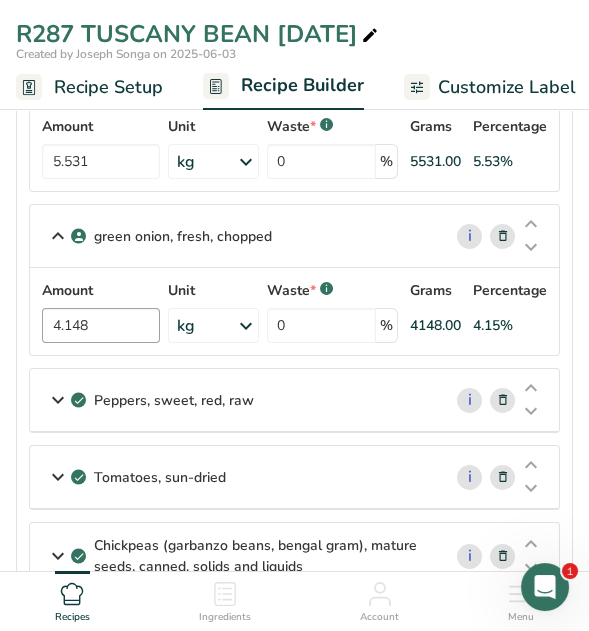 scroll, scrollTop: 400, scrollLeft: 0, axis: vertical 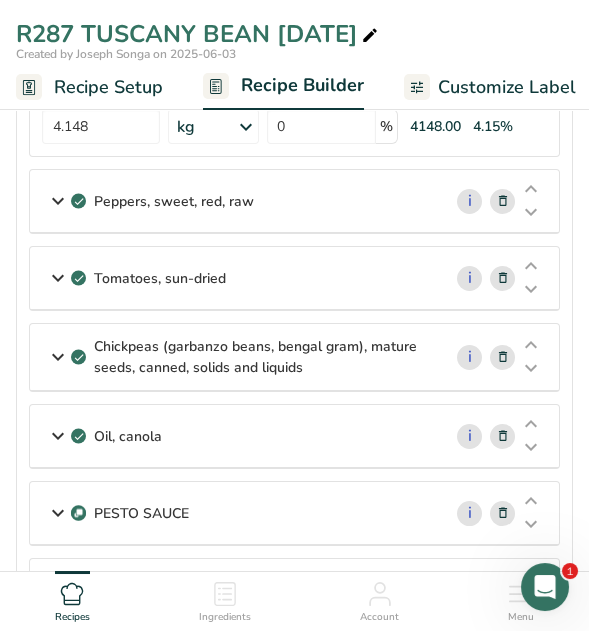 click at bounding box center [58, 201] 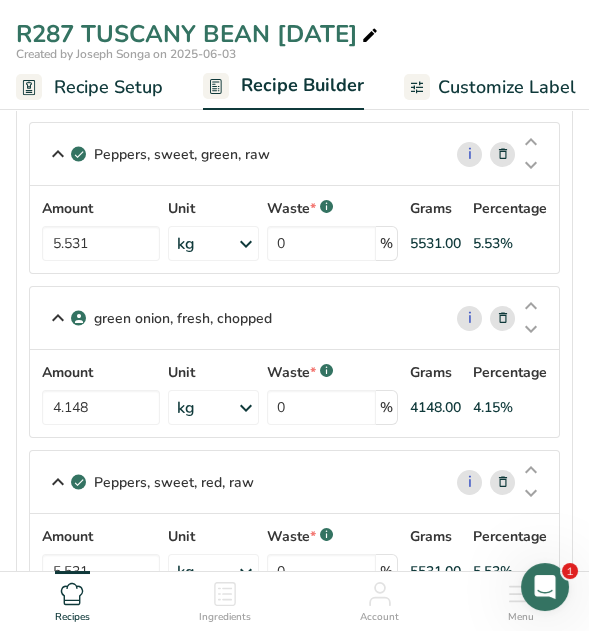 scroll, scrollTop: 0, scrollLeft: 0, axis: both 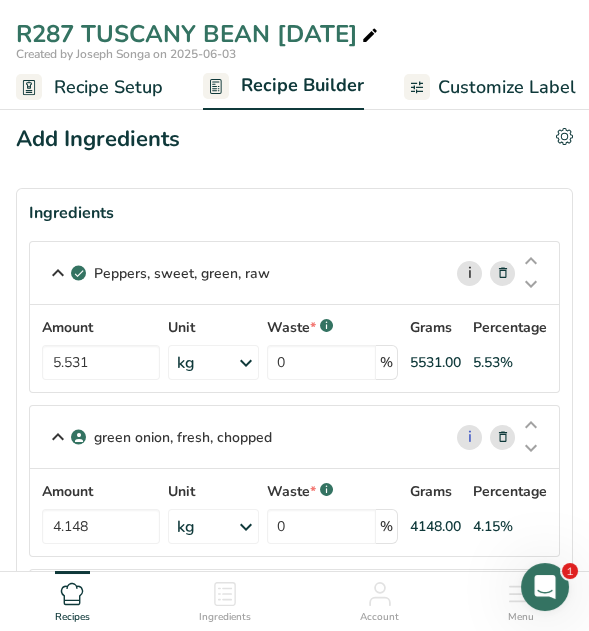 click on "i" at bounding box center (469, 273) 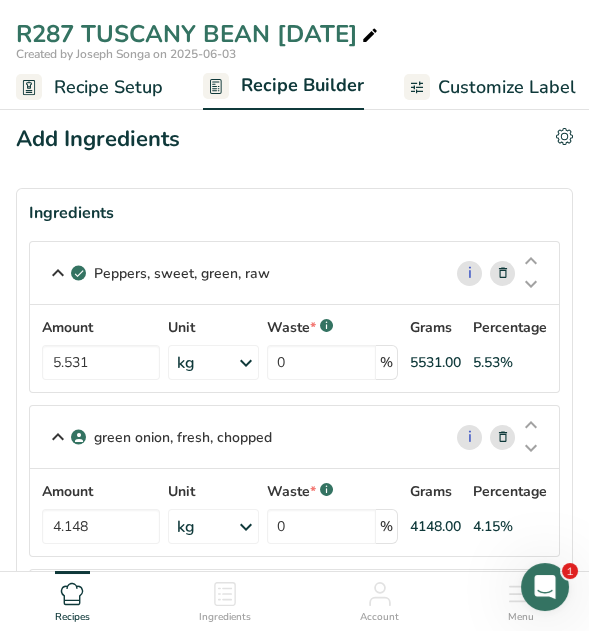 drag, startPoint x: 86, startPoint y: 611, endPoint x: -1, endPoint y: 668, distance: 104.00961 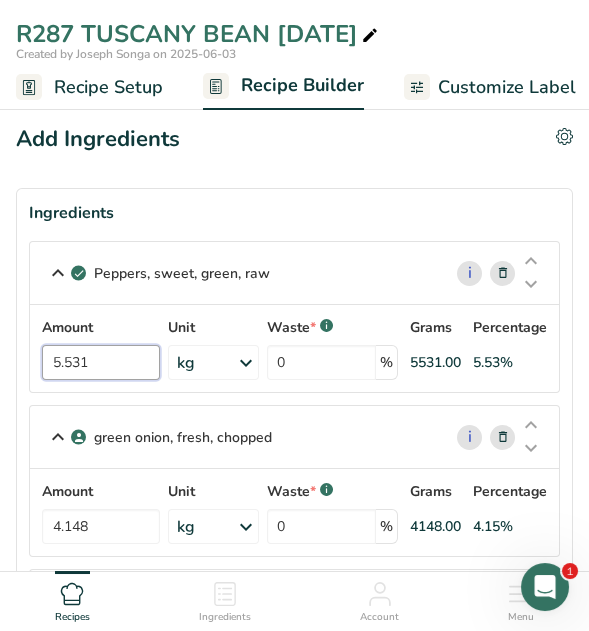 click on "5.531" at bounding box center (101, 362) 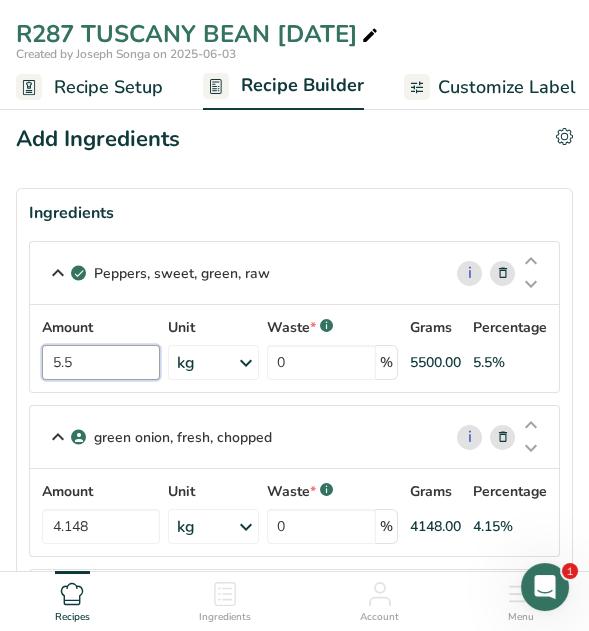 type on "5" 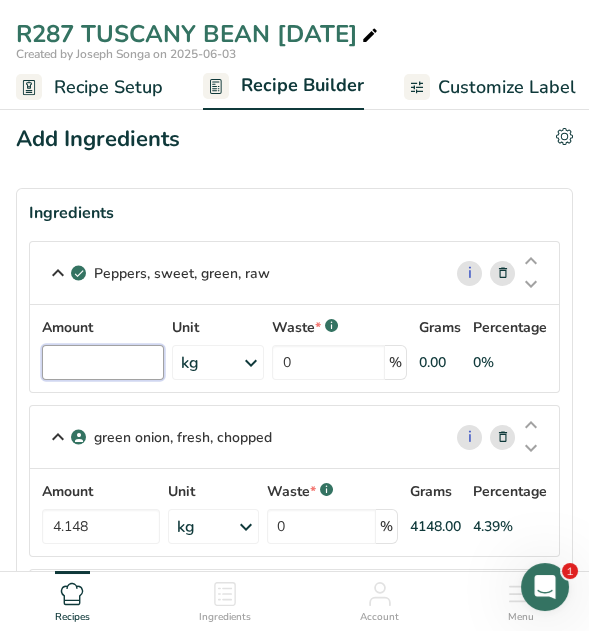 type on "4" 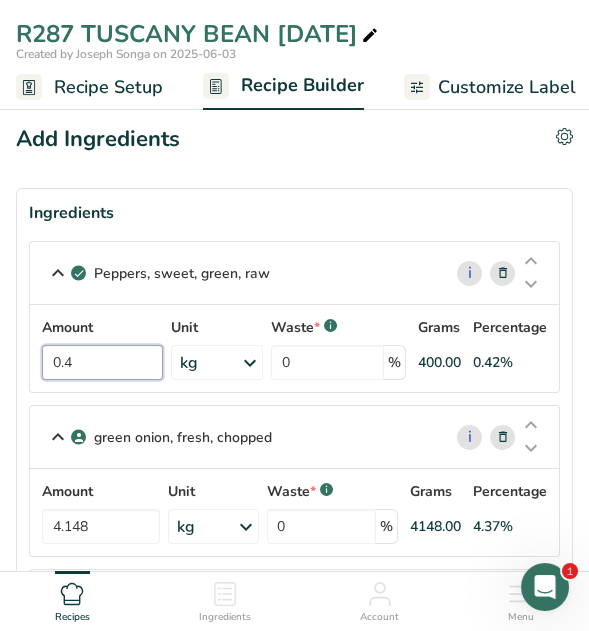 type on "0" 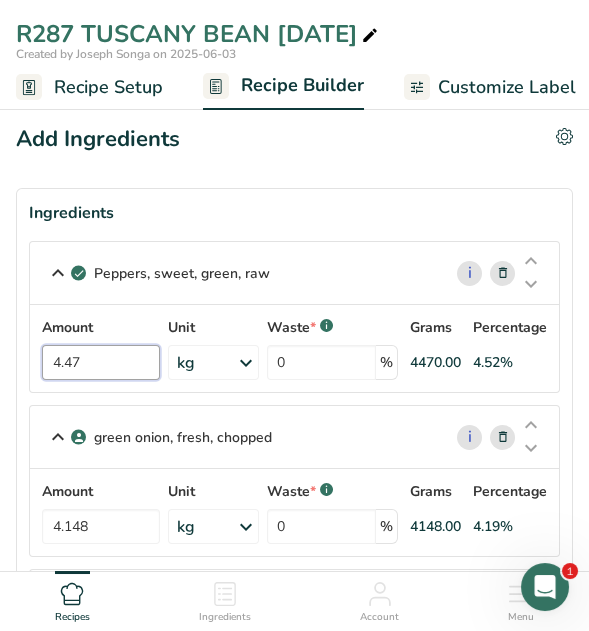 scroll, scrollTop: 100, scrollLeft: 0, axis: vertical 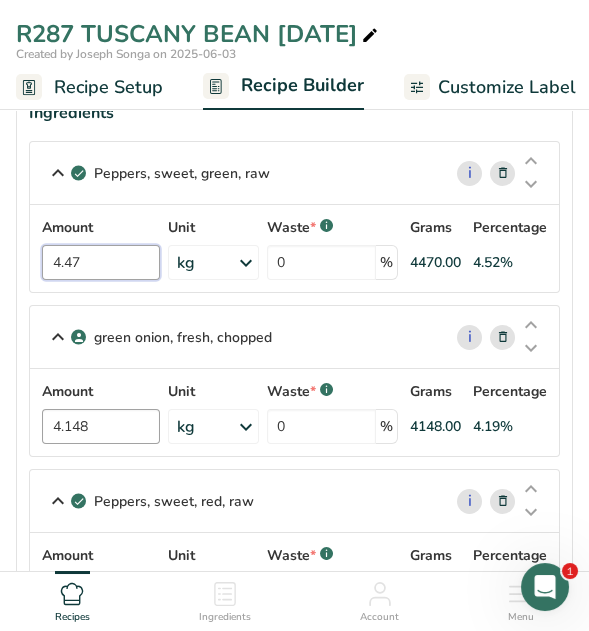 type on "4.47" 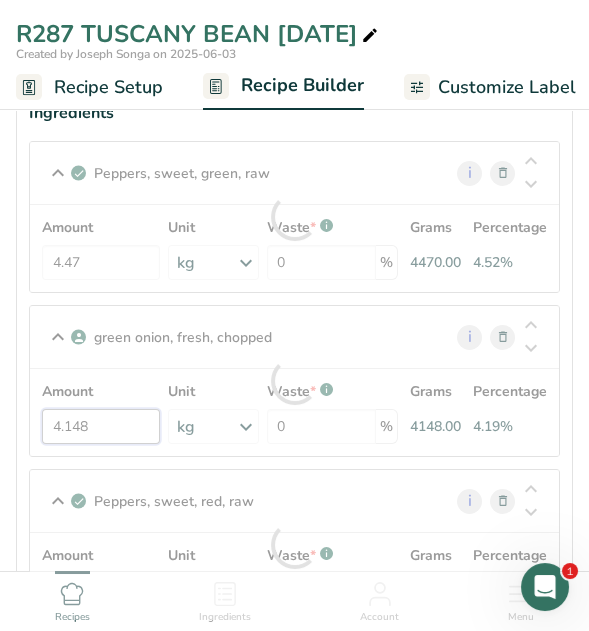 click on "Amount 4.148   Unit
kg
Weight Units
g
kg
mg
See more
Volume Units
l
mL
fl oz
See more
Waste  *   .a-a{fill:#347362;}.b-a{fill:#fff;}           0   %   Grams
4148.00
Percentage
4.19%" at bounding box center (294, 412) 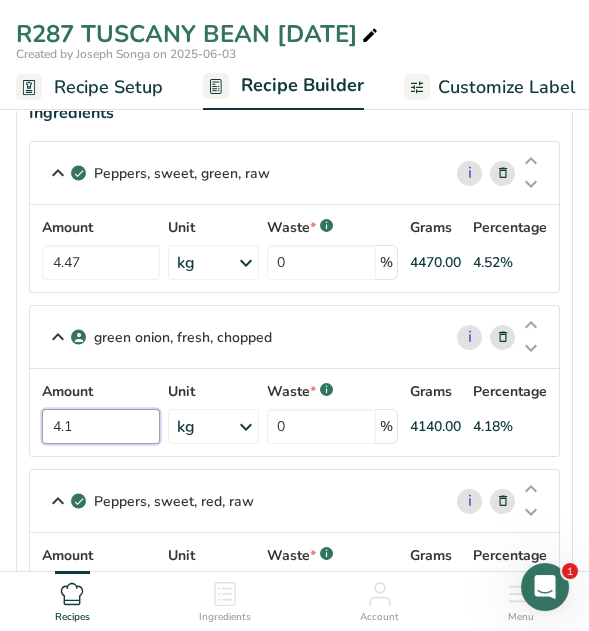 type on "4" 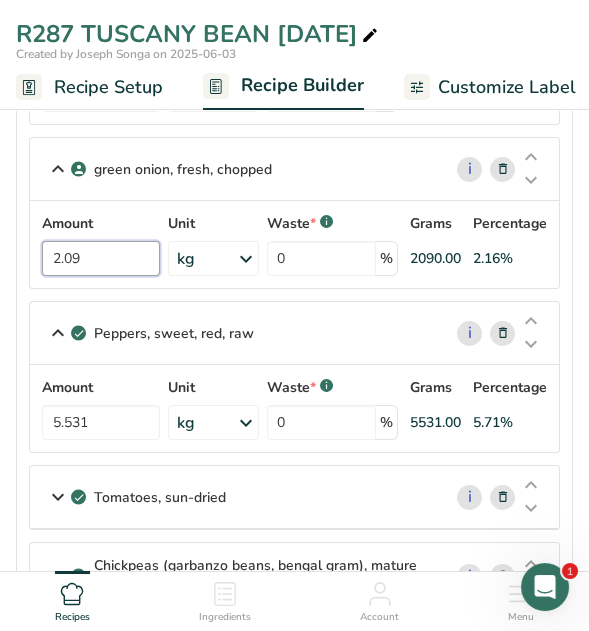 scroll, scrollTop: 299, scrollLeft: 0, axis: vertical 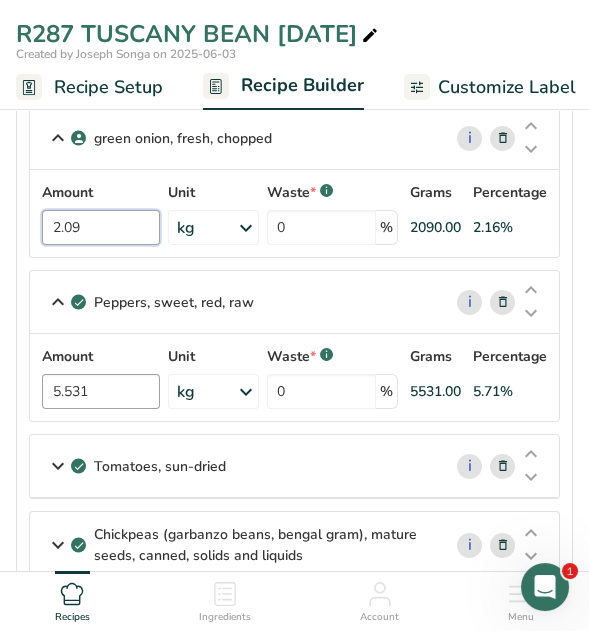type on "2.09" 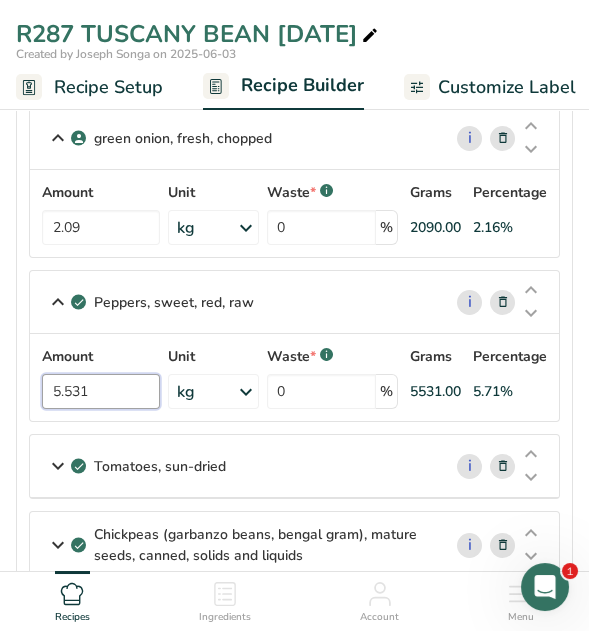 click on "Amount 5.531   Unit
kg
Portions
1 cup, chopped
1 cup, sliced
1 tablespoon
See more
Weight Units
g
kg
mg
See more
Volume Units
l
Volume units require a density conversion. If you know your ingredient's density enter it below. Otherwise, click on "RIA" our AI Regulatory bot - she will be able to help you
lb/ft3
g/cm3
Confirm
mL
Volume units require a density conversion. If you know your ingredient's density enter it below. Otherwise, click on "RIA" our AI Regulatory bot - she will be able to help you
lb/ft3
g/cm3
Confirm" at bounding box center [294, 377] 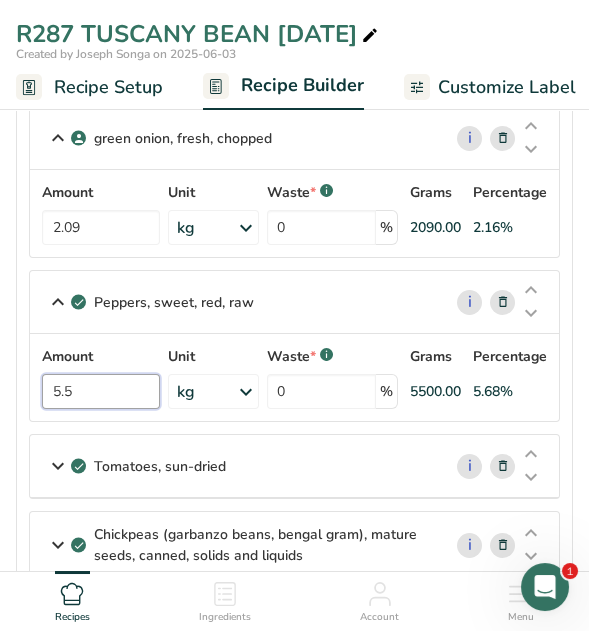 type on "5" 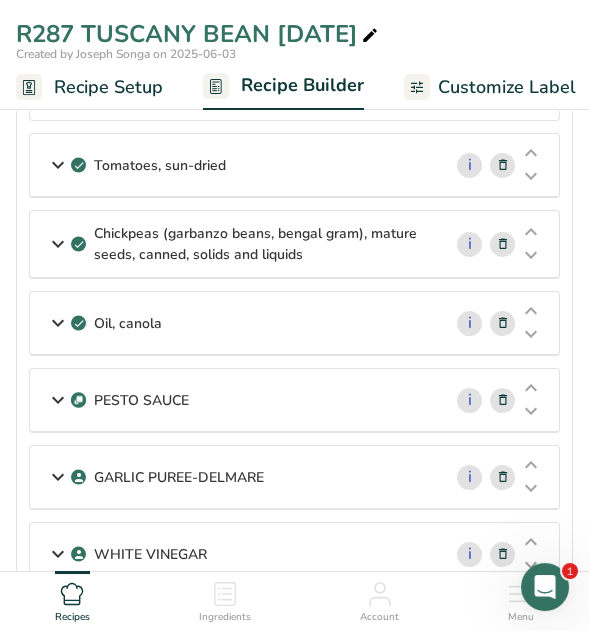 scroll, scrollTop: 500, scrollLeft: 0, axis: vertical 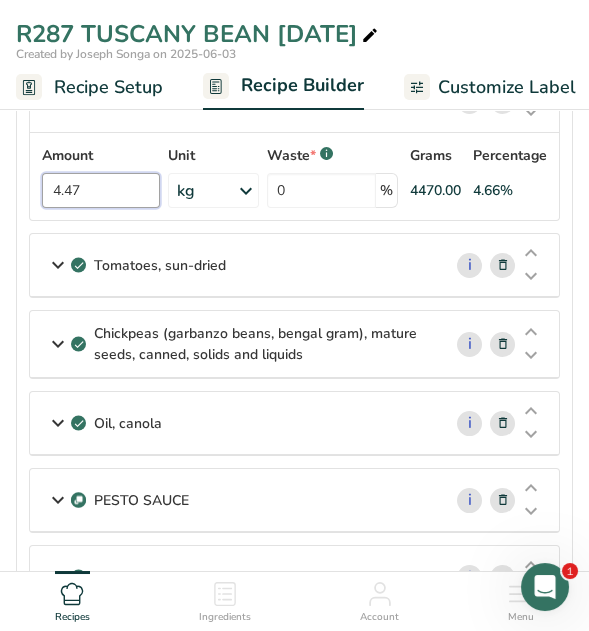 type on "4.47" 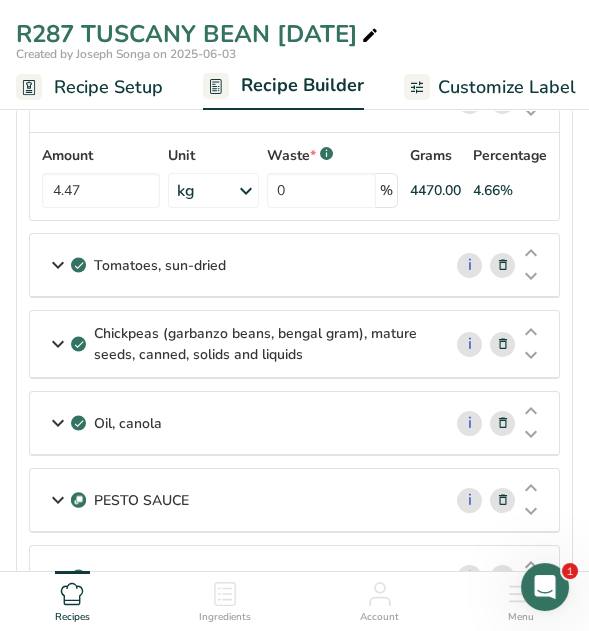 click at bounding box center [58, 265] 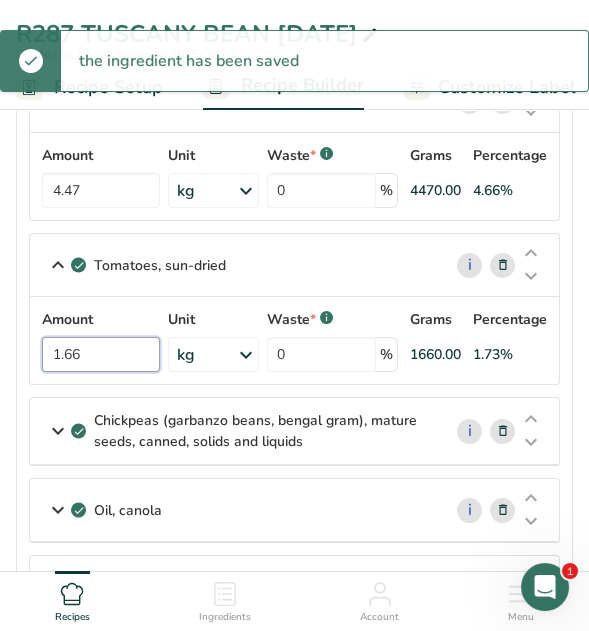 click on "1.66" at bounding box center [101, 354] 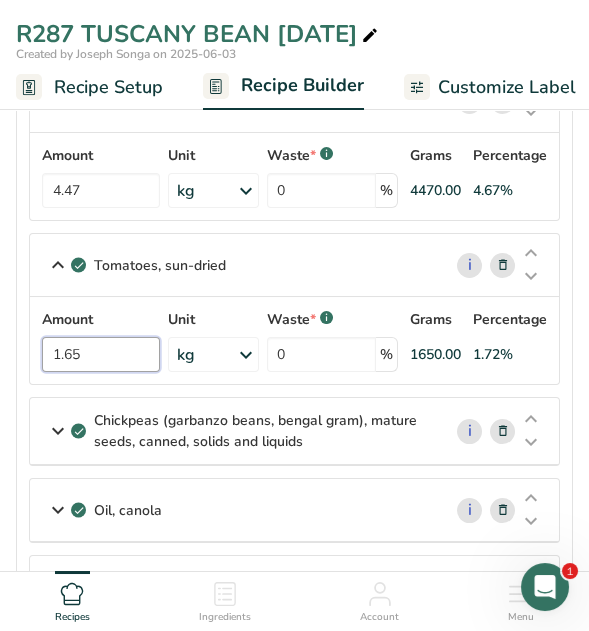 type on "1.65" 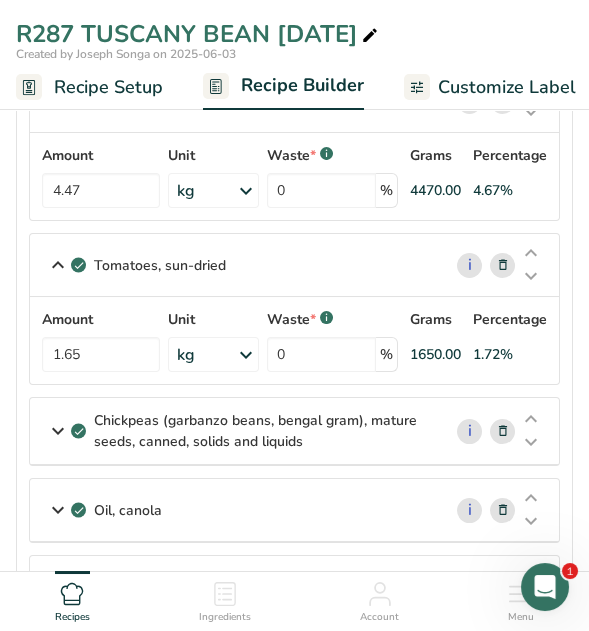 click at bounding box center [58, 431] 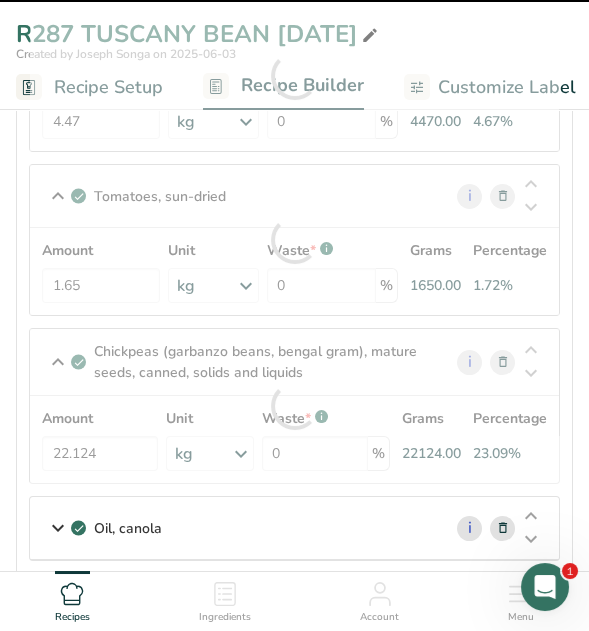 scroll, scrollTop: 600, scrollLeft: 0, axis: vertical 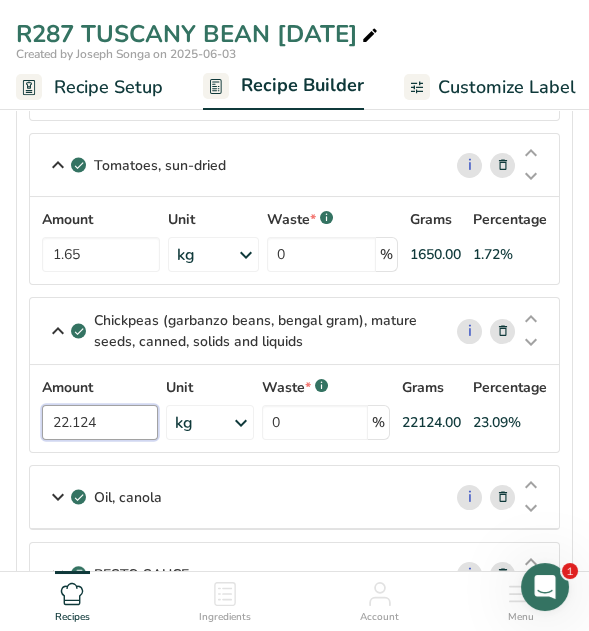 click on "22.124" at bounding box center [100, 422] 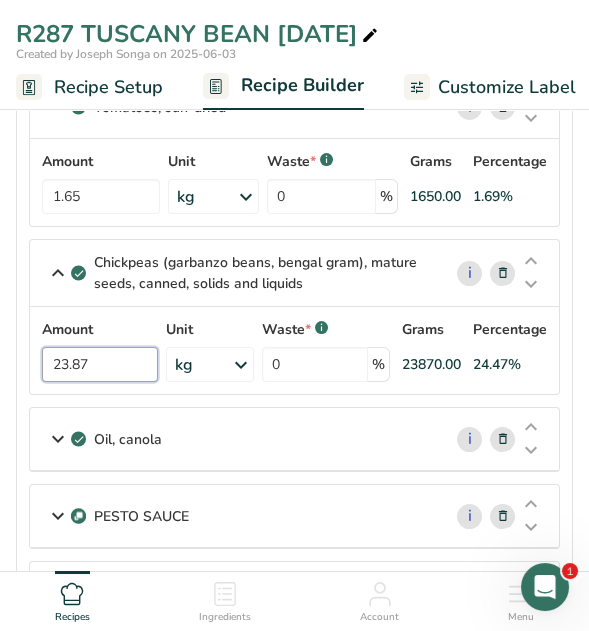 scroll, scrollTop: 699, scrollLeft: 0, axis: vertical 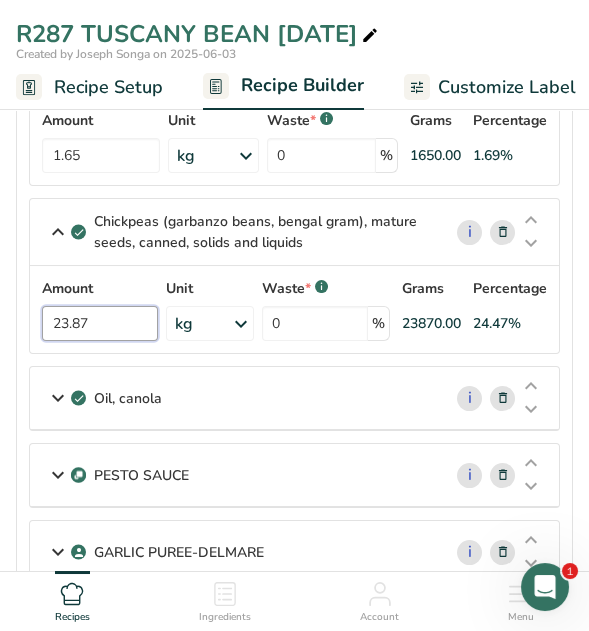 type on "23.87" 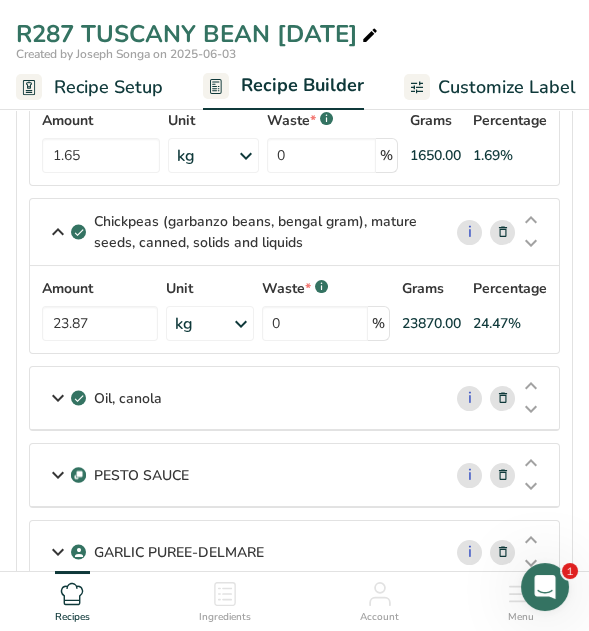 click at bounding box center [58, 398] 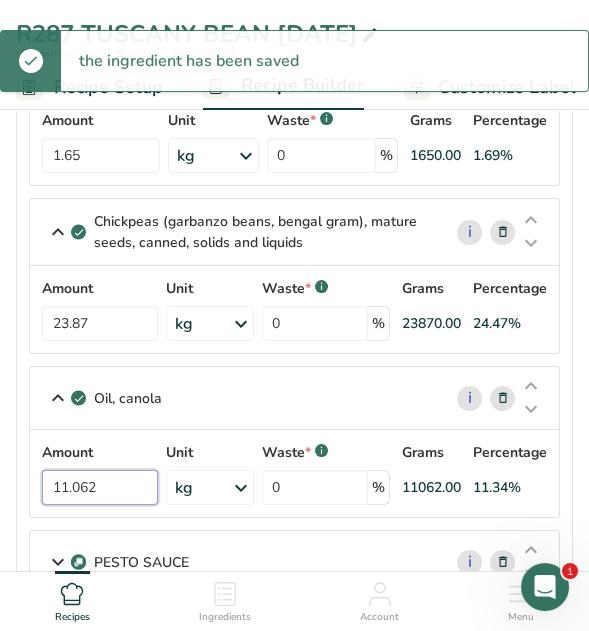 click on "11.062" at bounding box center (100, 487) 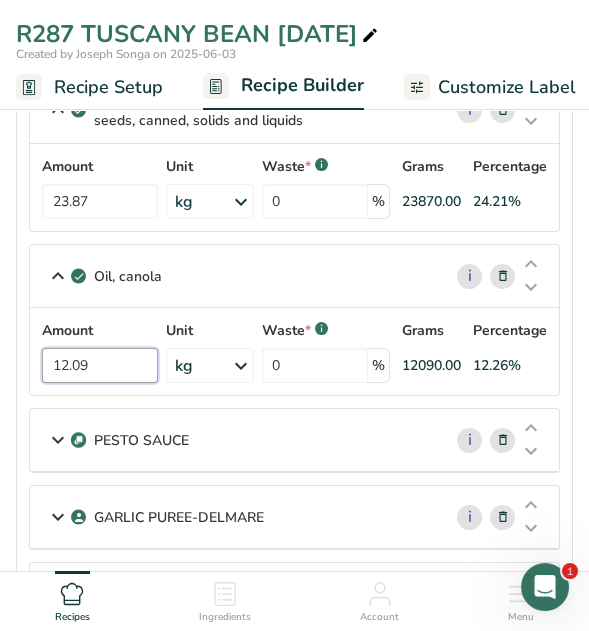 scroll, scrollTop: 900, scrollLeft: 0, axis: vertical 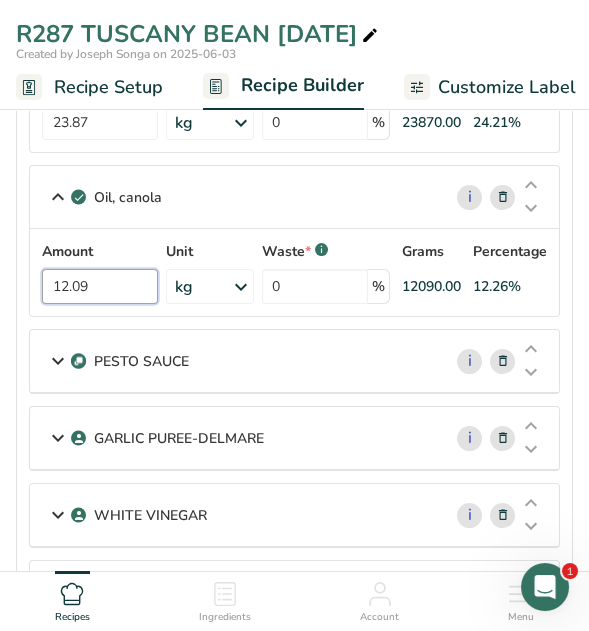 type on "12.09" 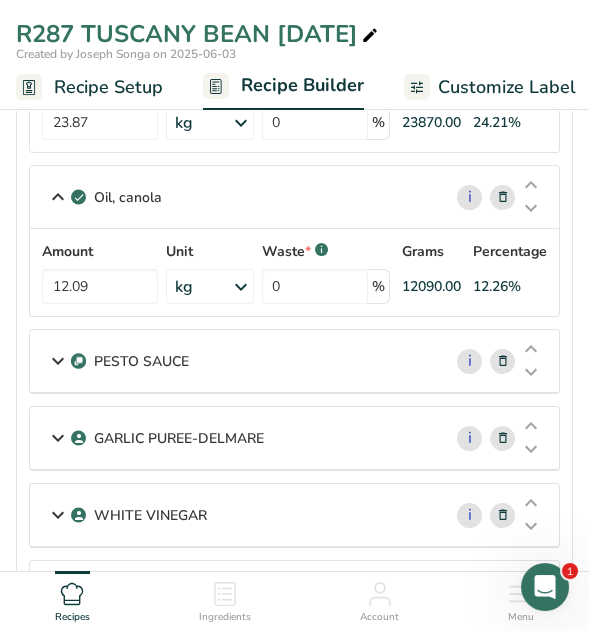 click at bounding box center (58, 361) 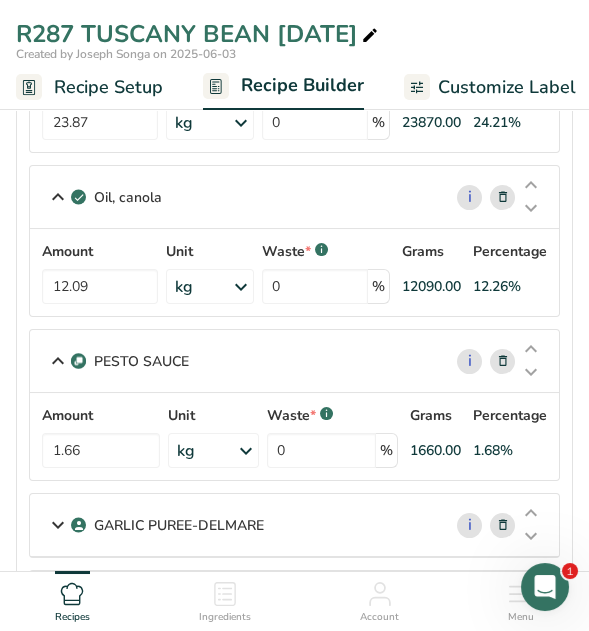 click at bounding box center [503, 361] 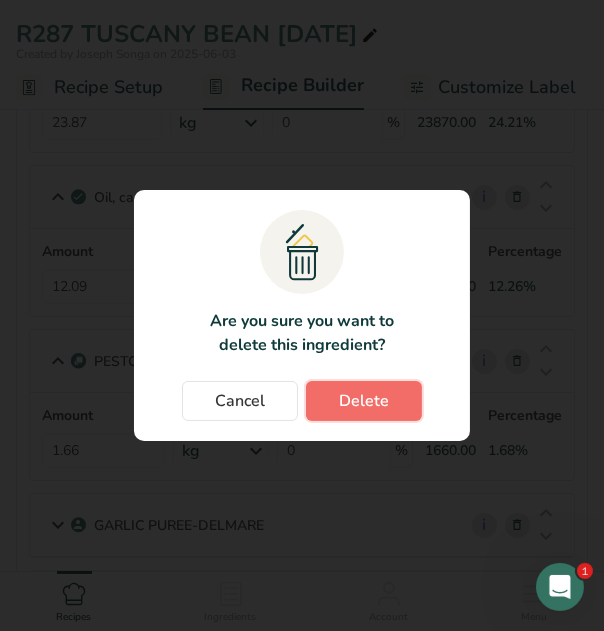 click on "Delete" at bounding box center [364, 401] 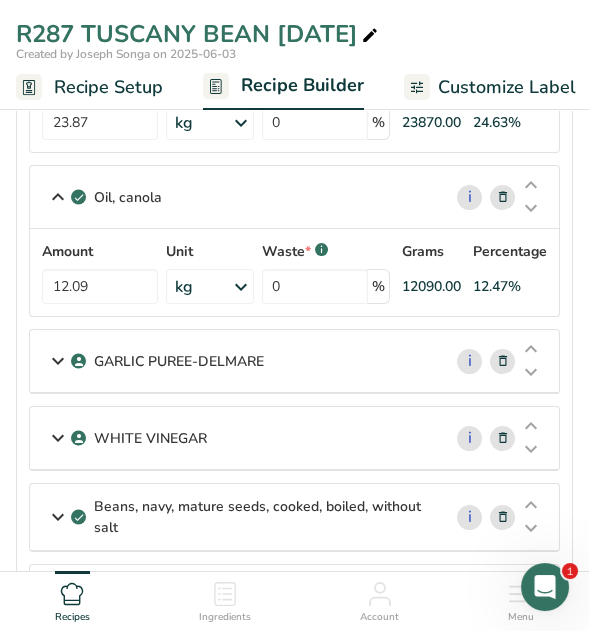 click on "GARLIC PUREE-DELMARE" at bounding box center (235, 361) 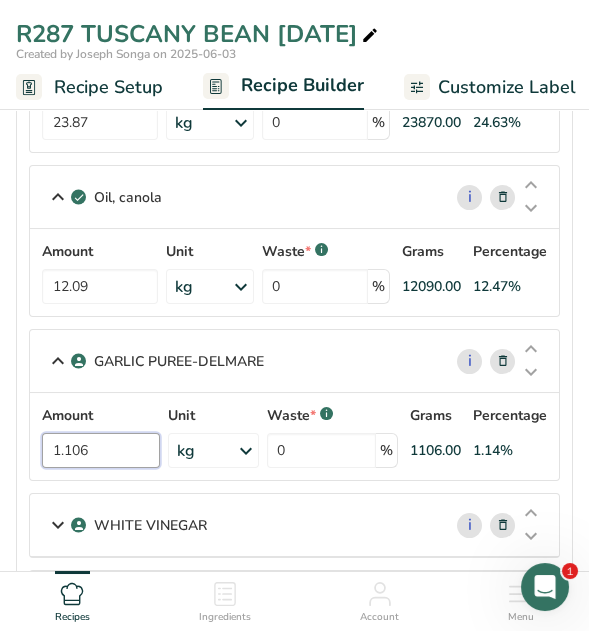 click on "1.106" at bounding box center (101, 450) 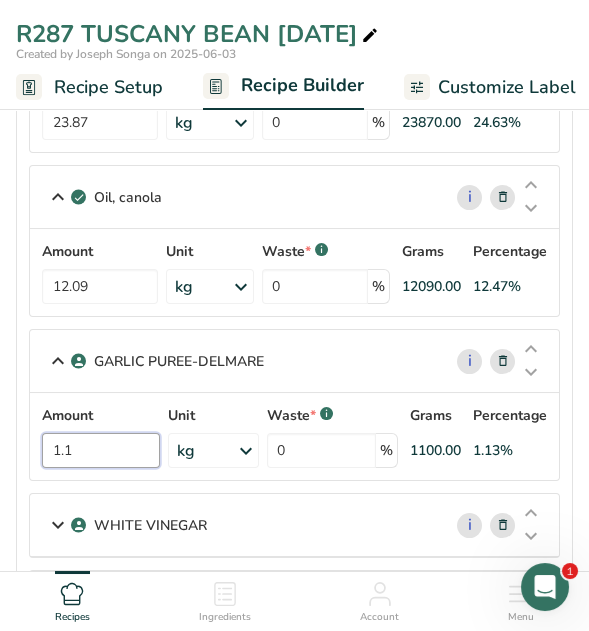 type on "1" 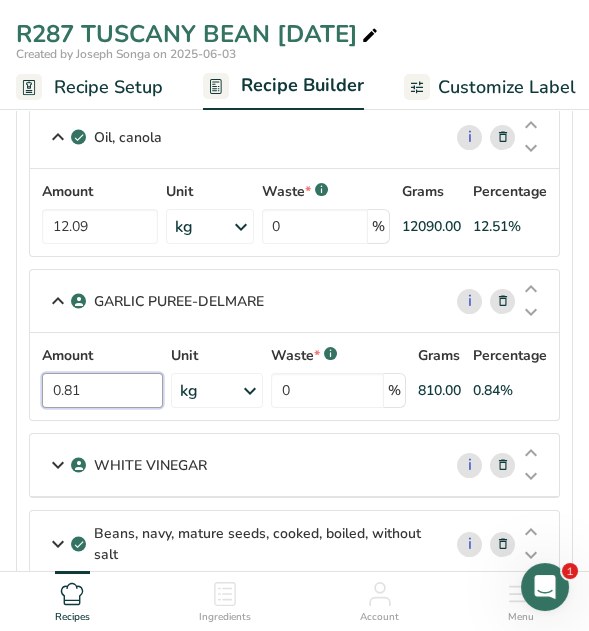 scroll, scrollTop: 1099, scrollLeft: 0, axis: vertical 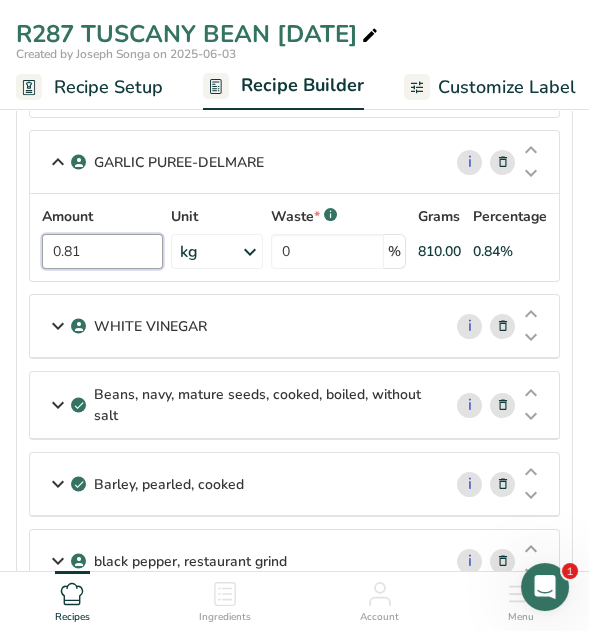 type on "0.81" 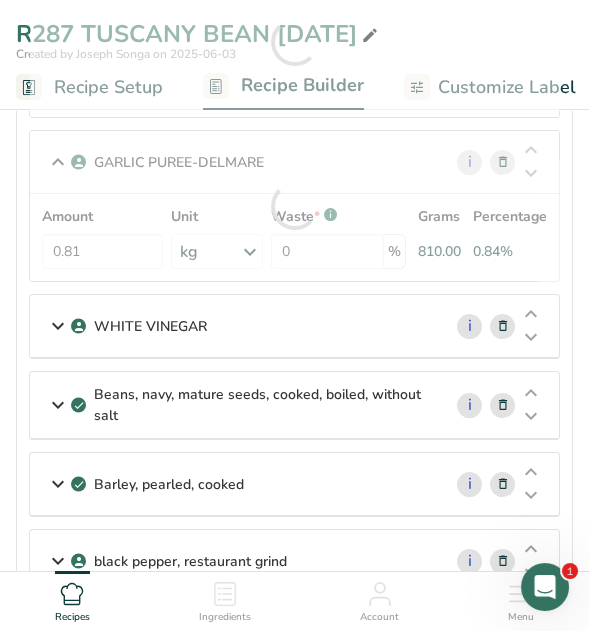 click at bounding box center [58, 326] 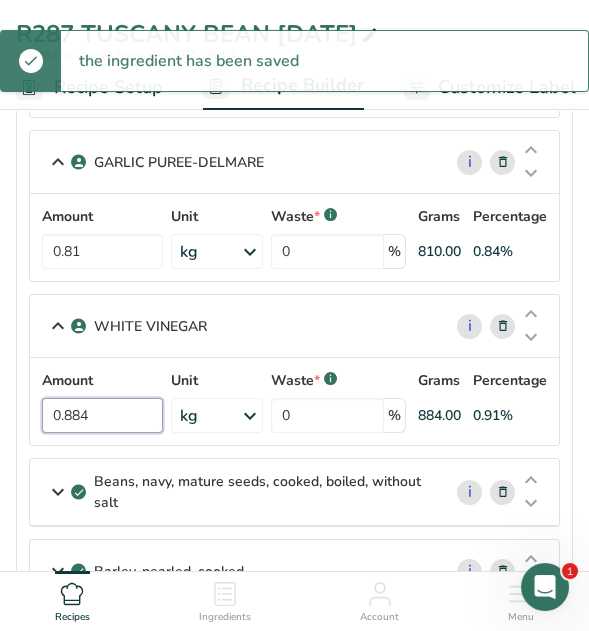 click on "0.884" at bounding box center [102, 415] 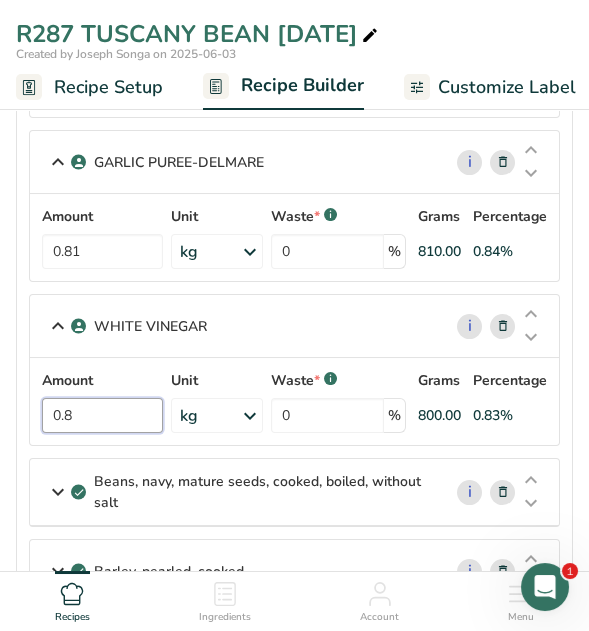 type on "0" 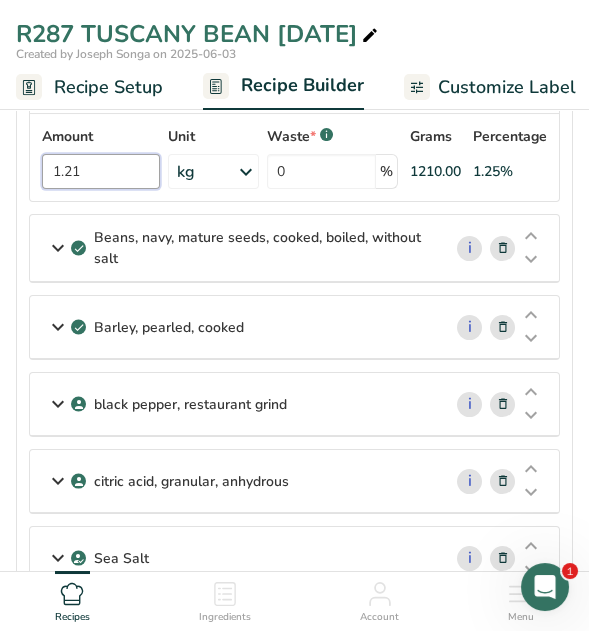 scroll, scrollTop: 1300, scrollLeft: 0, axis: vertical 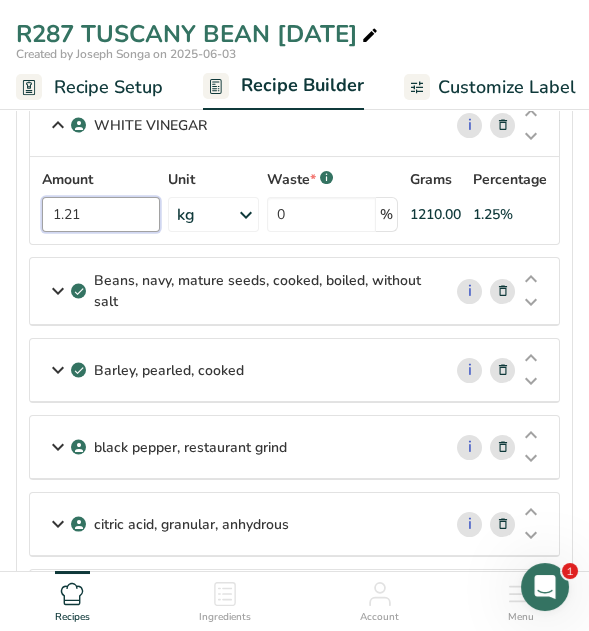 type on "1.21" 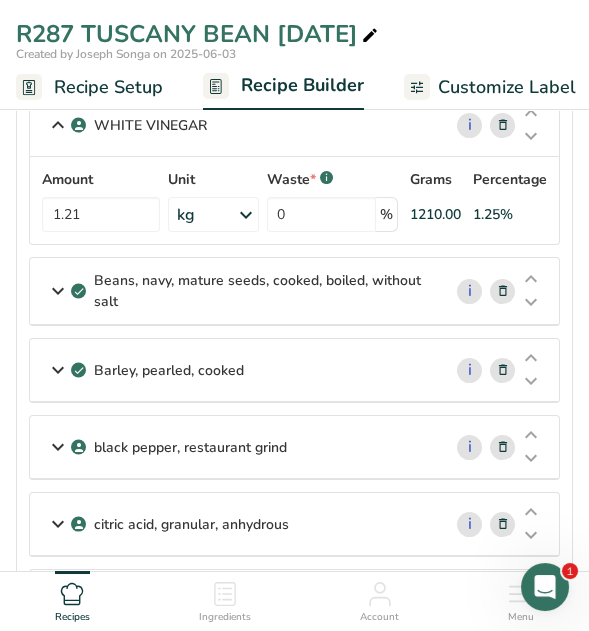 click at bounding box center [58, 291] 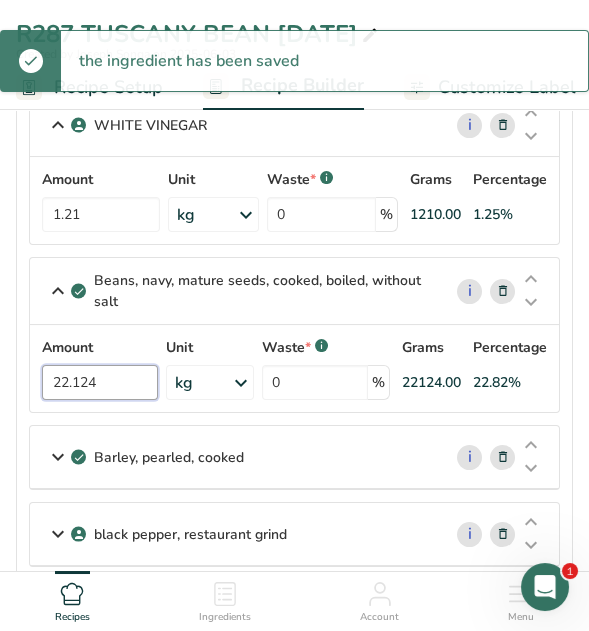 click on "22.124" at bounding box center (100, 382) 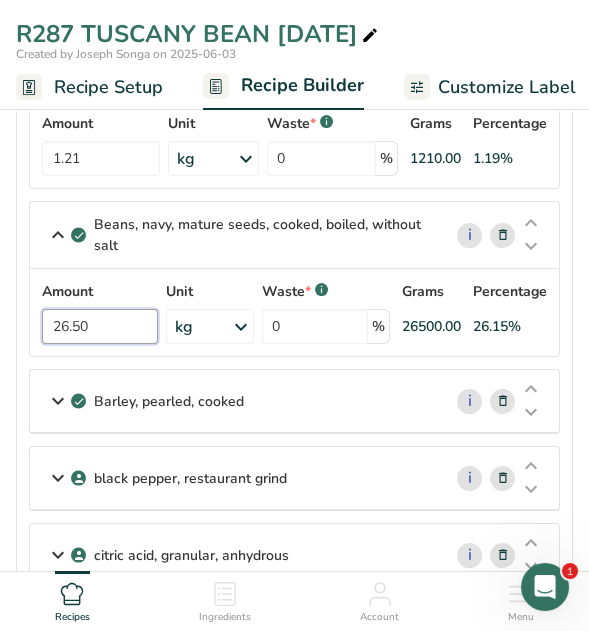 scroll, scrollTop: 1400, scrollLeft: 0, axis: vertical 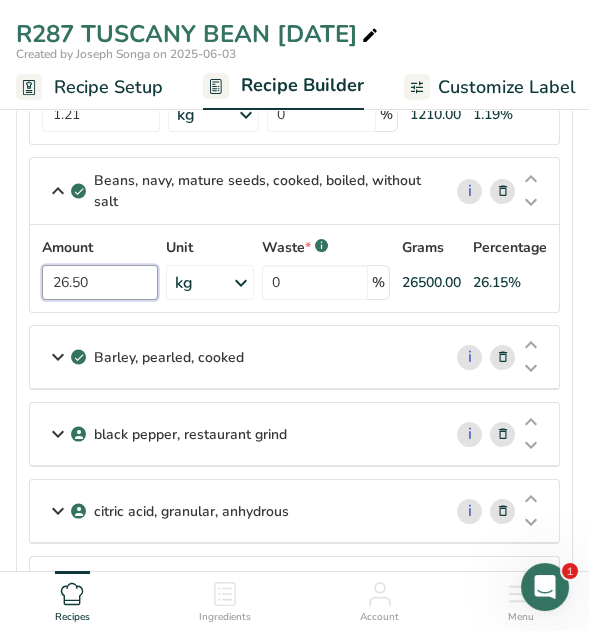 type on "26.50" 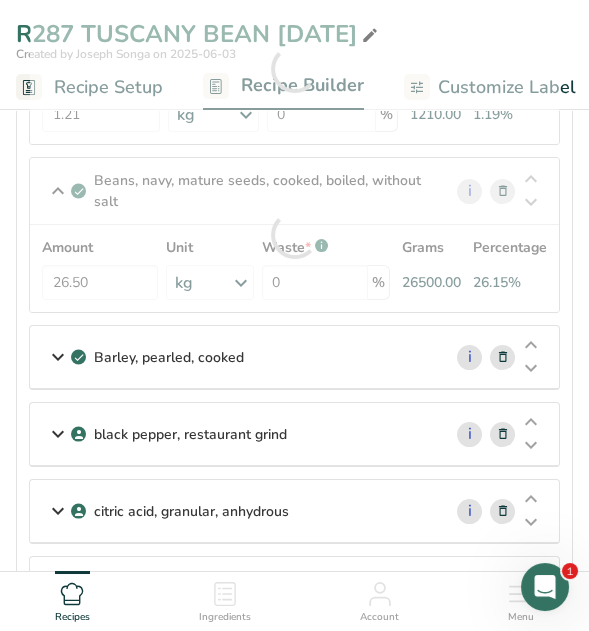 click at bounding box center (58, 357) 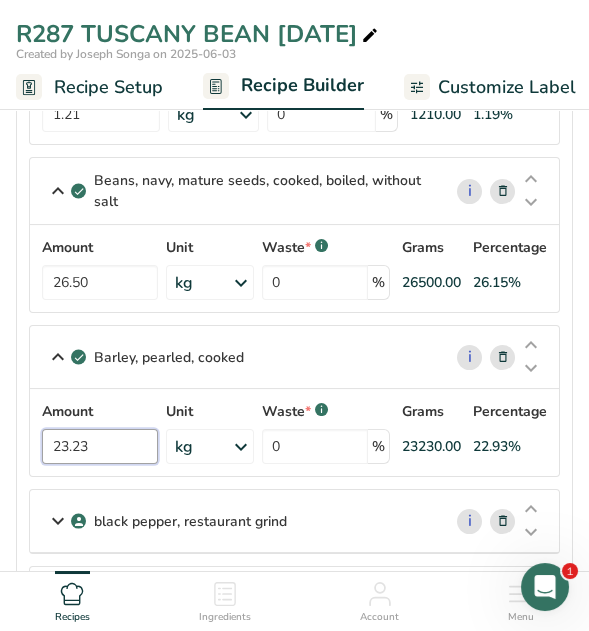 click on "23.23" at bounding box center (100, 446) 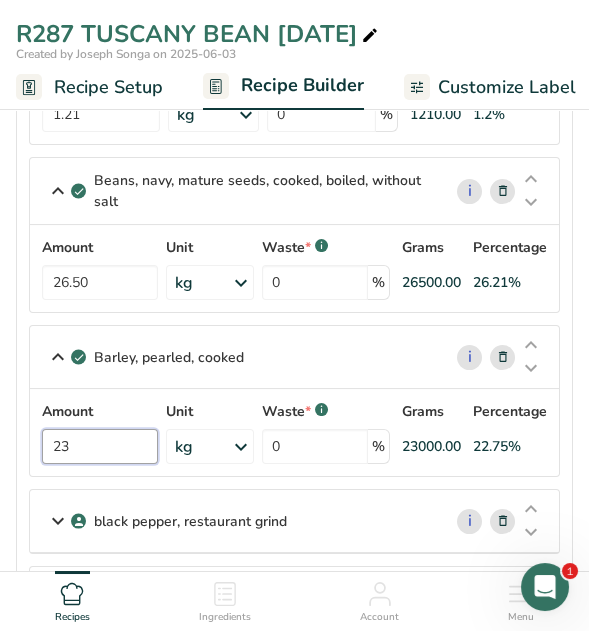 type on "2" 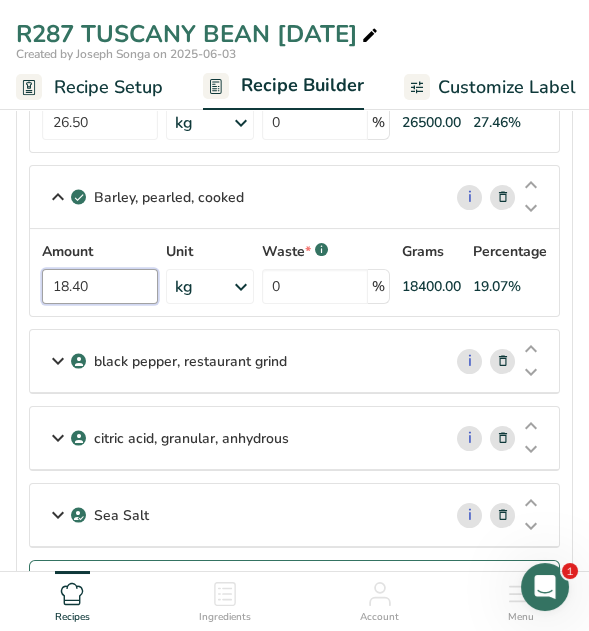 scroll, scrollTop: 1600, scrollLeft: 0, axis: vertical 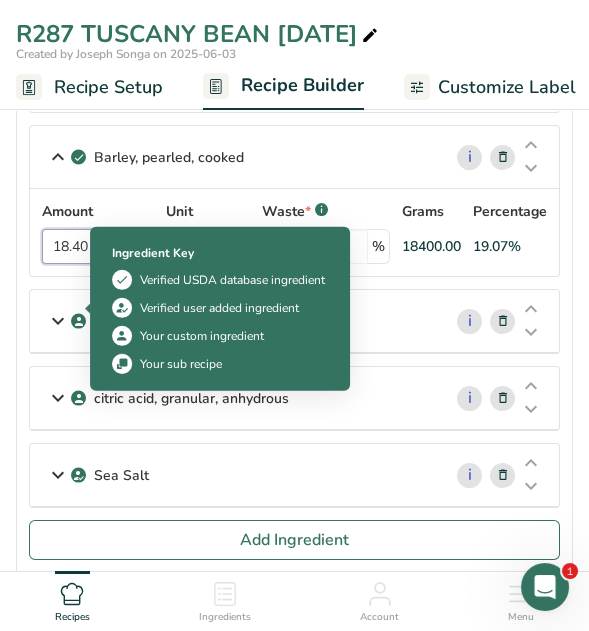 type on "18.40" 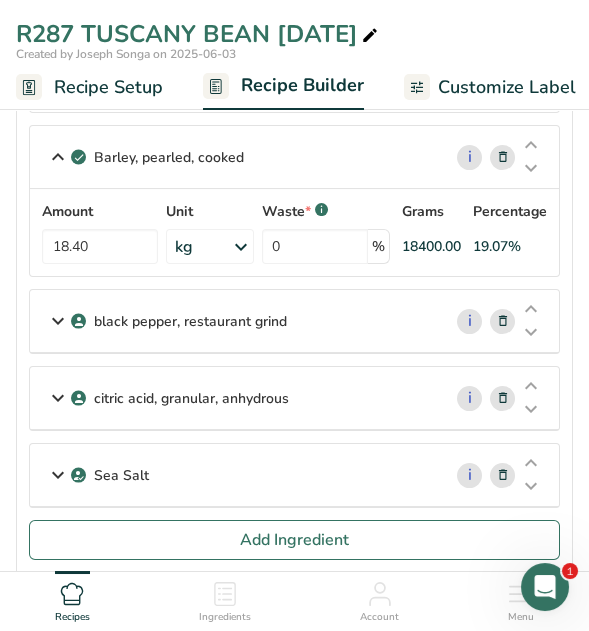 click at bounding box center [58, 321] 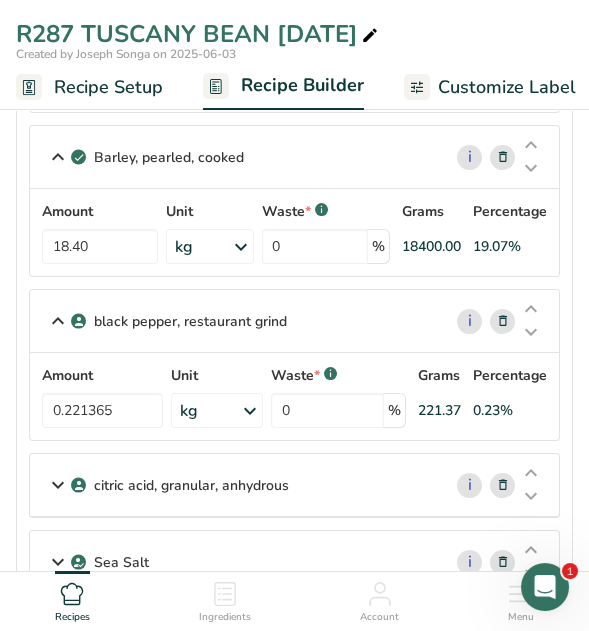 click at bounding box center [58, 485] 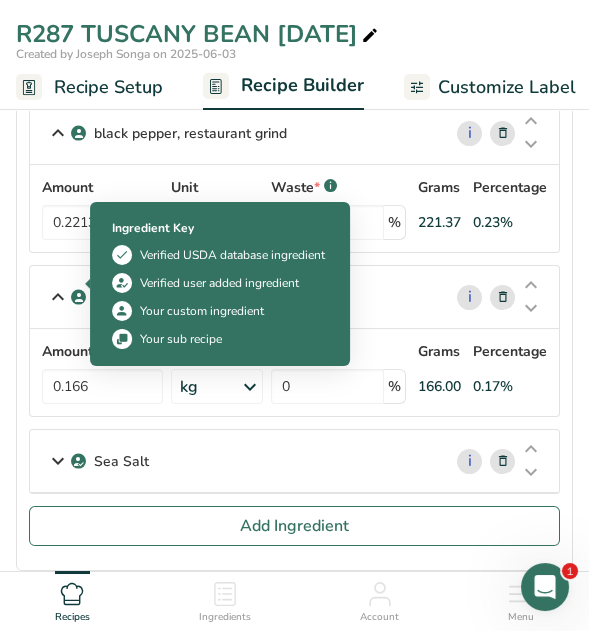 scroll, scrollTop: 1800, scrollLeft: 0, axis: vertical 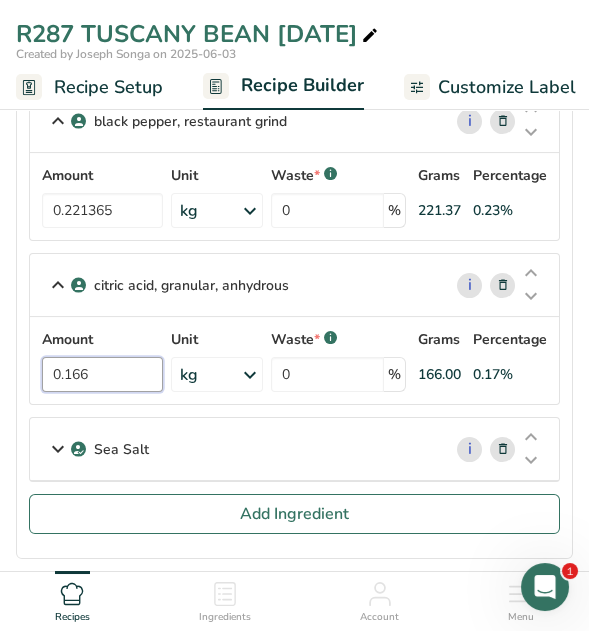 click on "0.166" at bounding box center [102, 374] 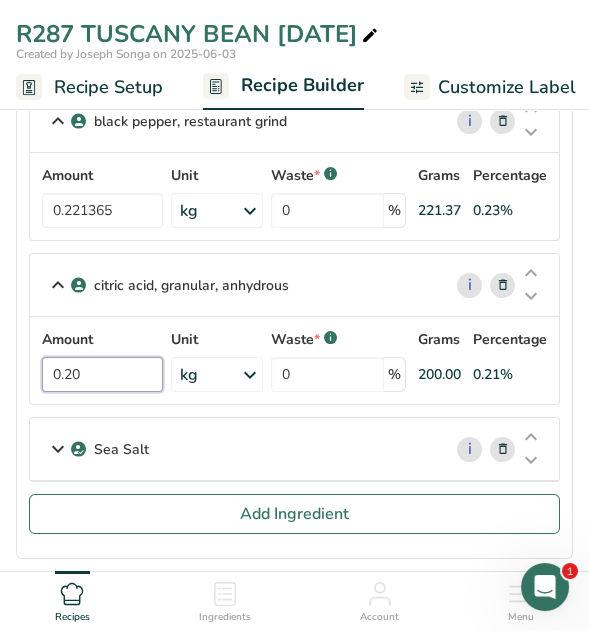 type on "0.20" 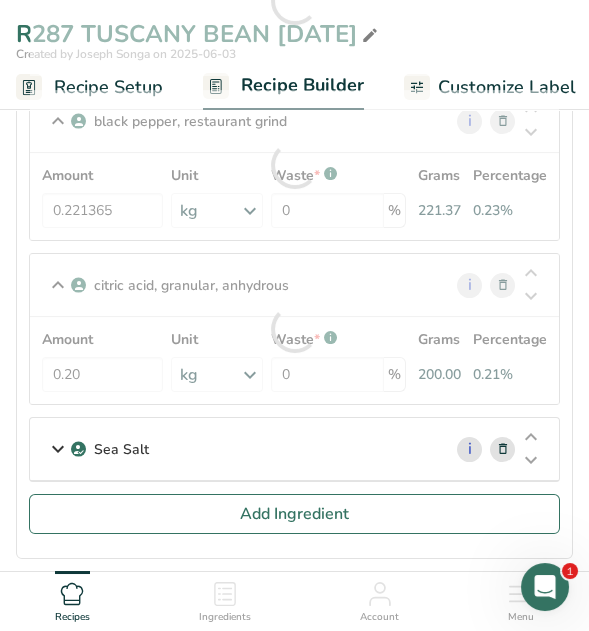click at bounding box center [58, 449] 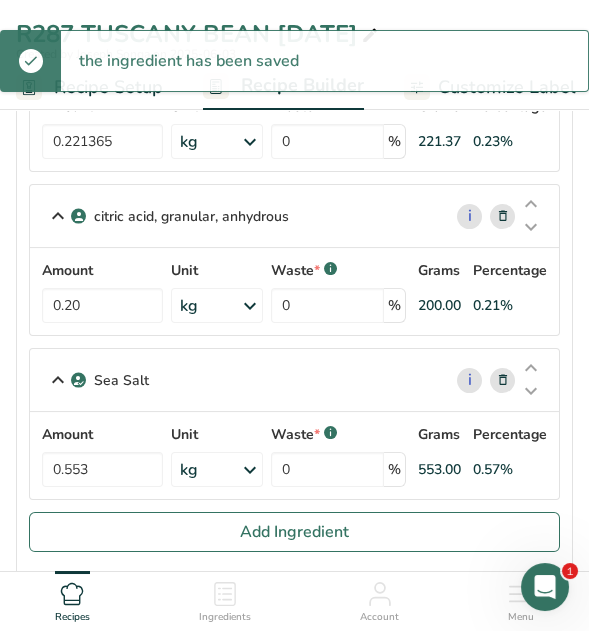 scroll, scrollTop: 1899, scrollLeft: 0, axis: vertical 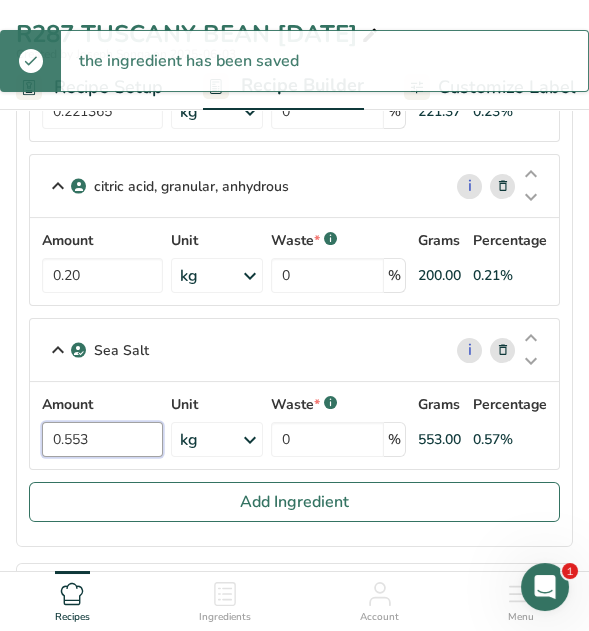 click on "0.553" at bounding box center (102, 439) 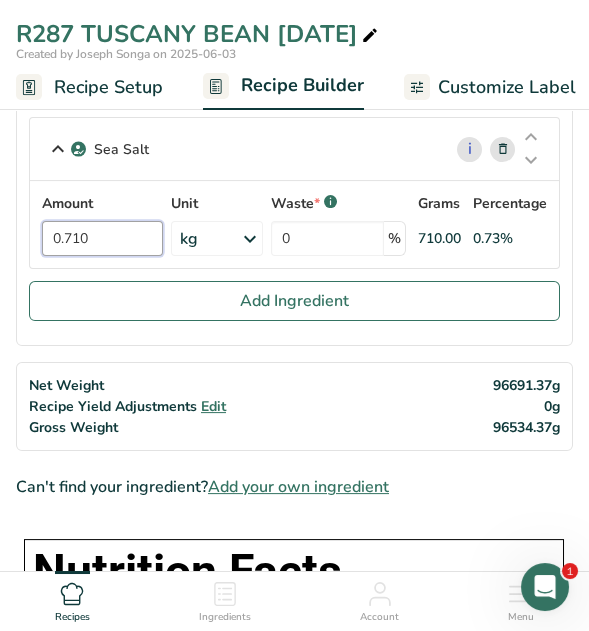 scroll, scrollTop: 2000, scrollLeft: 0, axis: vertical 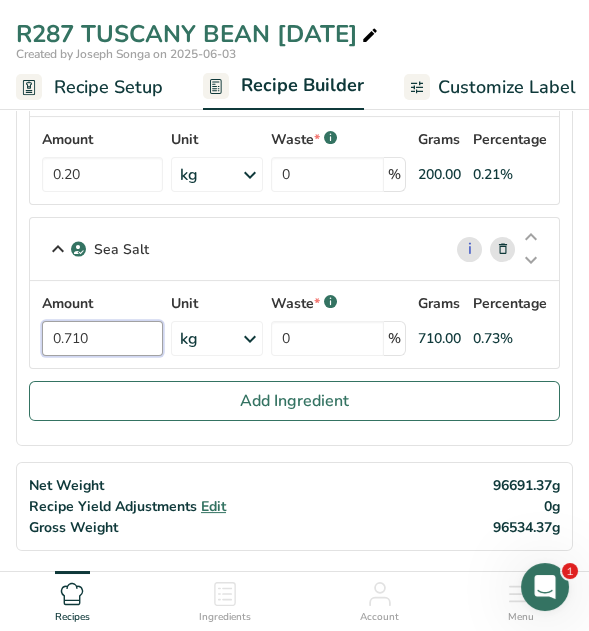 type on "0.710" 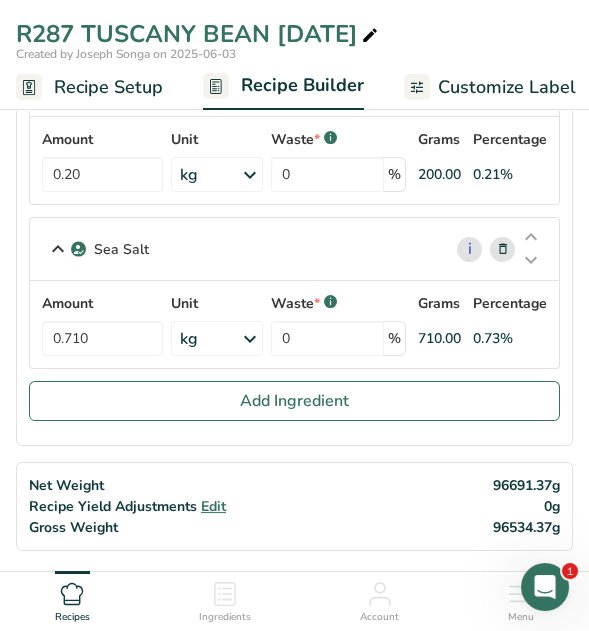 click on "Amount 0.710   Unit
kg
Weight Units
g
kg
mg
See more
Volume Units
l
Volume units require a density conversion. If you know your ingredient's density enter it below. Otherwise, click on "RIA" our AI Regulatory bot - she will be able to help you
lb/ft3
g/cm3
Confirm
mL
Volume units require a density conversion. If you know your ingredient's density enter it below. Otherwise, click on "RIA" our AI Regulatory bot - she will be able to help you
lb/ft3
g/cm3
Confirm
fl oz
lb/ft3
g/cm3
*" at bounding box center [294, 324] 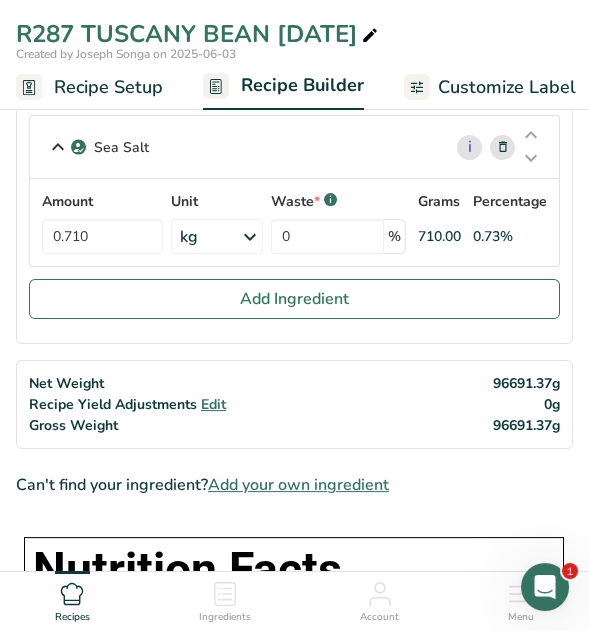 scroll, scrollTop: 2100, scrollLeft: 0, axis: vertical 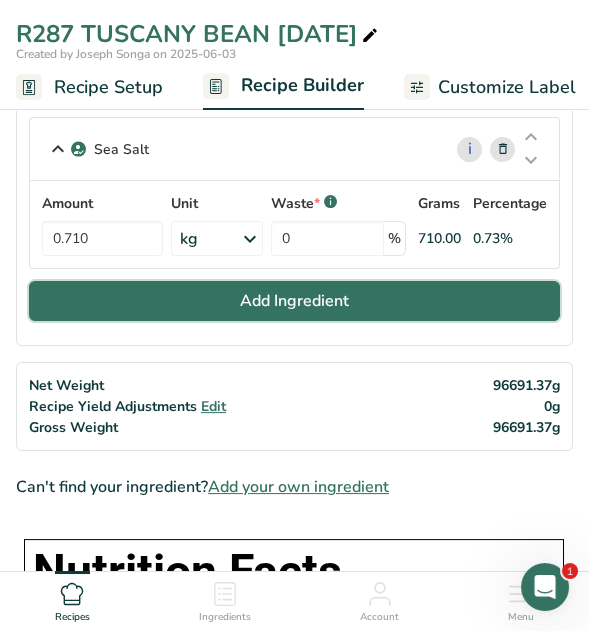 click on "Add Ingredient" at bounding box center (294, 301) 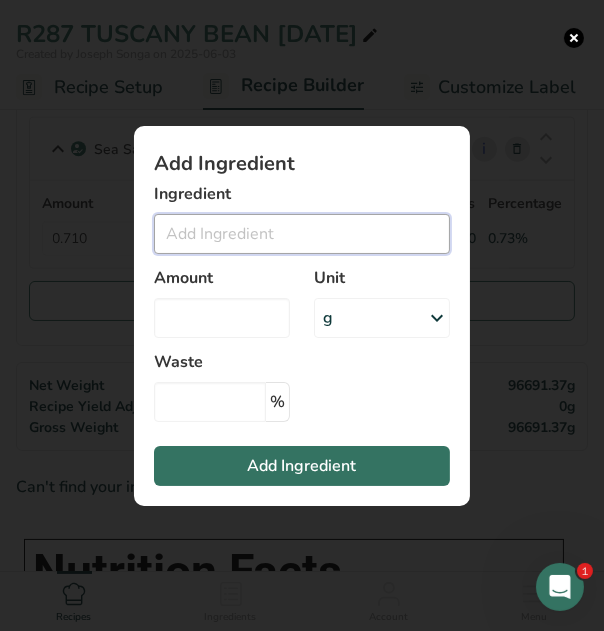 click at bounding box center [302, 234] 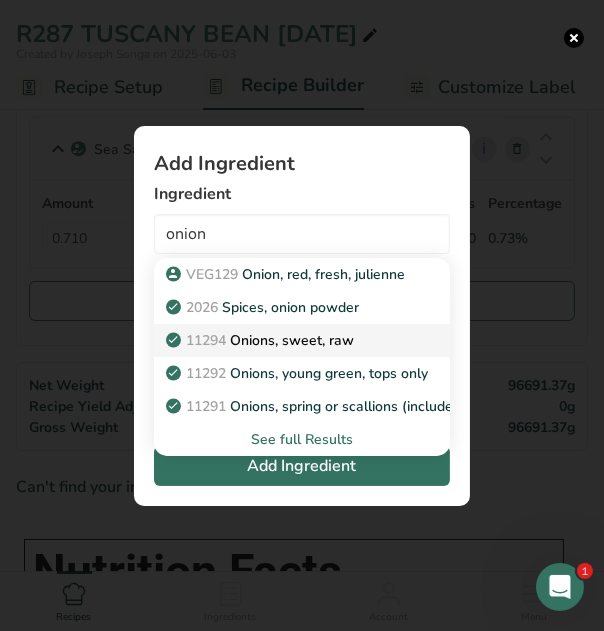 click on "11294
Onions, sweet, raw" at bounding box center [262, 340] 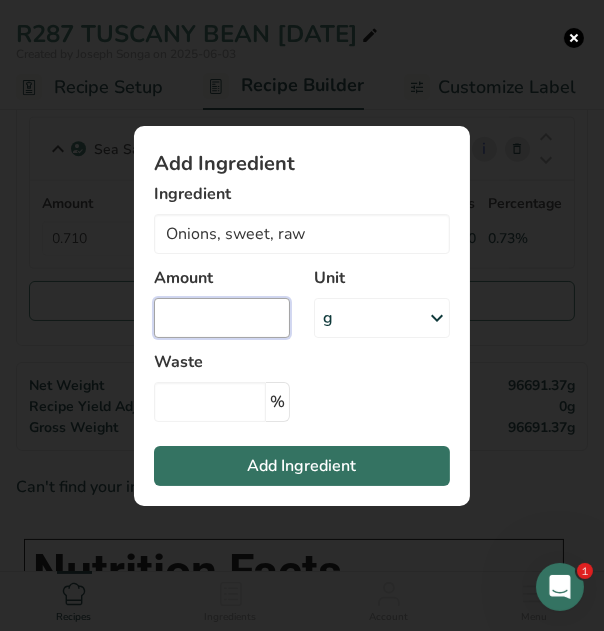 click at bounding box center (222, 318) 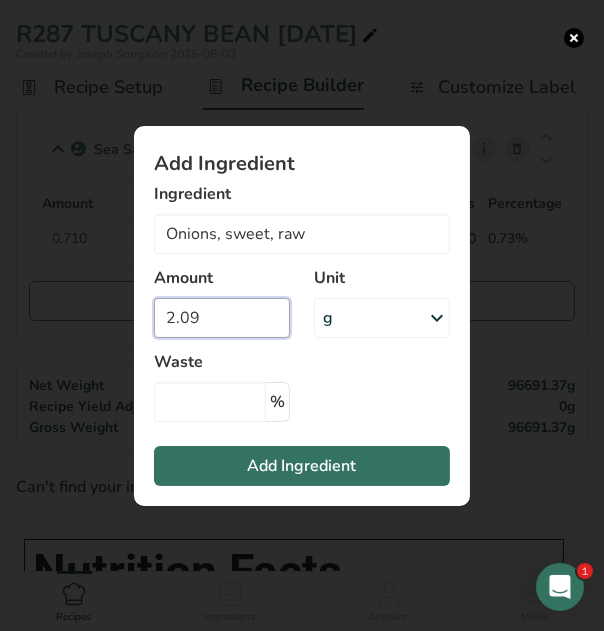 type on "2.09" 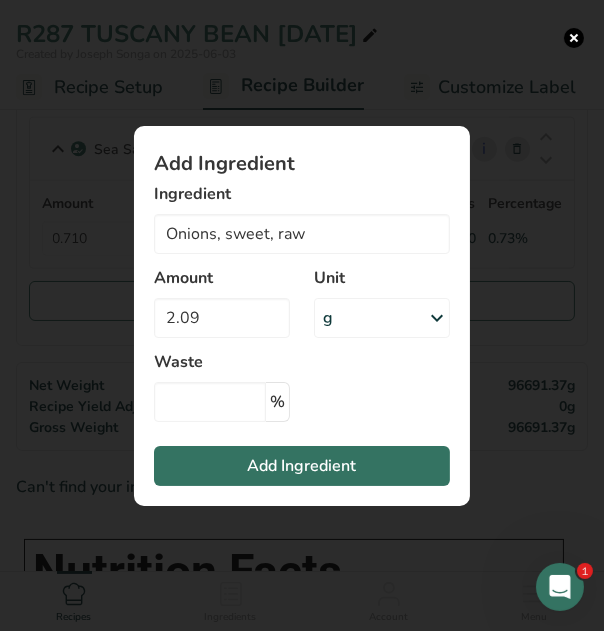 click on "g" at bounding box center (328, 318) 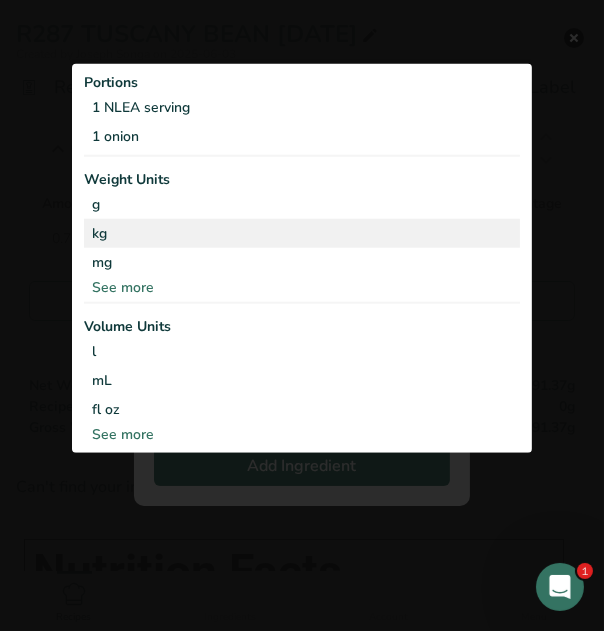 click on "kg" at bounding box center (302, 233) 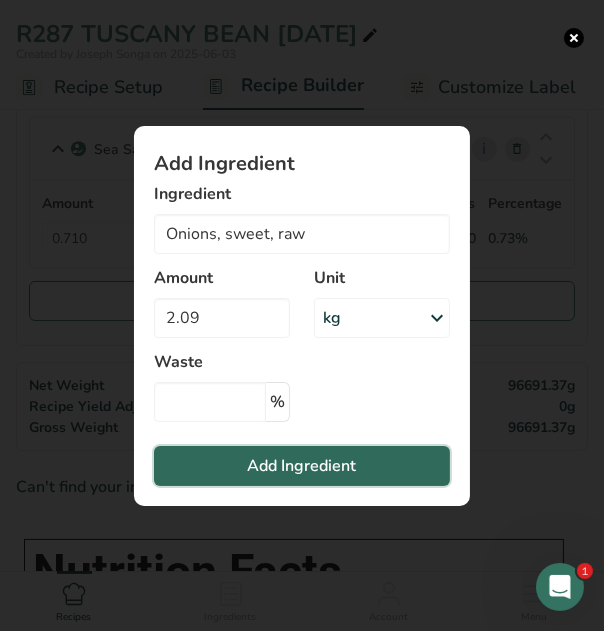 click on "Add Ingredient" at bounding box center (302, 466) 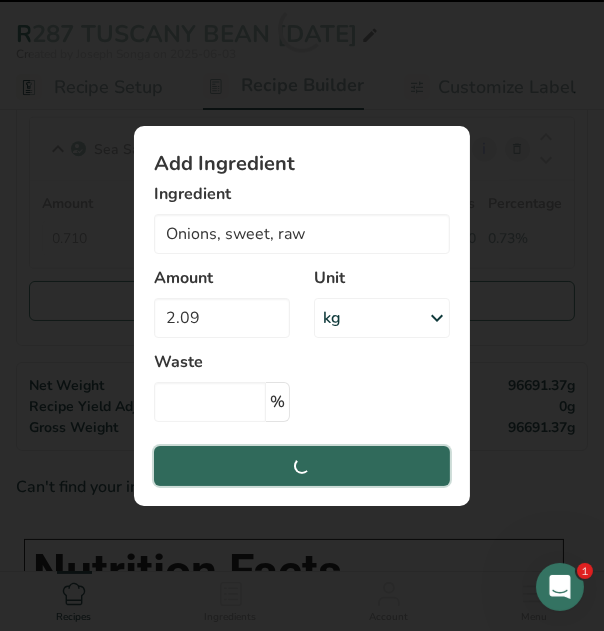 type 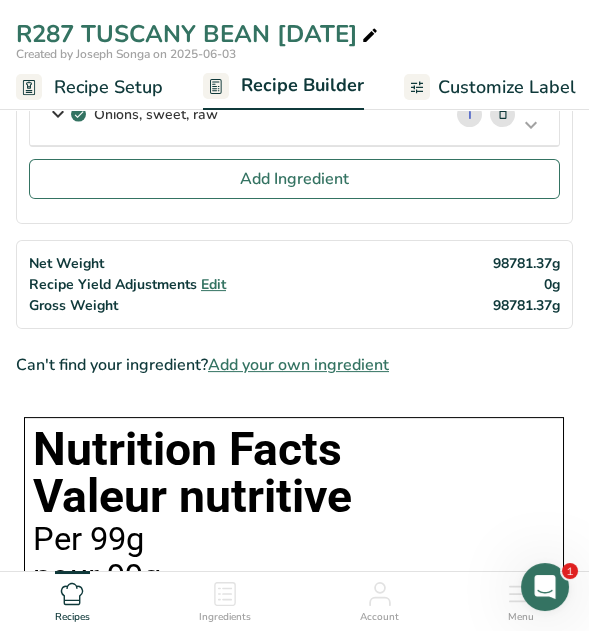 scroll, scrollTop: 2100, scrollLeft: 0, axis: vertical 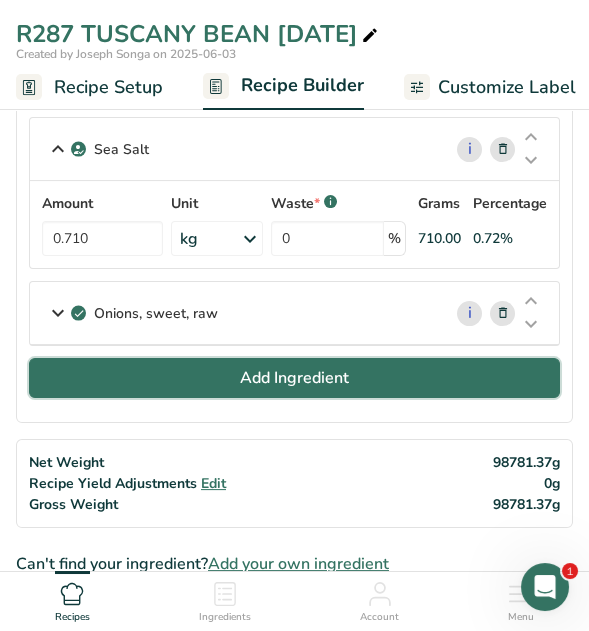 click on "Add Ingredient" at bounding box center (294, 378) 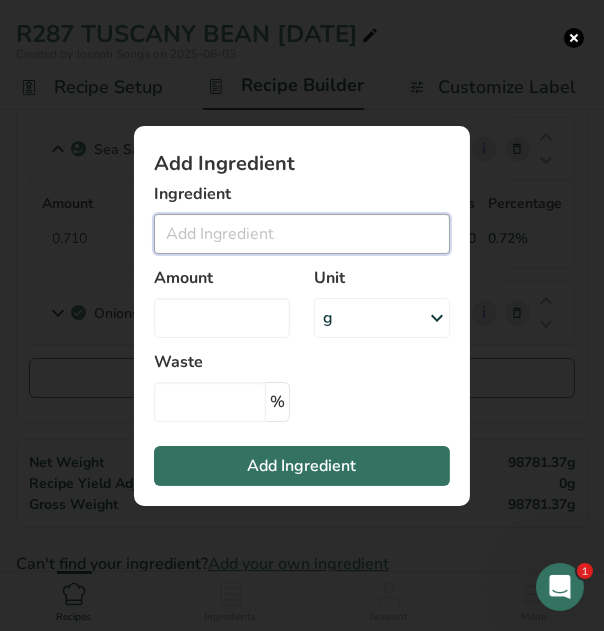 click at bounding box center [302, 234] 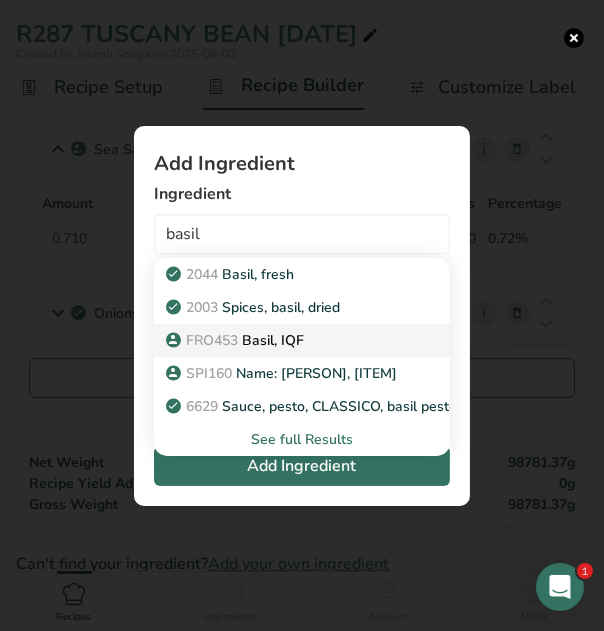 click on "FRO453
Basil, IQF" at bounding box center (237, 340) 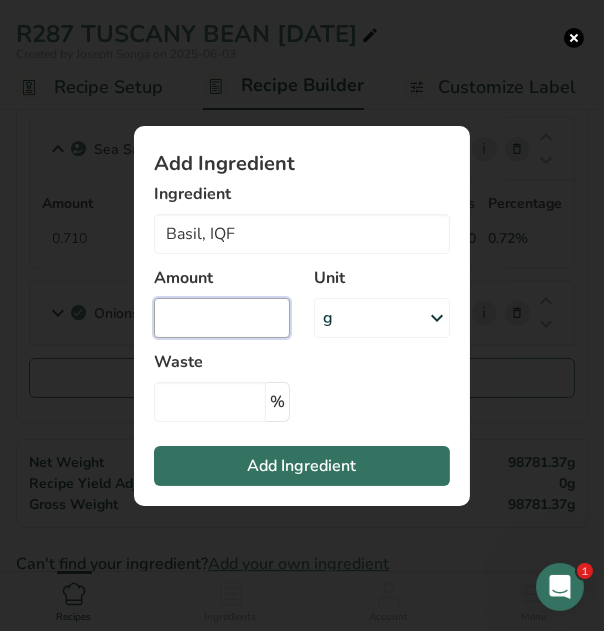 click at bounding box center [222, 318] 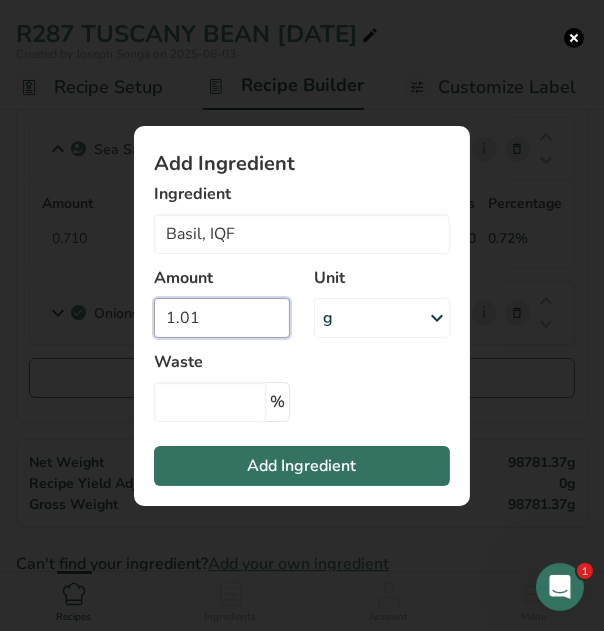 type on "1.01" 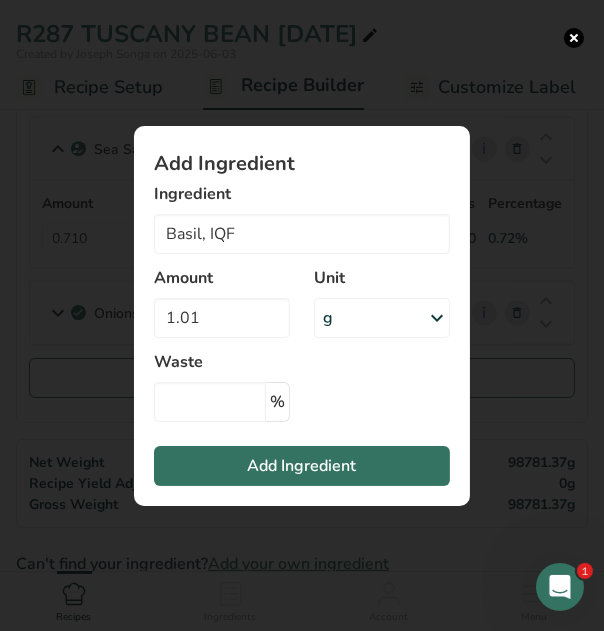 click at bounding box center [437, 318] 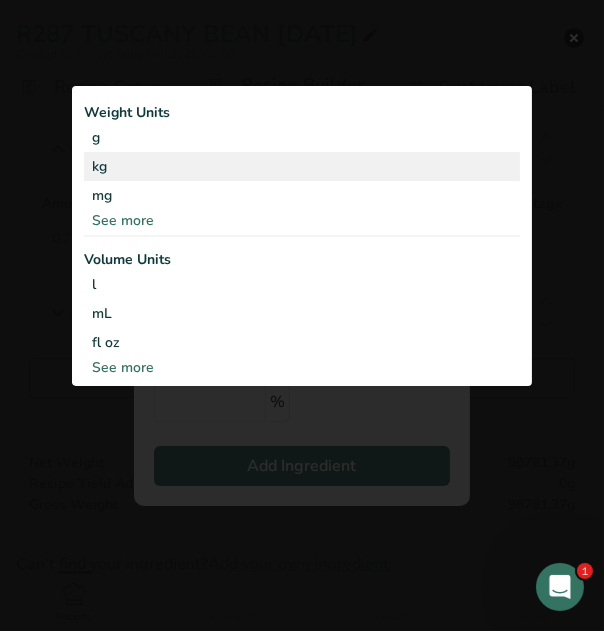 click on "kg" at bounding box center [302, 166] 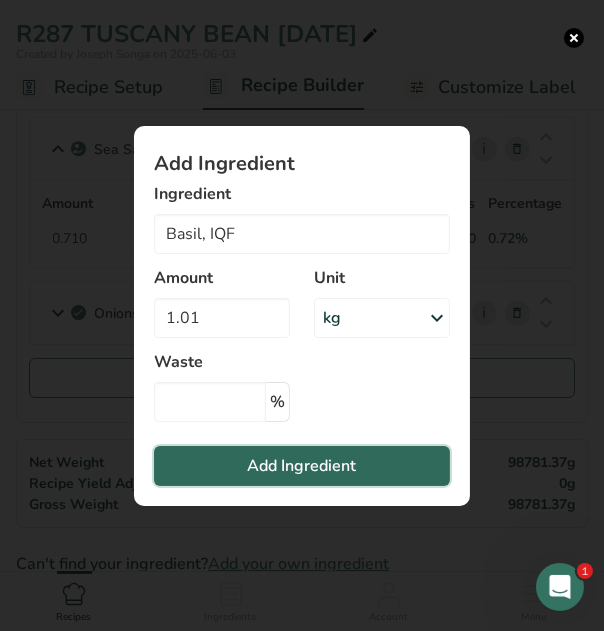 click on "Add Ingredient" at bounding box center [302, 466] 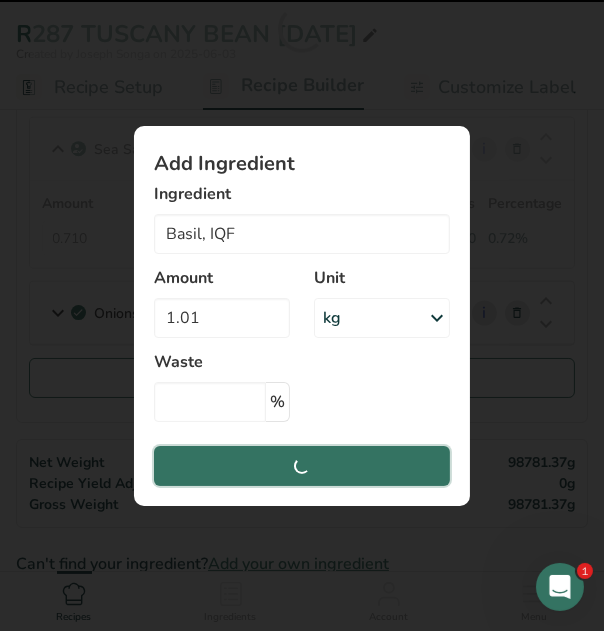 type 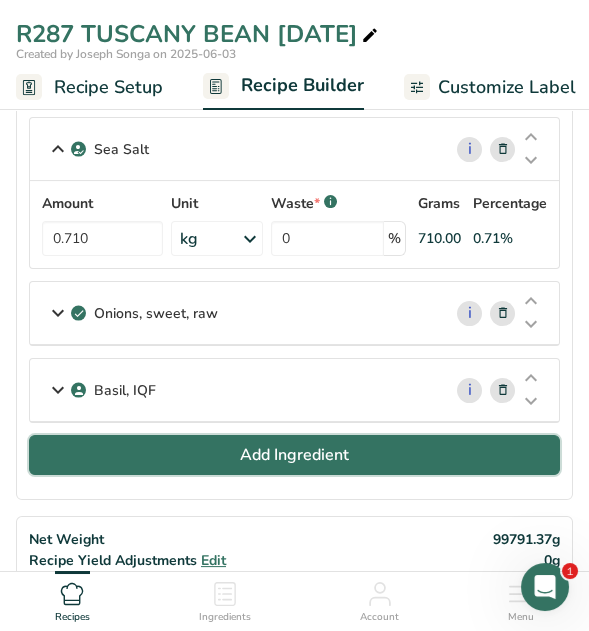 click on "Add Ingredient" at bounding box center (294, 455) 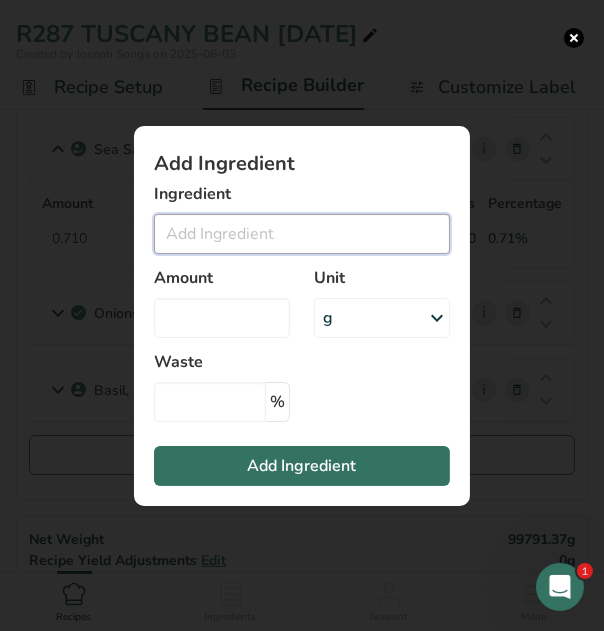 click at bounding box center [302, 234] 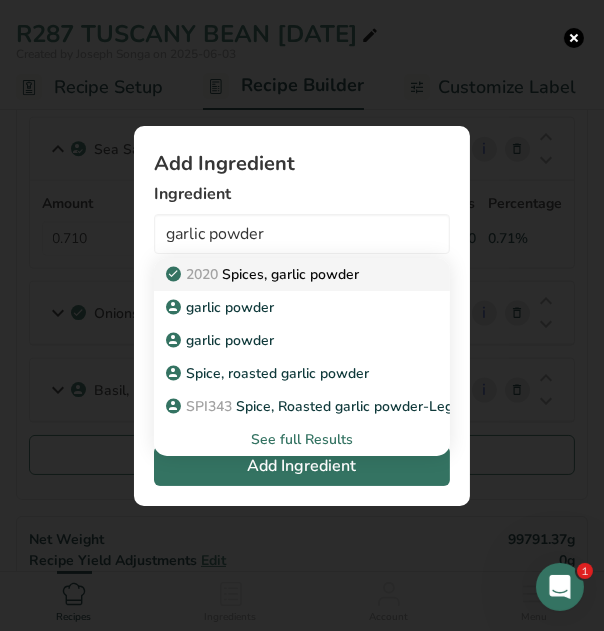 click on "2020" at bounding box center [202, 274] 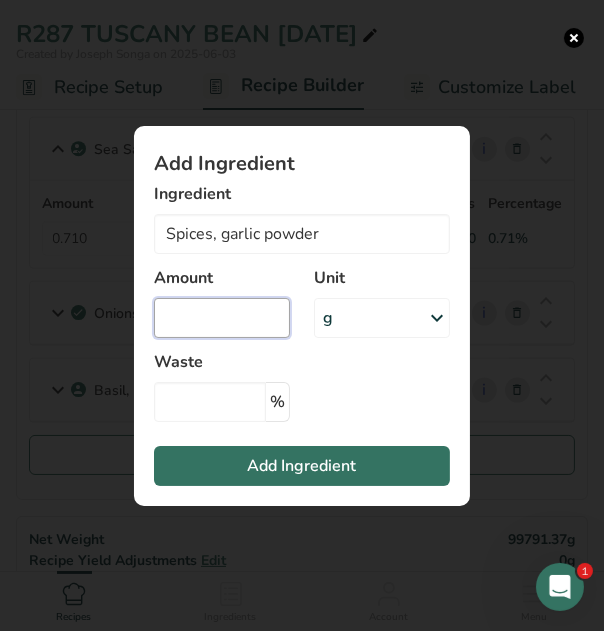 click at bounding box center [222, 318] 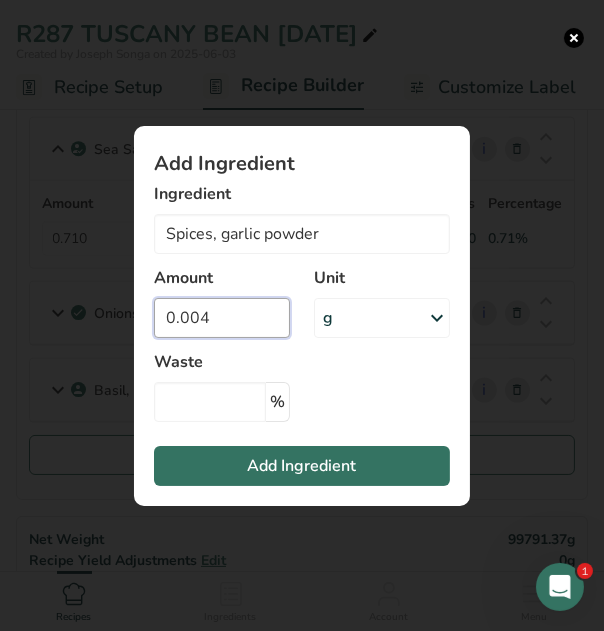 type on "0.004" 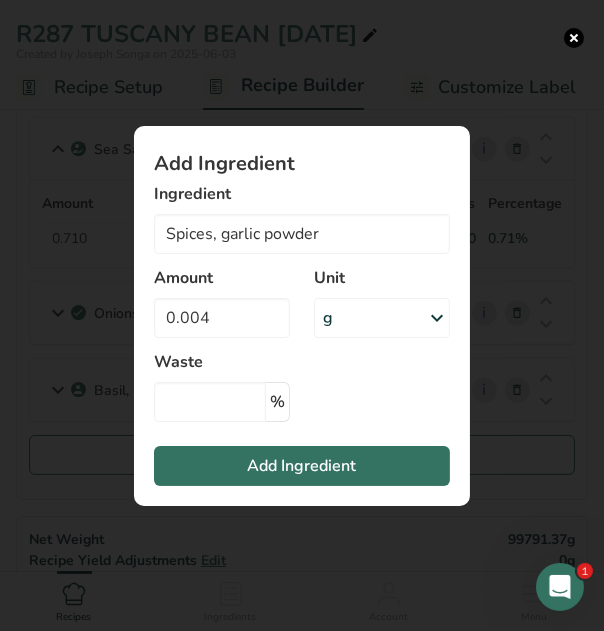 click at bounding box center [437, 318] 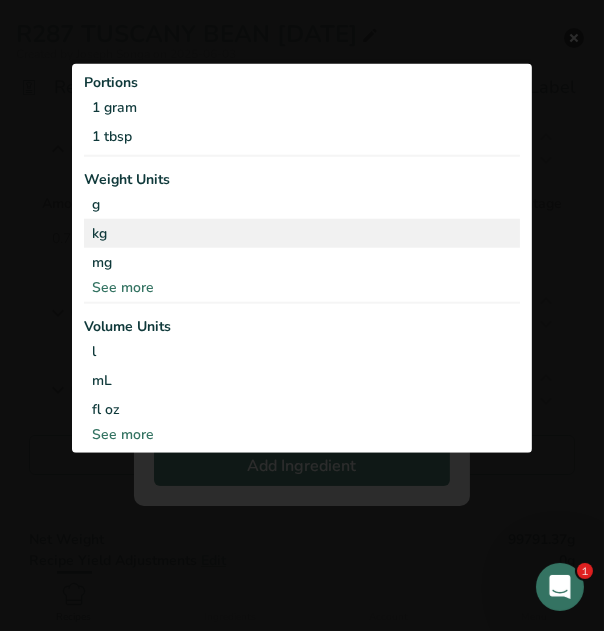 click on "kg" at bounding box center [302, 233] 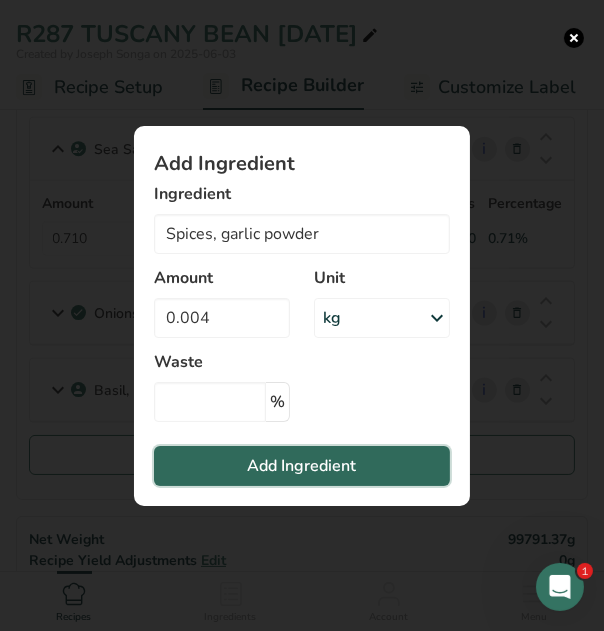 click on "Add Ingredient" at bounding box center [302, 466] 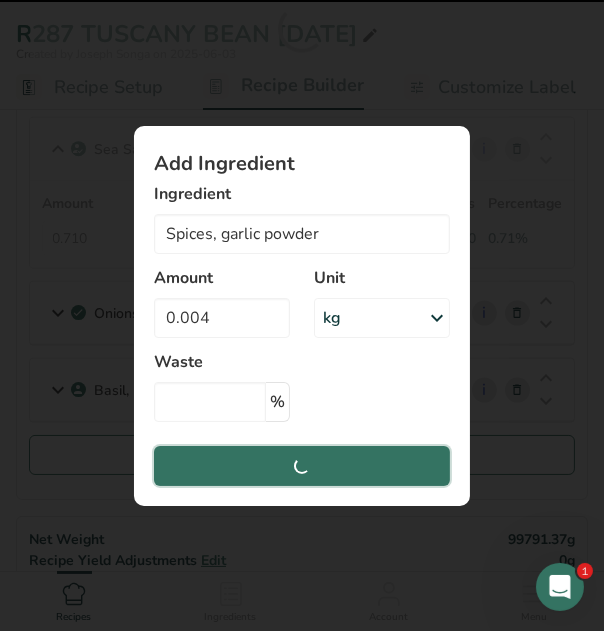 type 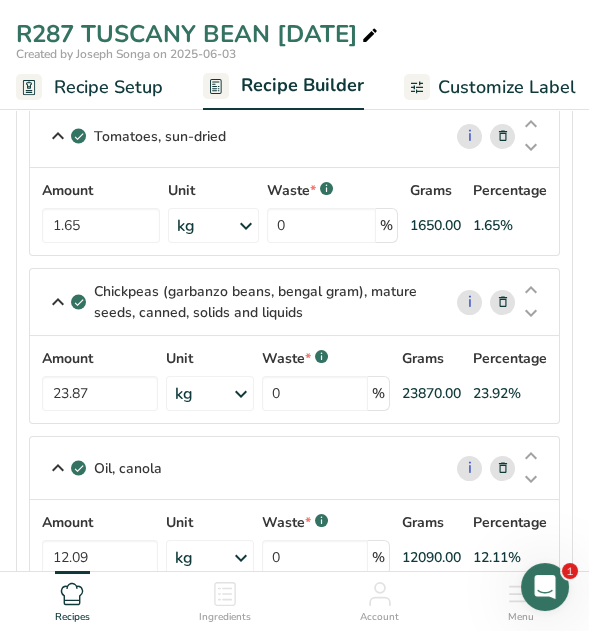 scroll, scrollTop: 600, scrollLeft: 0, axis: vertical 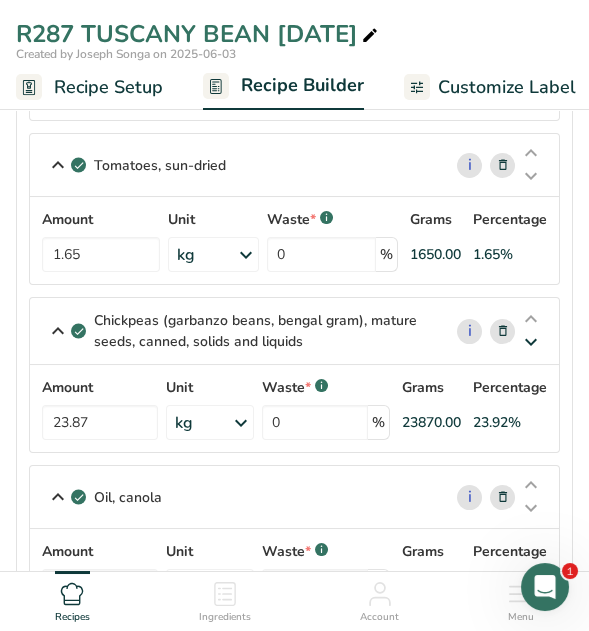 click at bounding box center (531, 342) 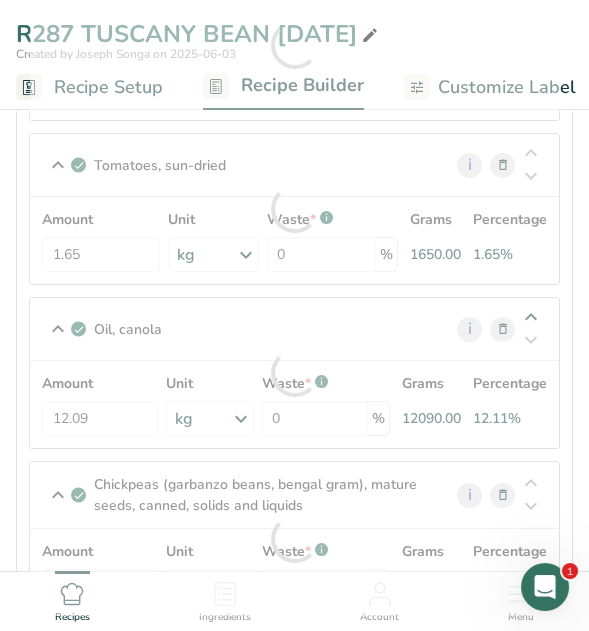 click at bounding box center [294, 373] 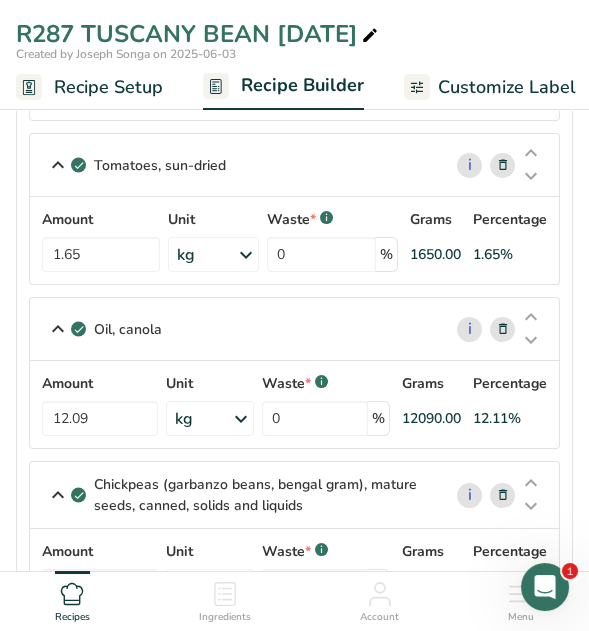 click at bounding box center (531, 317) 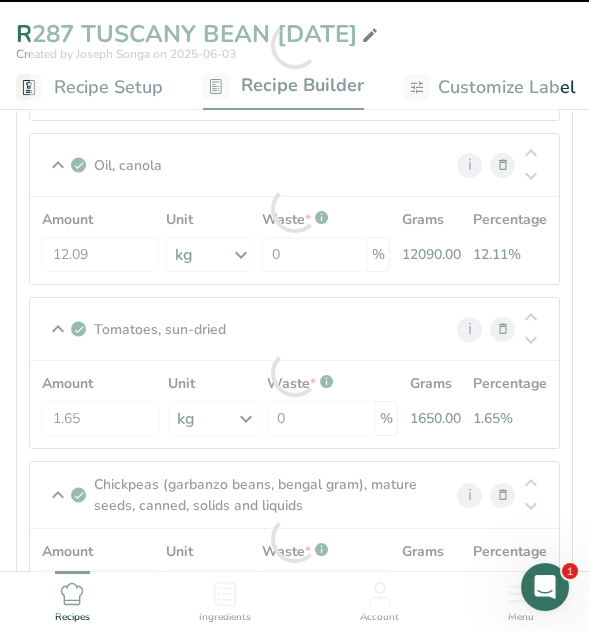 click at bounding box center [294, 373] 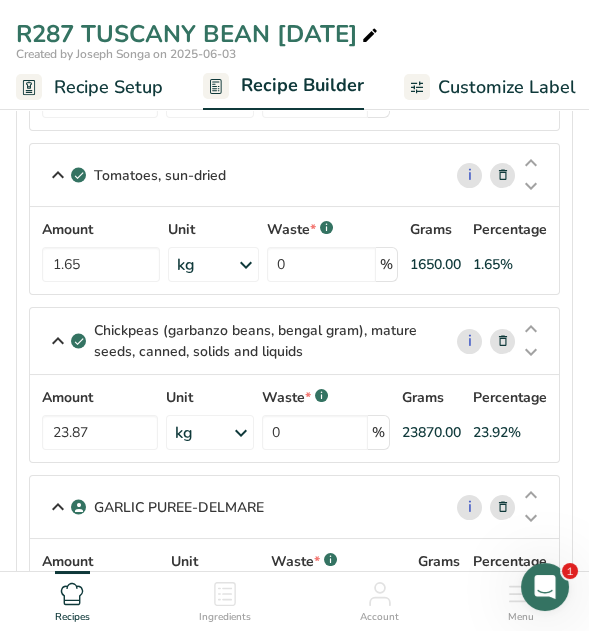 scroll, scrollTop: 800, scrollLeft: 0, axis: vertical 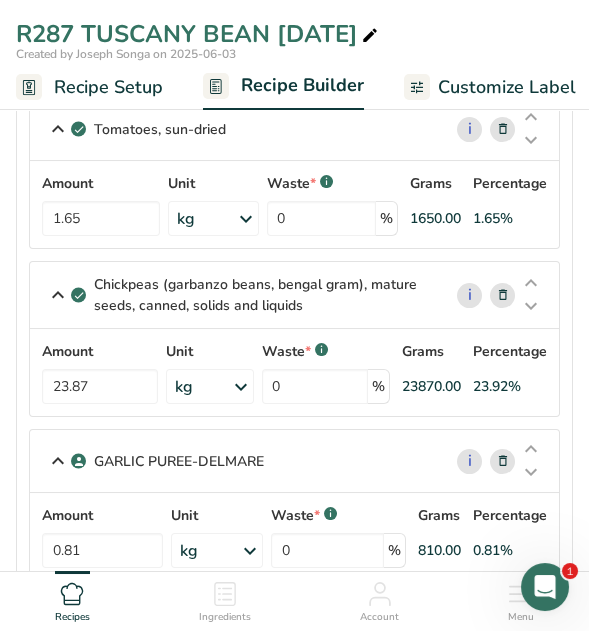 click on "R287 TUSCANY BEAN [DATE]" at bounding box center [294, 34] 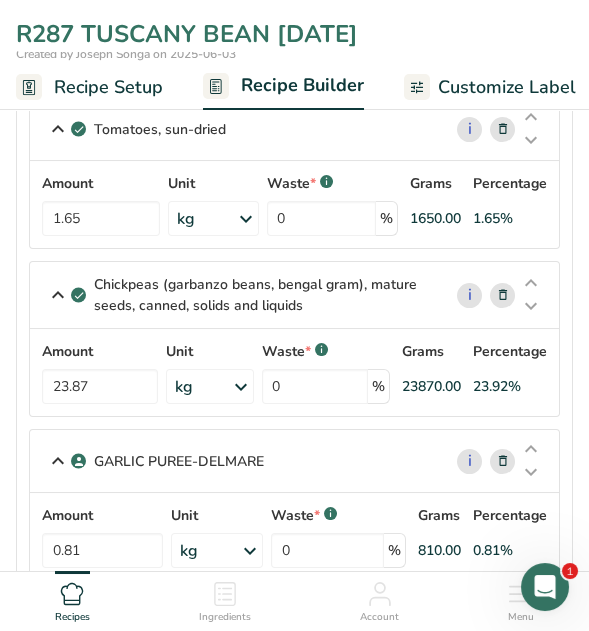 type on "R287 TUSCANY BEAN [DATE]" 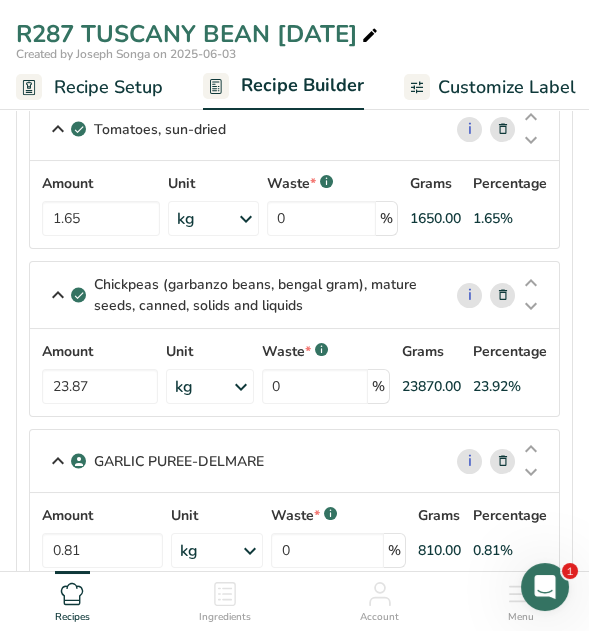 click on "R287 TUSCANY BEAN [DATE]" at bounding box center (199, 34) 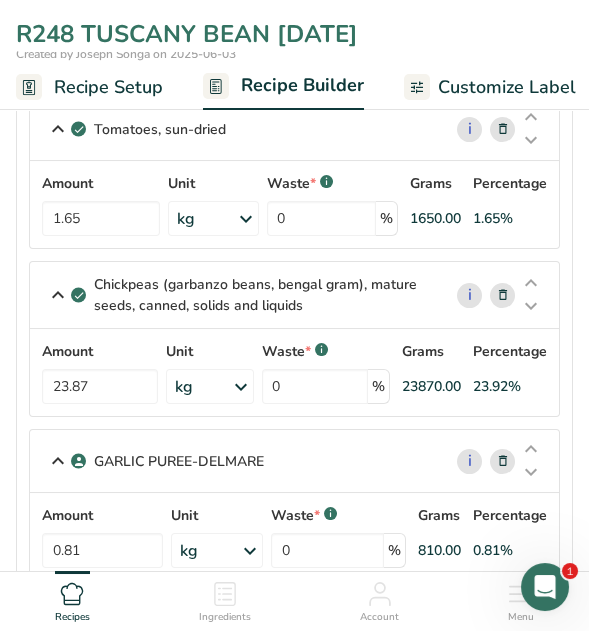 click on "R248 TUSCANY BEAN [DATE]" at bounding box center (294, 34) 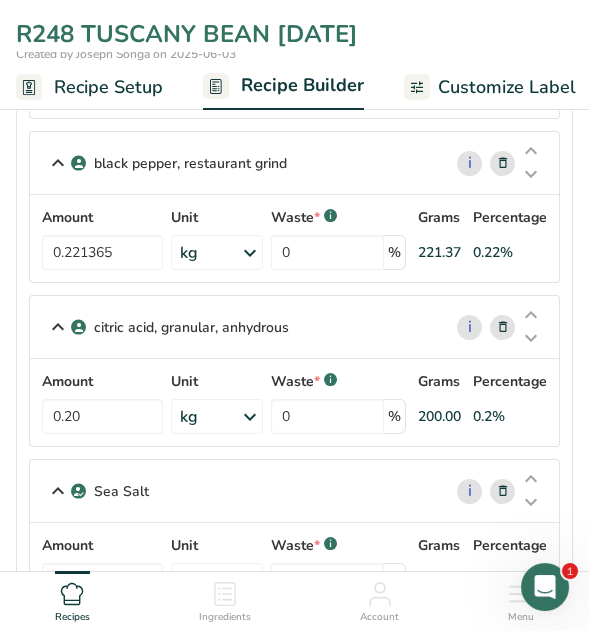 scroll, scrollTop: 1800, scrollLeft: 0, axis: vertical 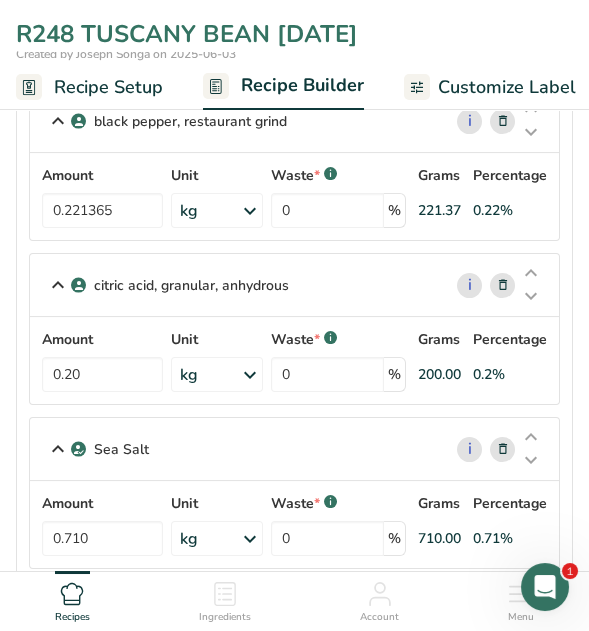 type on "R248 TUSCANY BEAN [DATE]" 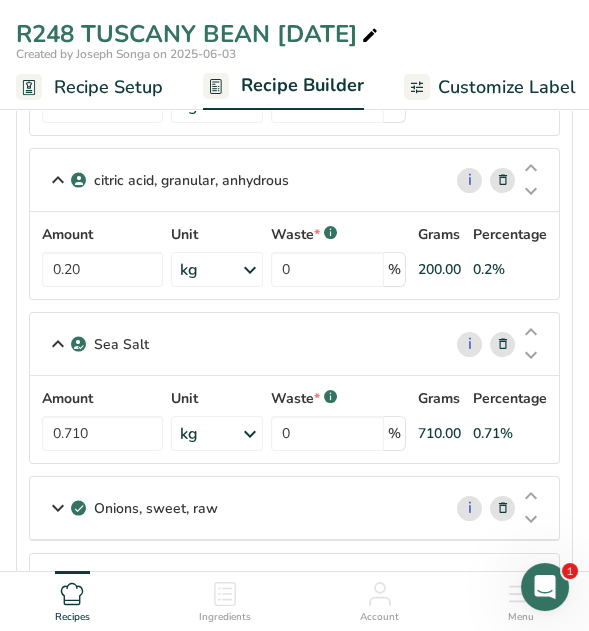 scroll, scrollTop: 2000, scrollLeft: 0, axis: vertical 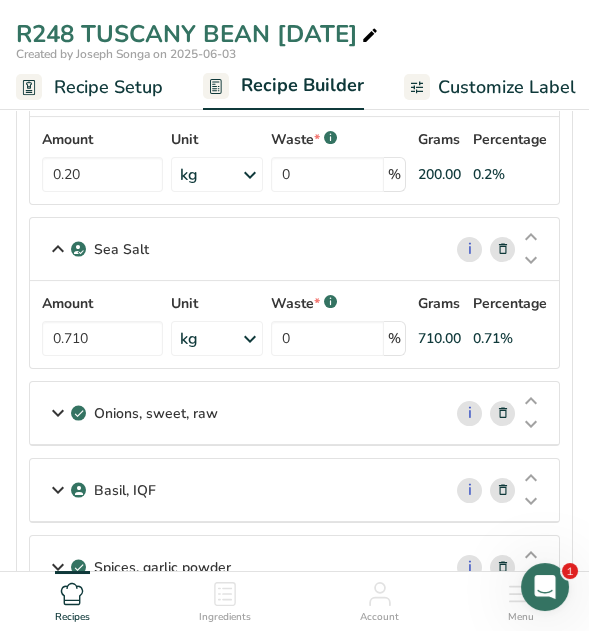 click at bounding box center (58, 413) 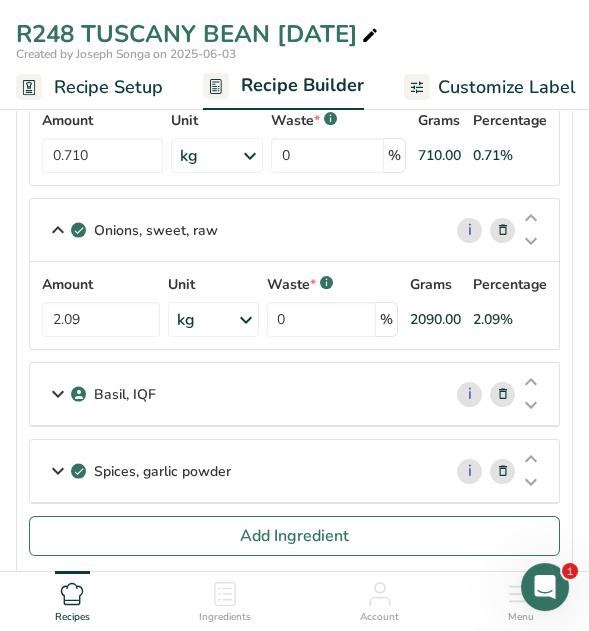 scroll, scrollTop: 2200, scrollLeft: 0, axis: vertical 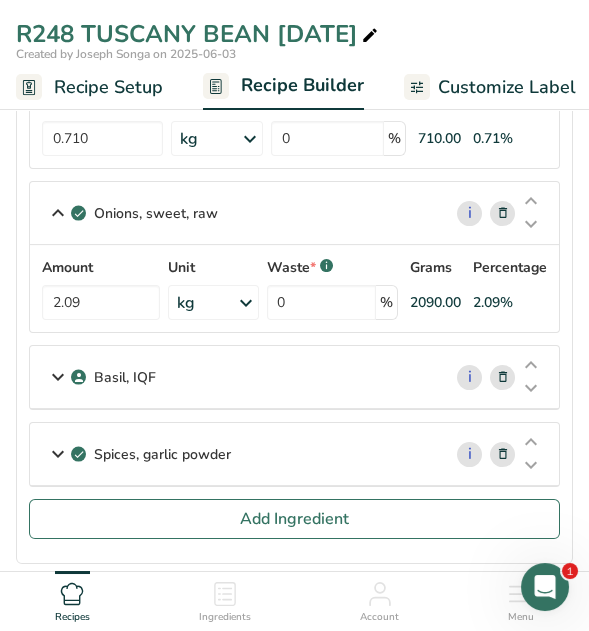 click at bounding box center (58, 377) 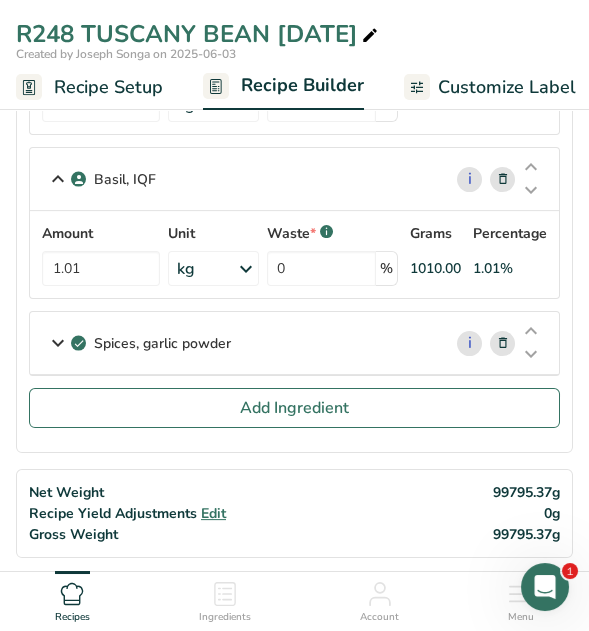 scroll, scrollTop: 2400, scrollLeft: 0, axis: vertical 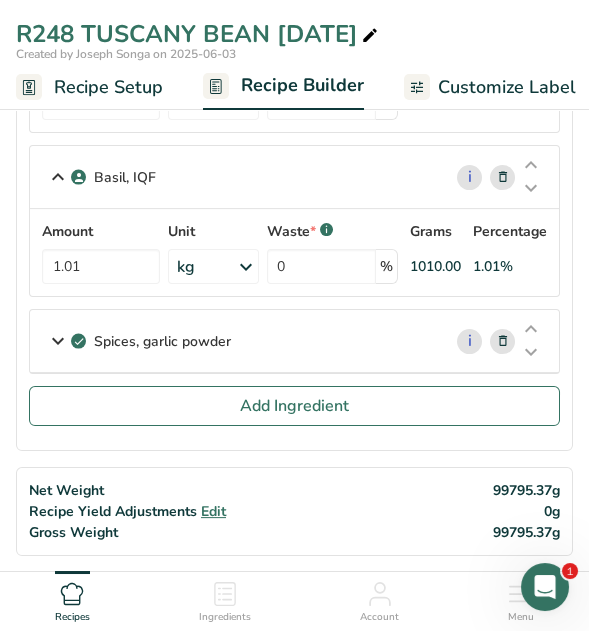 click at bounding box center [58, 341] 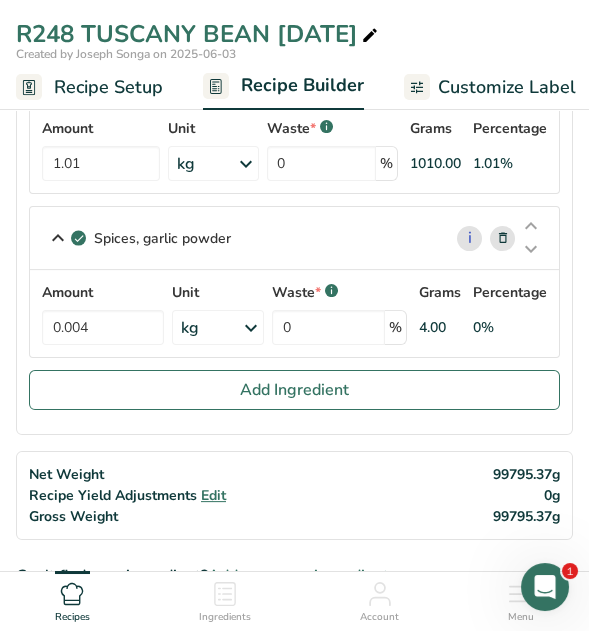scroll, scrollTop: 2500, scrollLeft: 0, axis: vertical 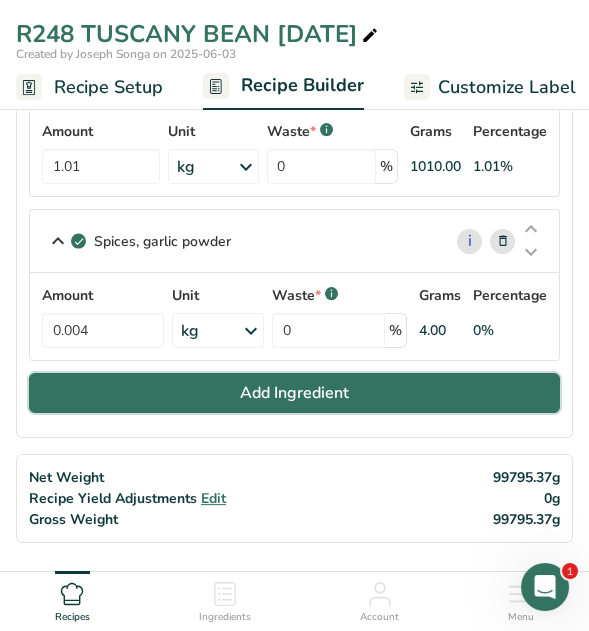 click on "Add Ingredient" at bounding box center (294, 393) 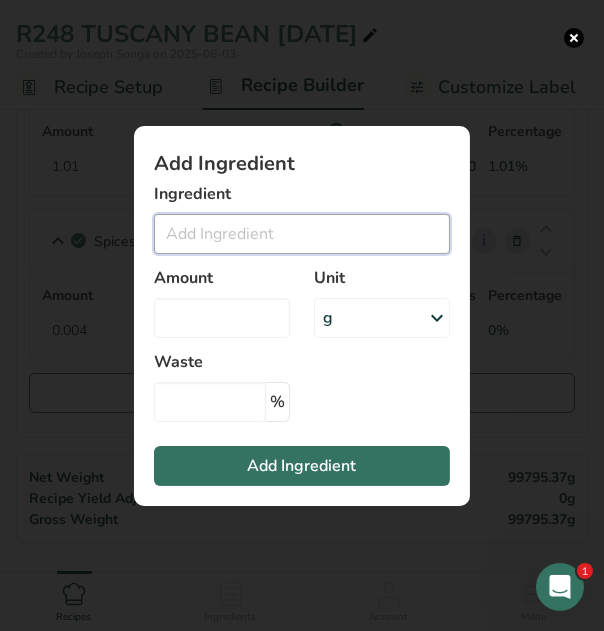 click at bounding box center [302, 234] 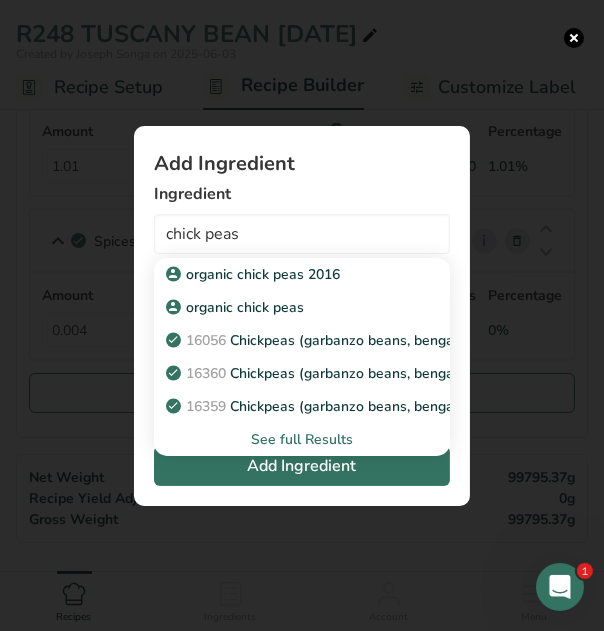 click on "See full Results" at bounding box center (302, 439) 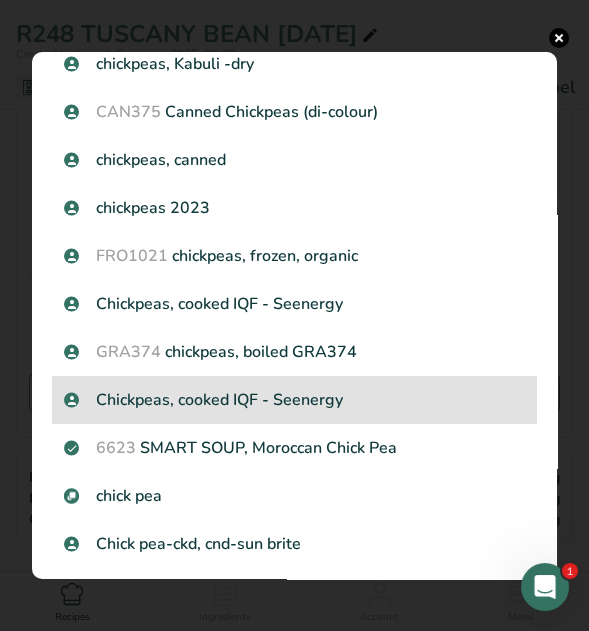 scroll, scrollTop: 608, scrollLeft: 0, axis: vertical 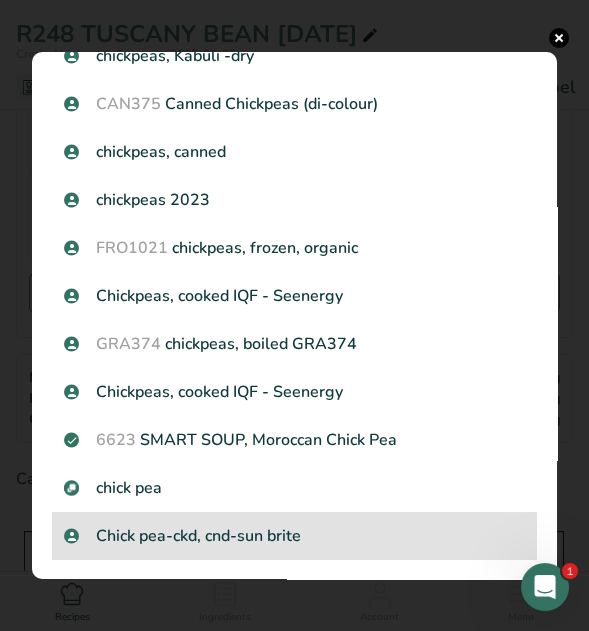 click on "Chick pea-ckd, cnd-sun brite" at bounding box center [294, 536] 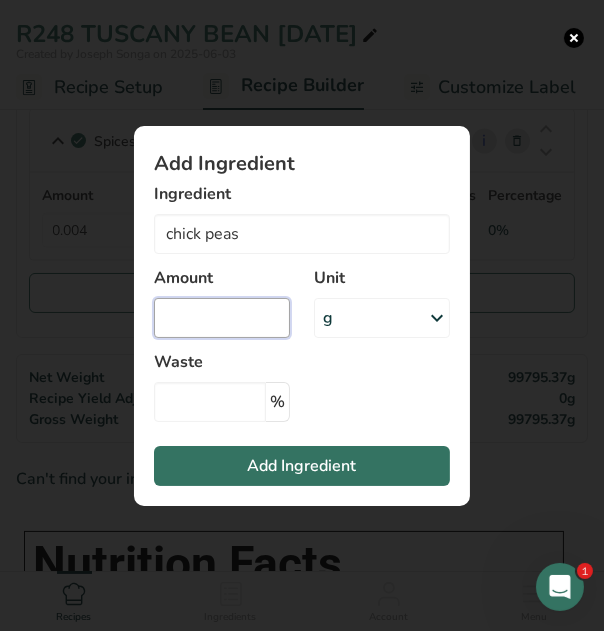 click at bounding box center (222, 318) 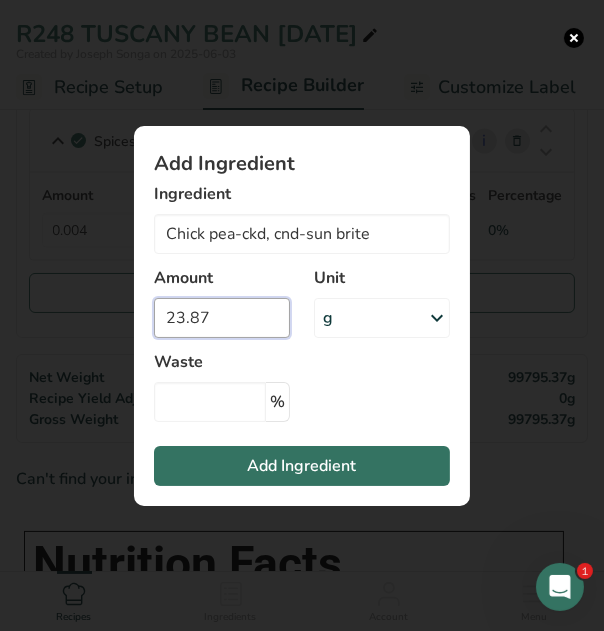 type on "23.87" 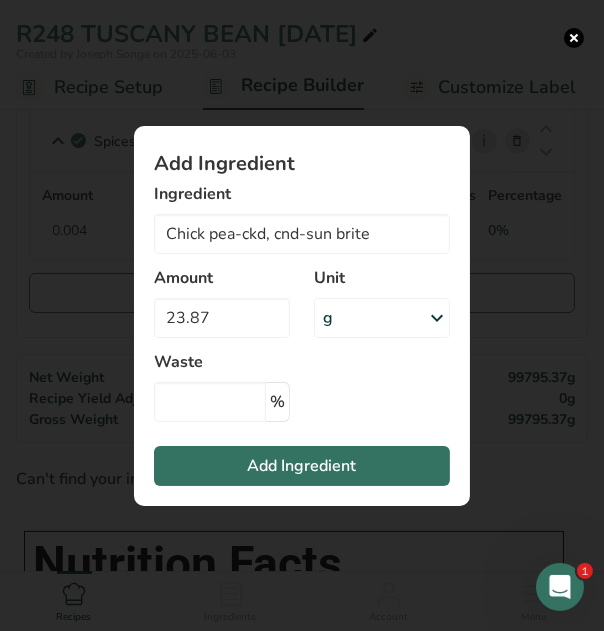 click at bounding box center [437, 318] 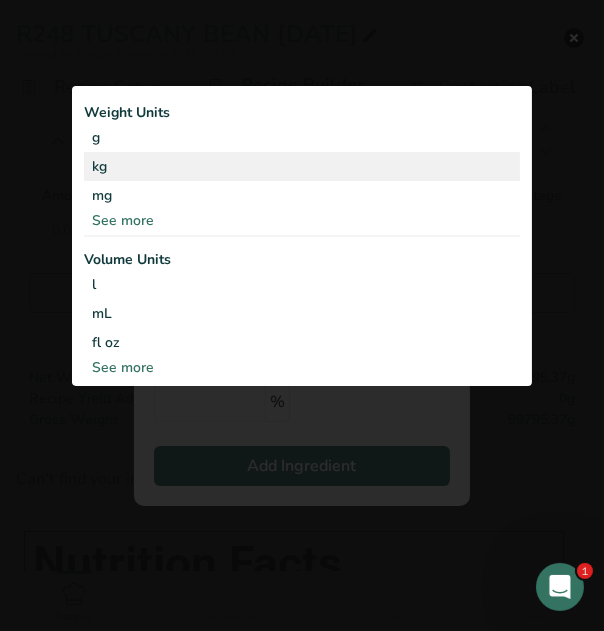 click on "kg" at bounding box center [302, 166] 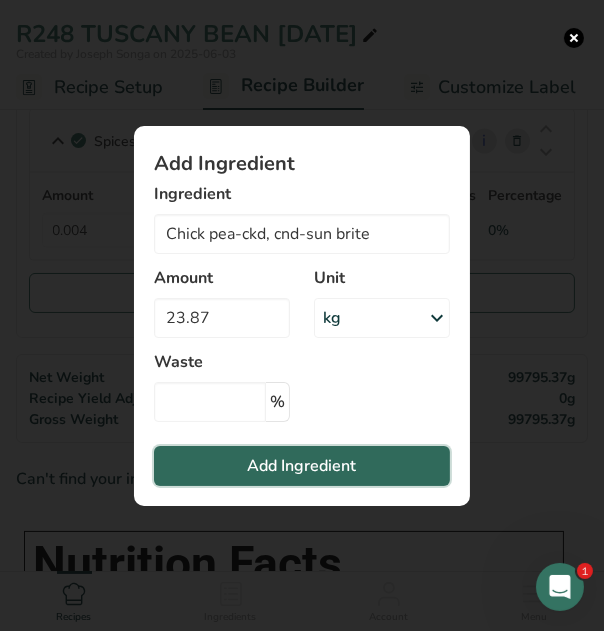 click on "Add Ingredient" at bounding box center (302, 466) 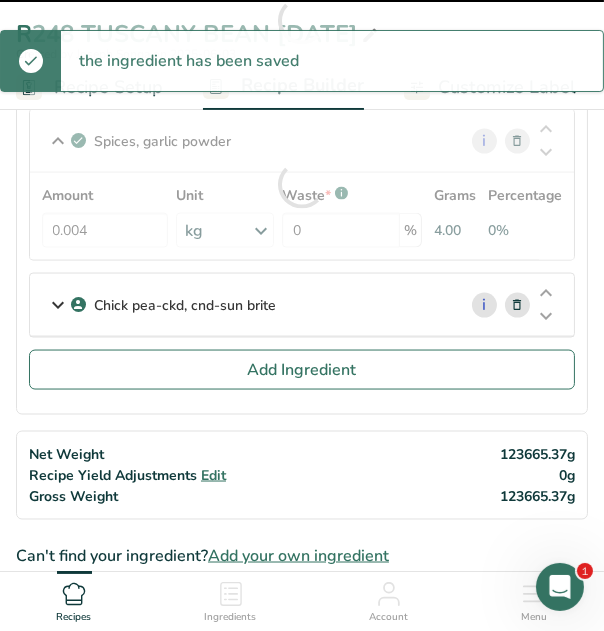 type 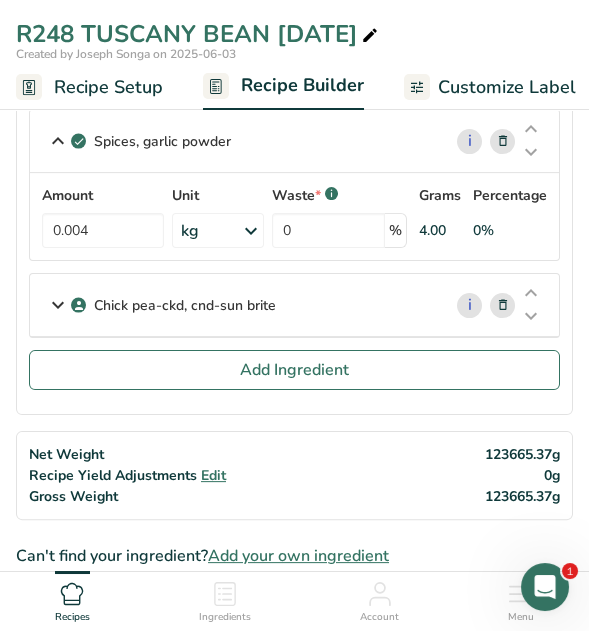 click at bounding box center (58, 305) 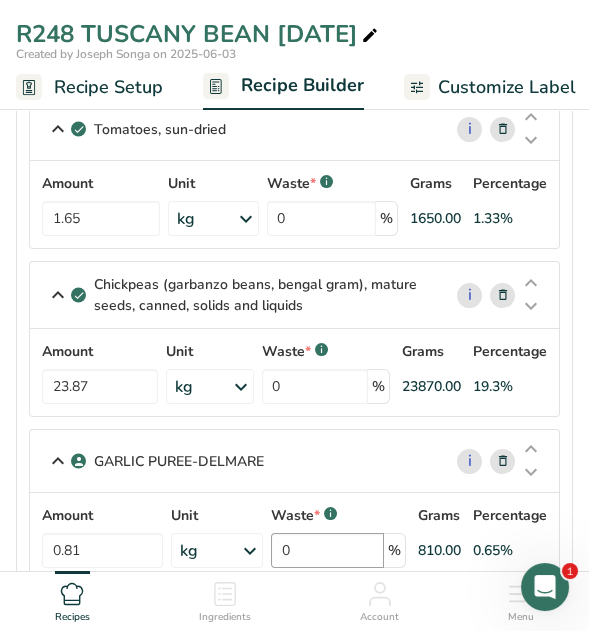 scroll, scrollTop: 699, scrollLeft: 0, axis: vertical 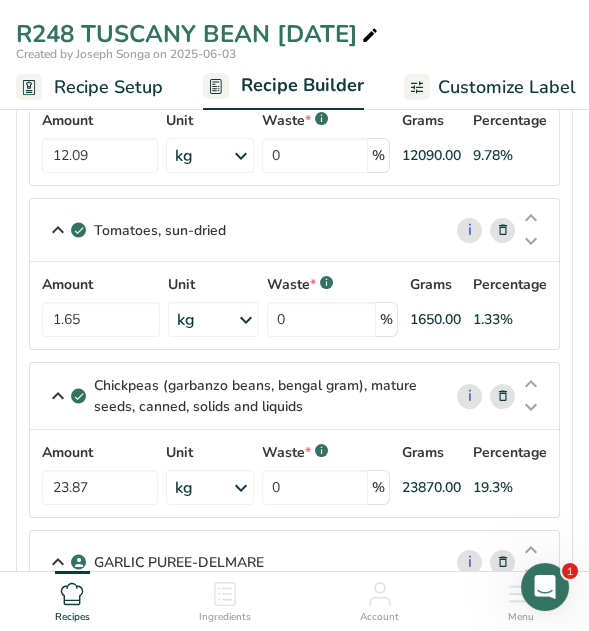click at bounding box center (503, 396) 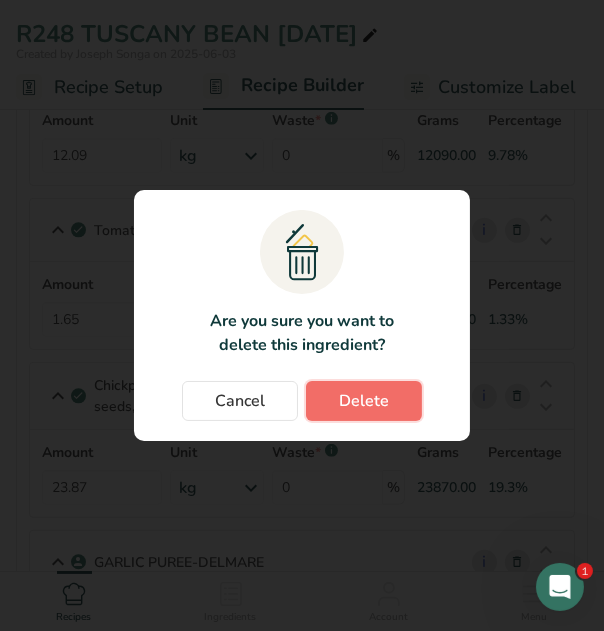 click on "Delete" at bounding box center (364, 401) 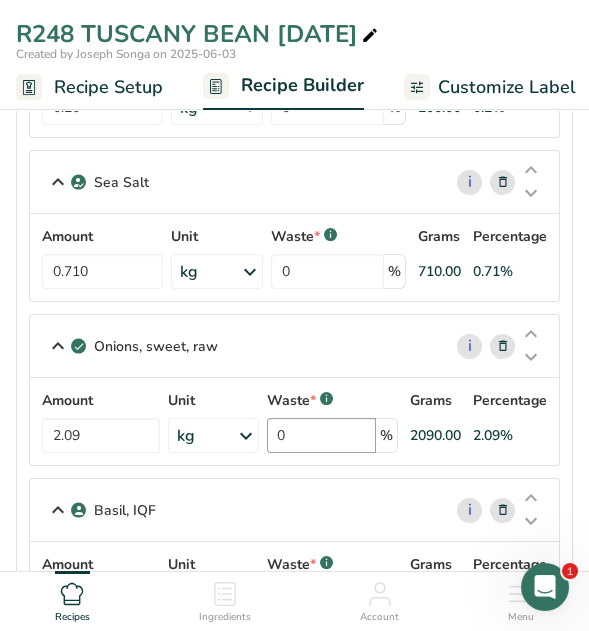 scroll, scrollTop: 1800, scrollLeft: 0, axis: vertical 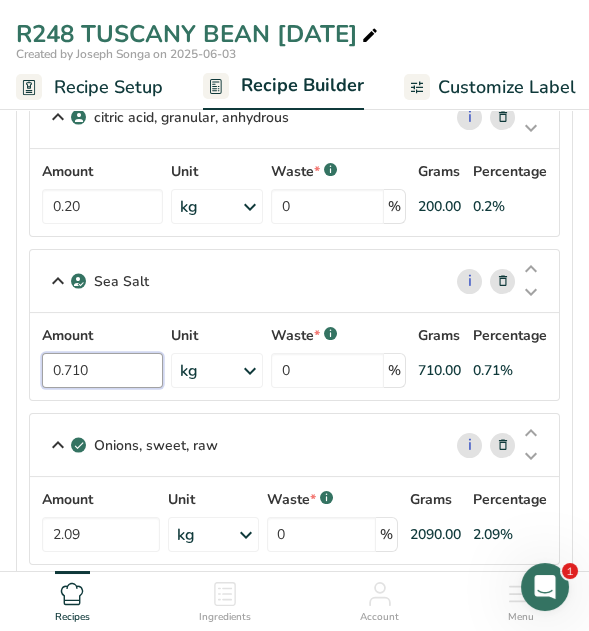 click on "0.710" at bounding box center [102, 370] 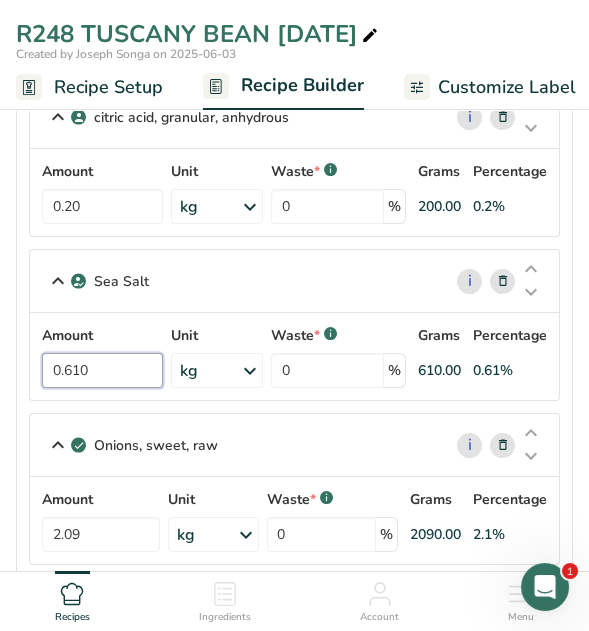 type on "0.610" 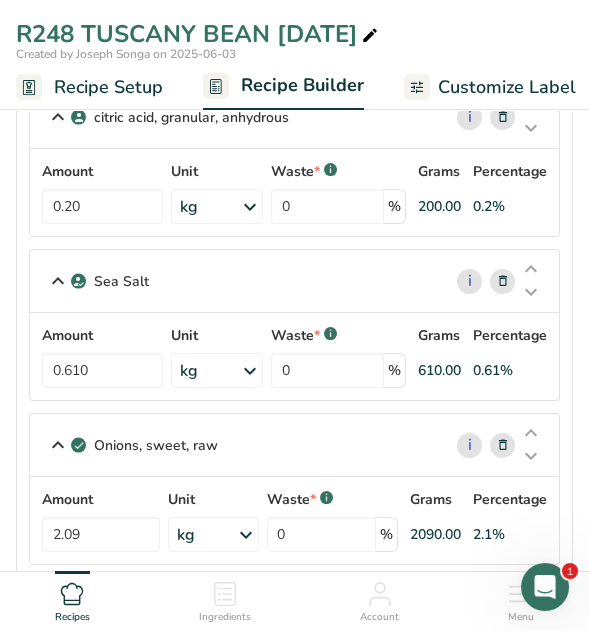click on "Sea Salt
i
Amount 0.610   Unit
kg
Weight Units
g
kg
mg
See more
Volume Units
l
Volume units require a density conversion. If you know your ingredient's density enter it below. Otherwise, click on "RIA" our AI Regulatory bot - she will be able to help you
lb/ft3
g/cm3
Confirm
mL
Volume units require a density conversion. If you know your ingredient's density enter it below. Otherwise, click on "RIA" our AI Regulatory bot - she will be able to help you
lb/ft3
g/cm3
Confirm
fl oz" at bounding box center (294, 325) 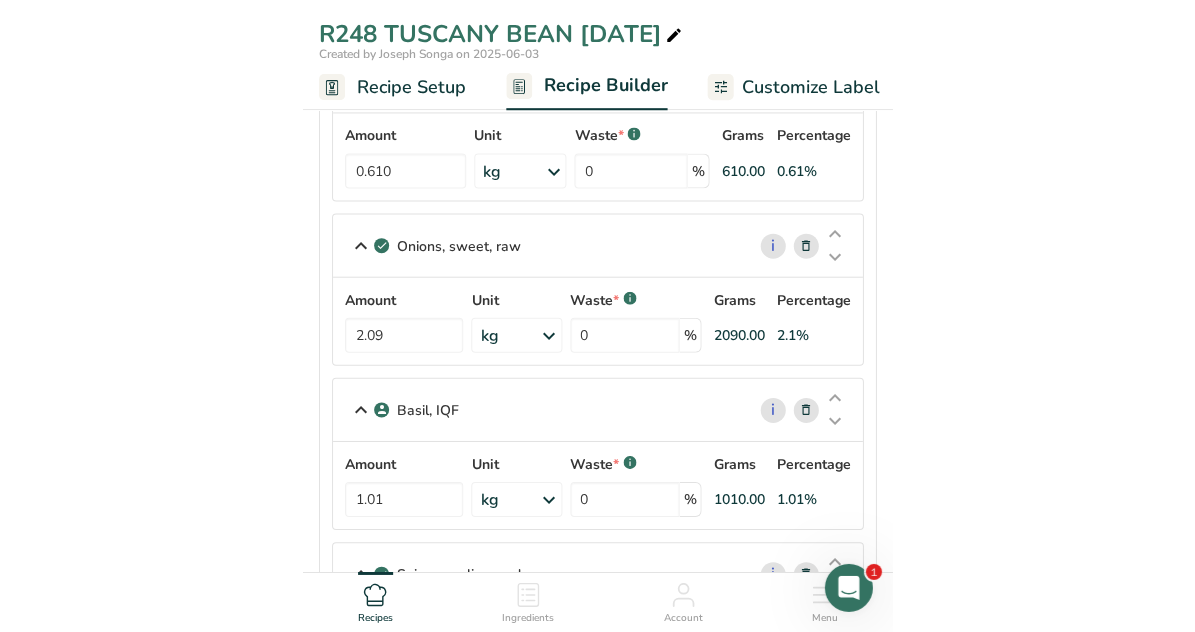 scroll, scrollTop: 2100, scrollLeft: 0, axis: vertical 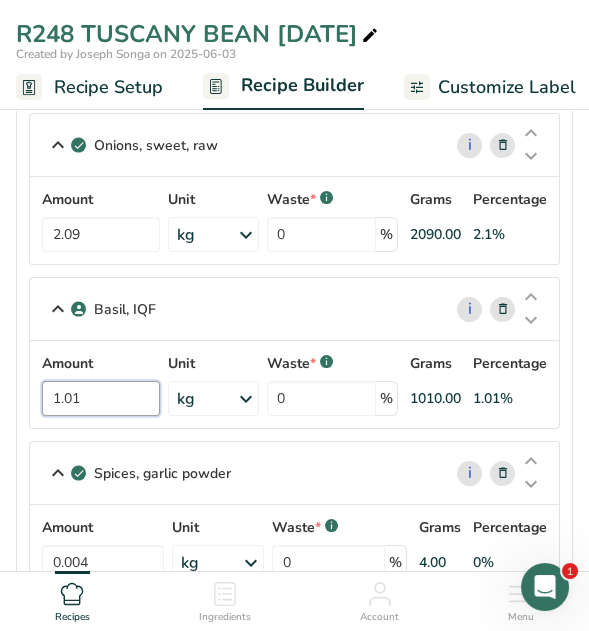 click on "1.01" at bounding box center (101, 398) 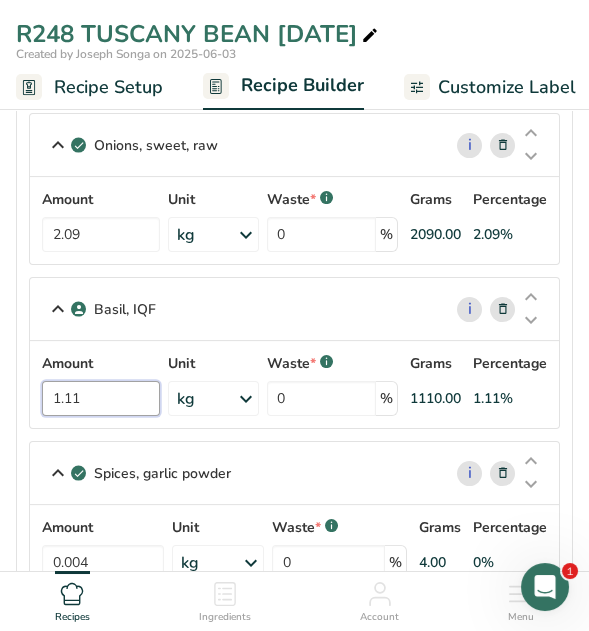 type on "1.11" 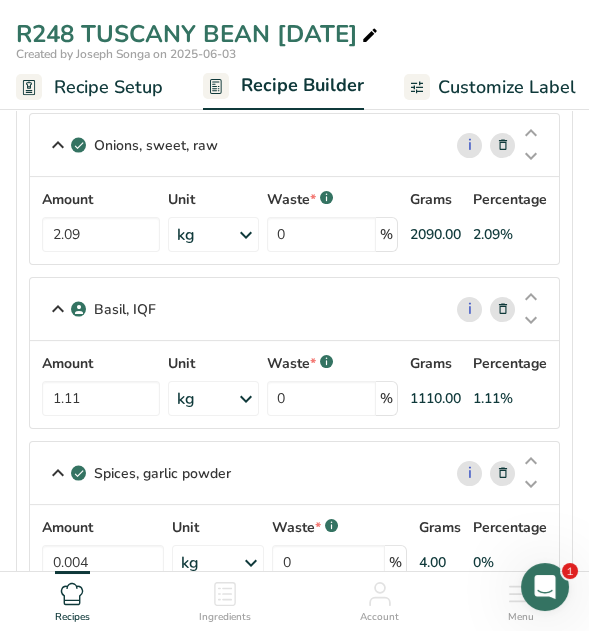 click on "Basil, IQF
i
Amount 1.11   Unit
kg
Weight Units
g
kg
mg
See more
Volume Units
l
mL
fl oz
See more
Waste  *   .a-a{fill:#347362;}.b-a{fill:#fff;}           0   %   Grams
1110.00
Percentage
1.11%" at bounding box center (294, 353) 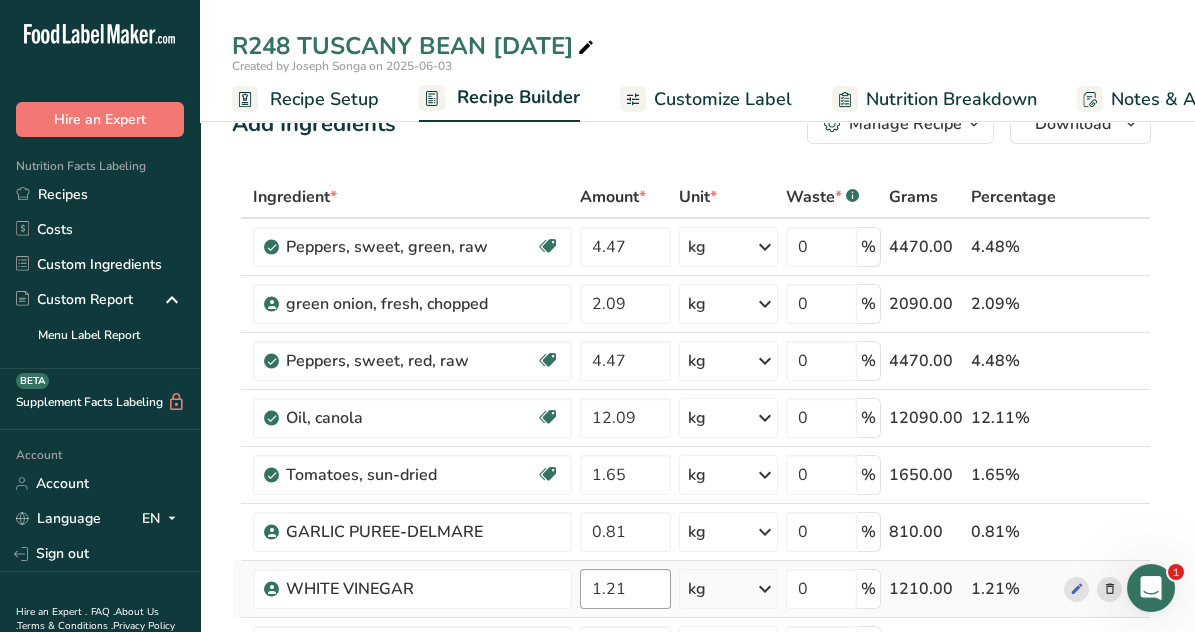 scroll, scrollTop: 0, scrollLeft: 0, axis: both 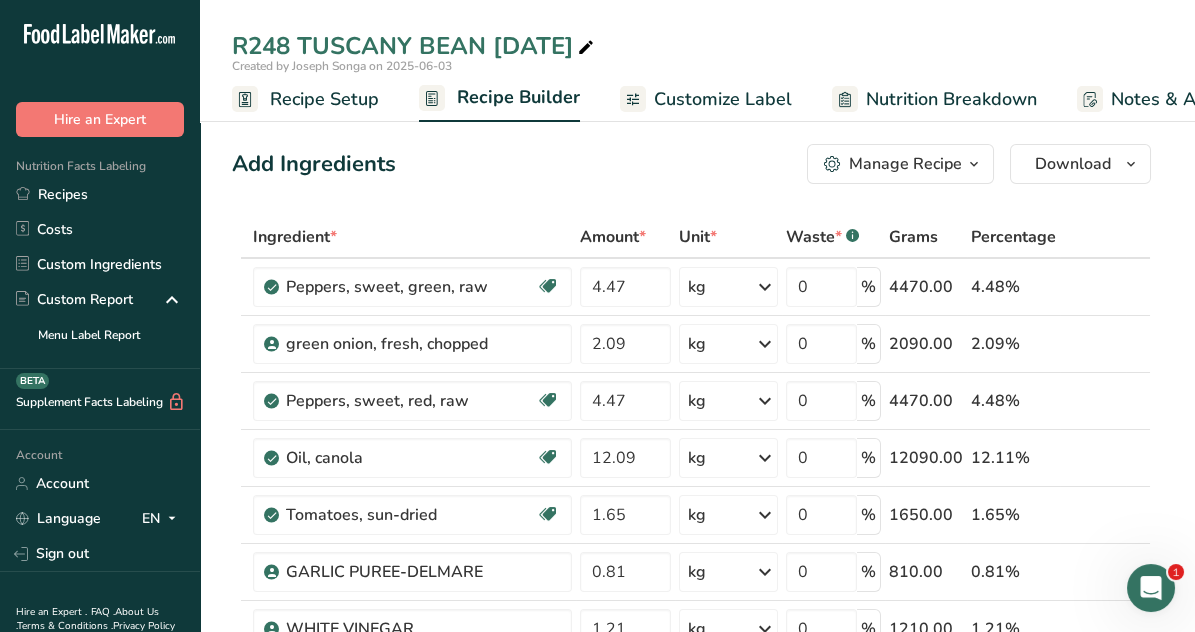 click at bounding box center (586, 48) 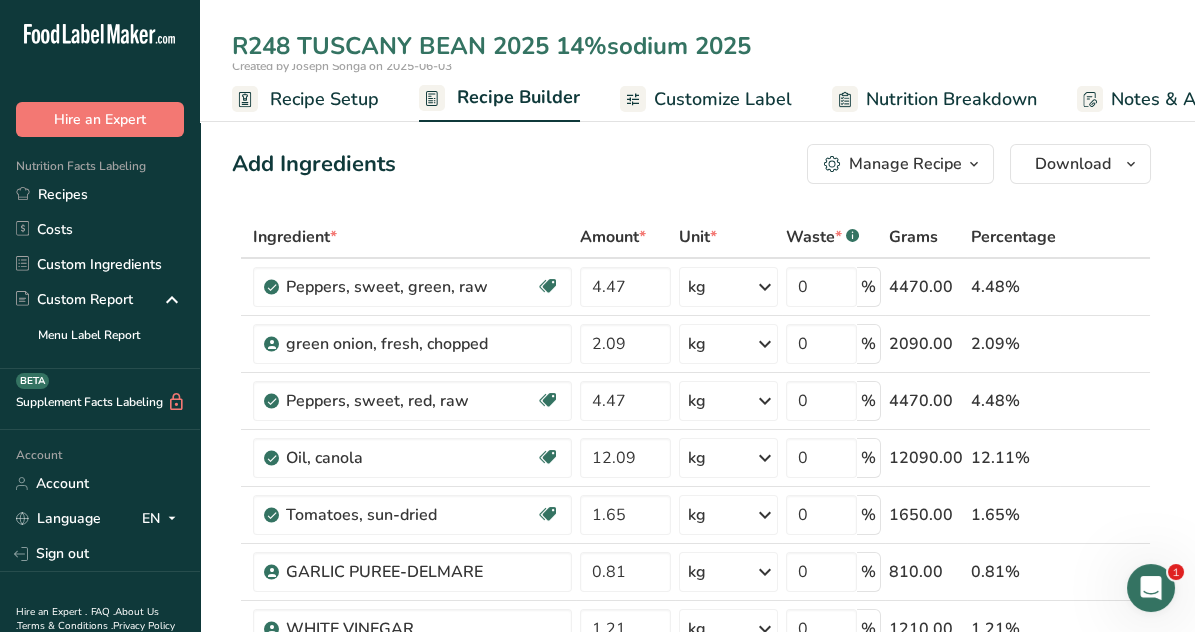 type on "R248 TUSCANY BEAN 2025 14%sodium 2025" 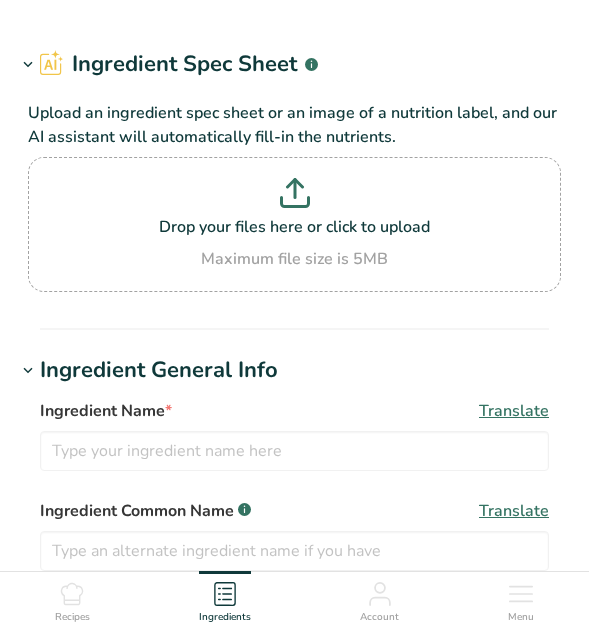 scroll, scrollTop: 0, scrollLeft: 0, axis: both 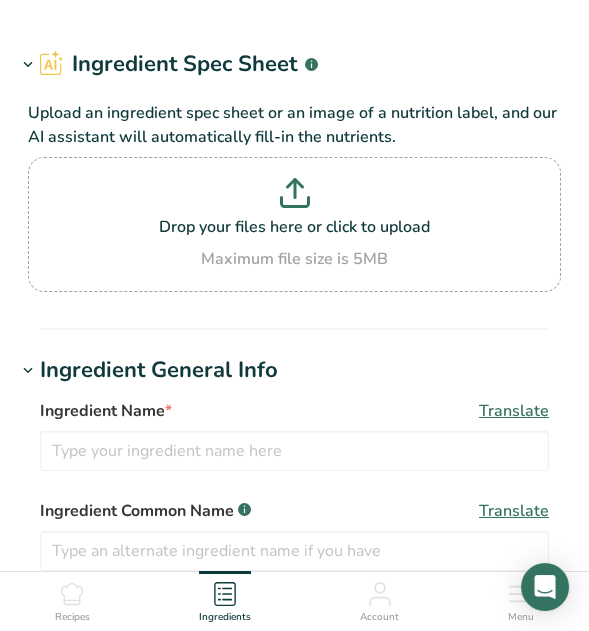 type on "Peppers, sweet, green, raw" 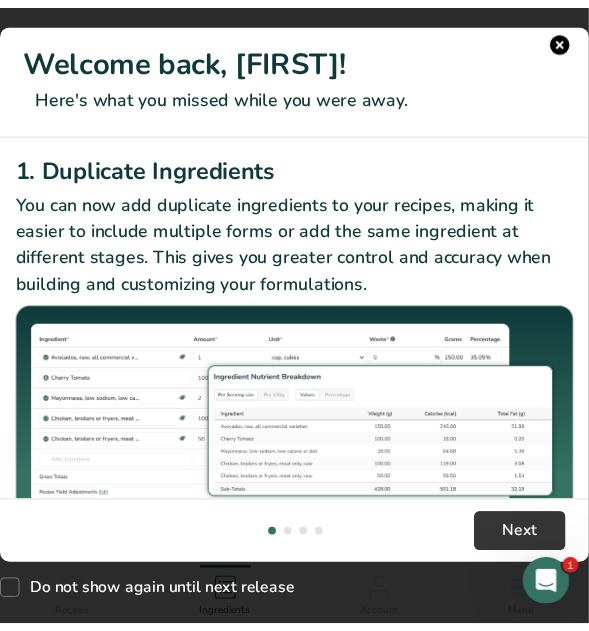 scroll, scrollTop: 0, scrollLeft: 0, axis: both 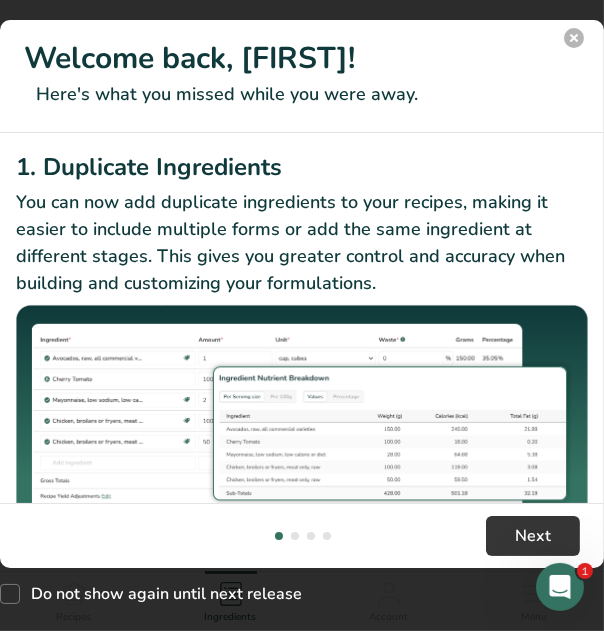 click at bounding box center (574, 38) 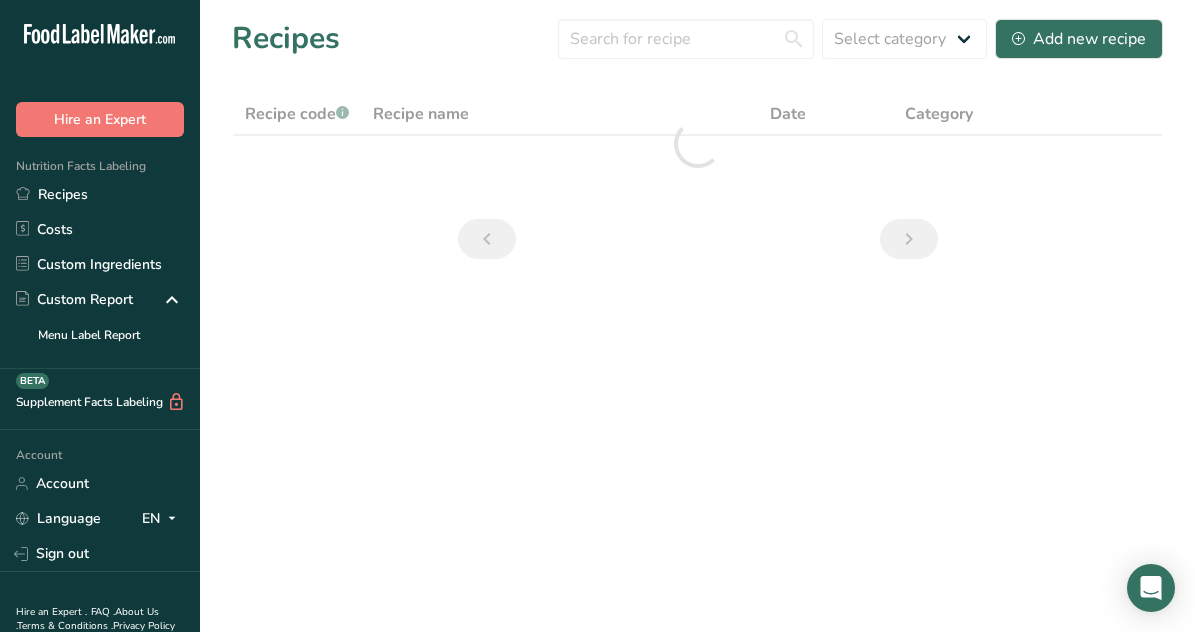 scroll, scrollTop: 0, scrollLeft: 0, axis: both 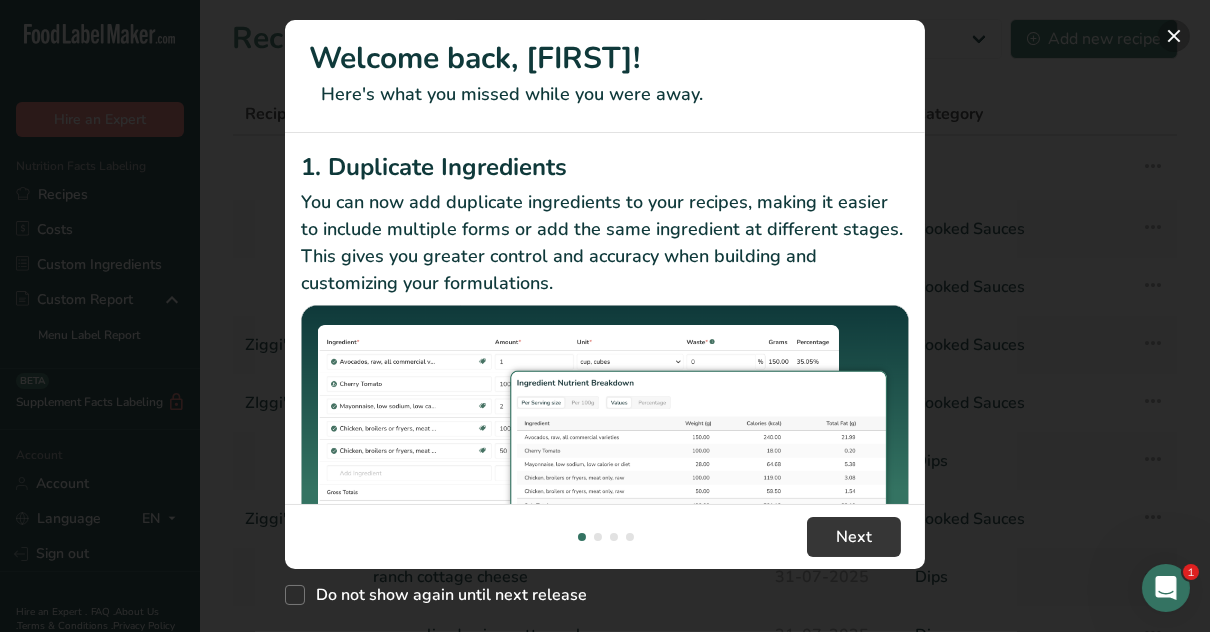click at bounding box center (1174, 36) 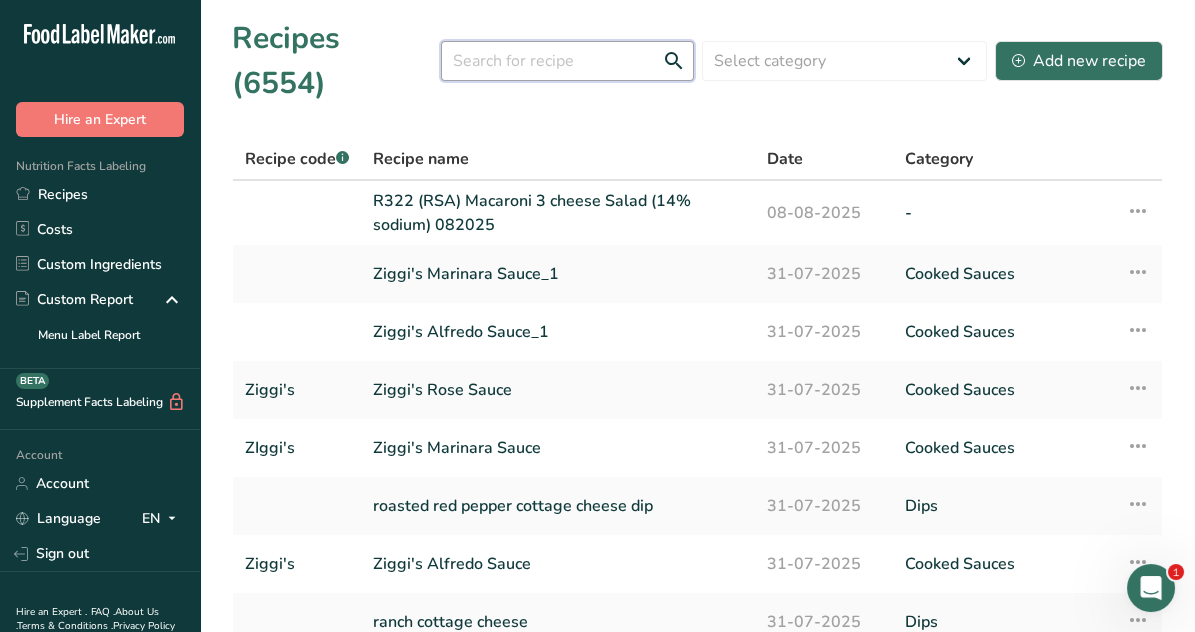click at bounding box center (567, 61) 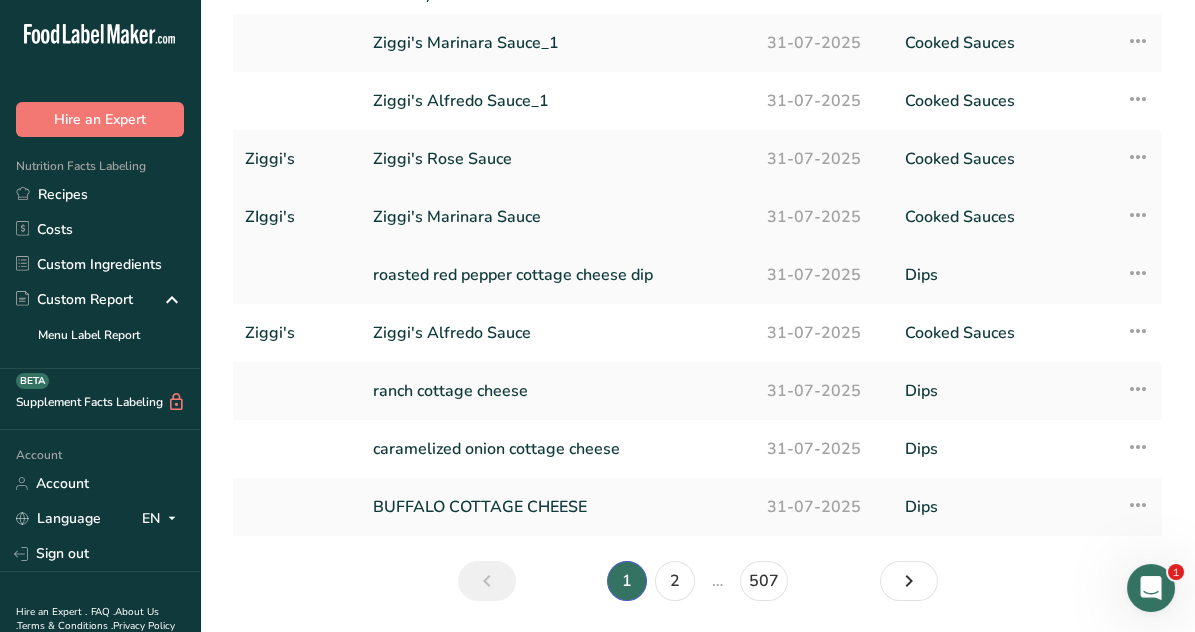 scroll, scrollTop: 249, scrollLeft: 0, axis: vertical 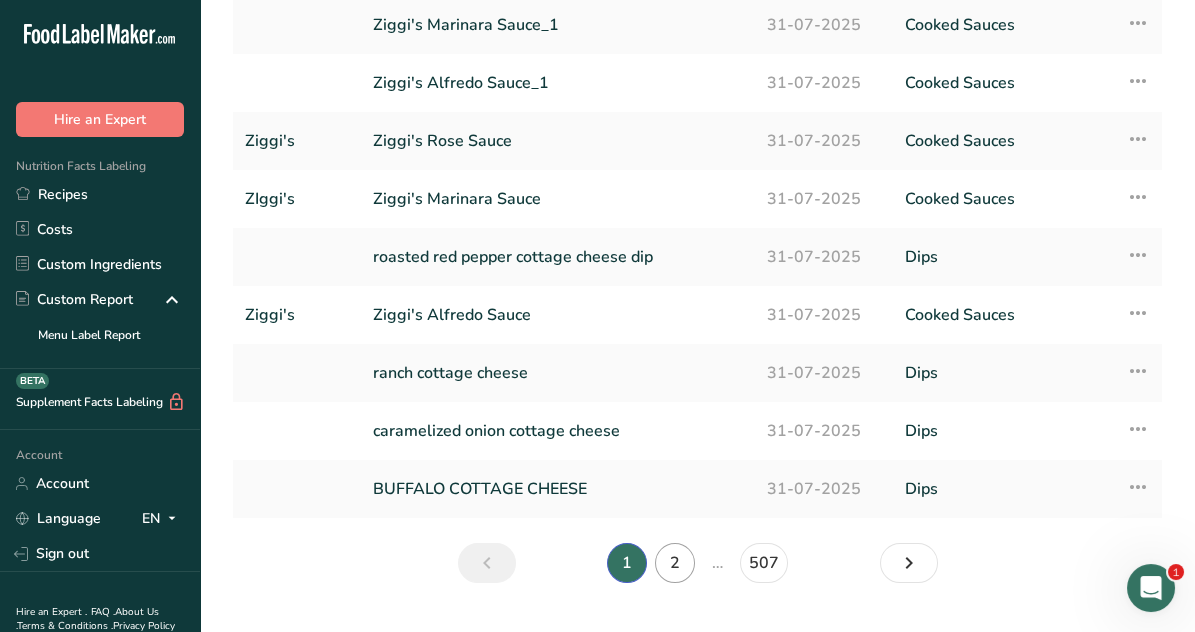 type on "R502" 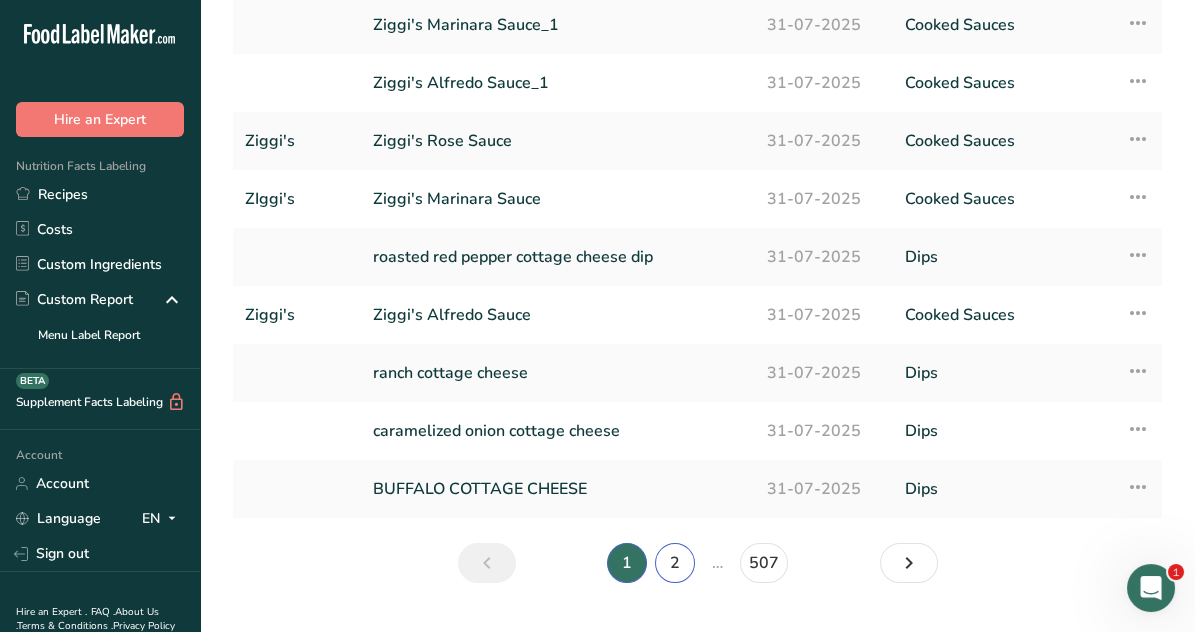 click on "2" at bounding box center (675, 563) 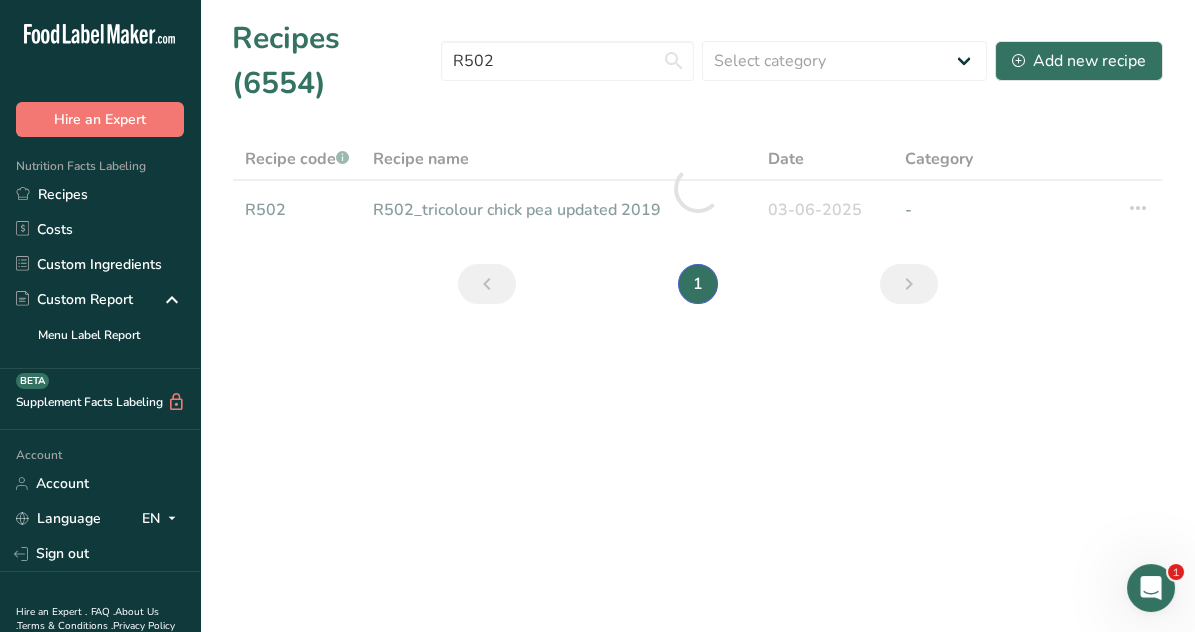 scroll, scrollTop: 0, scrollLeft: 0, axis: both 